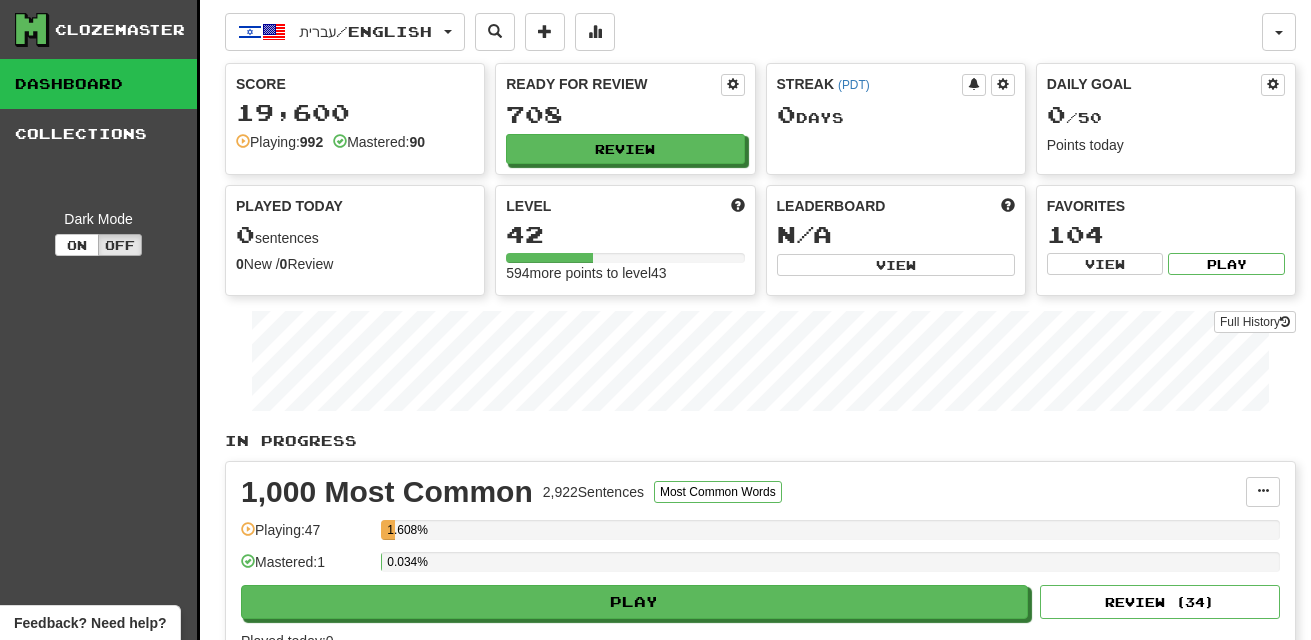 scroll, scrollTop: 0, scrollLeft: 0, axis: both 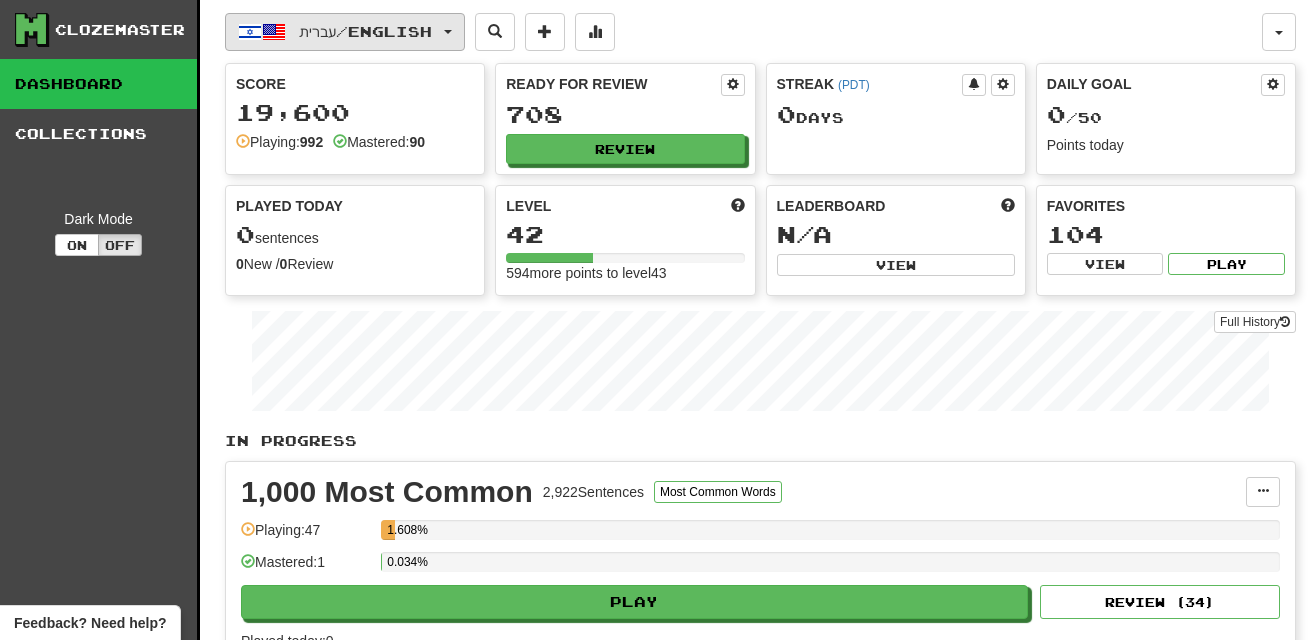 click on "עברית  /  English" at bounding box center (365, 31) 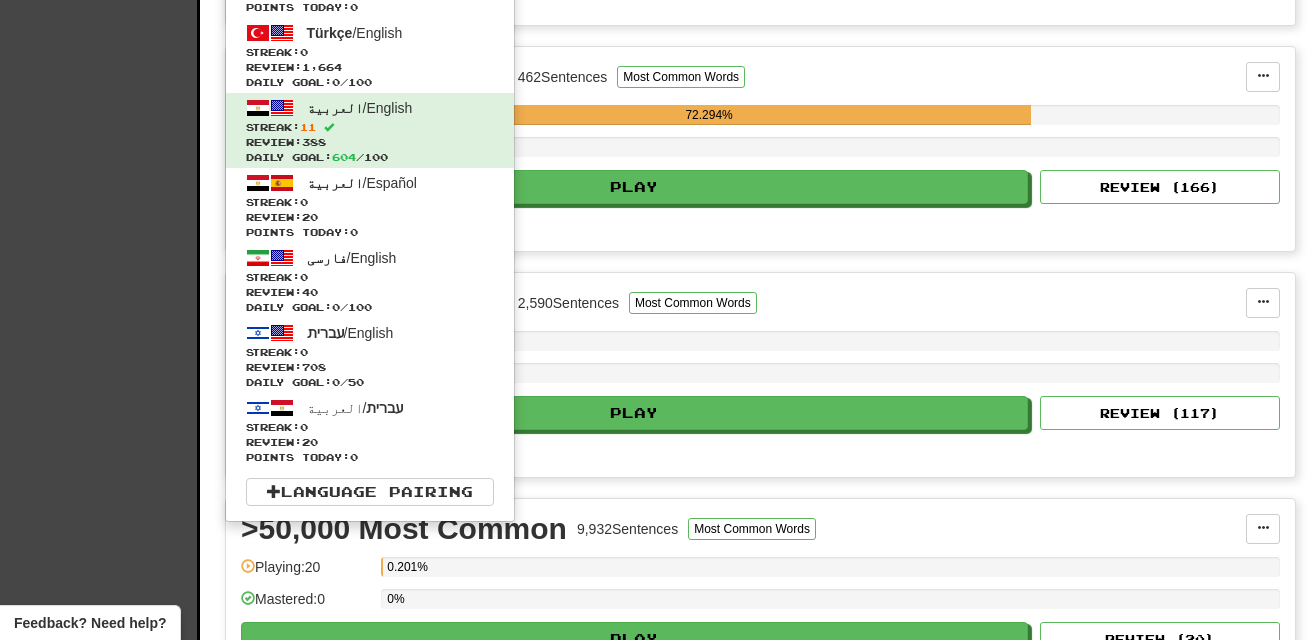 scroll, scrollTop: 627, scrollLeft: 0, axis: vertical 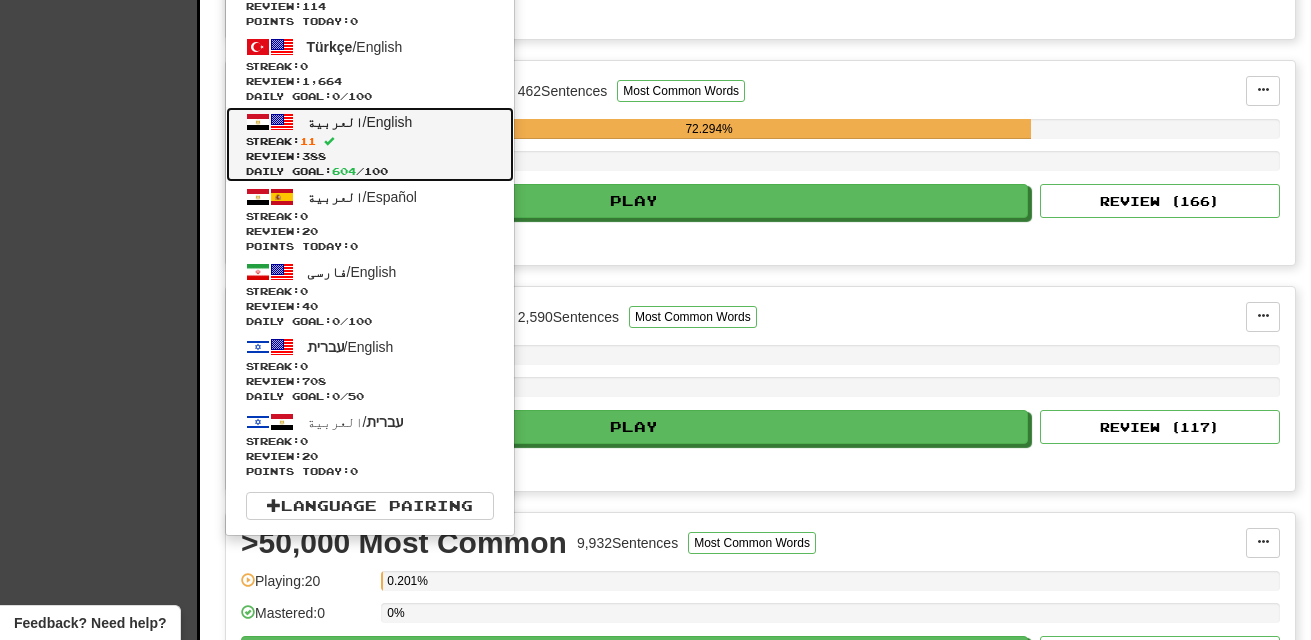click on "العربية  /  English" at bounding box center (360, 122) 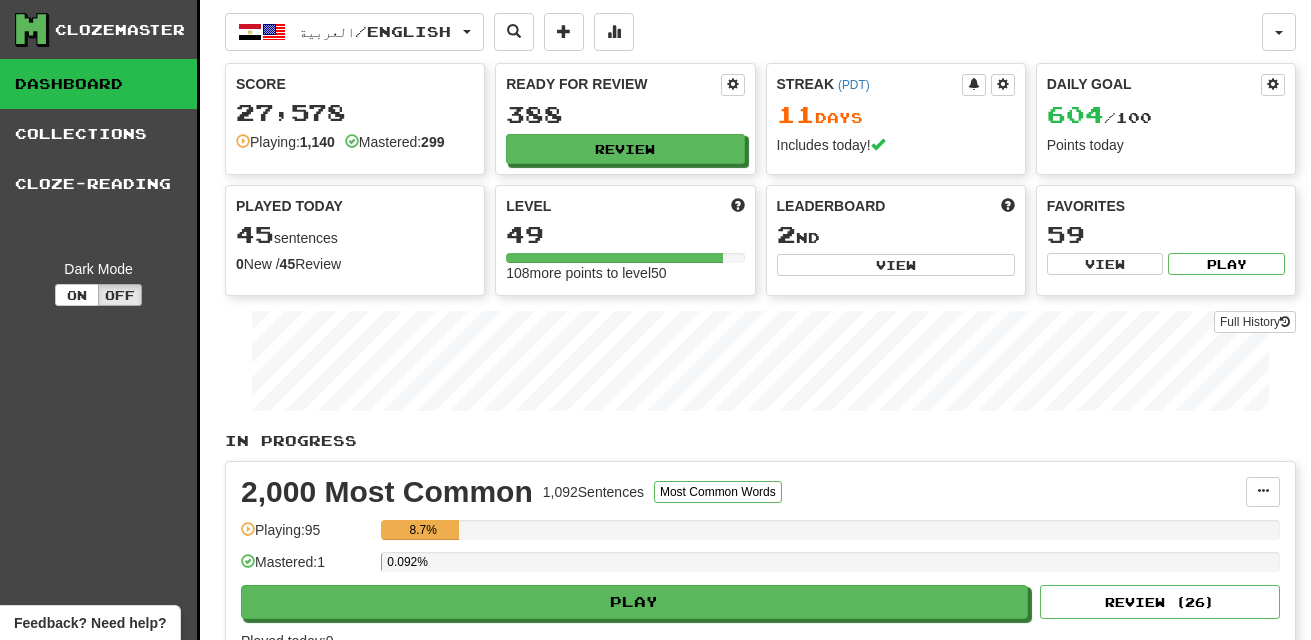 scroll, scrollTop: 0, scrollLeft: 0, axis: both 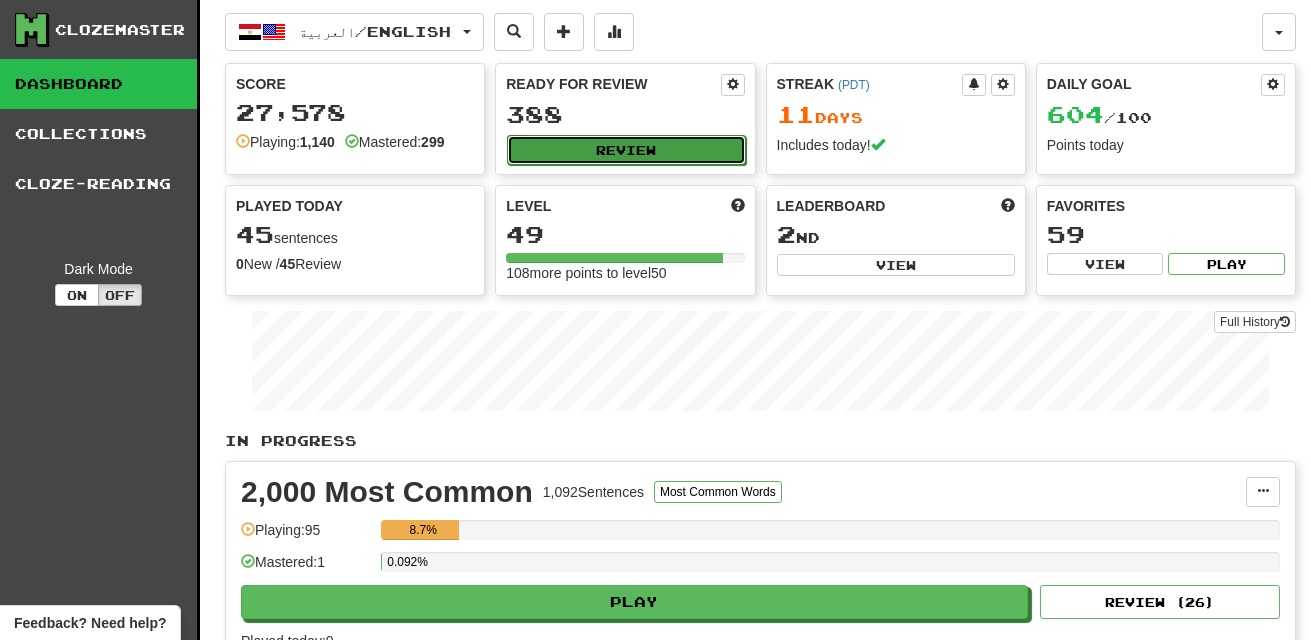 click on "Review" at bounding box center [626, 150] 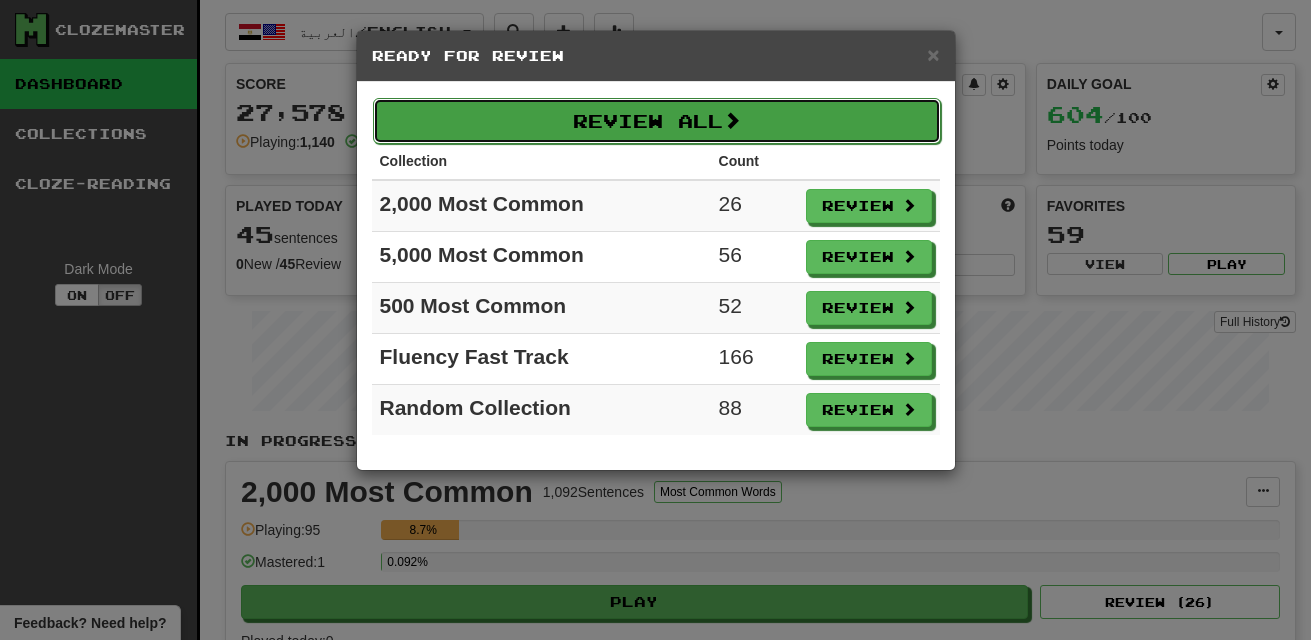 click on "Review All" at bounding box center [657, 121] 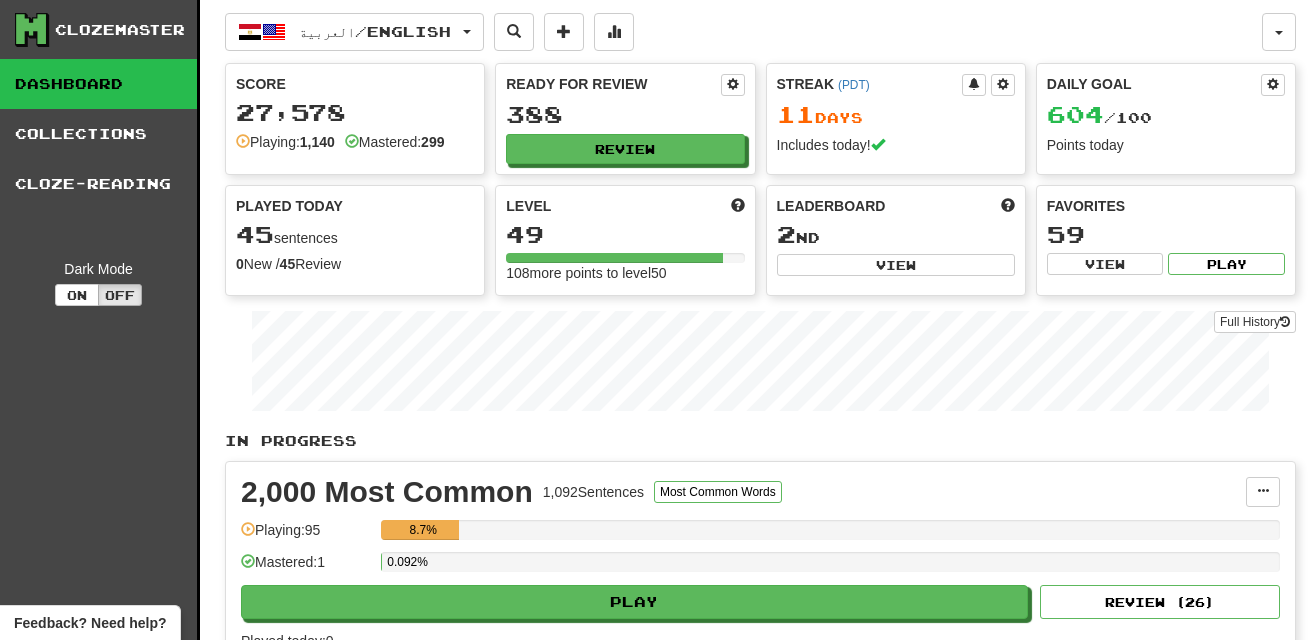 select on "**" 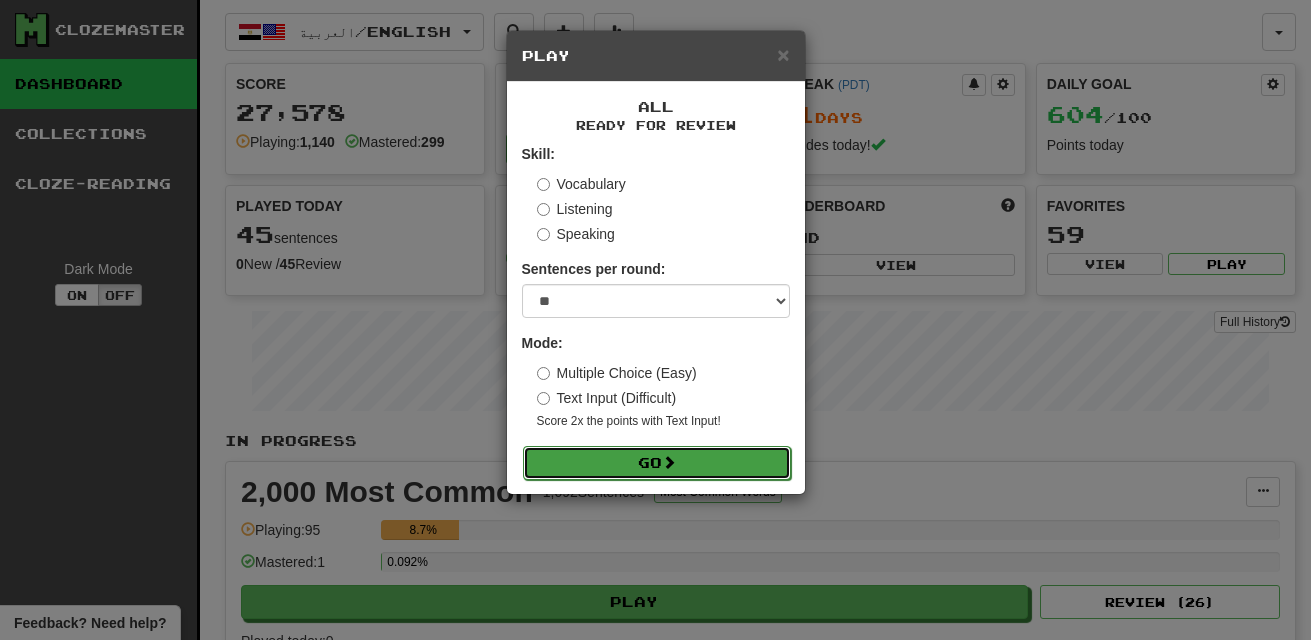 click on "Go" at bounding box center (657, 463) 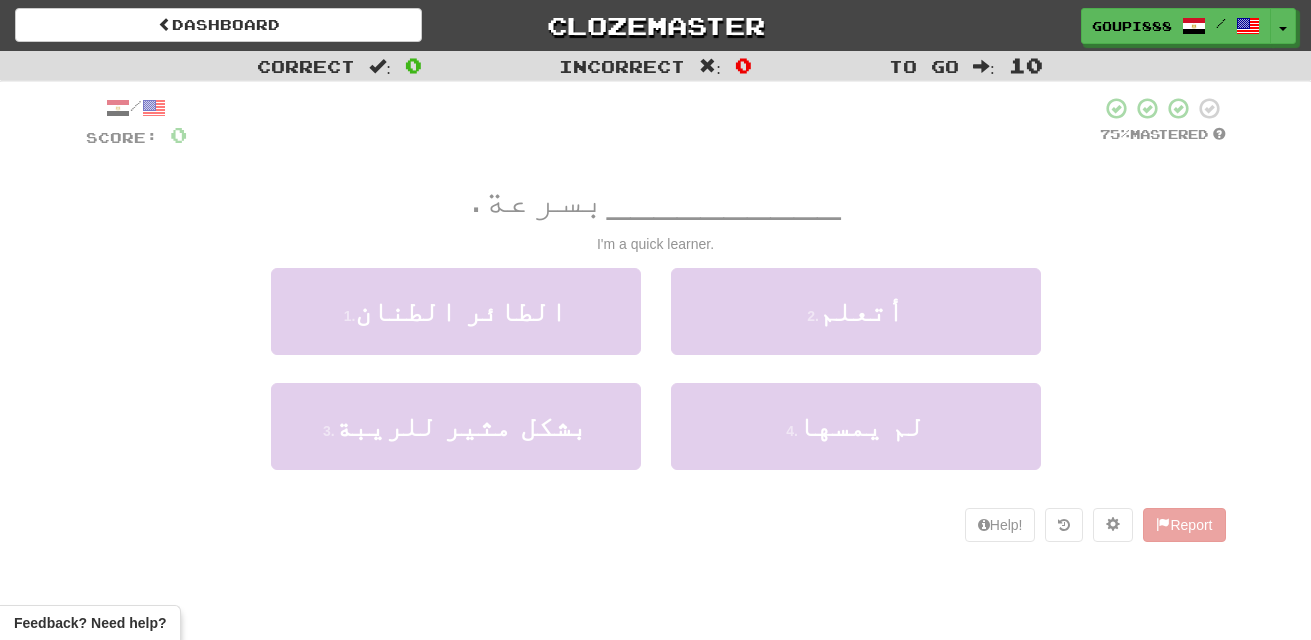 scroll, scrollTop: 0, scrollLeft: 0, axis: both 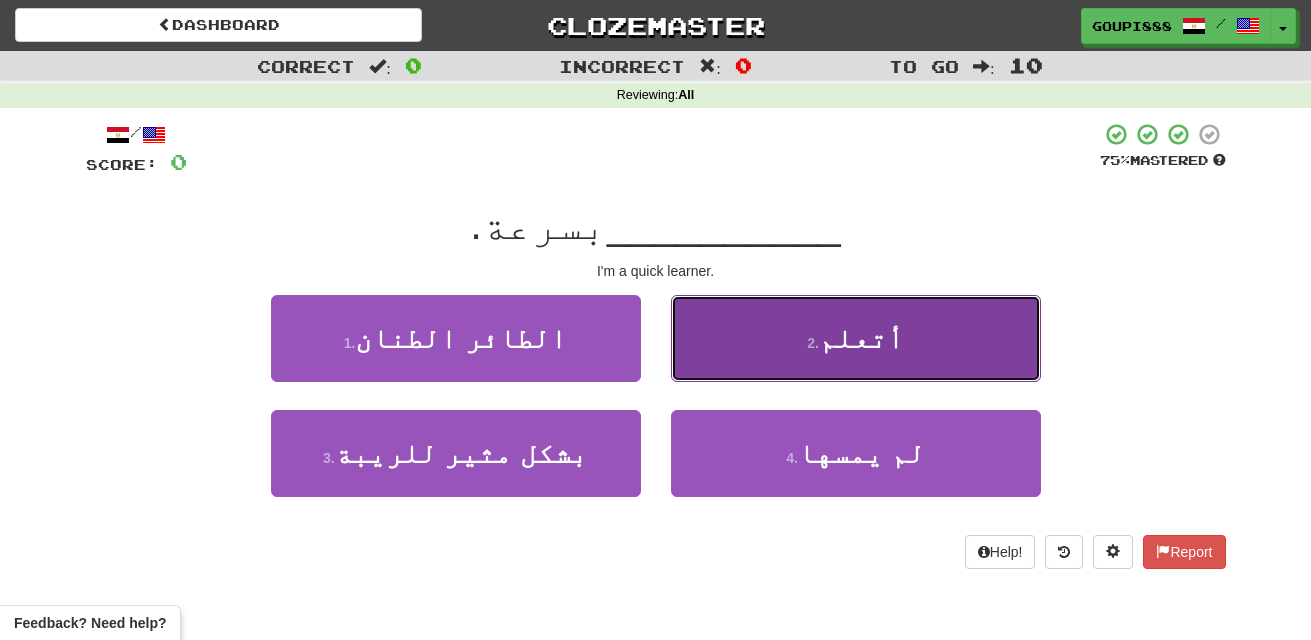 click on "2 .  أتعلم" at bounding box center [856, 338] 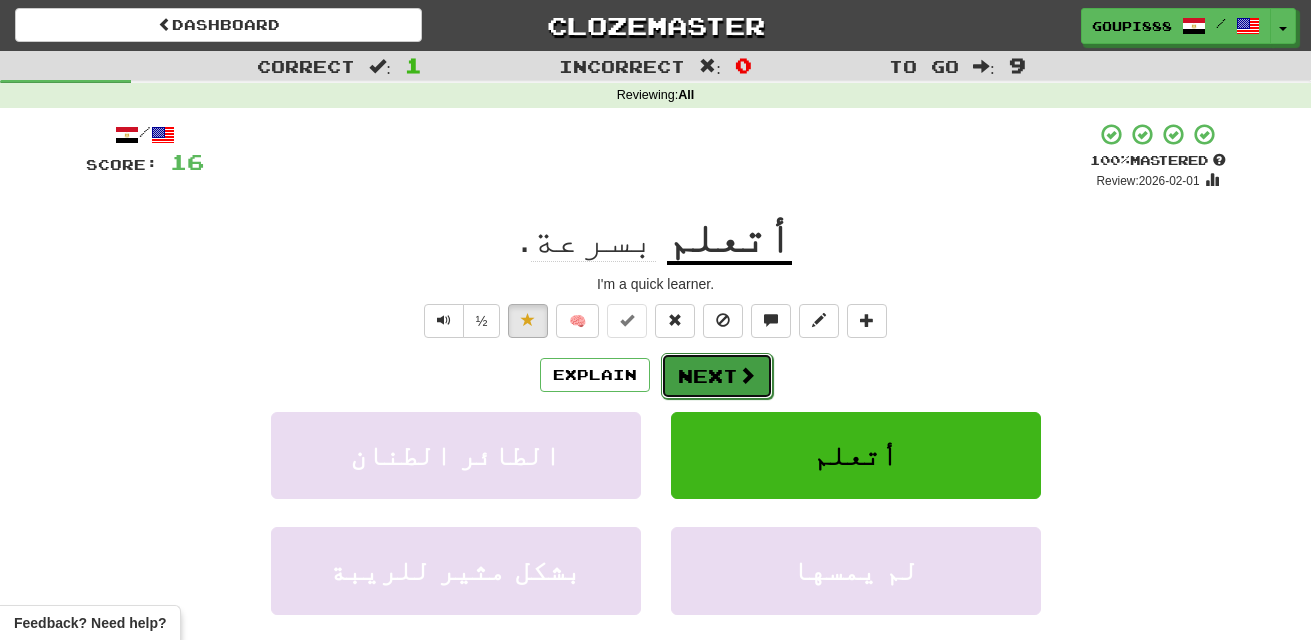 click on "Next" at bounding box center [717, 376] 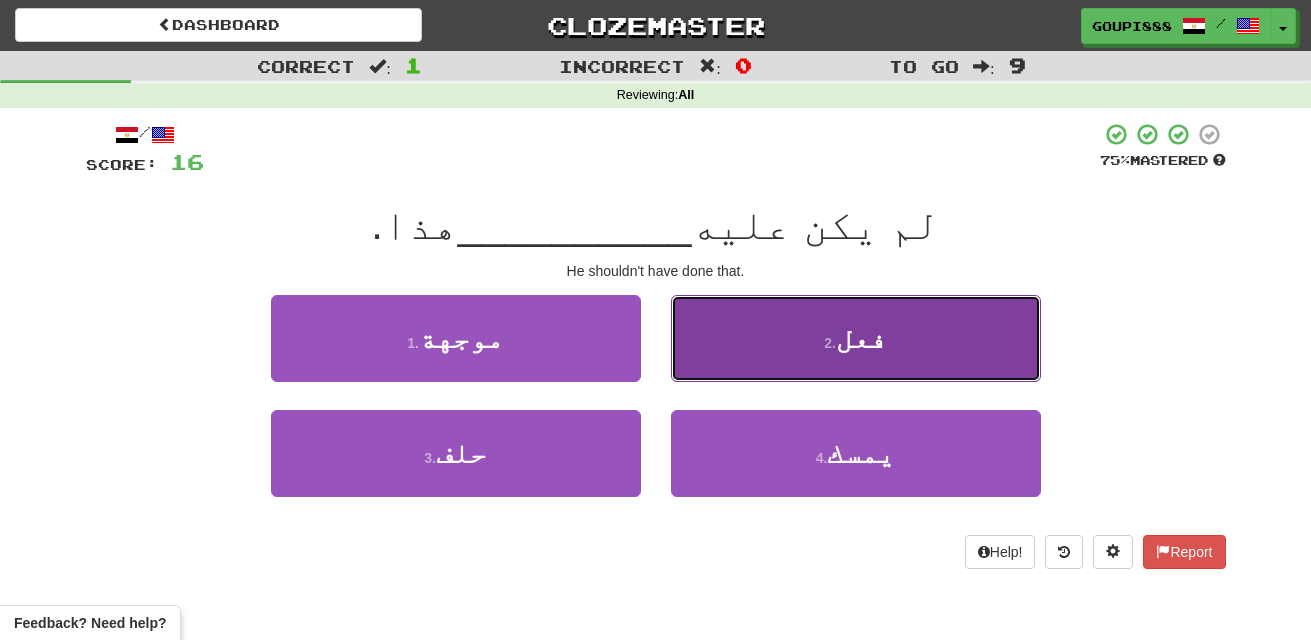 click on "2 .  فعل" at bounding box center [856, 338] 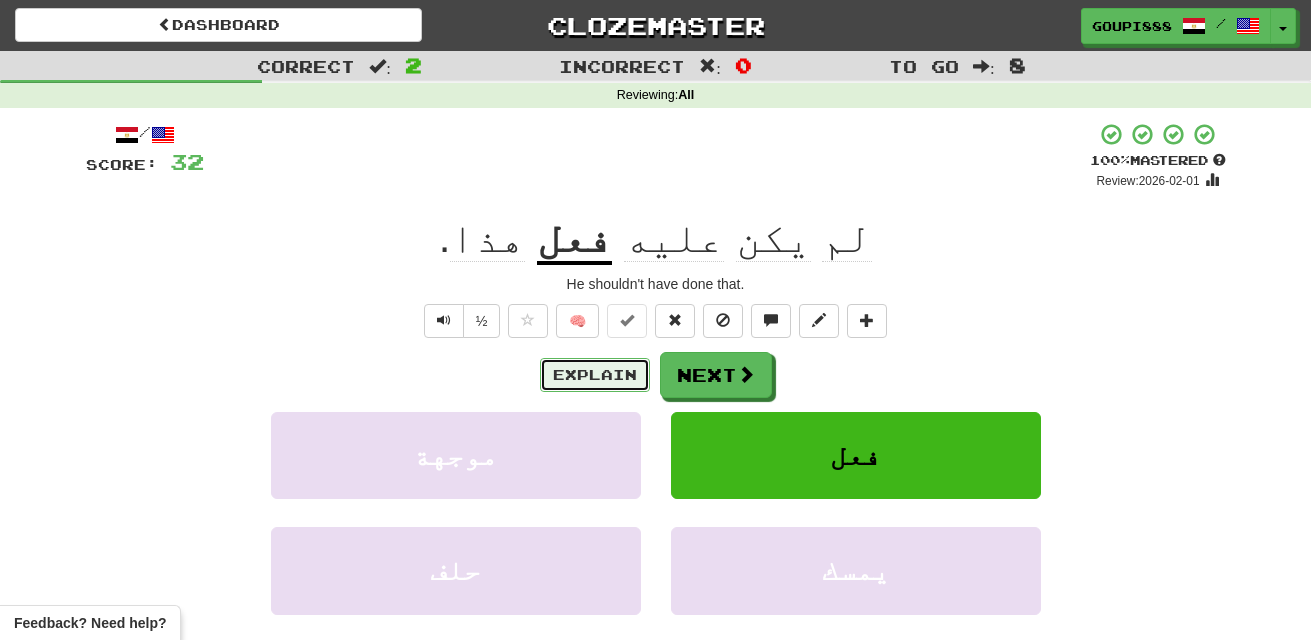 click on "Explain" at bounding box center [595, 375] 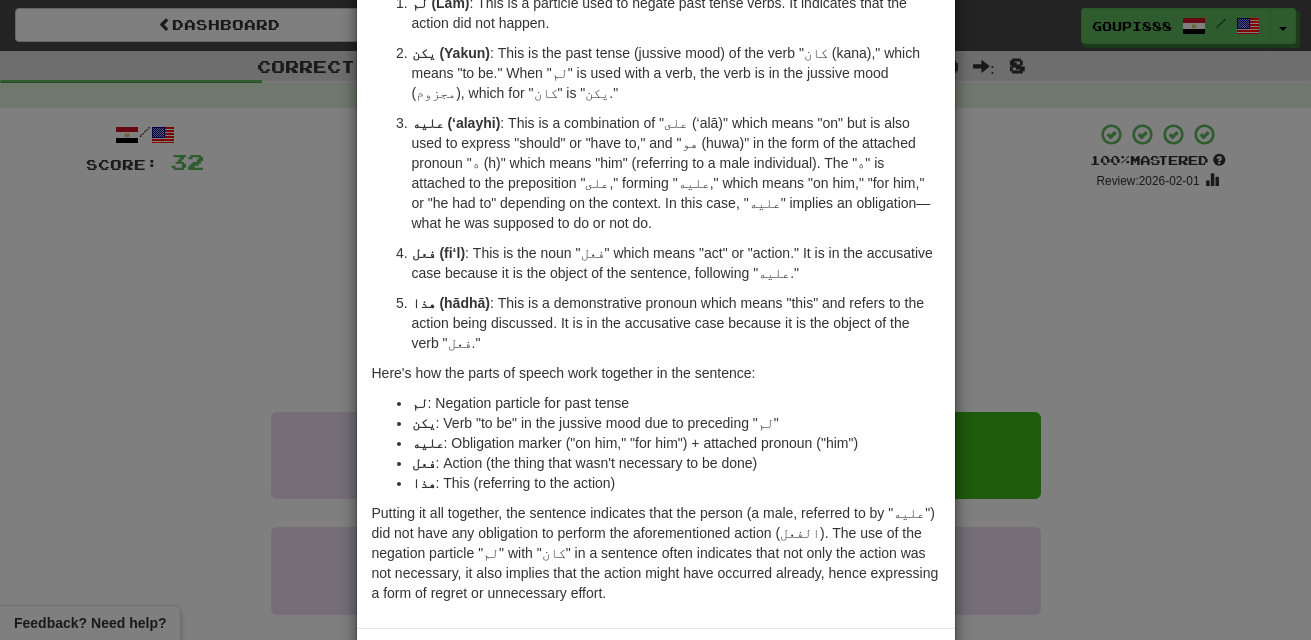 scroll, scrollTop: 184, scrollLeft: 0, axis: vertical 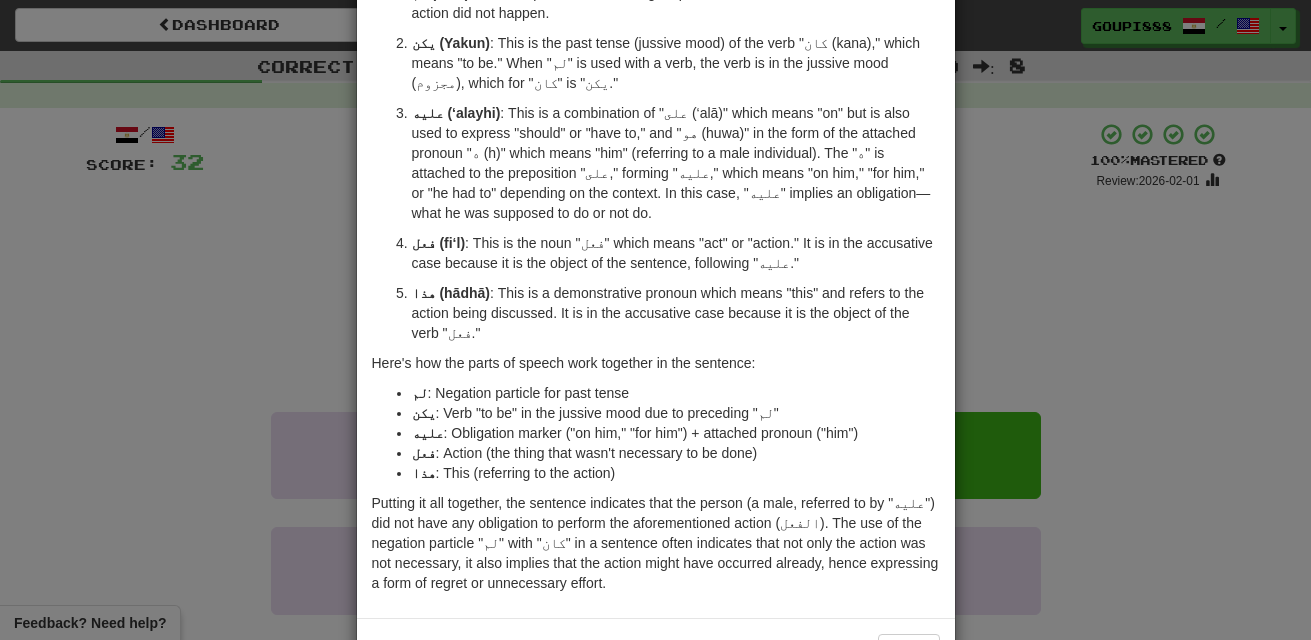 click on "× Explanation "لم يكن عليه فعل هذا." is an Arabic sentence that translates to "He didn't have to do that." in English. Here's a breakdown of the sentence for someone learning Arabic, focusing on grammar:
لم (Lam) : This is a particle used to negate past tense verbs. It indicates that the action did not happen.
يكن (Yakun) : This is the past tense (jussive mood) of the verb "كان (kana)," which means "to be." When "لم" is used with a verb, the verb is in the jussive mood (مجزوم), which for "كان" is "يكن."
عليه (‘alayhi)
فعل (fi‘l) : This is the noun "فعل" which means "act" or "action." It is in the accusative case because it is the object of the sentence, following "عليه."
هذا (hādhā) : This is a demonstrative pronoun which means "this" and refers to the action being discussed. It is in the accusative case because it is the object of the verb "فعل."
Here's how the parts of speech work together in the sentence:" at bounding box center (655, 320) 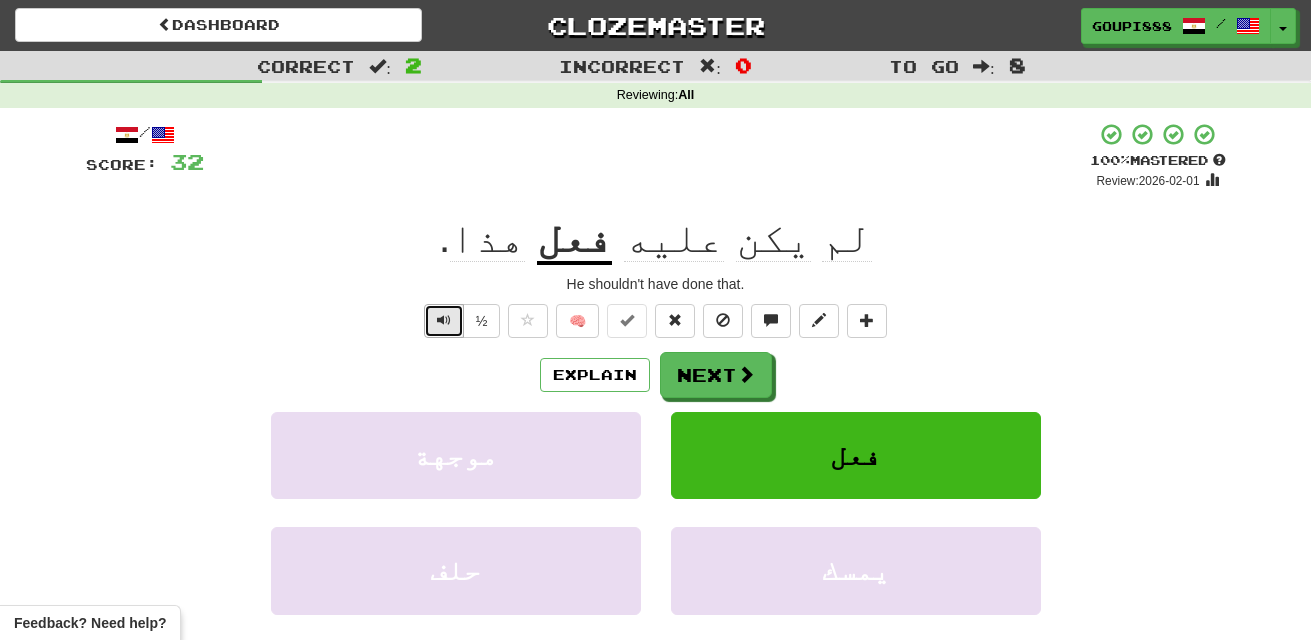 click at bounding box center [444, 321] 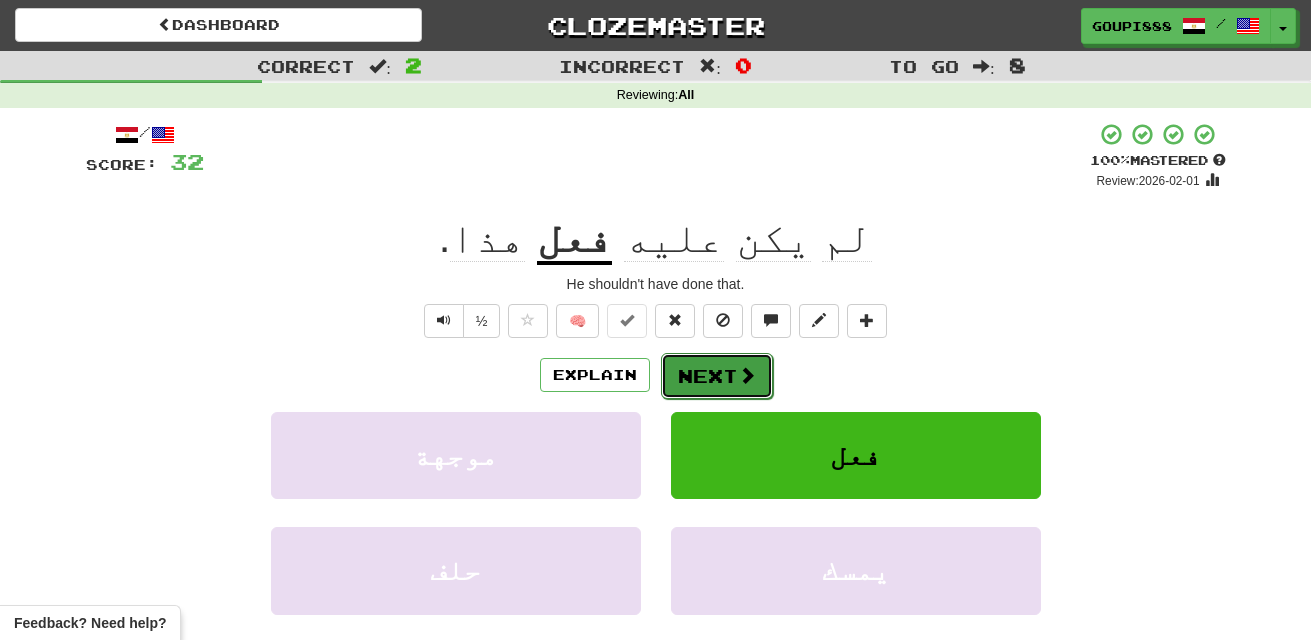 click on "Next" at bounding box center (717, 376) 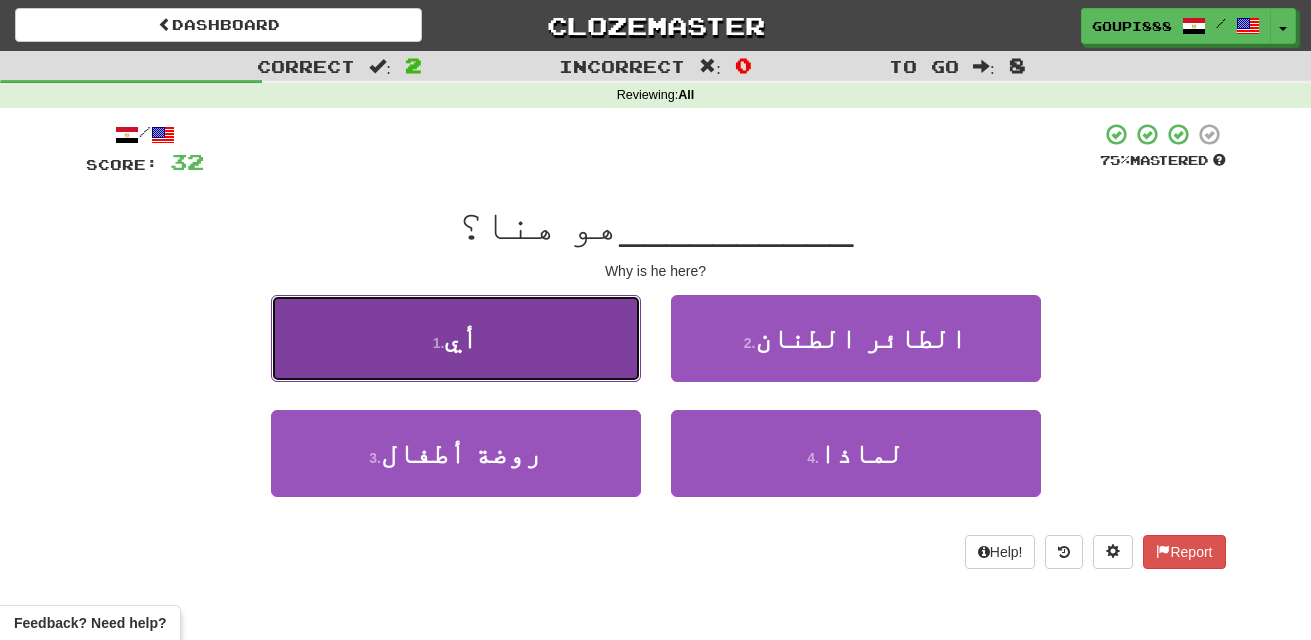 click on "1 .  أي" at bounding box center (456, 338) 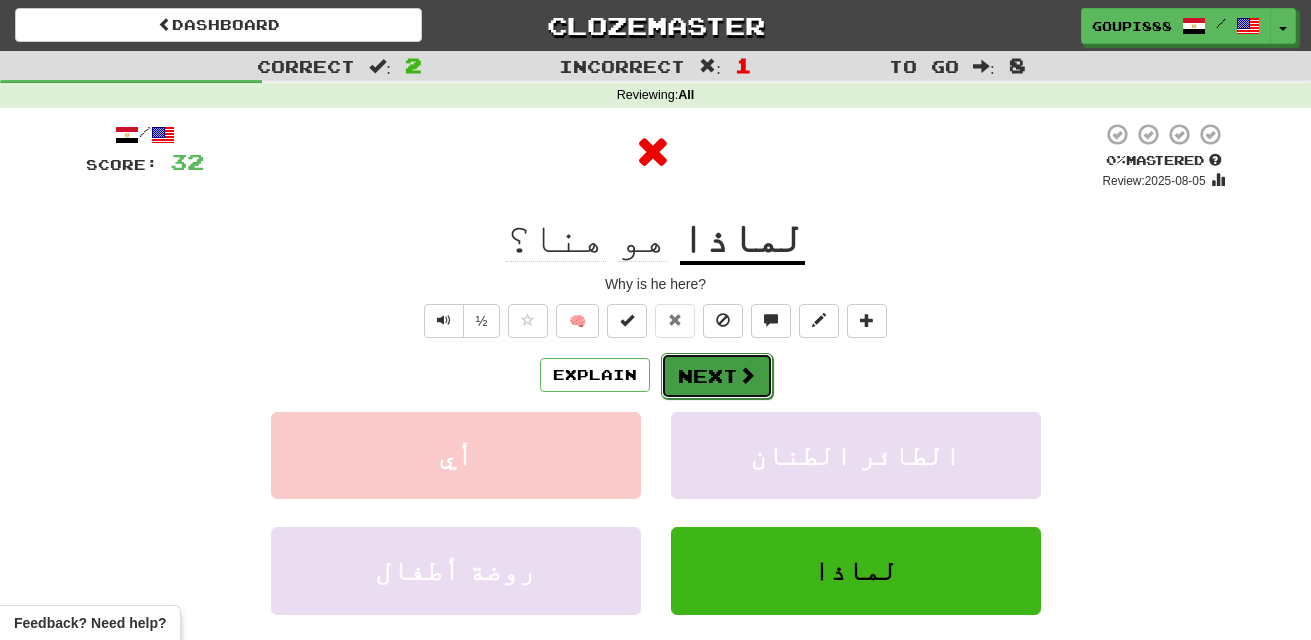 click on "Next" at bounding box center (717, 376) 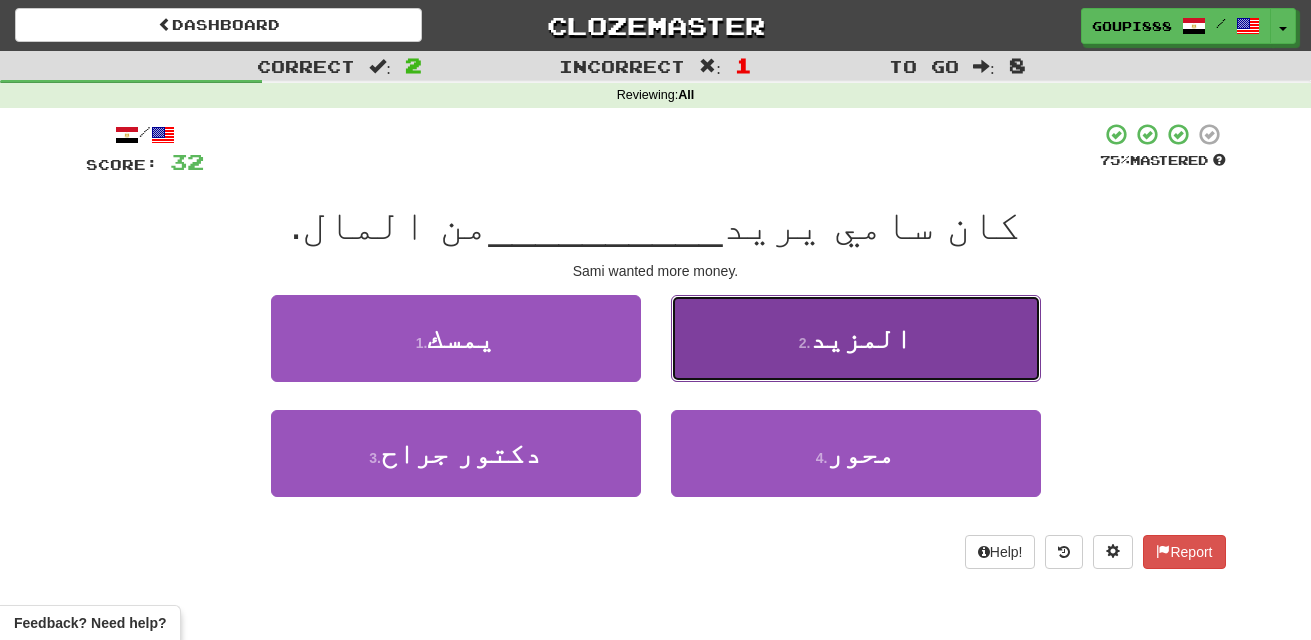 click on "المزيد" at bounding box center (861, 338) 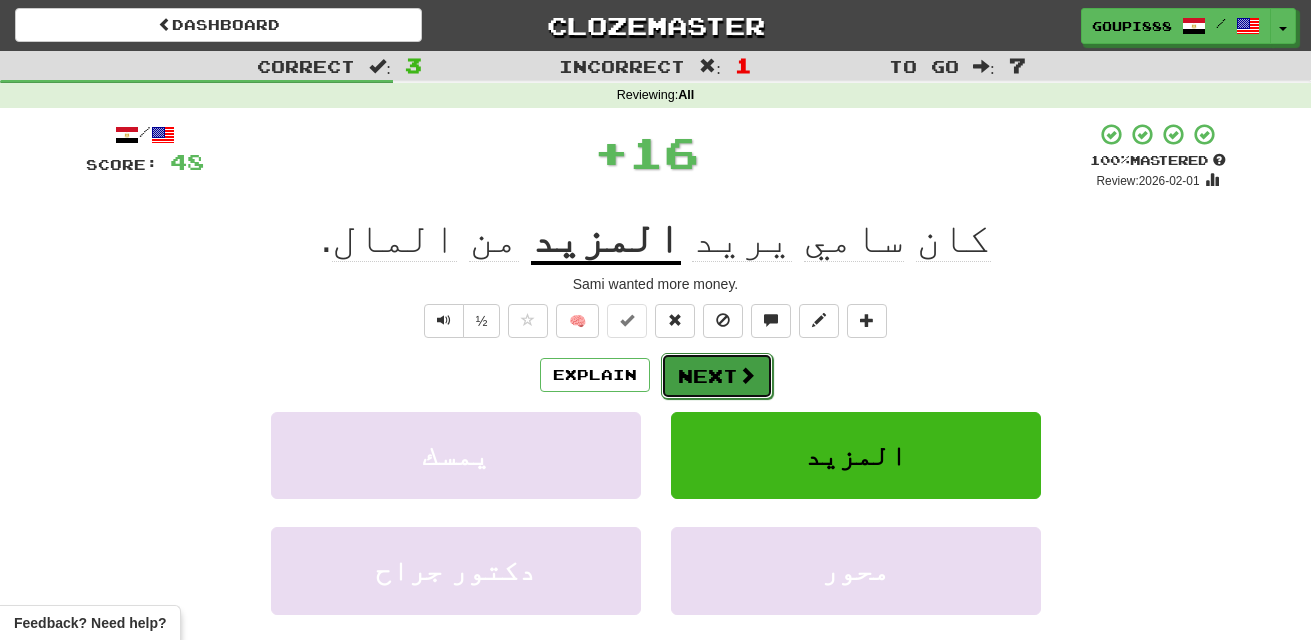 click at bounding box center (747, 375) 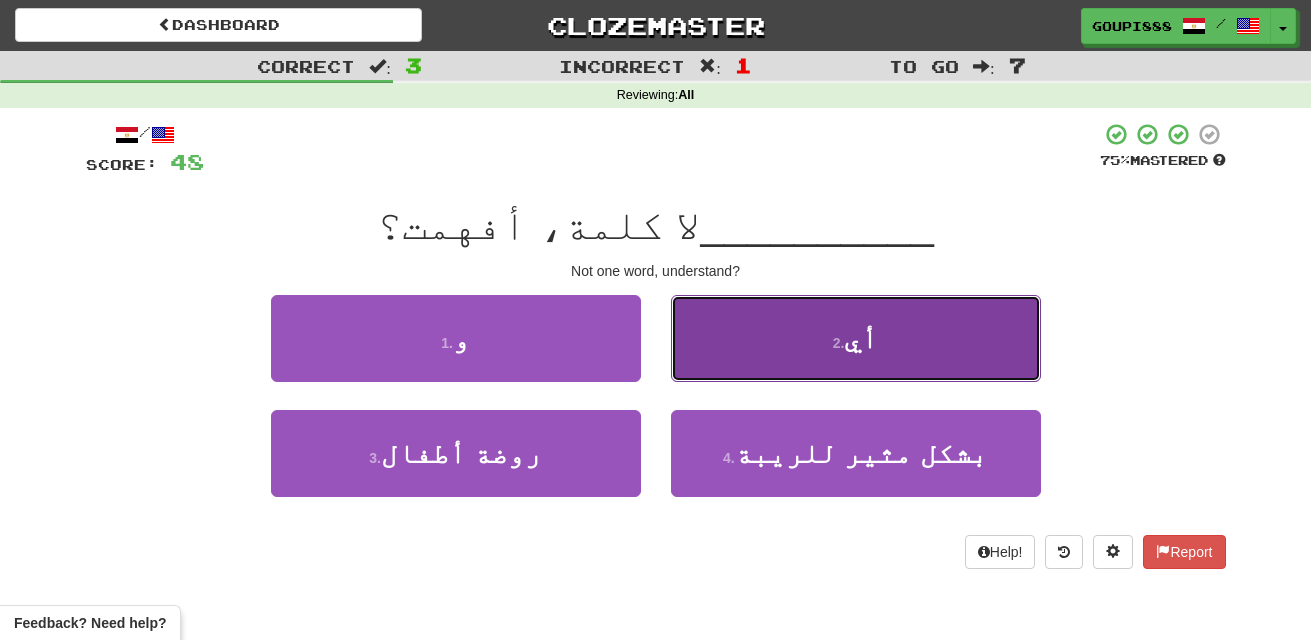 click on "2 .  أي" at bounding box center [856, 338] 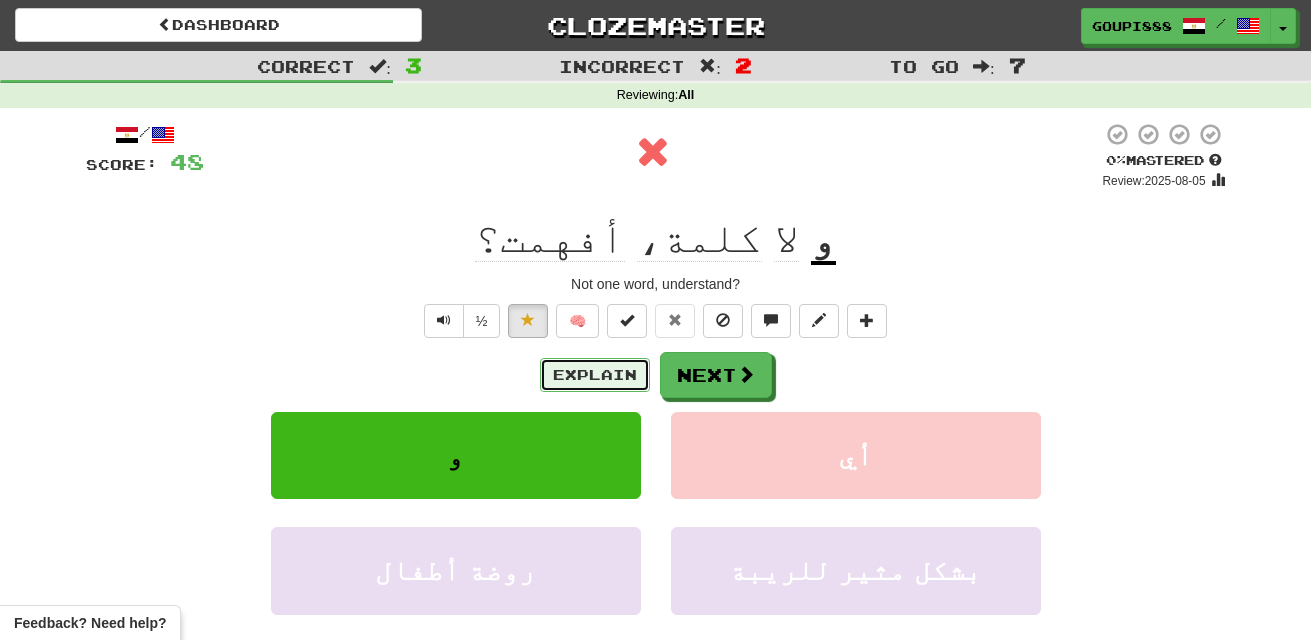 click on "Explain" at bounding box center [595, 375] 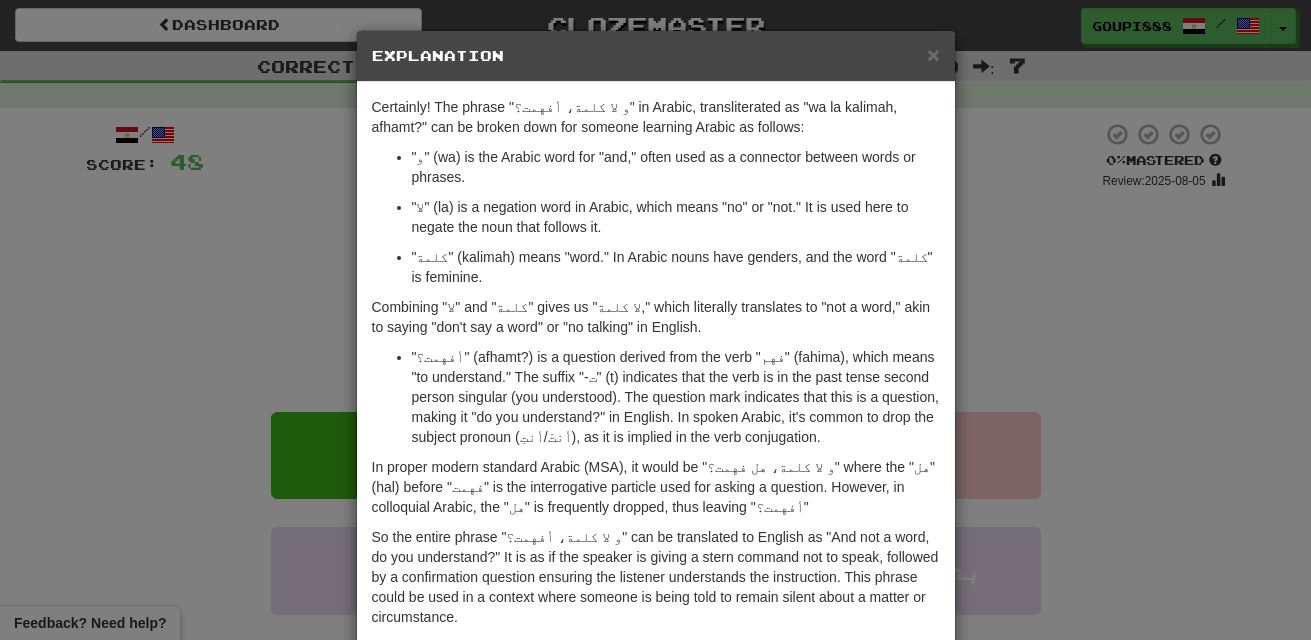 click on "× Explanation Certainly! The phrase "و لا كلمة، أفهمت؟" in Arabic, transliterated as "wa la kalimah, afhamt?" can be broken down for someone learning Arabic as follows:
"و" (wa) is the Arabic word for "and," often used as a connector between words or phrases.
"لا" (la) is a negation word in Arabic, which means "no" or "not." It is used here to negate the noun that follows it.
"كلمة" (kalimah) means "word." In Arabic nouns have genders, and the word "كلمة" is feminine.
Combining "لا" and "كلمة" gives us "لا كلمة," which literally translates to "not a word," akin to saying "don't say a word" or "no talking" in English.
In proper modern standard Arabic (MSA), it would be "و لا كلمة، هل فهمت؟" where the "هل" (hal) before "فهمت" is the interrogative particle used for asking a question. However, in colloquial Arabic, the "هل" is frequently dropped, thus leaving "أفهمت؟"
Let us know ! Close" at bounding box center (655, 320) 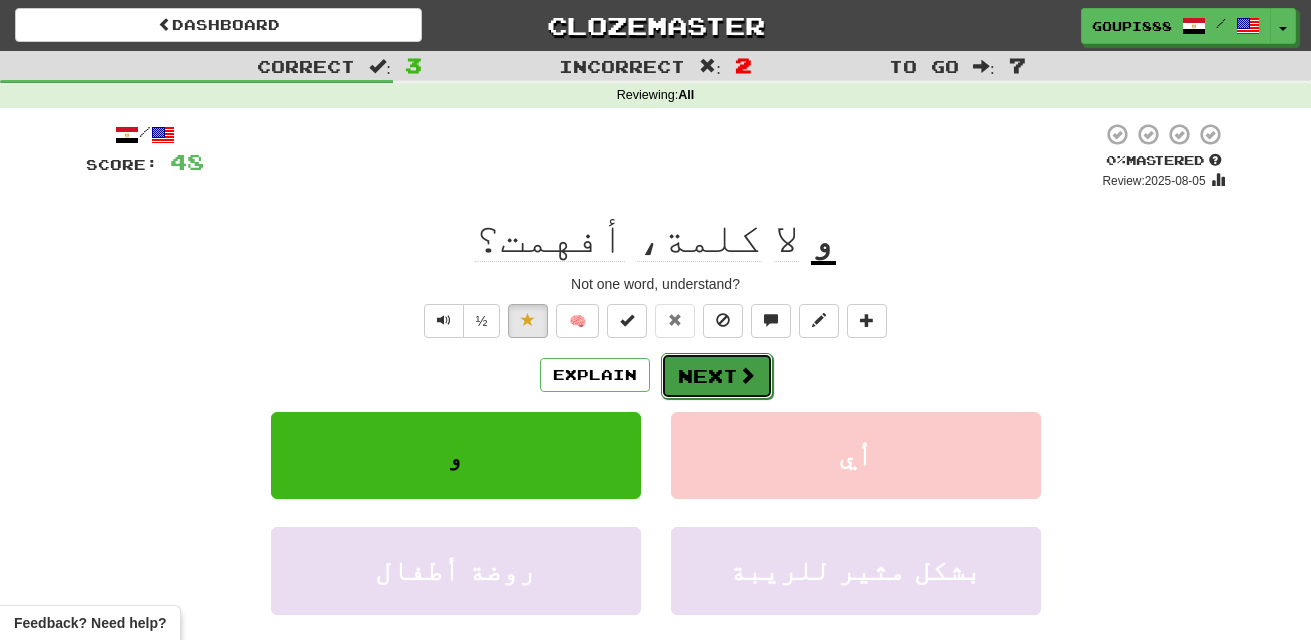 click on "Next" at bounding box center (717, 376) 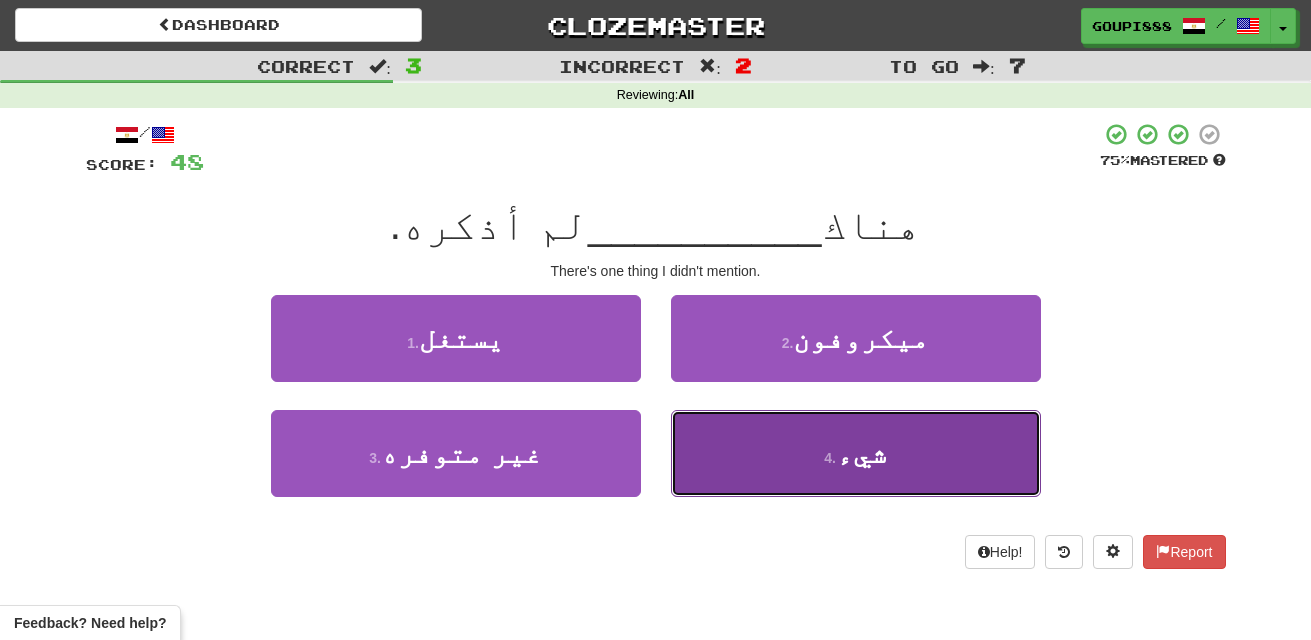 click on "4 ." at bounding box center (830, 458) 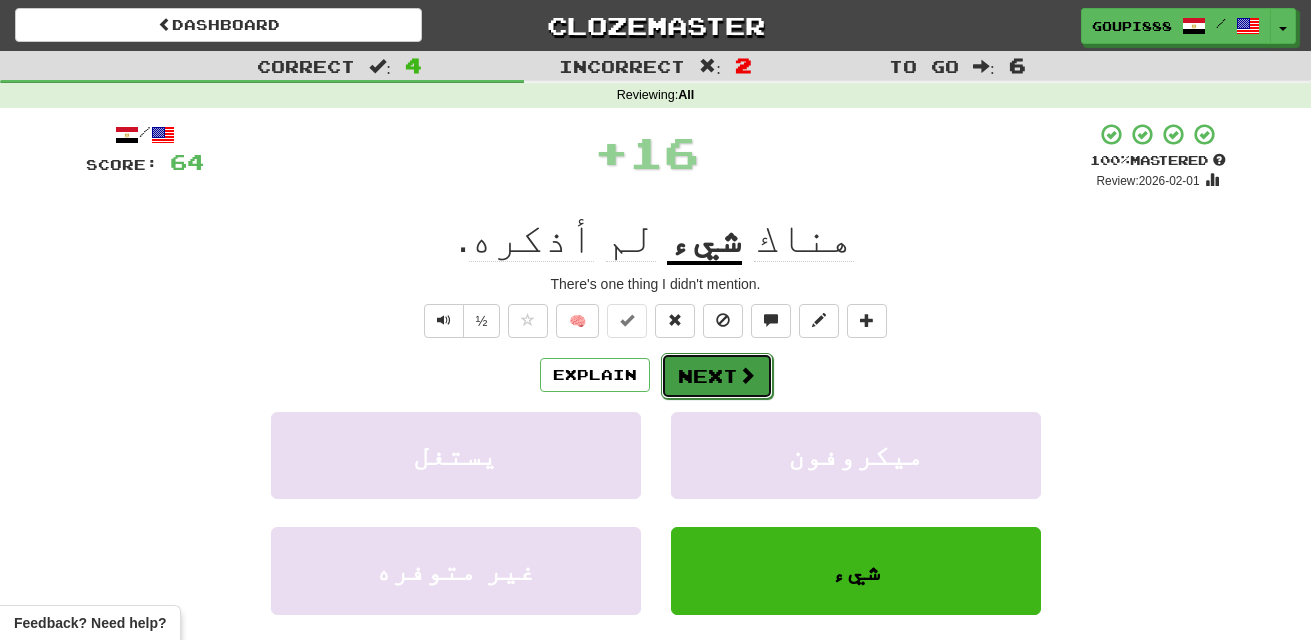 click at bounding box center (747, 375) 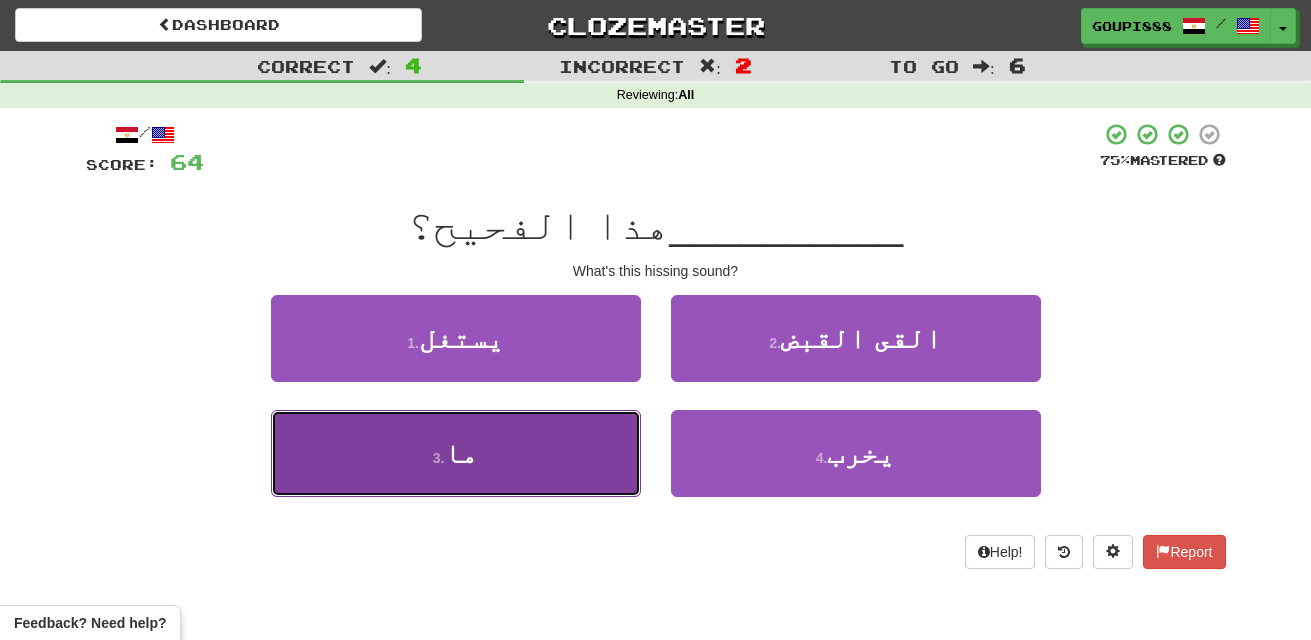 click on "3 .  ما" at bounding box center [456, 453] 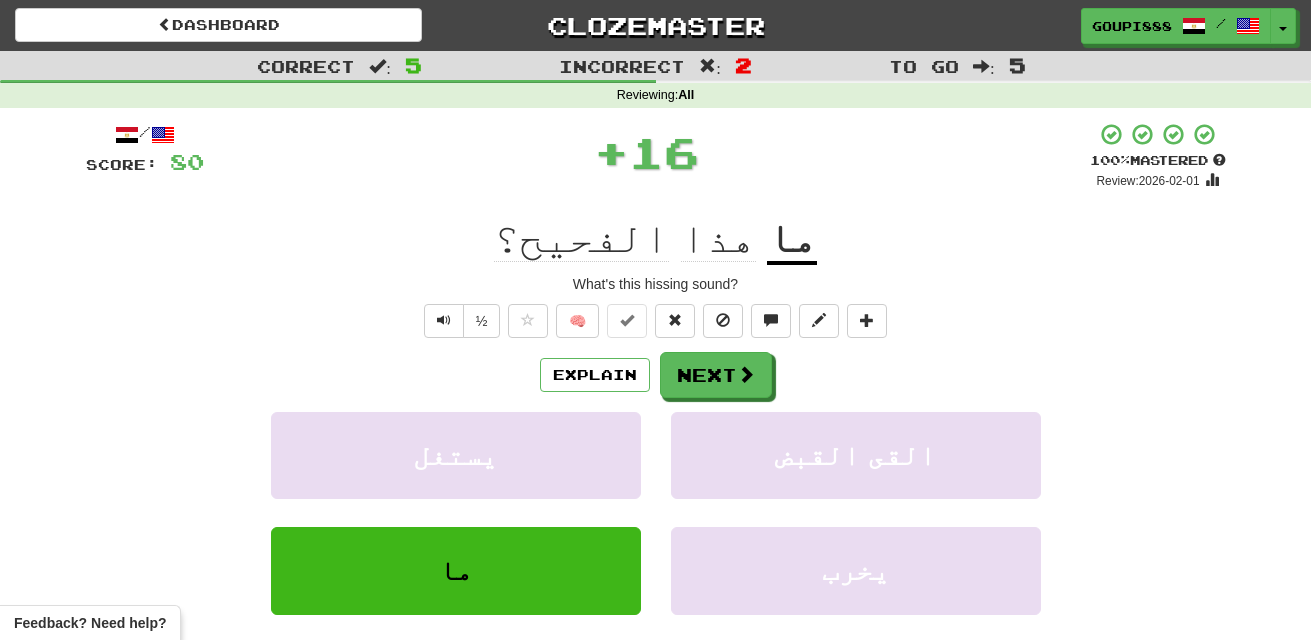 click on "الفحيح؟" at bounding box center (581, 238) 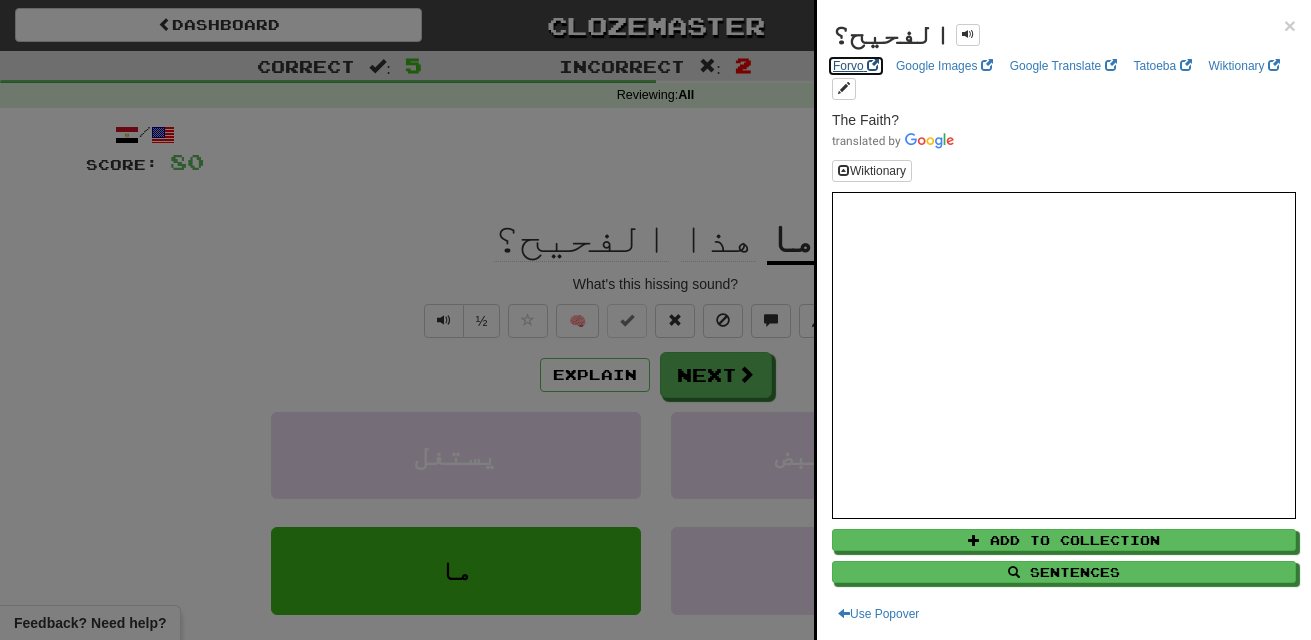 click on "Forvo" at bounding box center [856, 66] 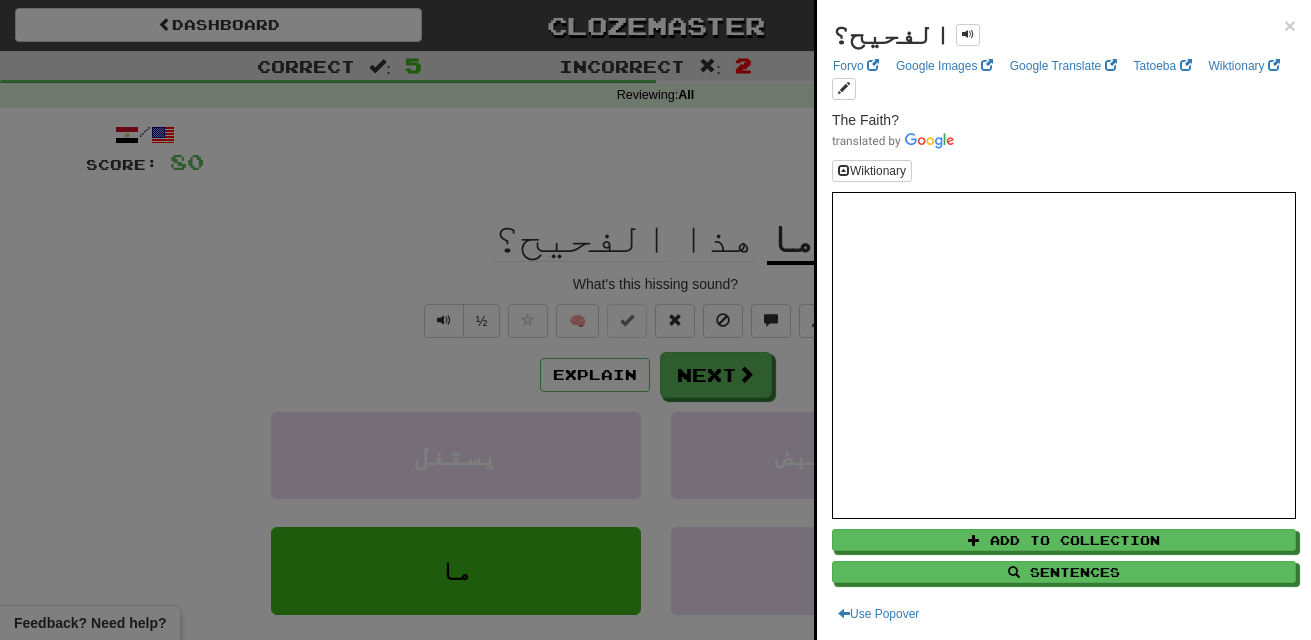 click at bounding box center (655, 320) 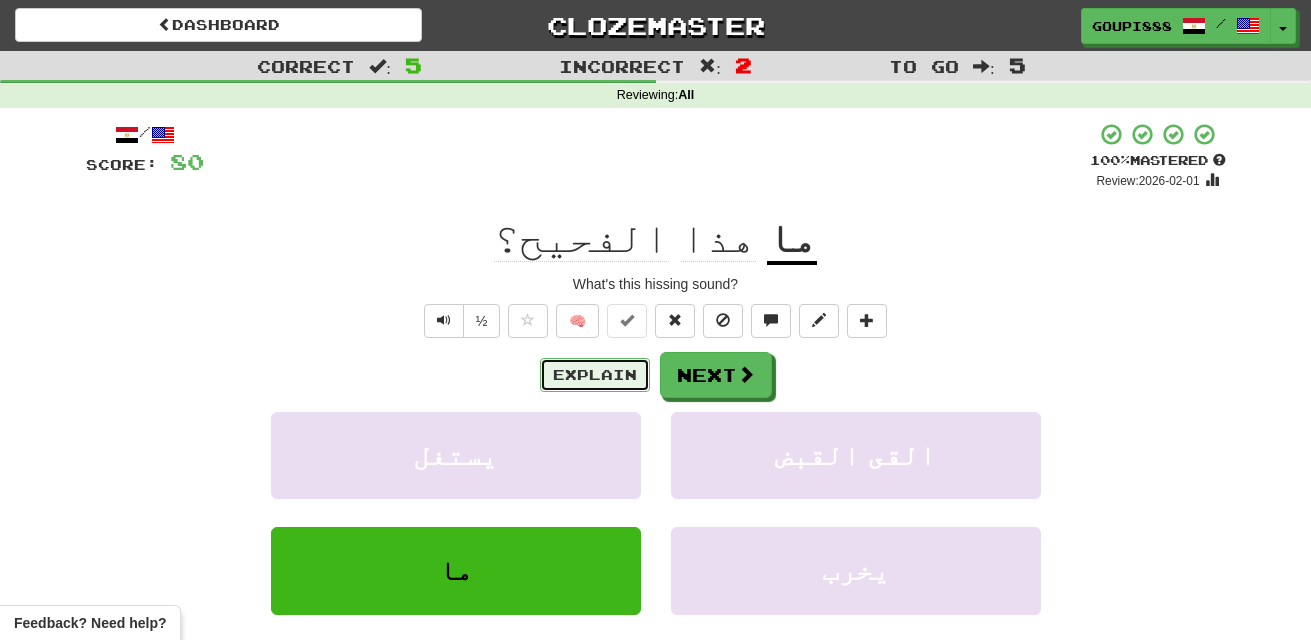 click on "Explain" at bounding box center [595, 375] 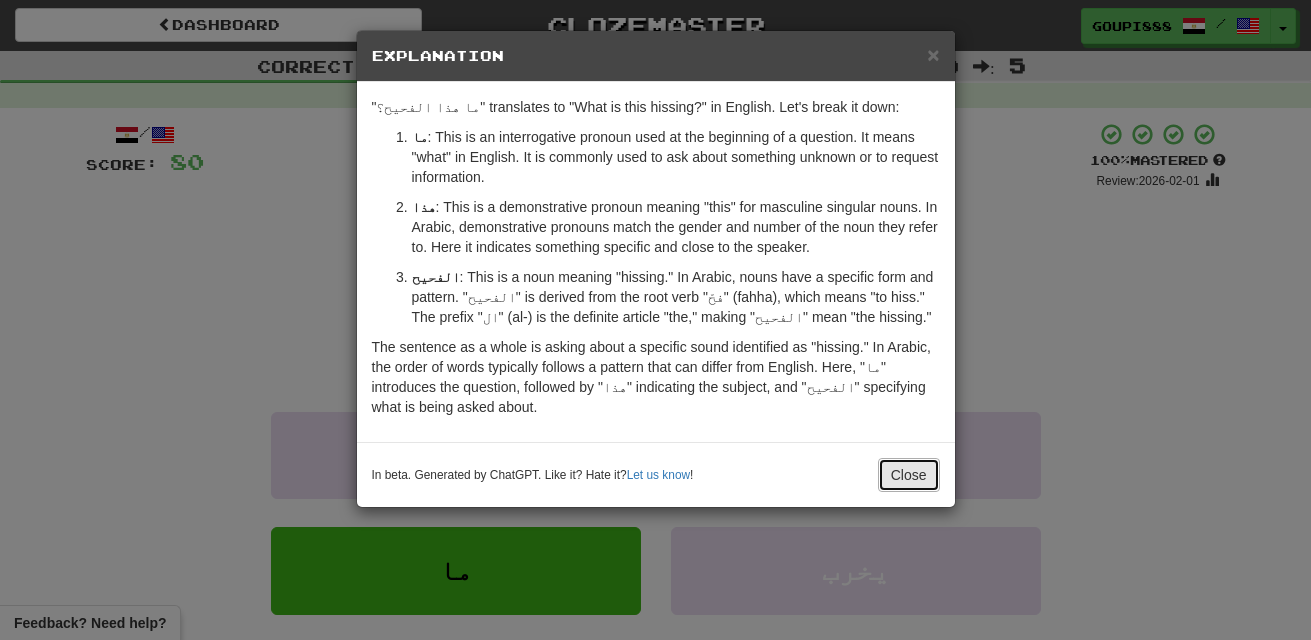 click on "Close" at bounding box center [909, 475] 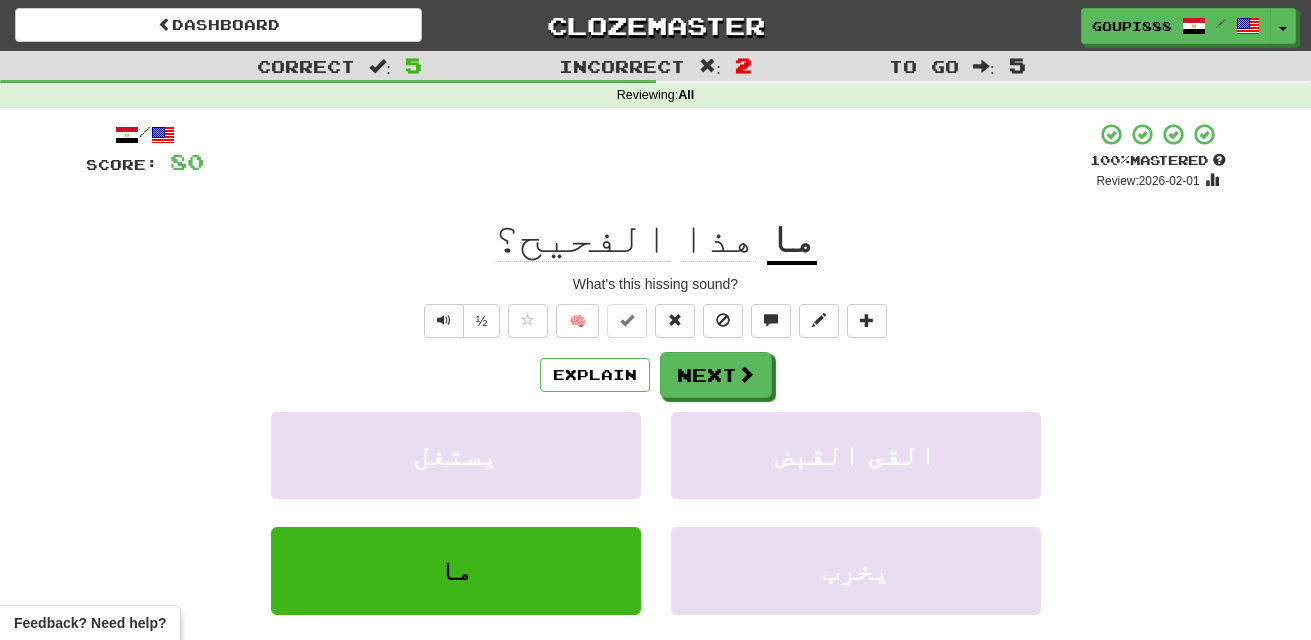 click on "الفحيح؟" at bounding box center [581, 238] 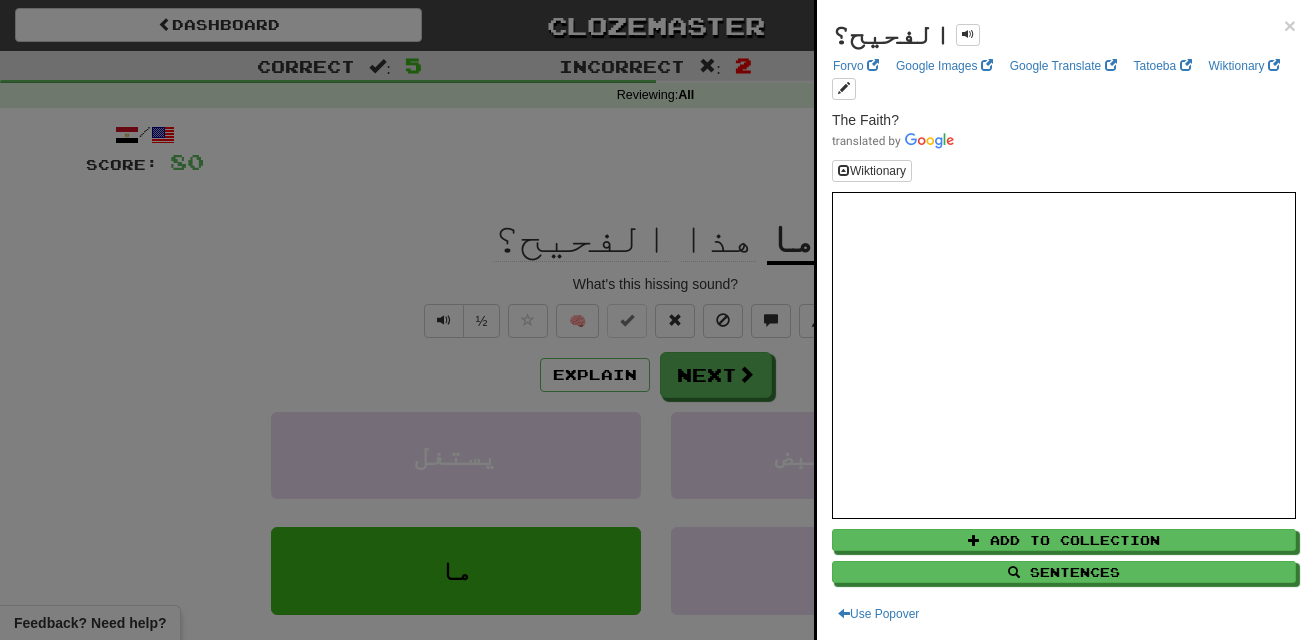 click at bounding box center (655, 320) 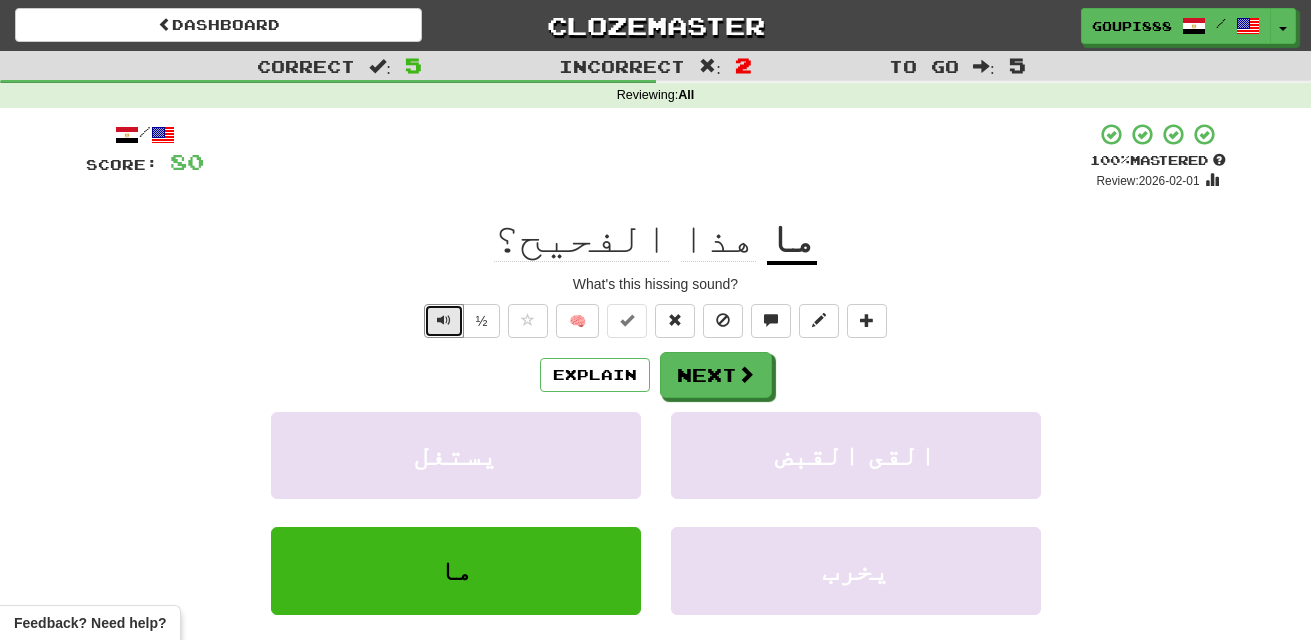 click at bounding box center (444, 320) 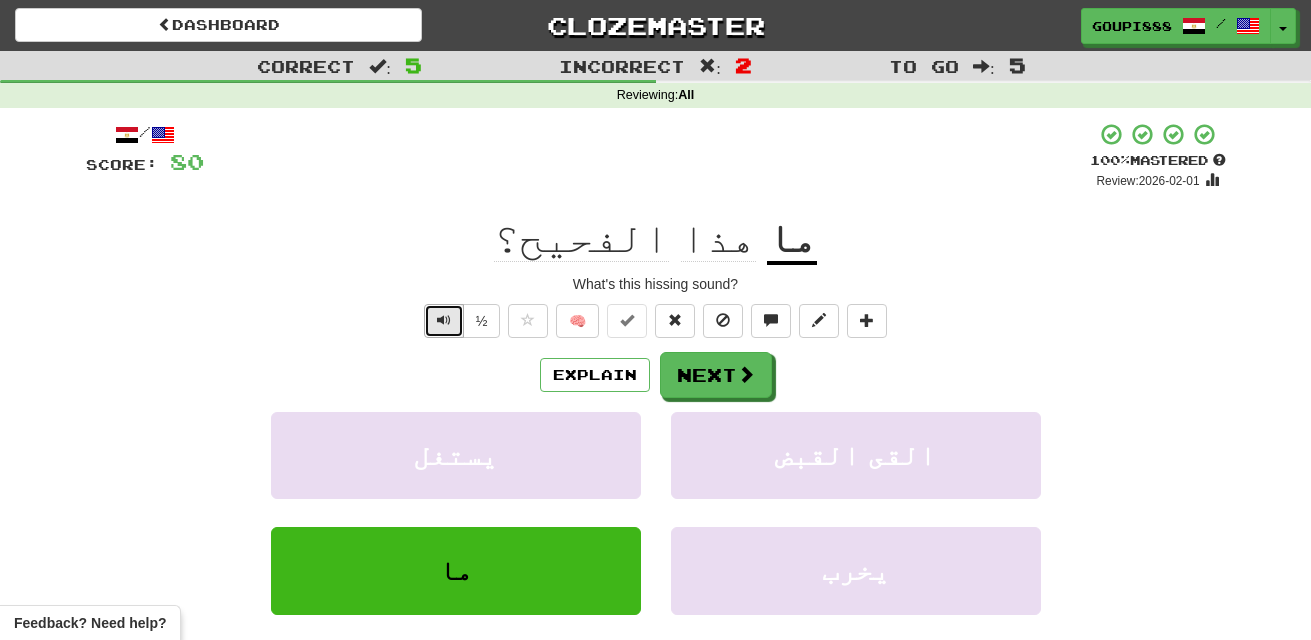 click at bounding box center [444, 321] 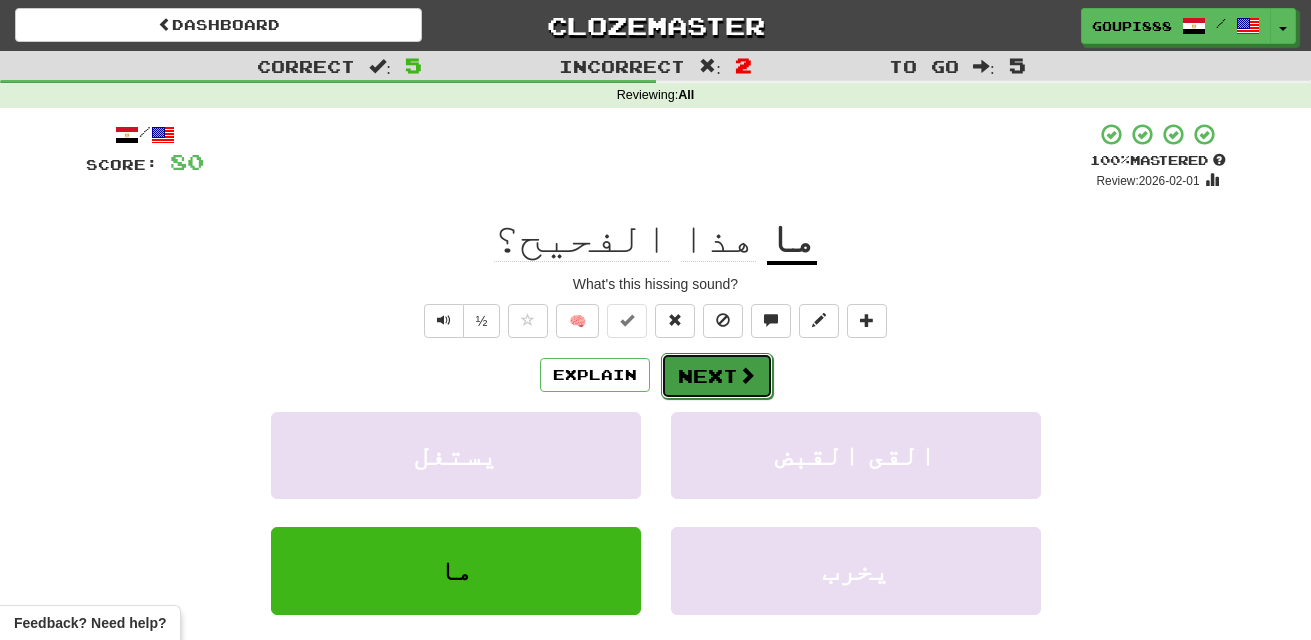 click on "Next" at bounding box center (717, 376) 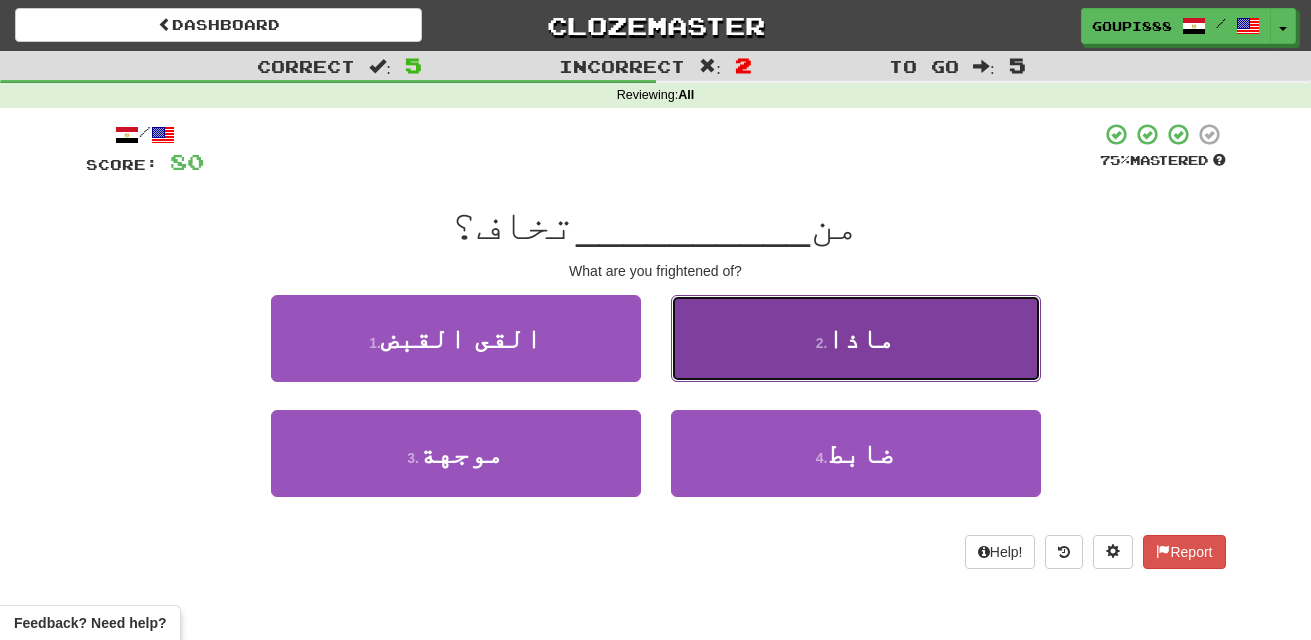 click on "2 .  ماذا" at bounding box center (856, 338) 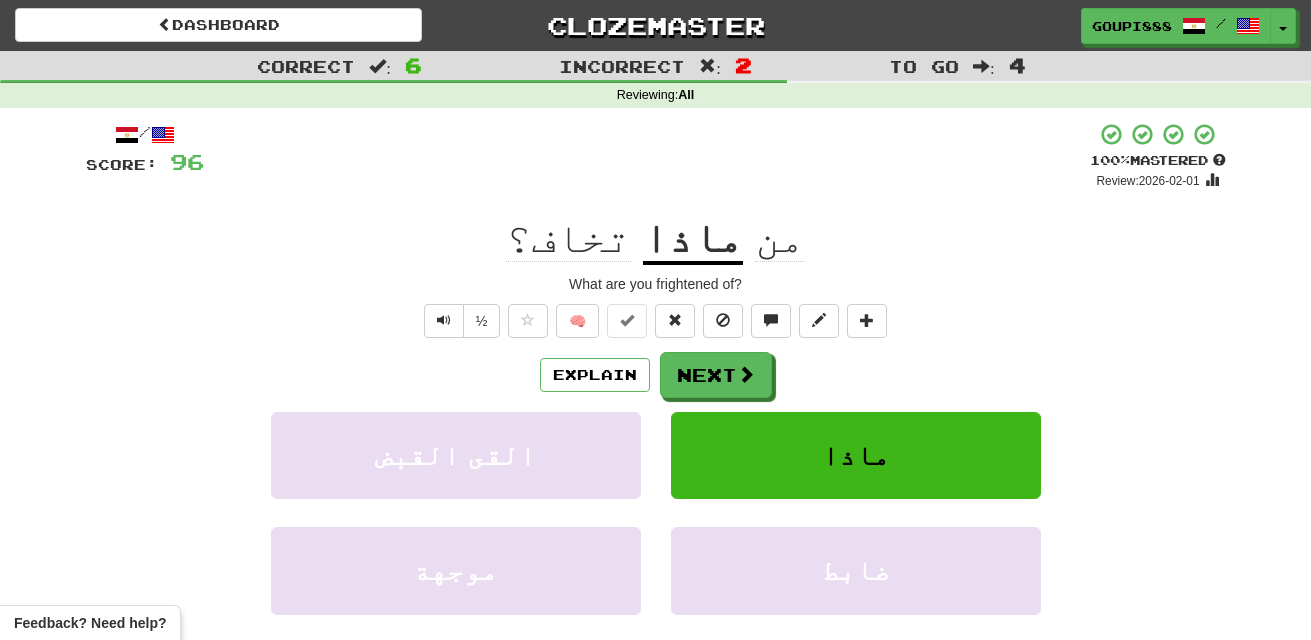 click on "تخاف؟" at bounding box center (568, 238) 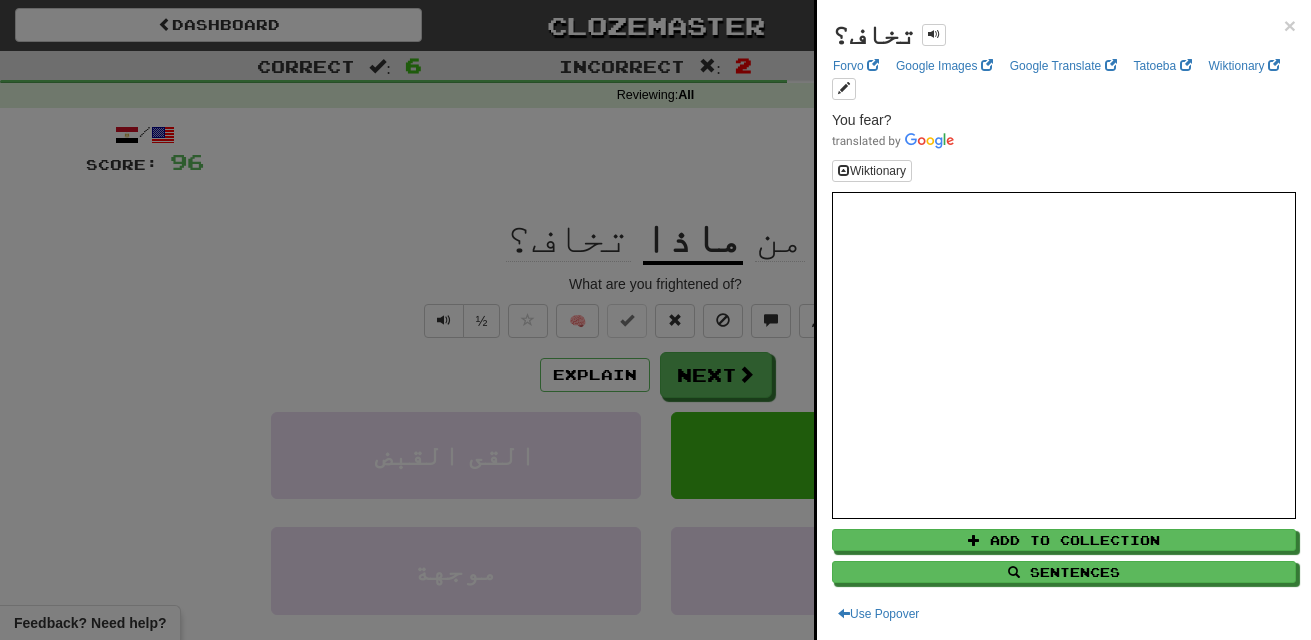 click at bounding box center [655, 320] 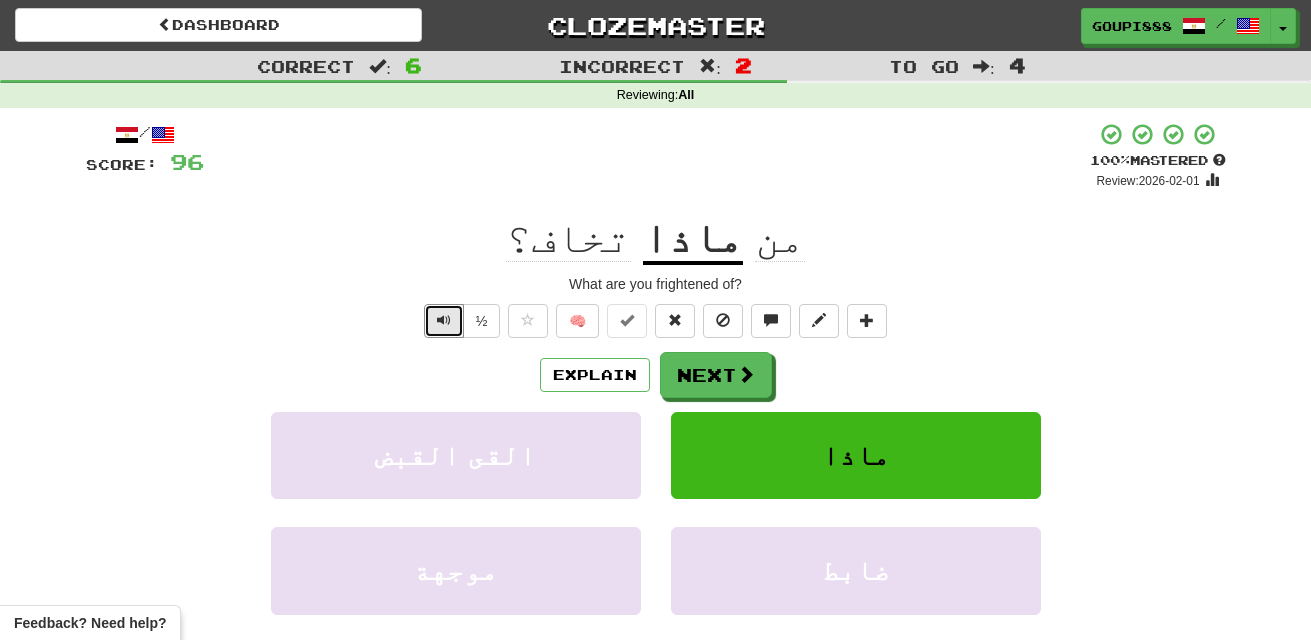 click at bounding box center (444, 320) 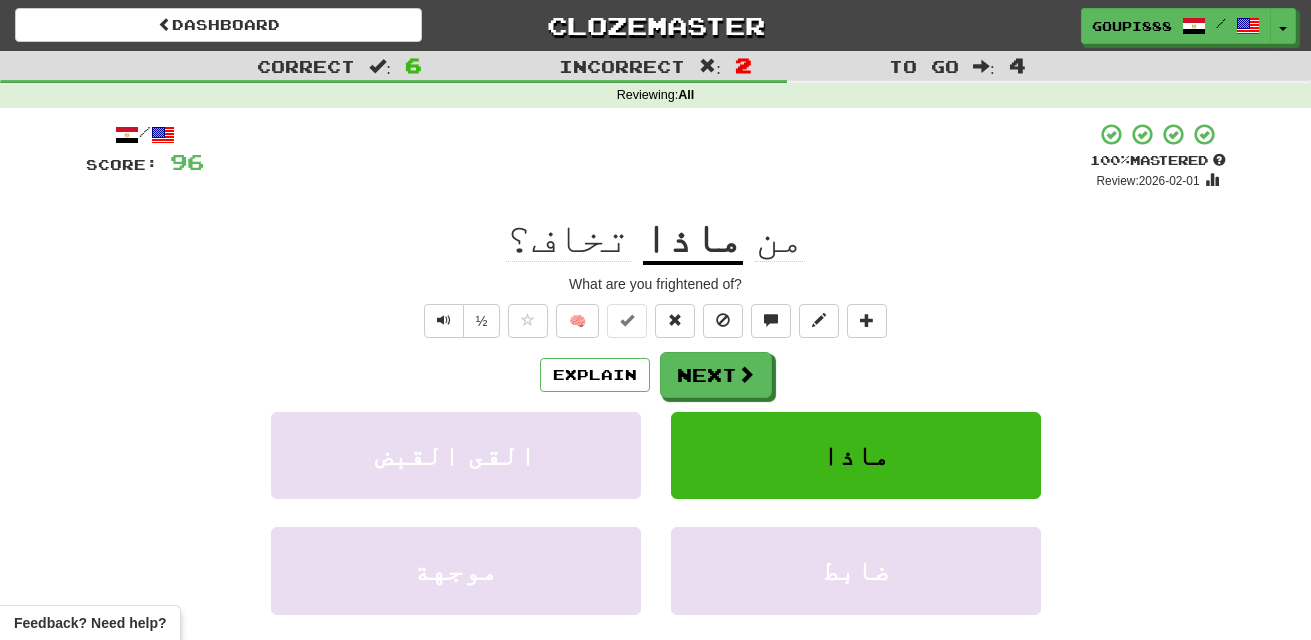 click on "تخاف؟" at bounding box center (568, 238) 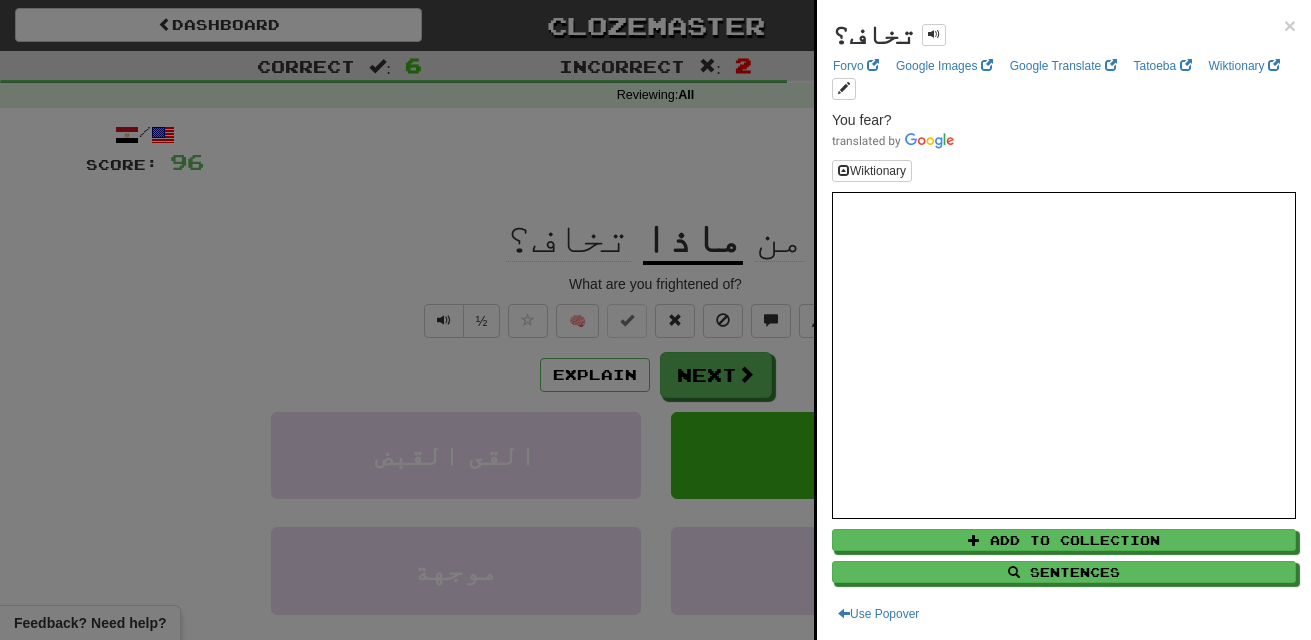 click at bounding box center [655, 320] 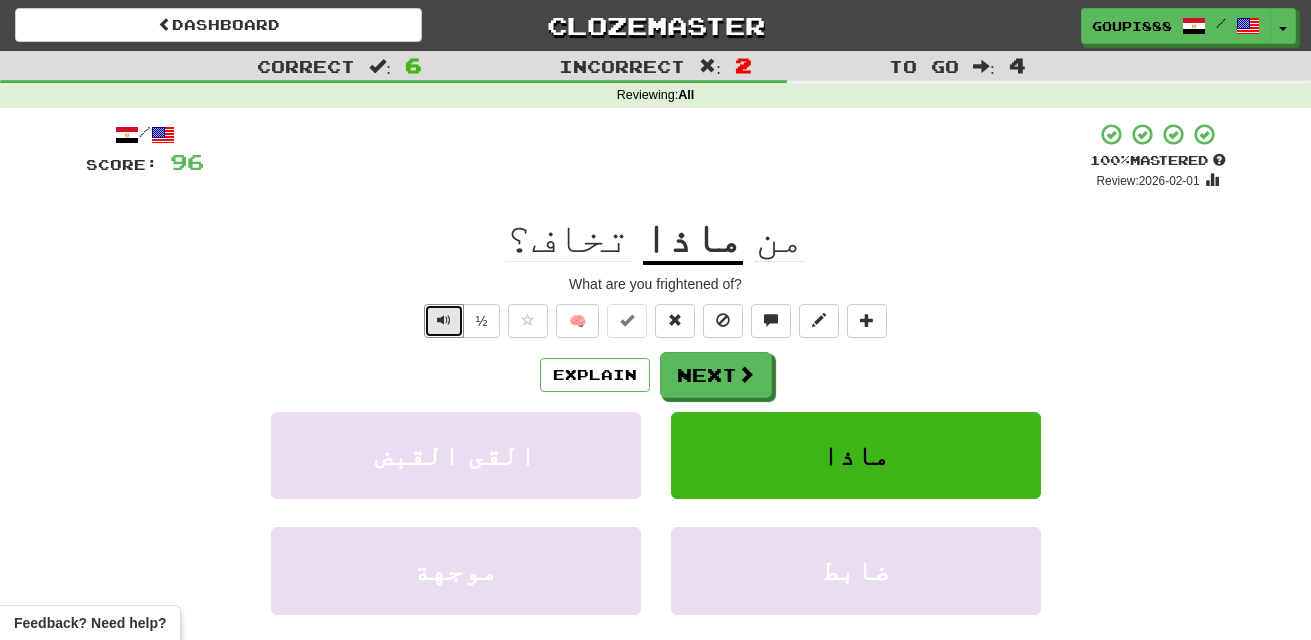 click at bounding box center (444, 320) 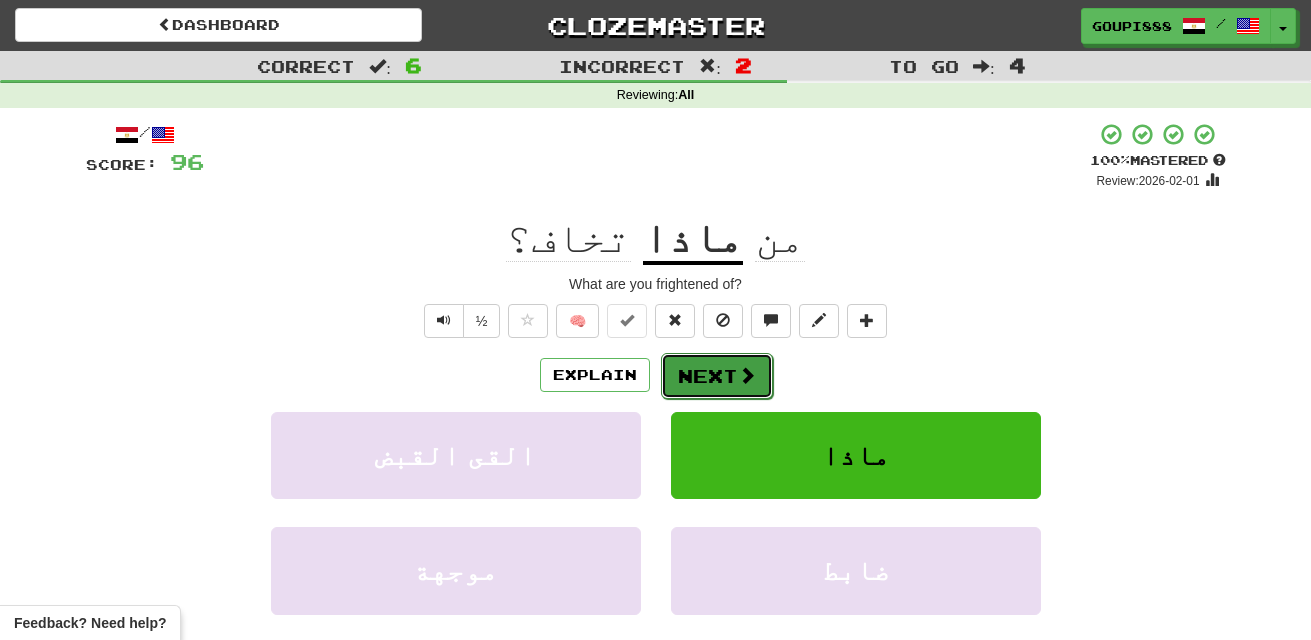 click on "Next" at bounding box center (717, 376) 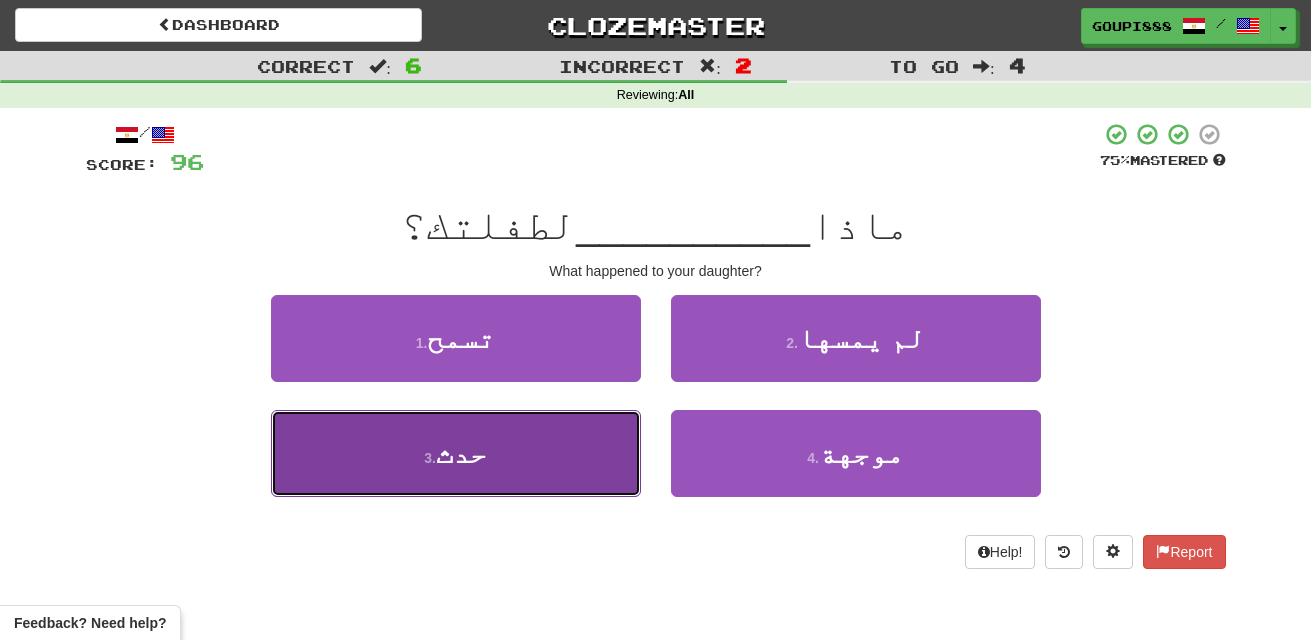 click on "3 .  حدث" at bounding box center (456, 453) 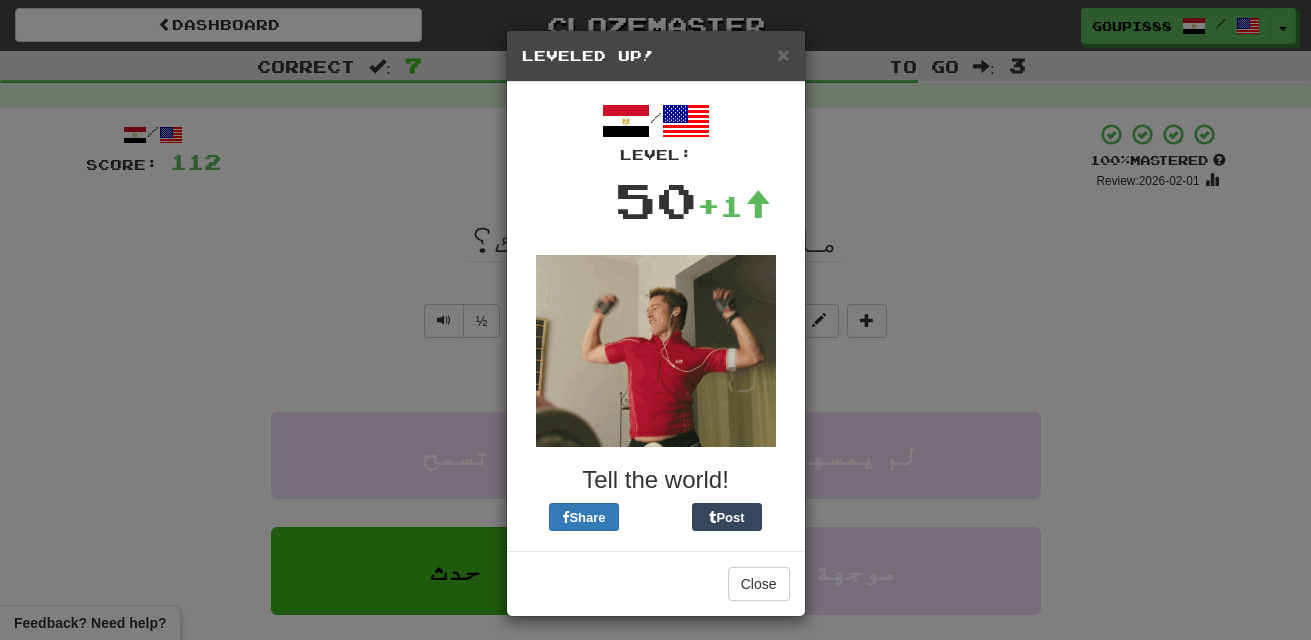 click on "× Leveled Up!  /  Level: 50 +1 Tell the world!  Share  Post Close" at bounding box center (655, 320) 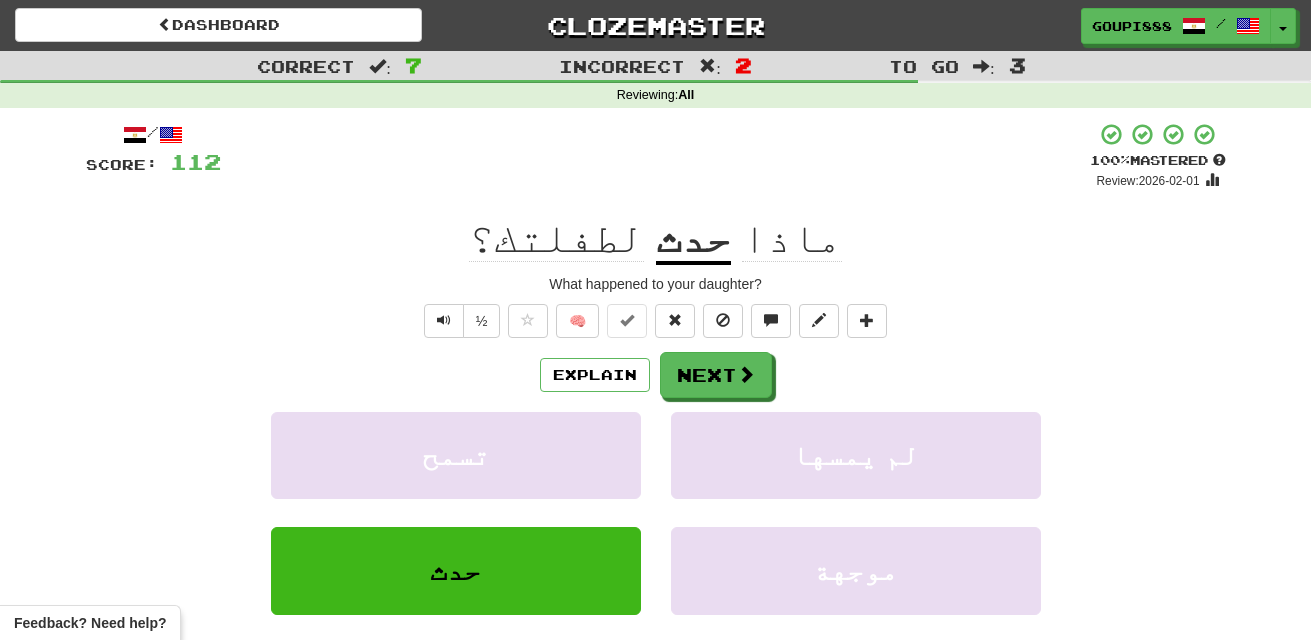 click on "لطفلتك؟" at bounding box center (556, 238) 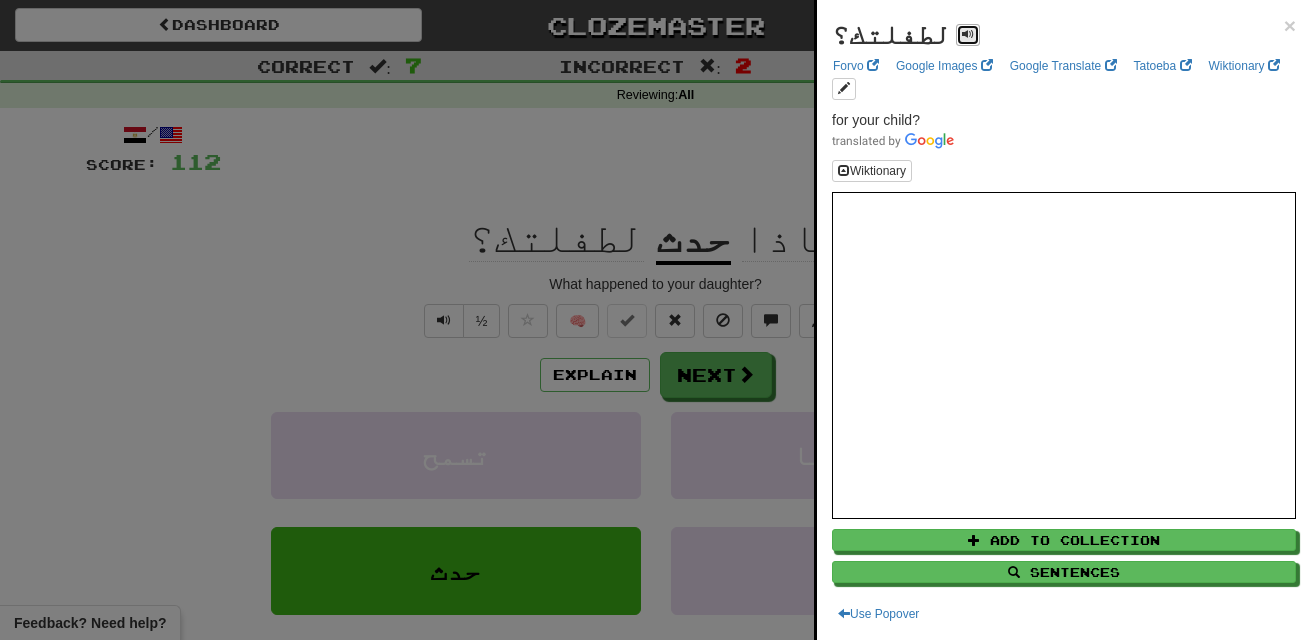 click at bounding box center (968, 34) 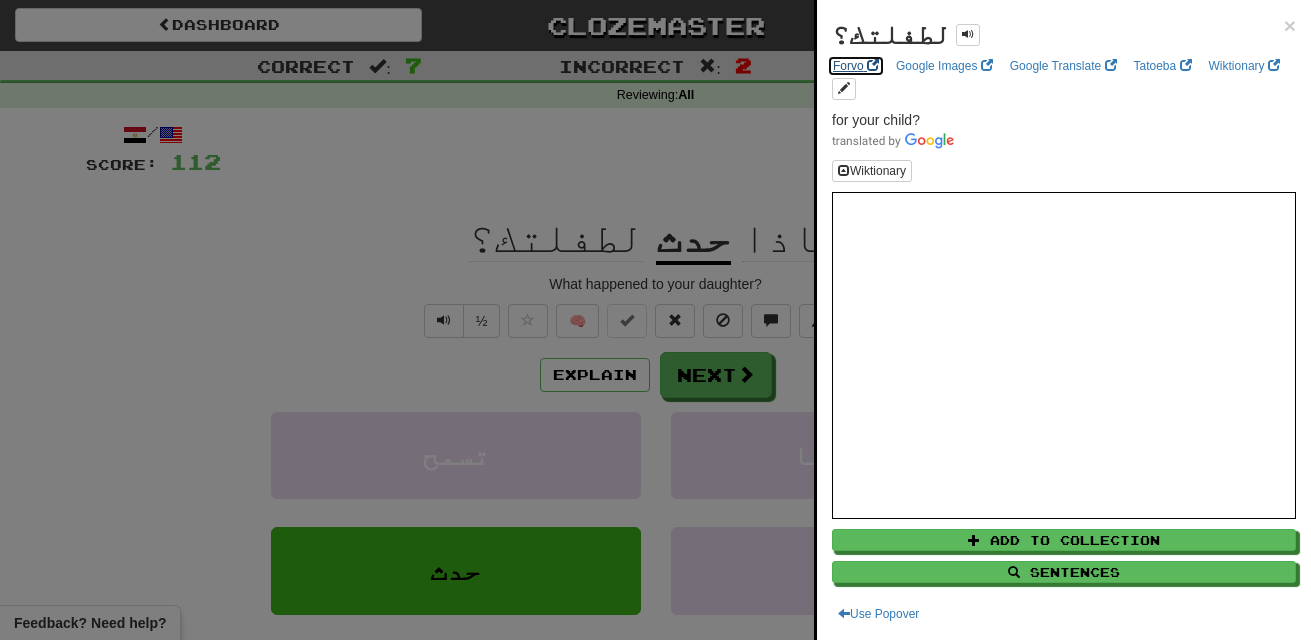click on "Forvo" at bounding box center (856, 66) 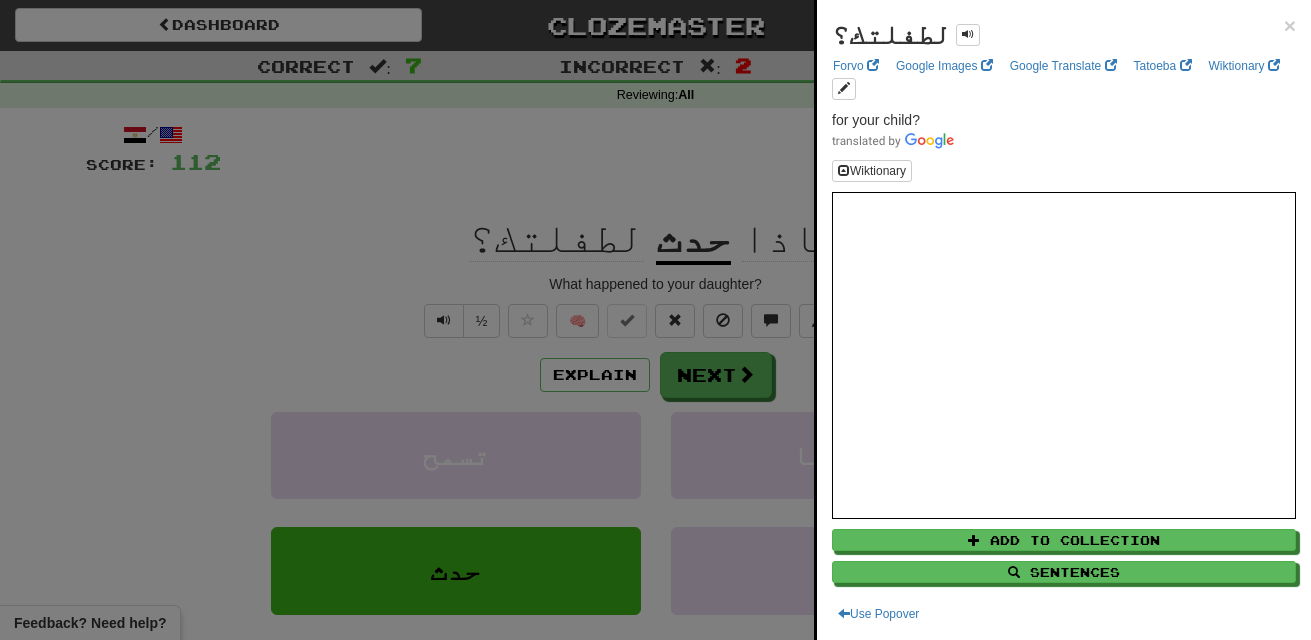 click at bounding box center [655, 320] 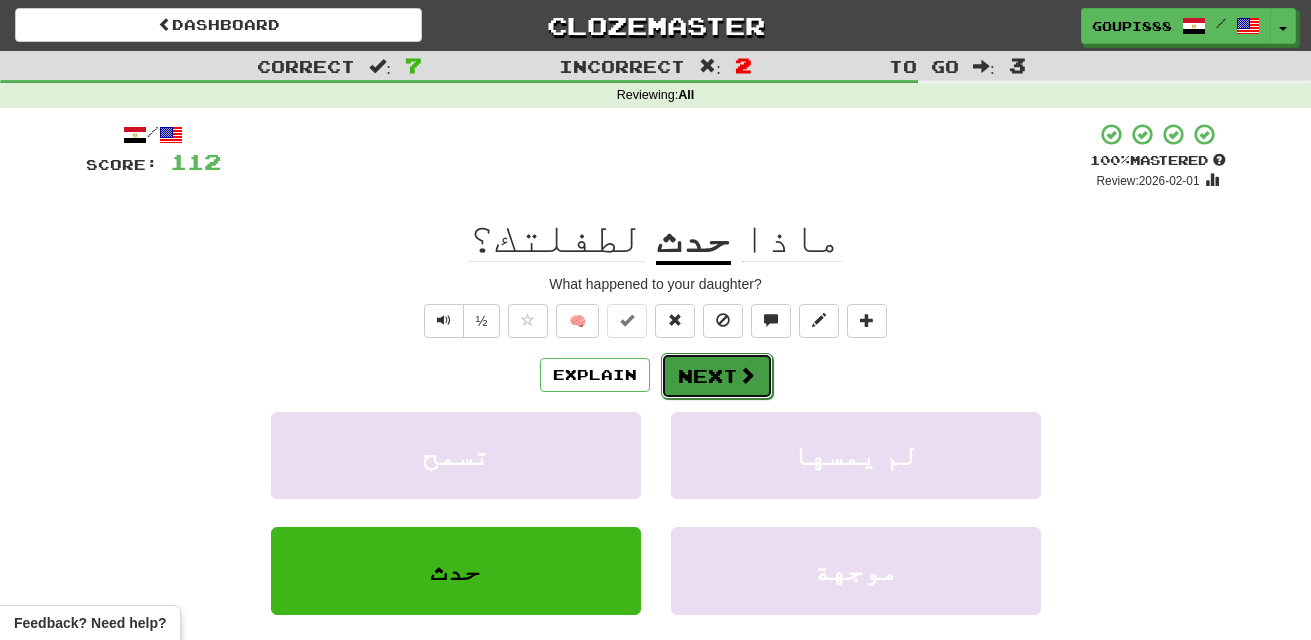 click on "Next" at bounding box center (717, 376) 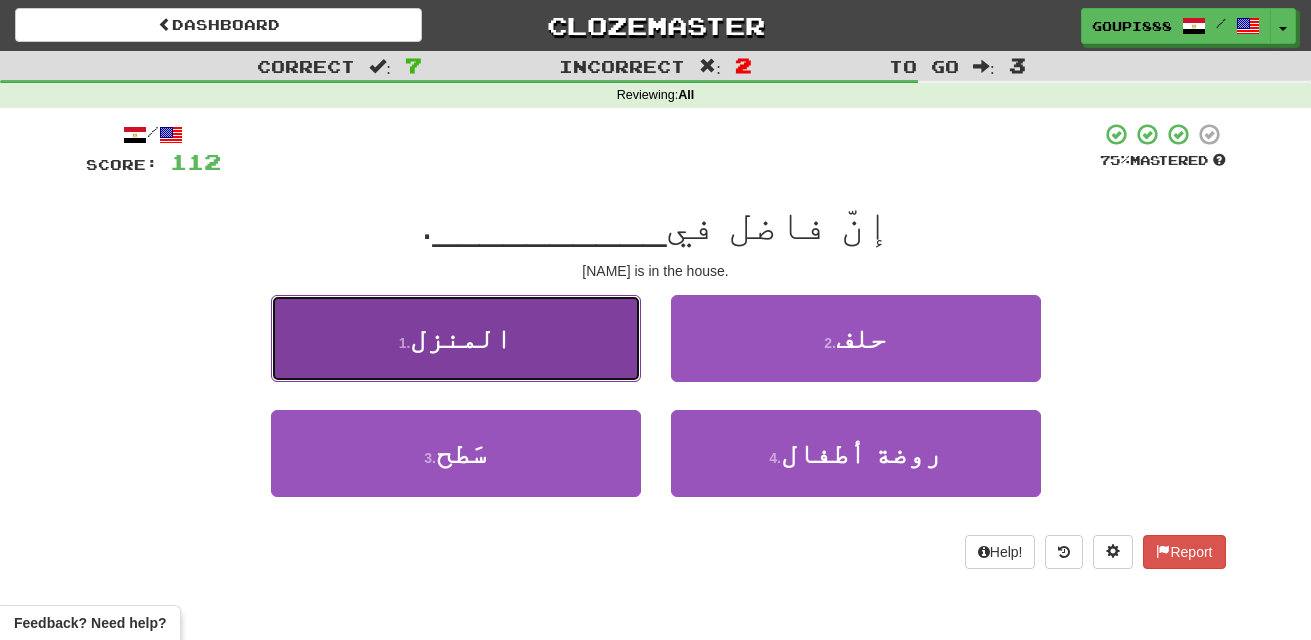 click on "1 .  المنزل" at bounding box center (456, 338) 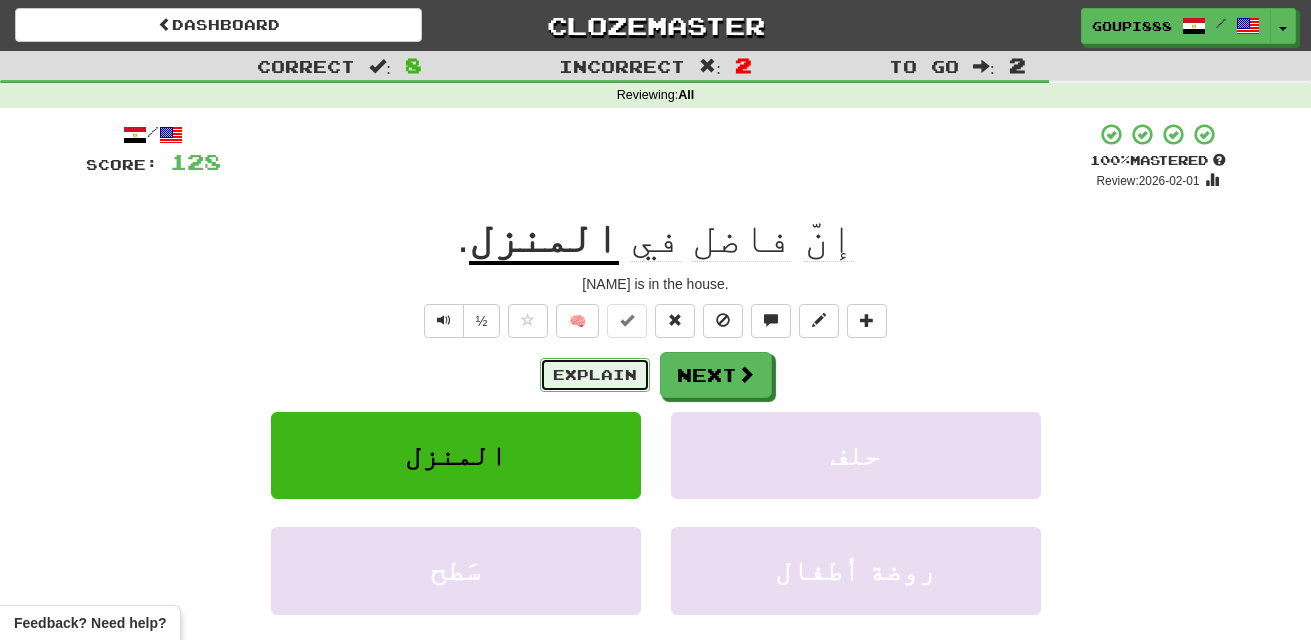 click on "Explain" at bounding box center [595, 375] 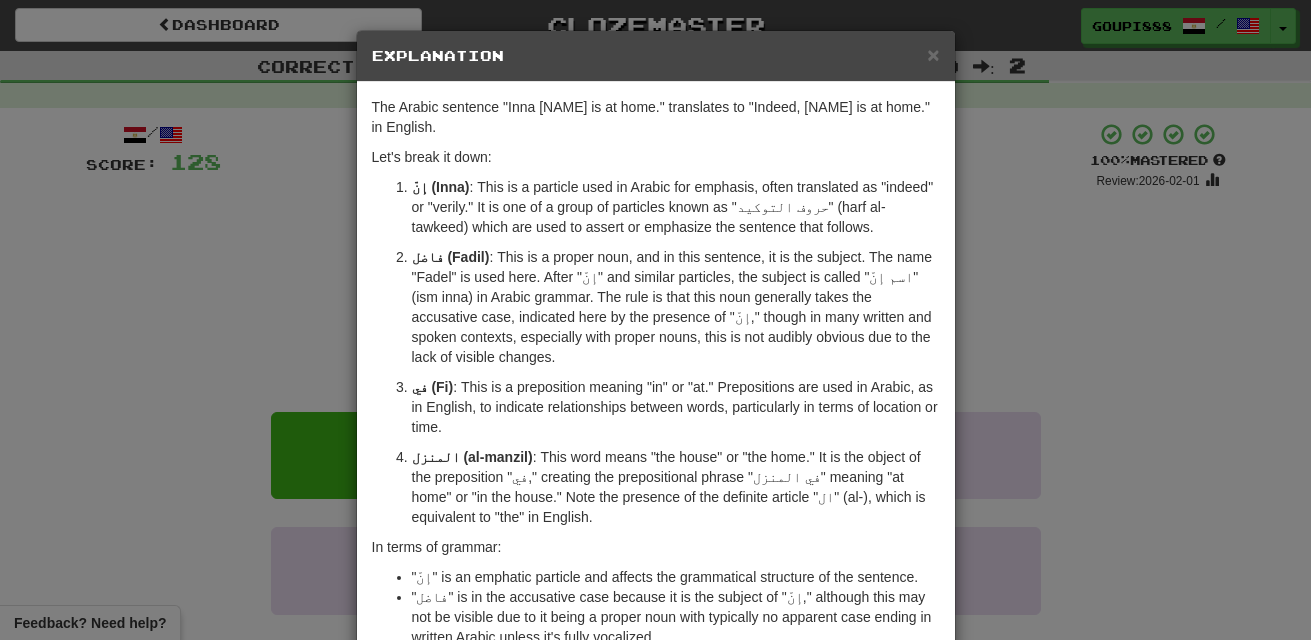 click on "× Explanation The Arabic sentence "Indeed, [NAME] is at home." translates to "Indeed, [NAME] is at home." in English. Let's break it down: Indeed or "verily." It is one of a group of particles known as "" which are used to assert or emphasize the sentence that follows. [NAME] is the subject. The name "[NAME]" is used here. After "" and similar particles, the subject is called "" in Arabic grammar. The rule is that this noun generally takes the accusative case, indicated here by the presence of "", though in many written and spoken contexts, especially with proper nouns, this is not audibly obvious due to the lack of visible changes. In beta. Generated by ChatGPT. Like it? Hate it? !" at bounding box center (655, 320) 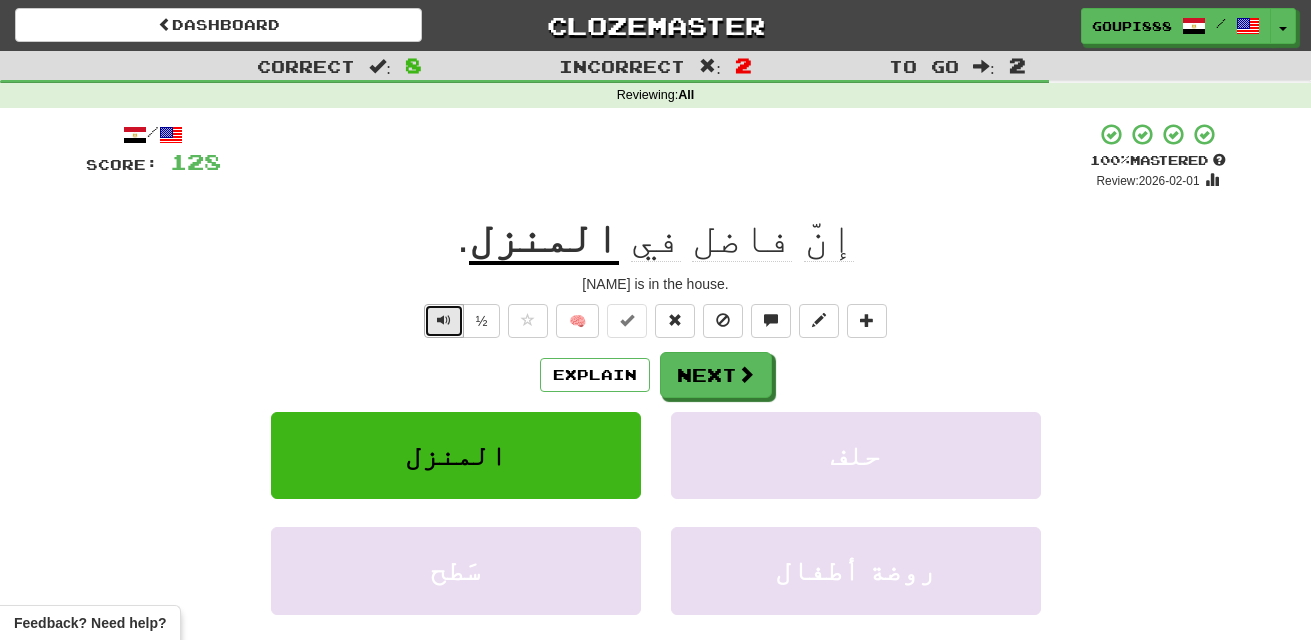 click at bounding box center (444, 320) 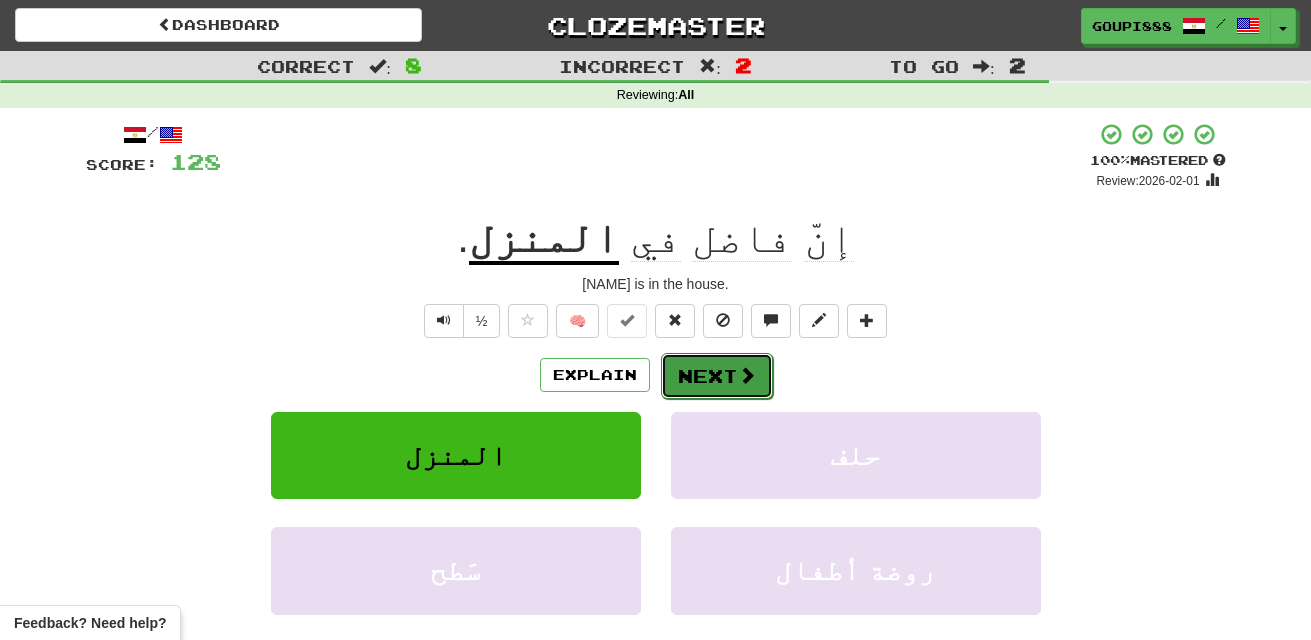 click on "Next" at bounding box center [717, 376] 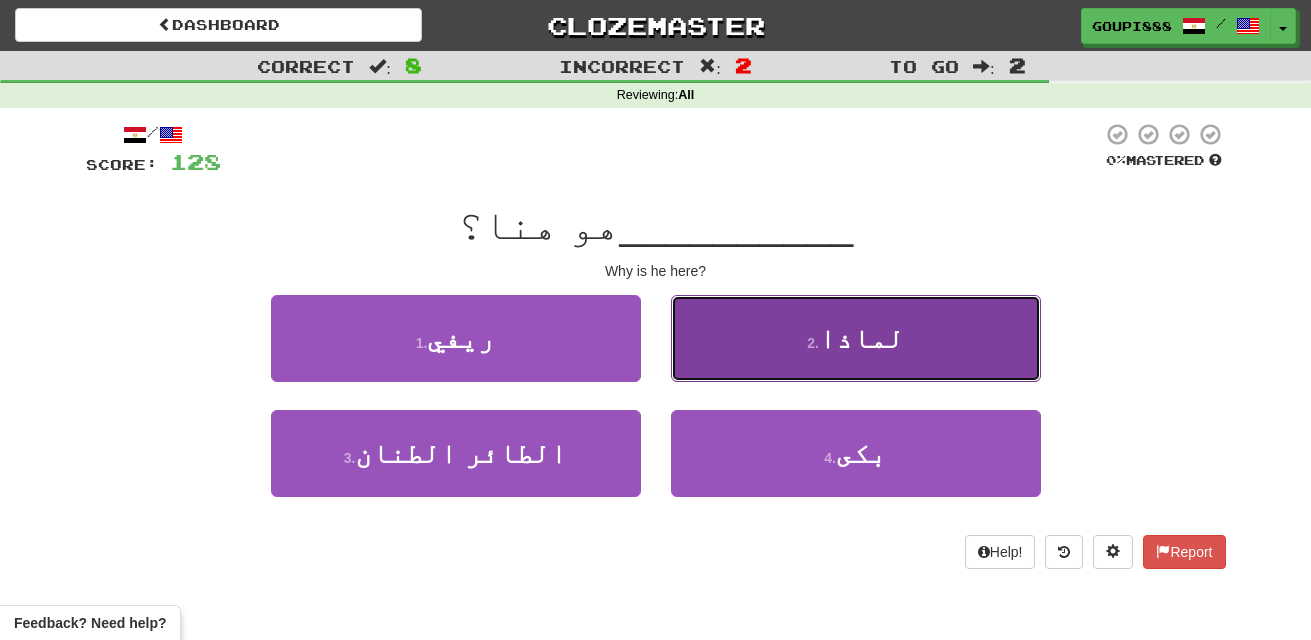 click on "2 .  لماذا" at bounding box center (856, 338) 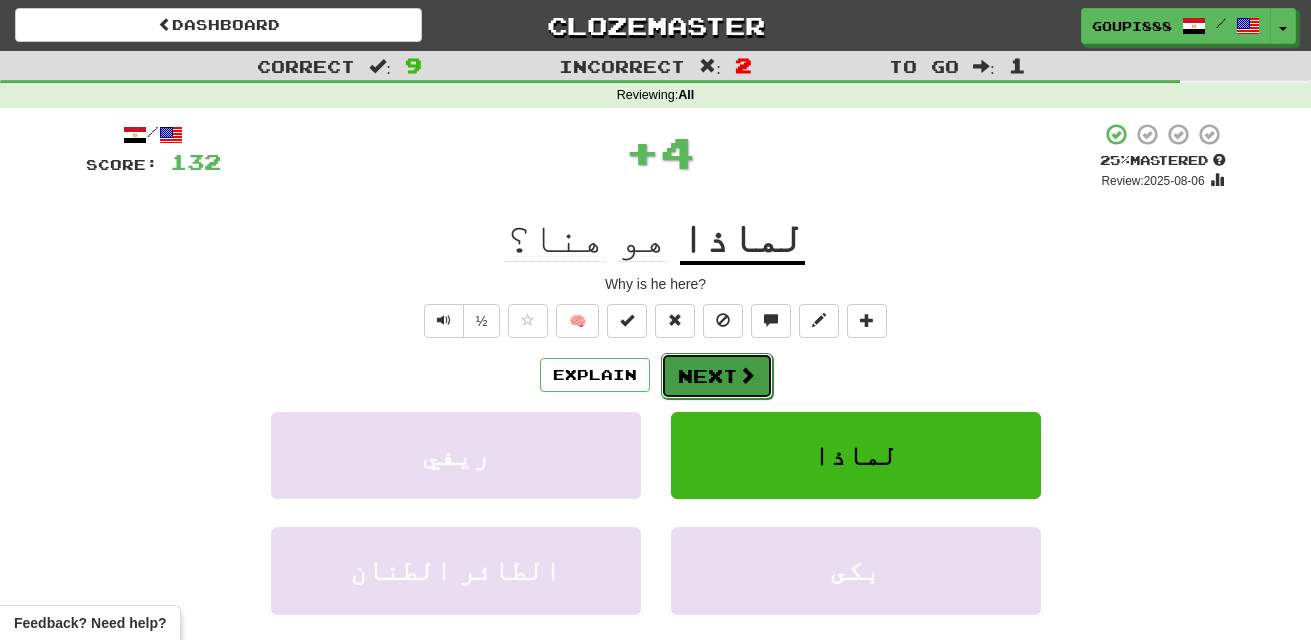 click at bounding box center [747, 375] 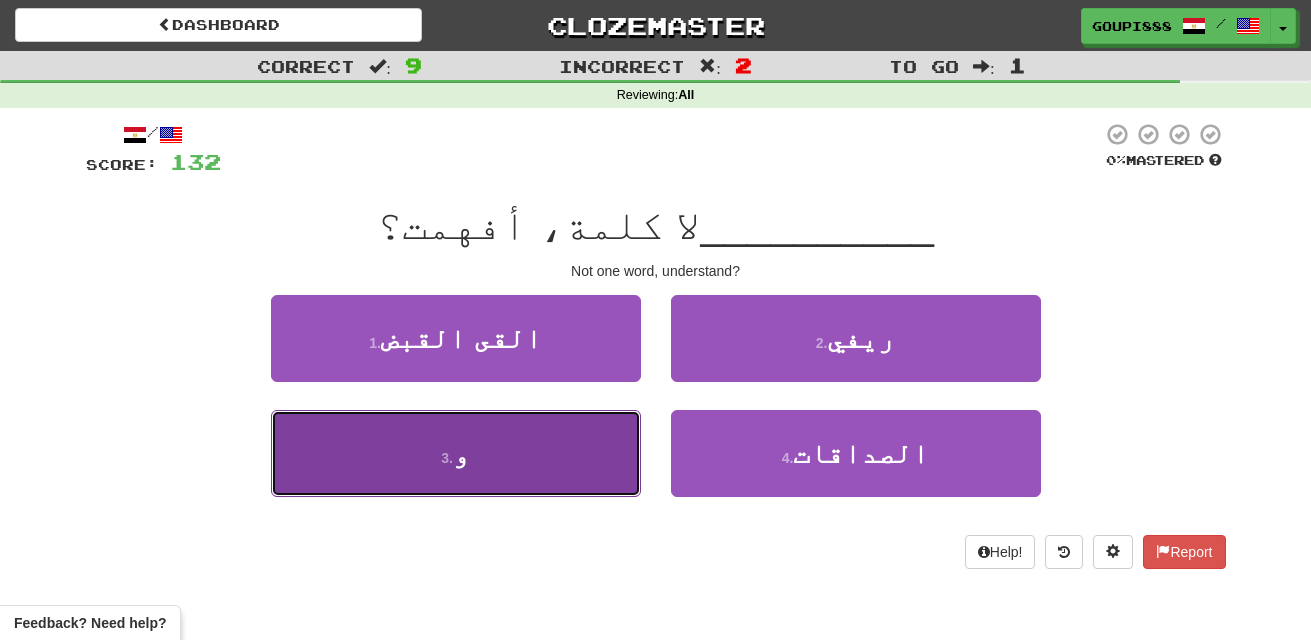 click on "و" at bounding box center (461, 453) 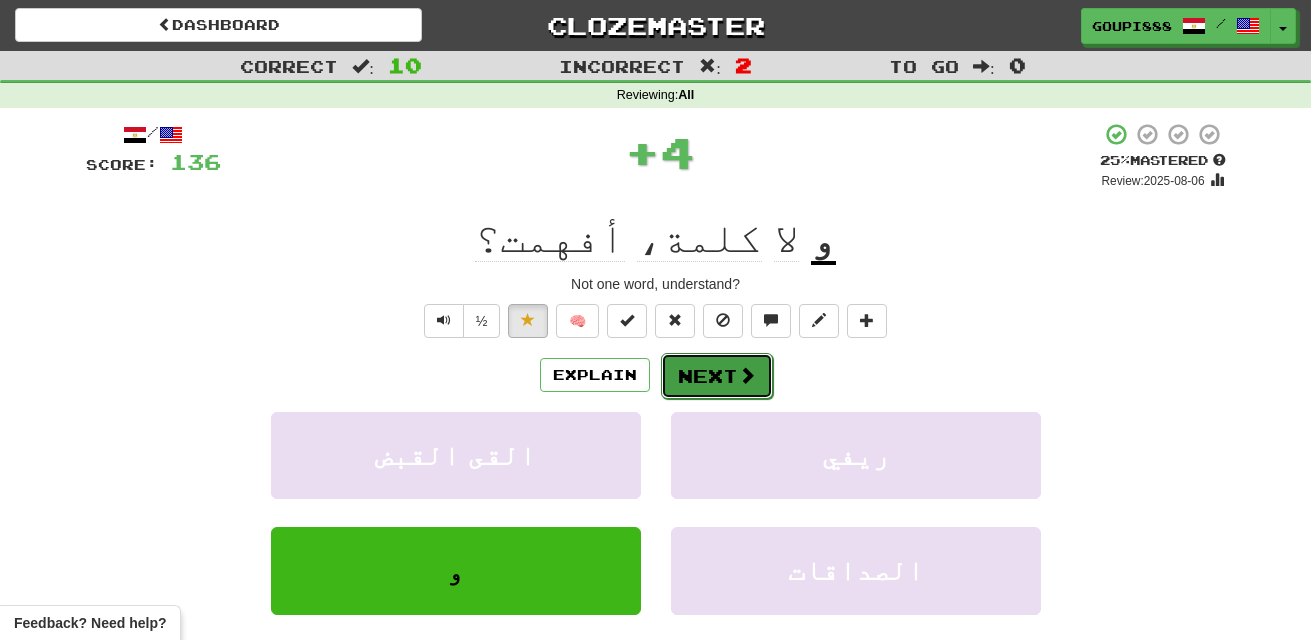 click on "Next" at bounding box center (717, 376) 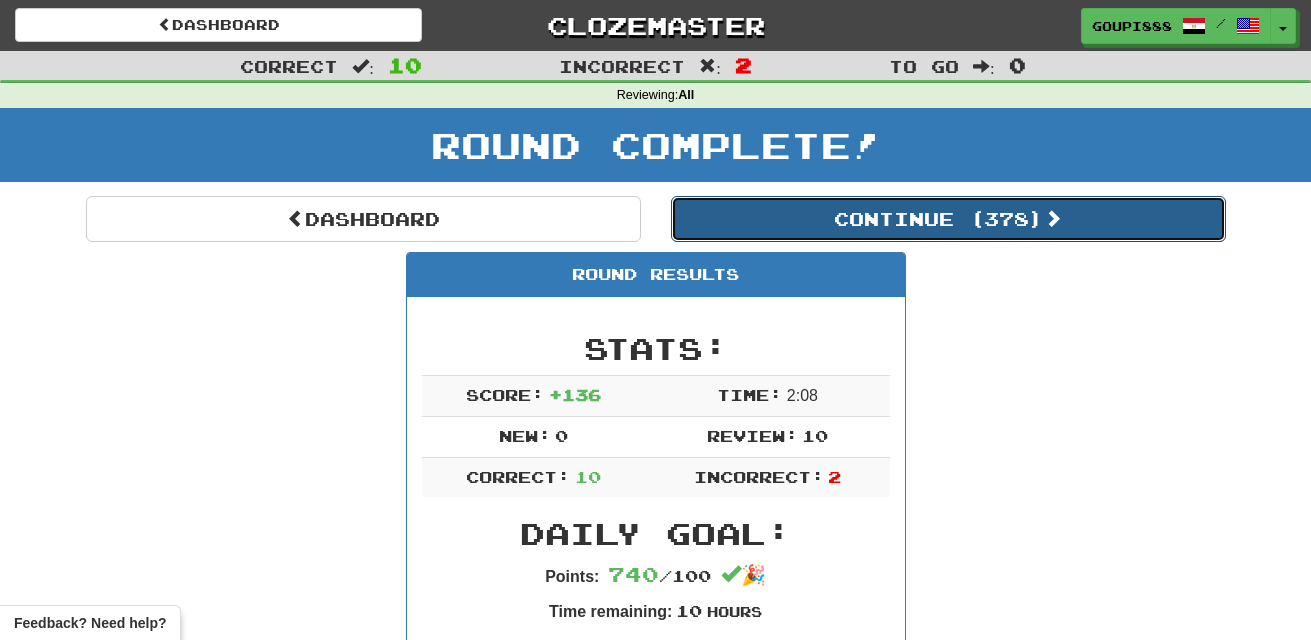 click on "Continue ( 378 )" at bounding box center (948, 219) 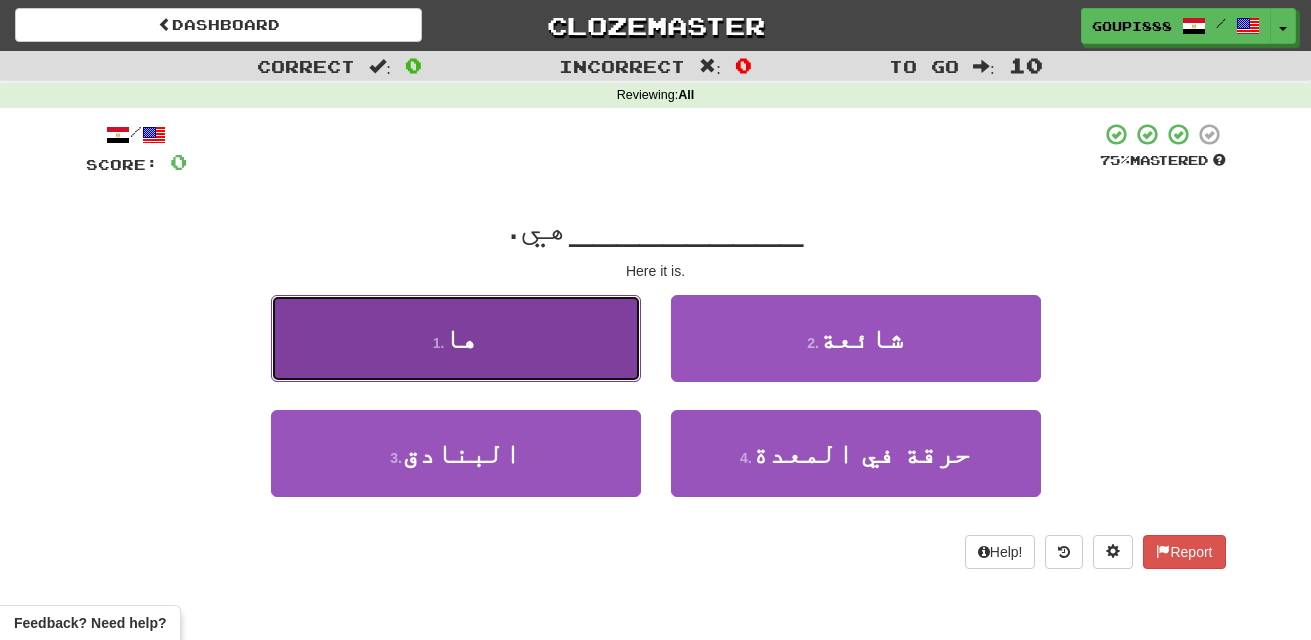 click on "1 .  ها" at bounding box center (456, 338) 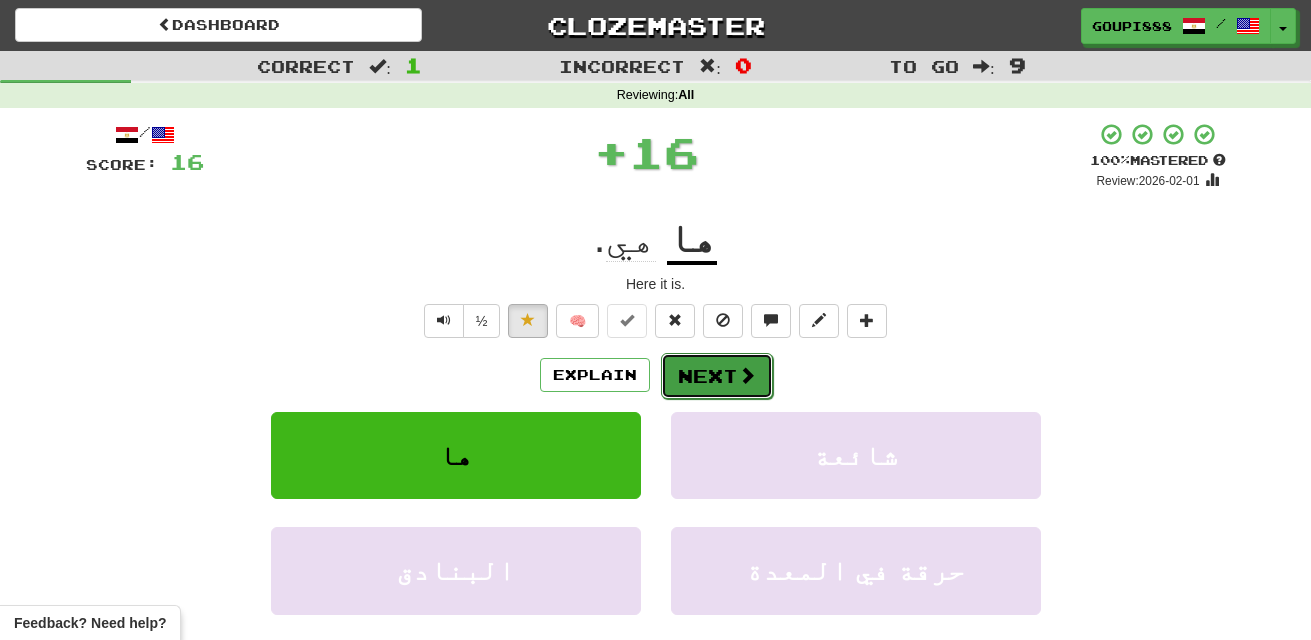 click at bounding box center (747, 375) 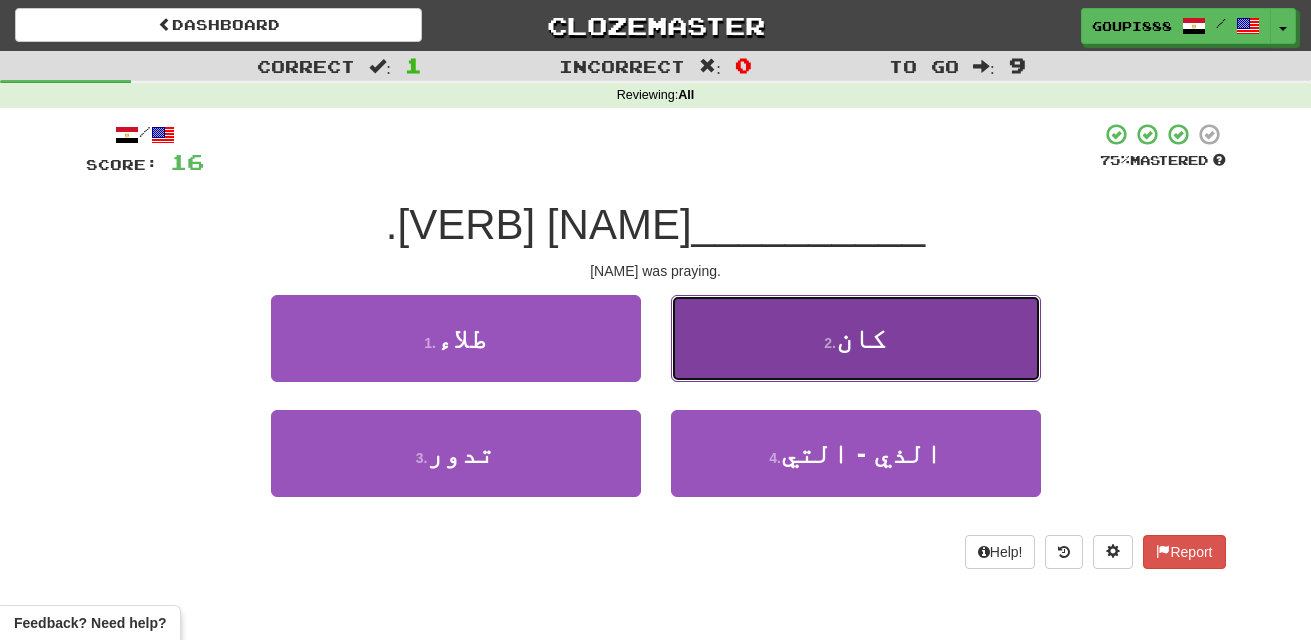 click on "2 .  كان" at bounding box center [856, 338] 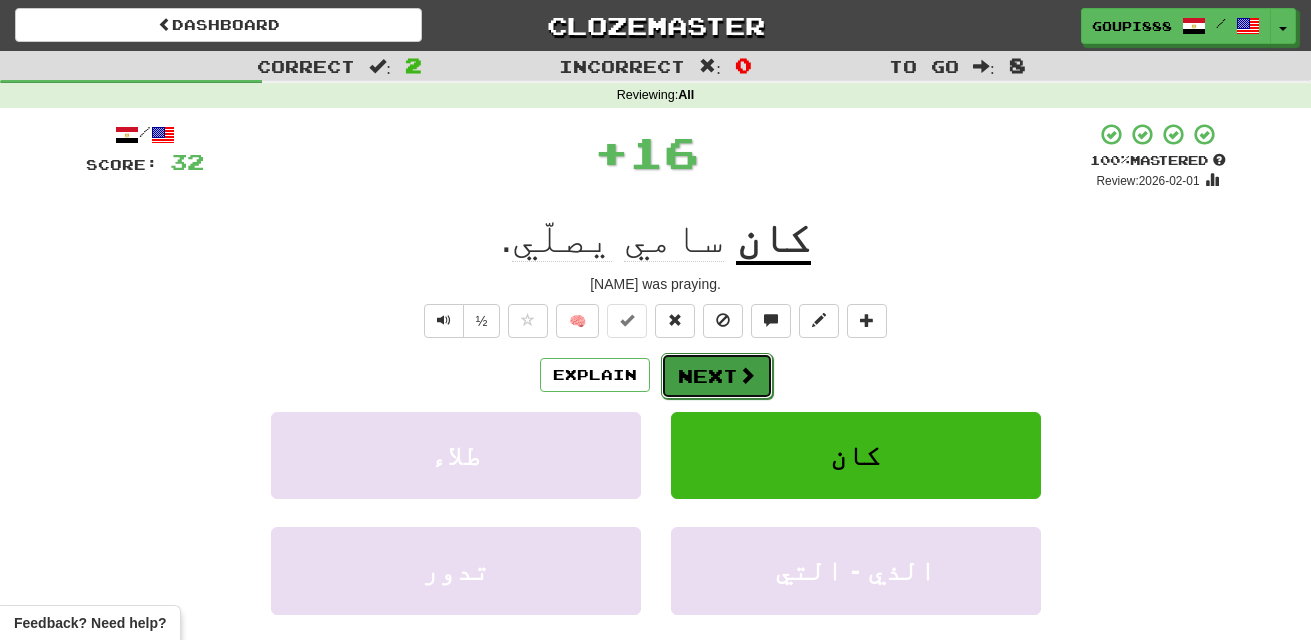 click on "Next" at bounding box center [717, 376] 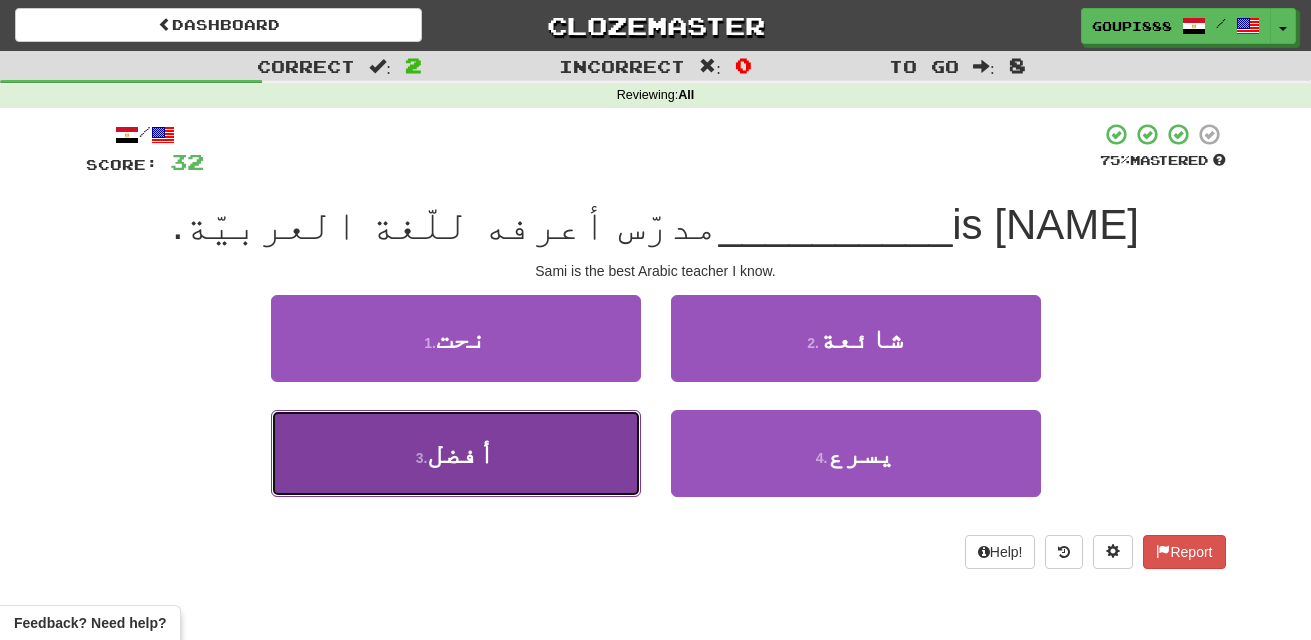 click on "3 .  أفضل" at bounding box center [456, 453] 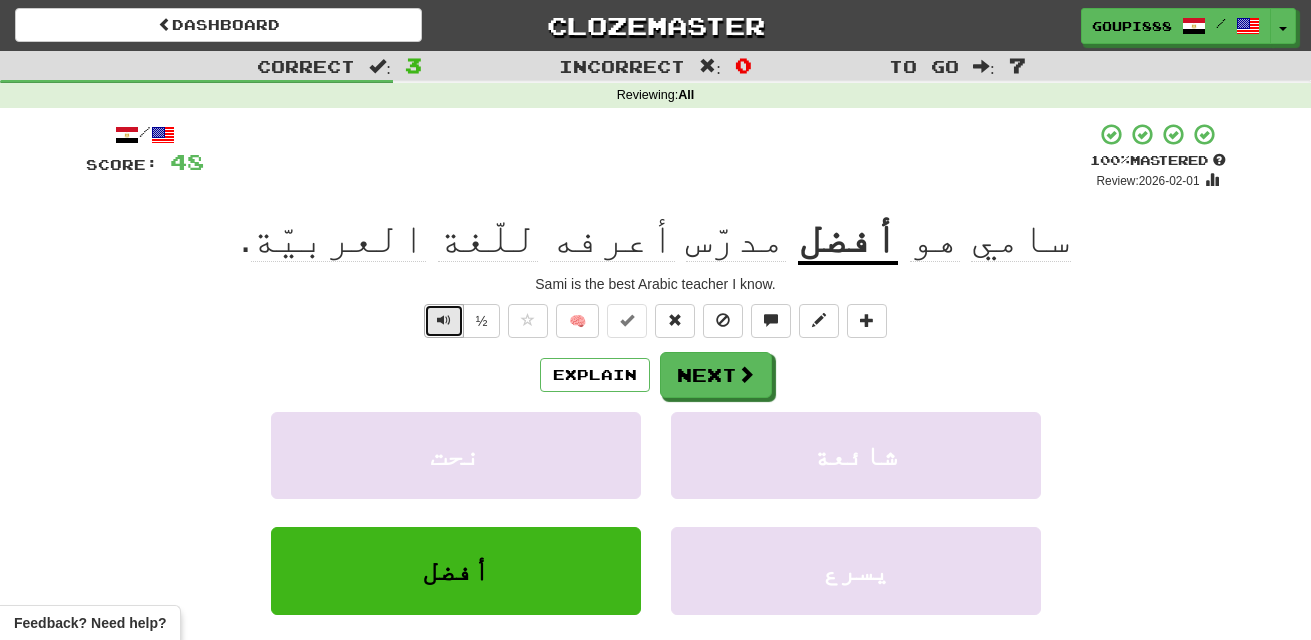 click at bounding box center (444, 321) 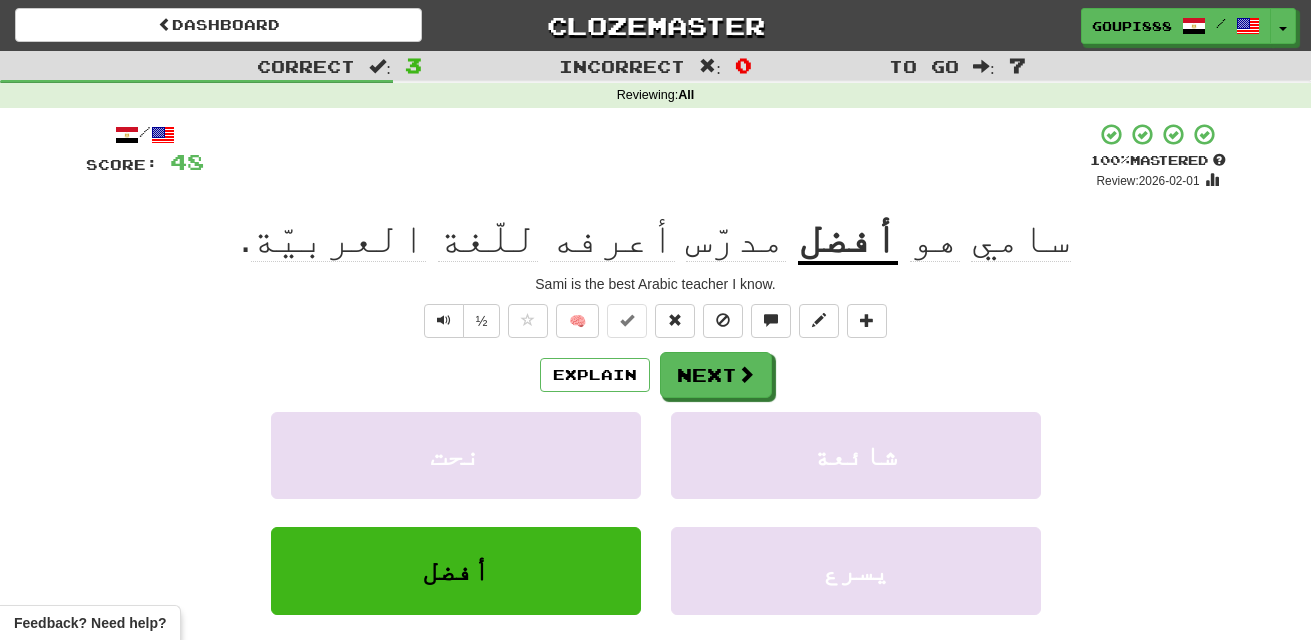 click on "أفضل" at bounding box center [848, 239] 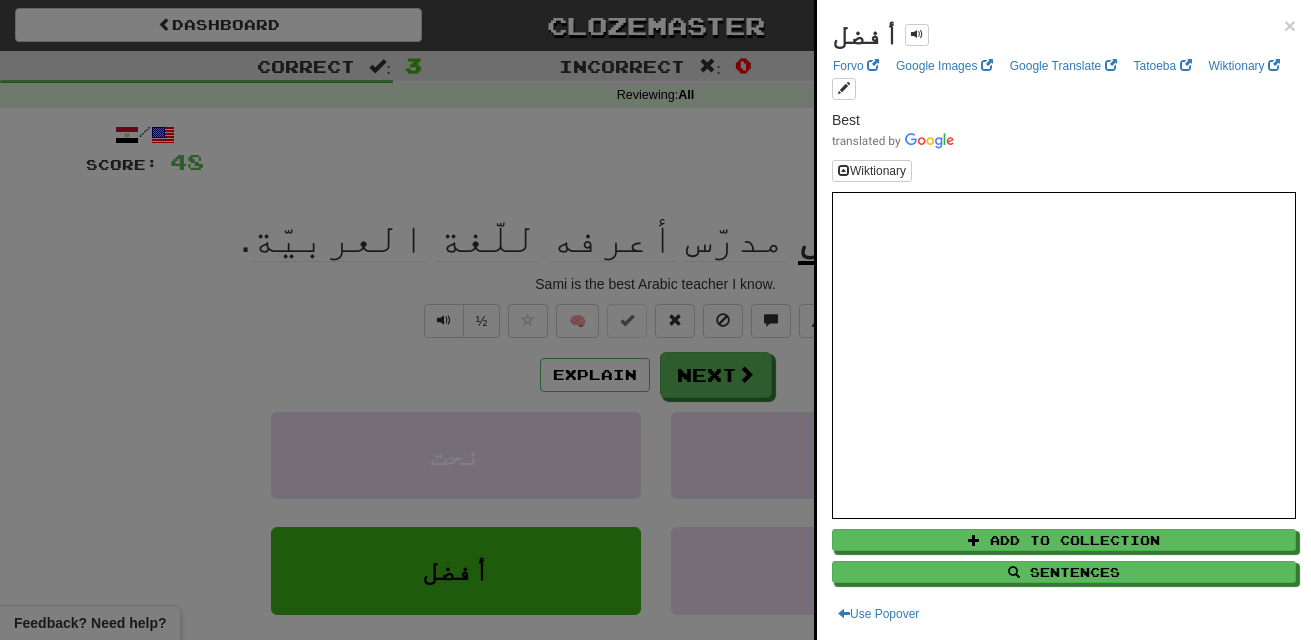 click at bounding box center [655, 320] 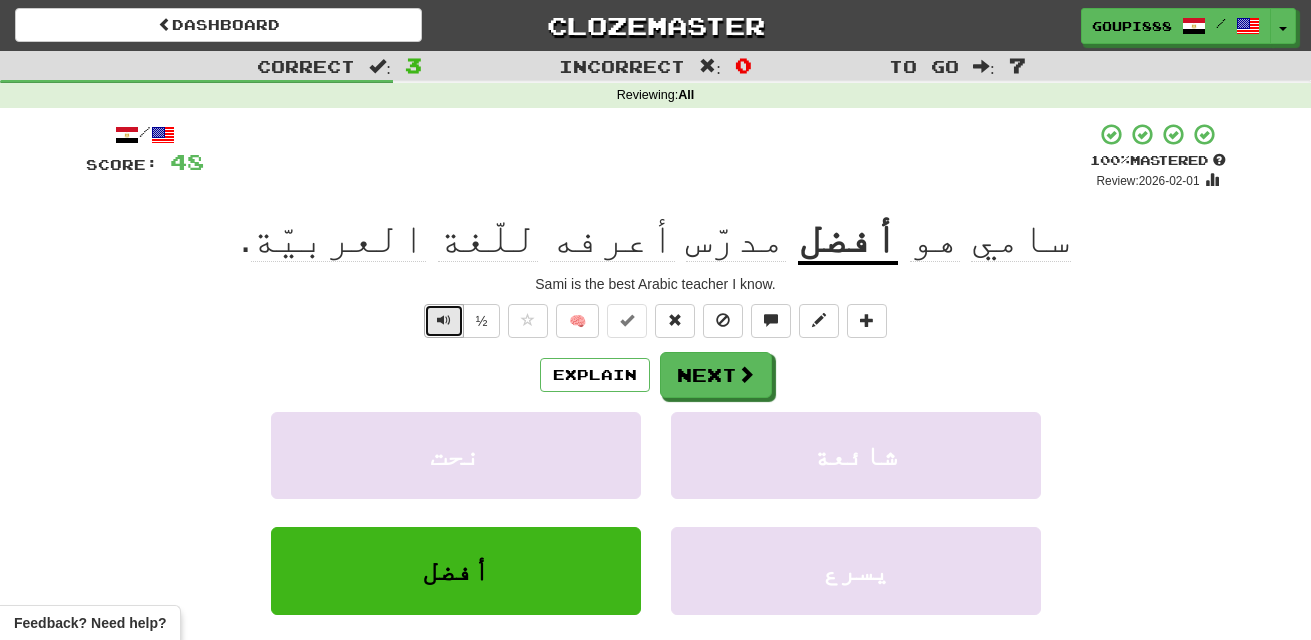 click at bounding box center (444, 320) 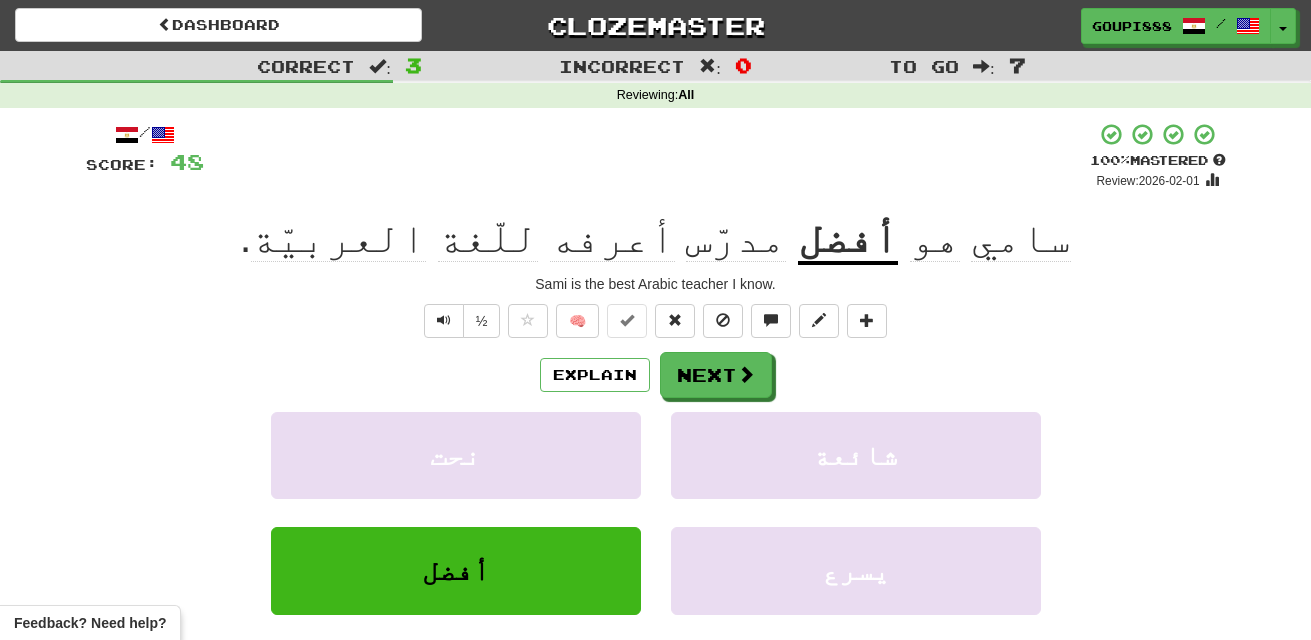 click on "أفضل" at bounding box center [848, 239] 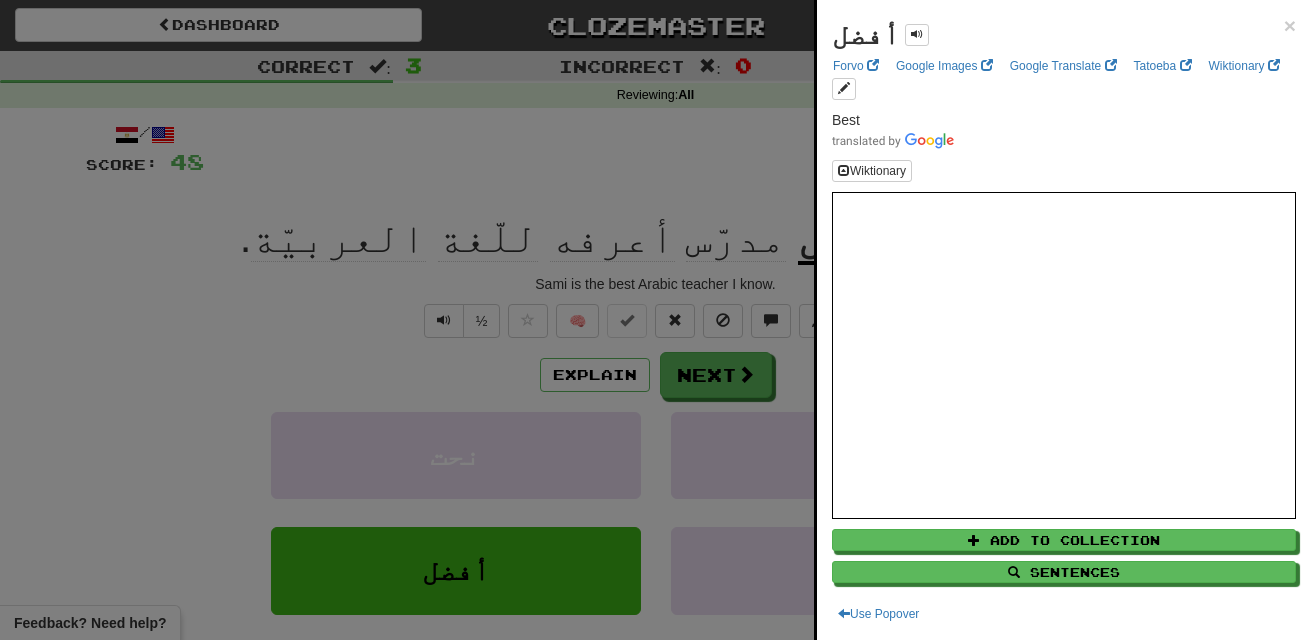 click at bounding box center [655, 320] 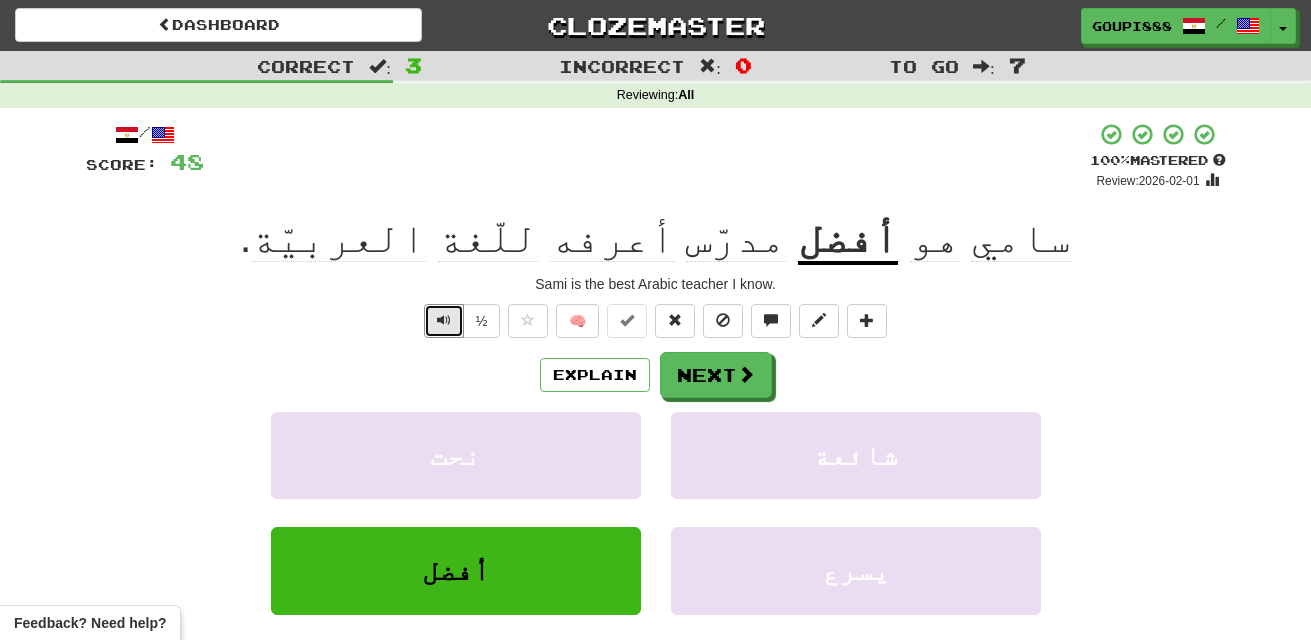 click at bounding box center [444, 320] 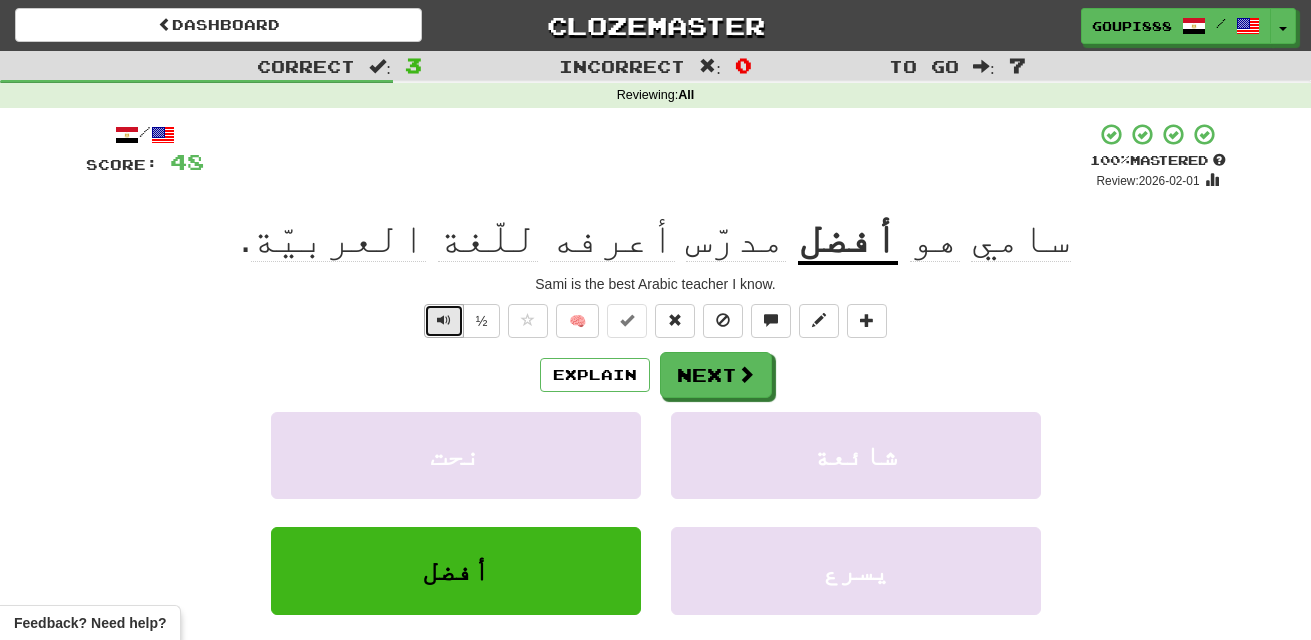 click at bounding box center (444, 320) 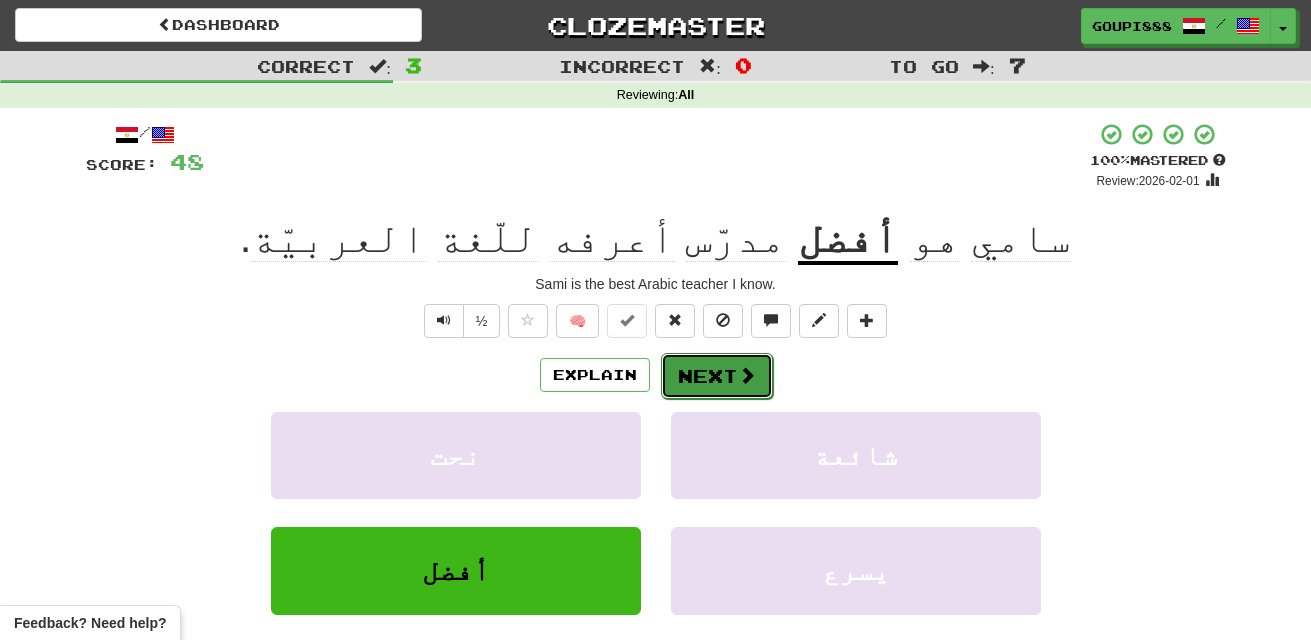 click on "Next" at bounding box center [717, 376] 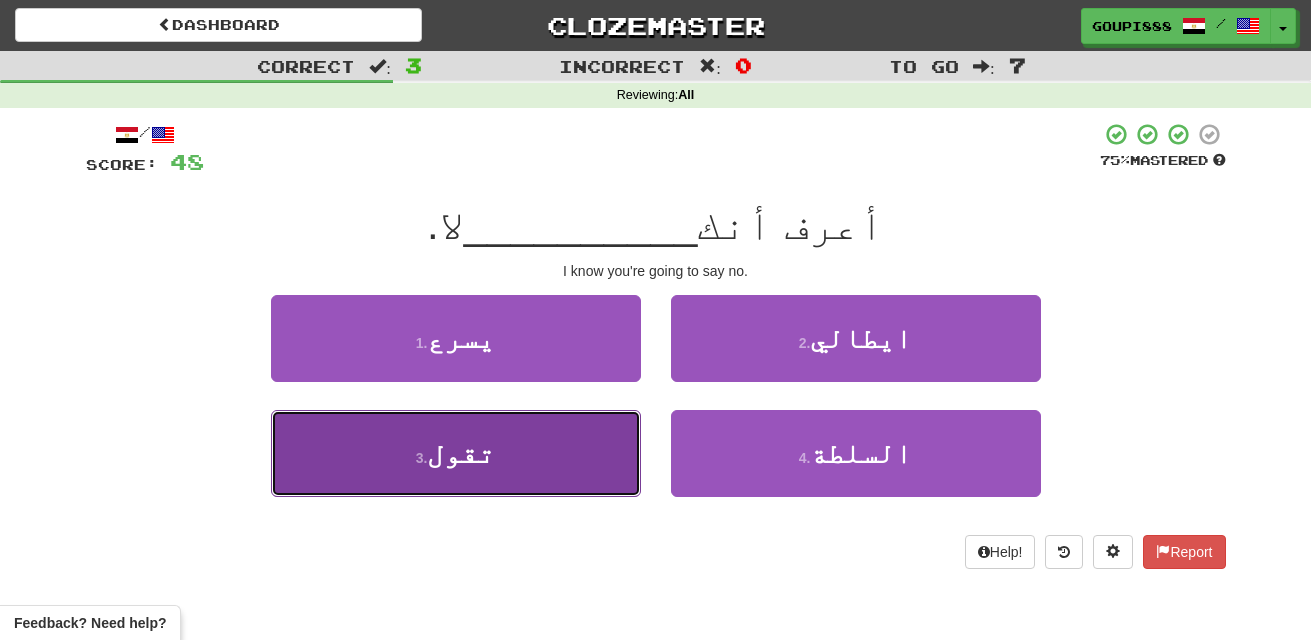 click on "3 .  تقول" at bounding box center [456, 453] 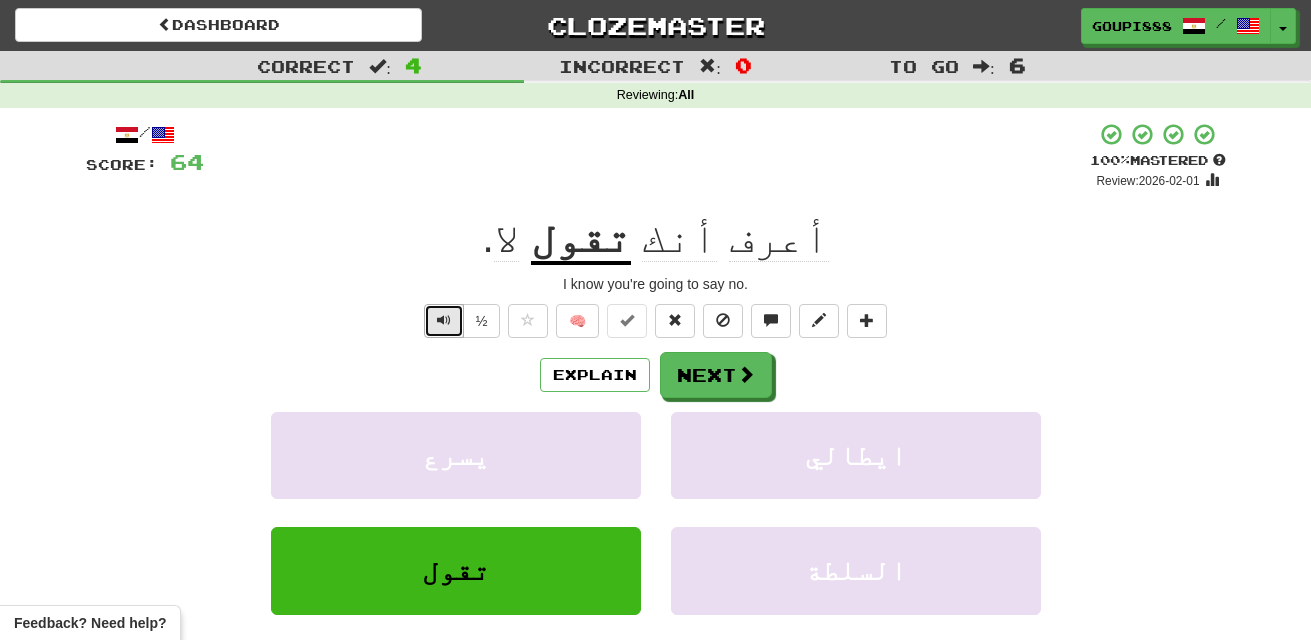 click at bounding box center (444, 321) 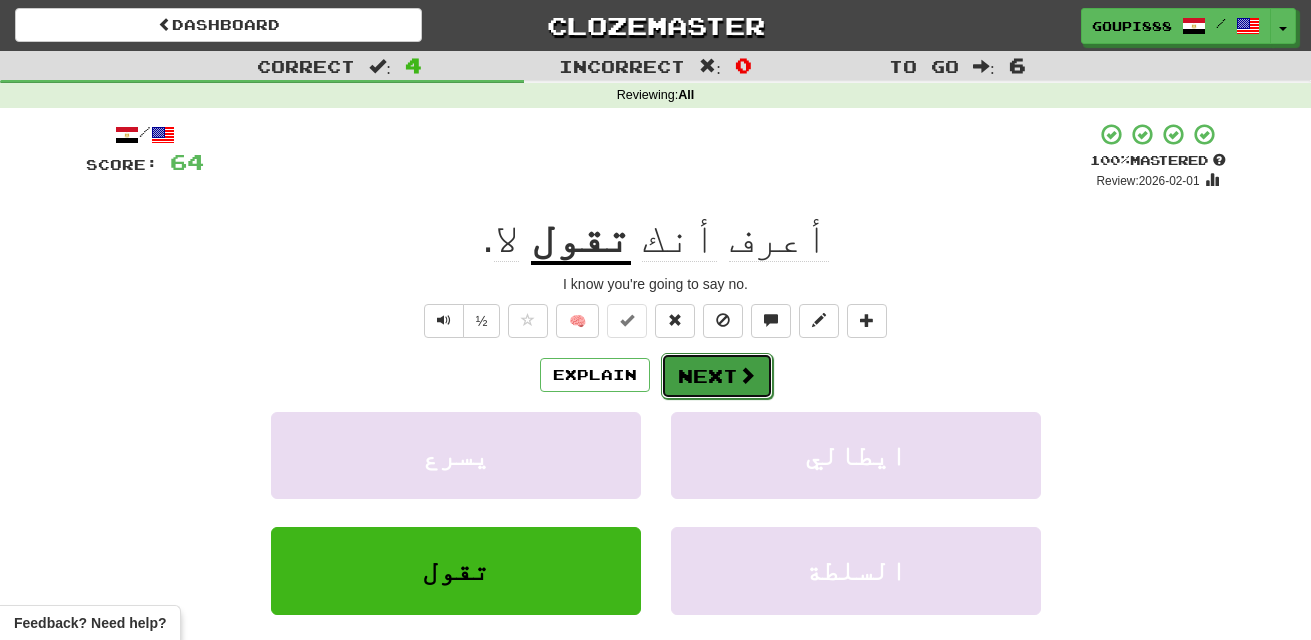 click on "Next" at bounding box center [717, 376] 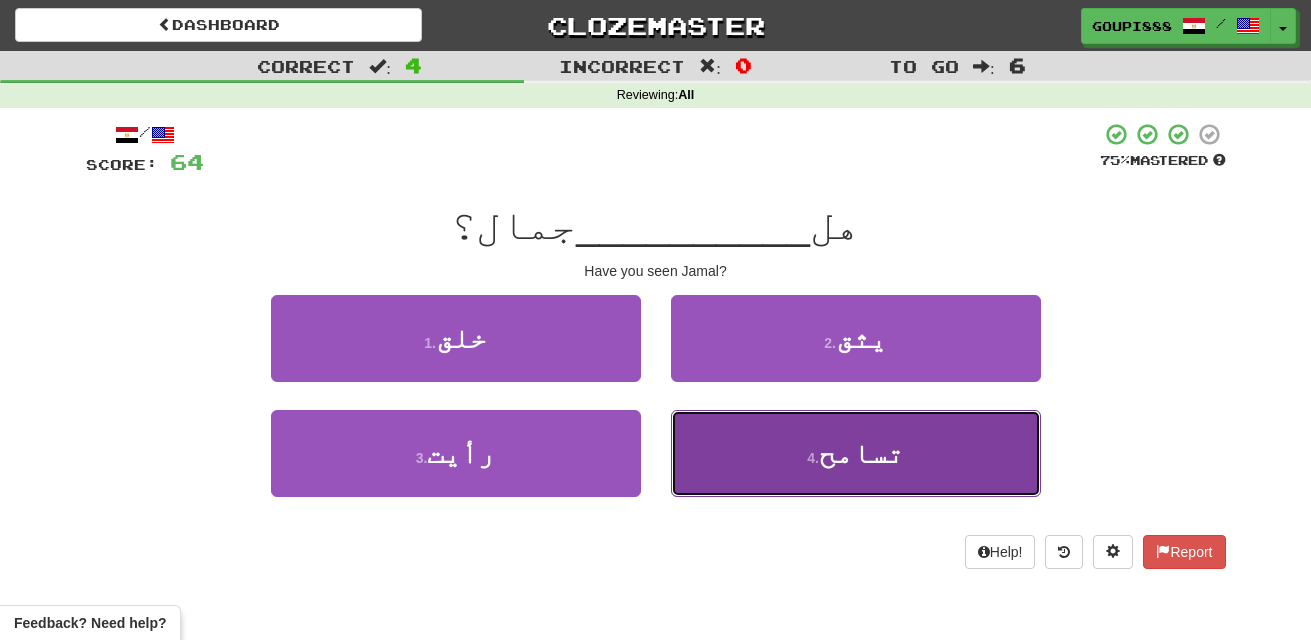 click on "4 .  تسامح" at bounding box center (856, 453) 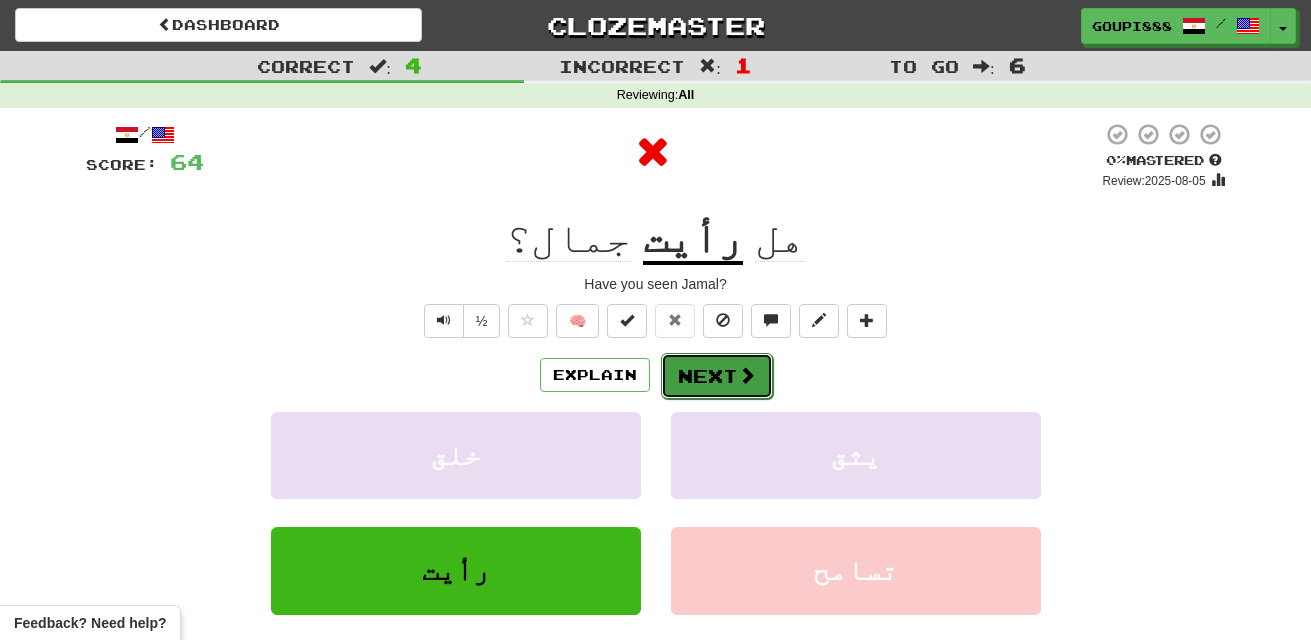click at bounding box center [747, 375] 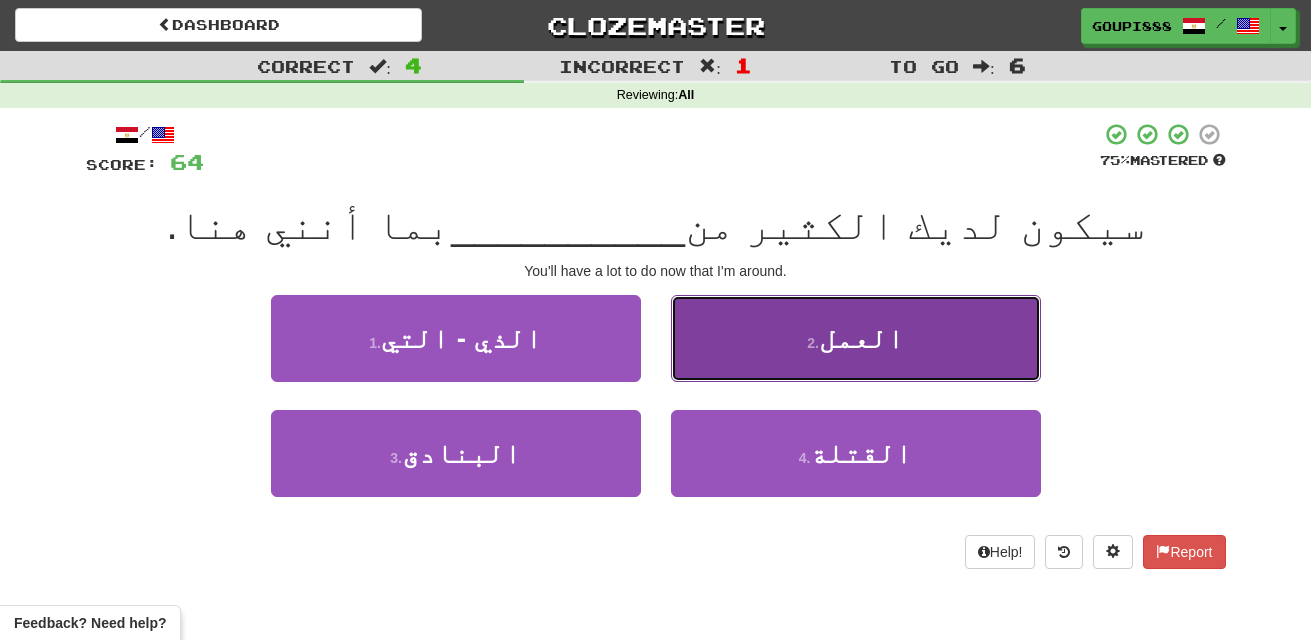 click on "2 .  العمل" at bounding box center (856, 338) 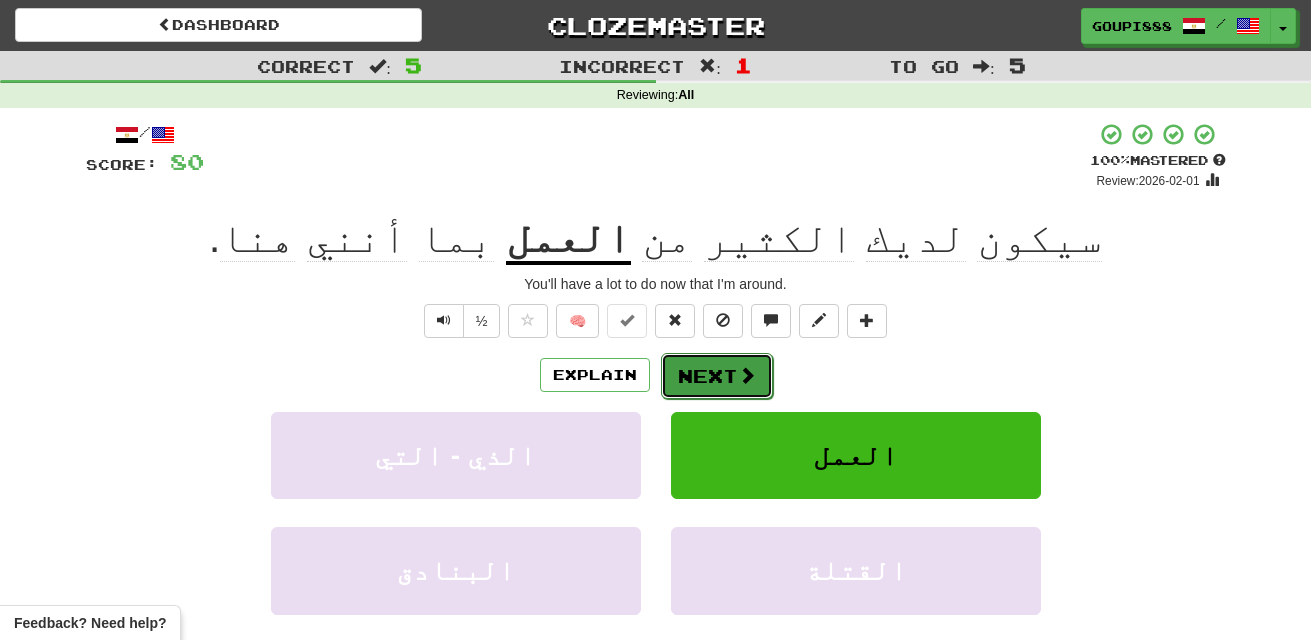 click at bounding box center [747, 375] 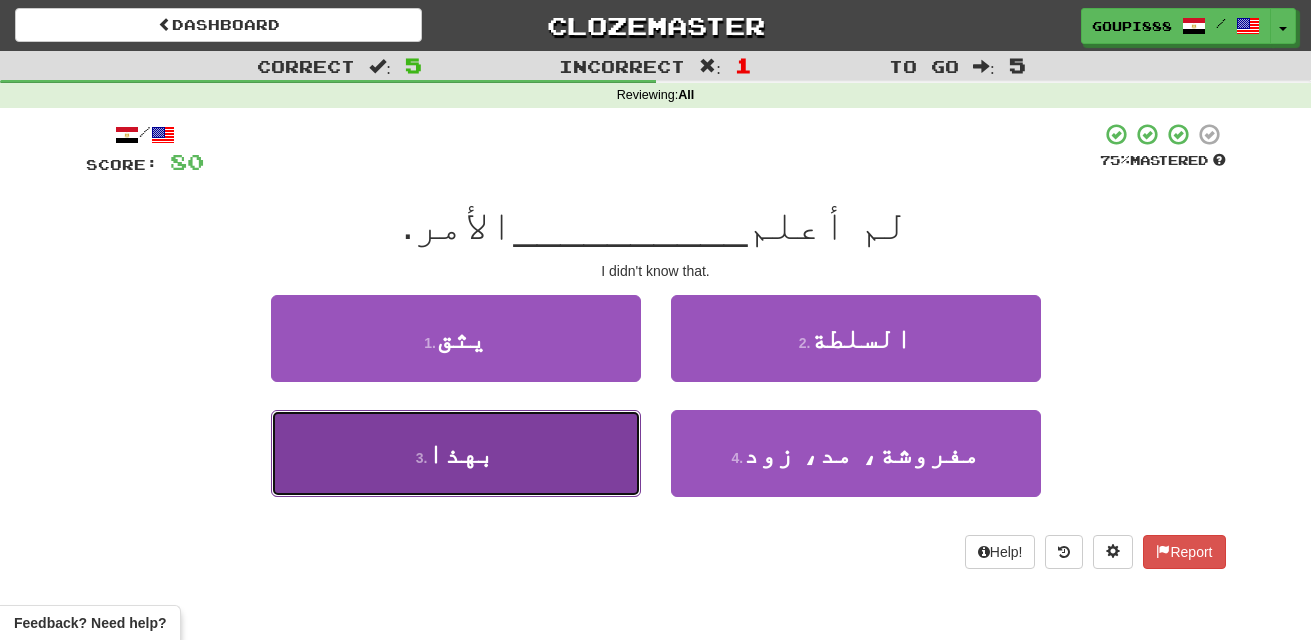 click on "3 .  بهذا" at bounding box center [456, 453] 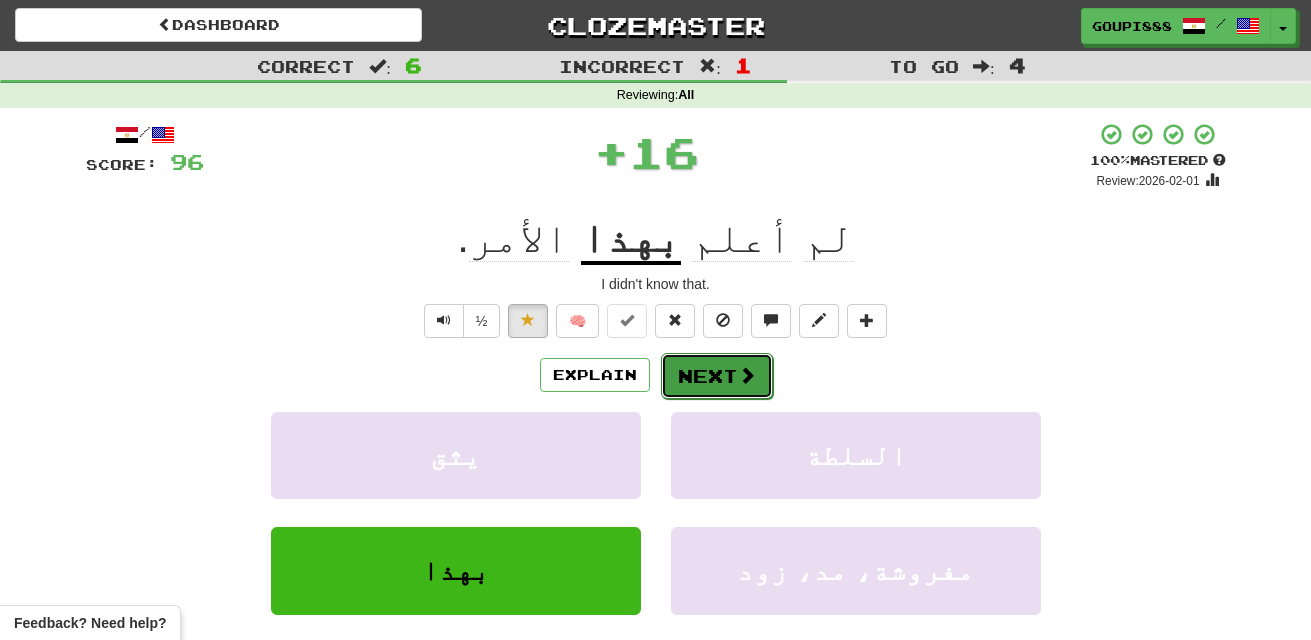 click on "Next" at bounding box center (717, 376) 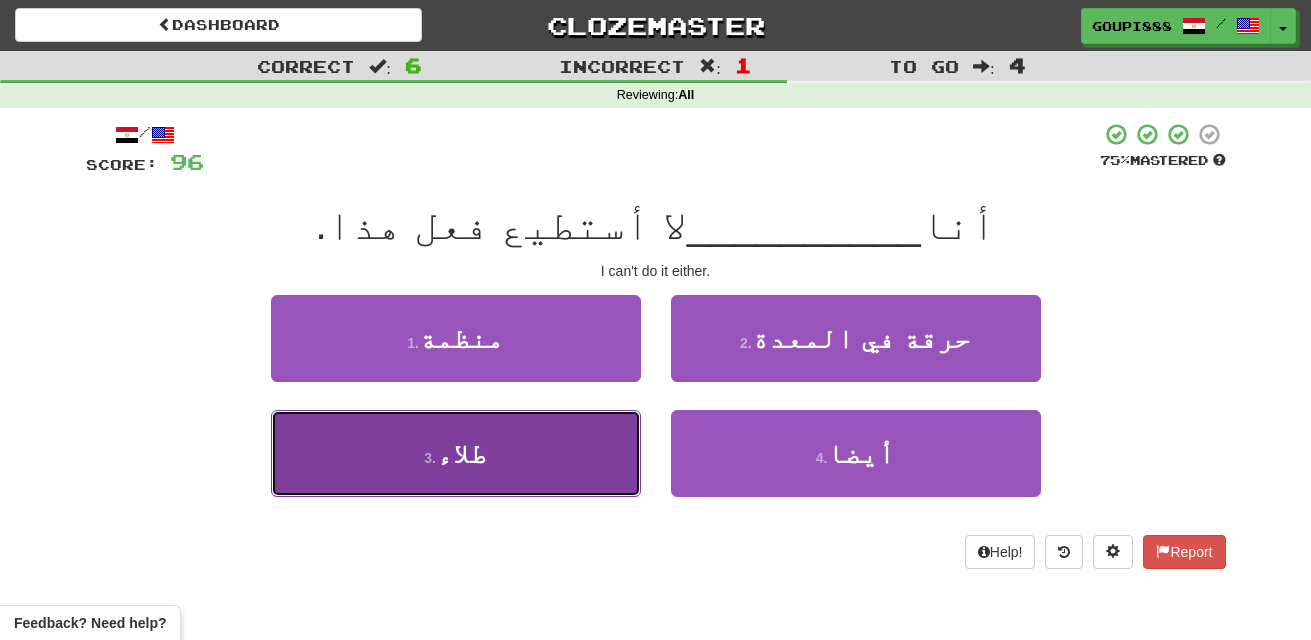 click on "3 .  طلاء" at bounding box center (456, 453) 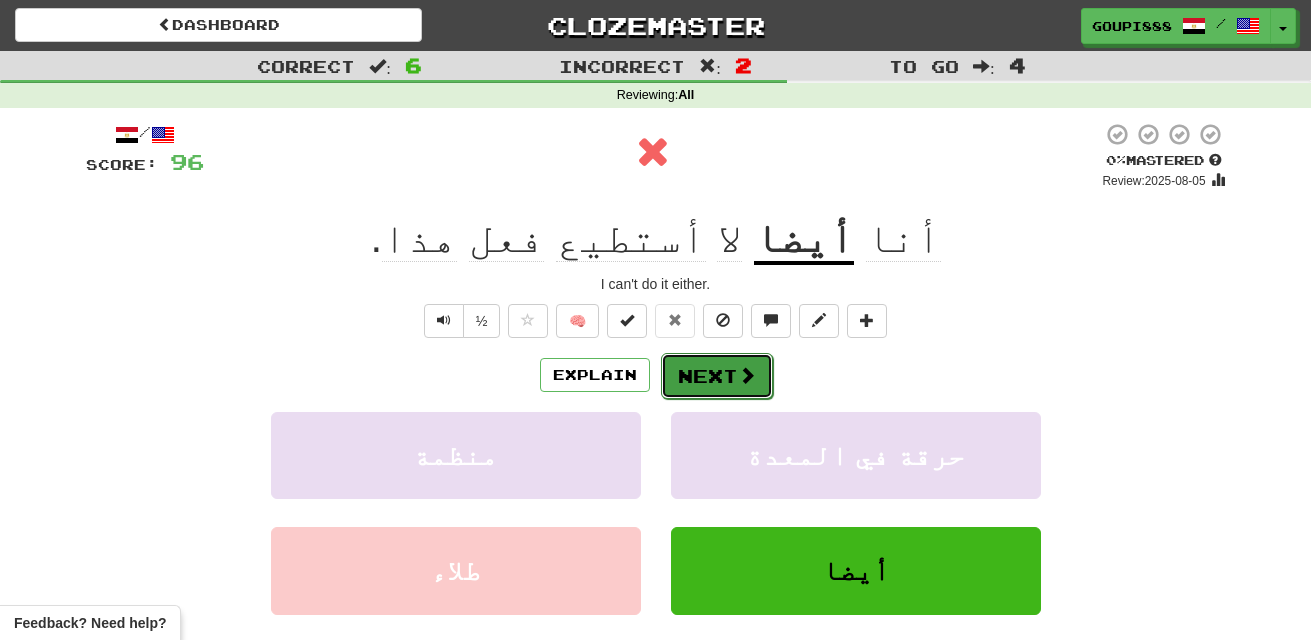 click at bounding box center (747, 375) 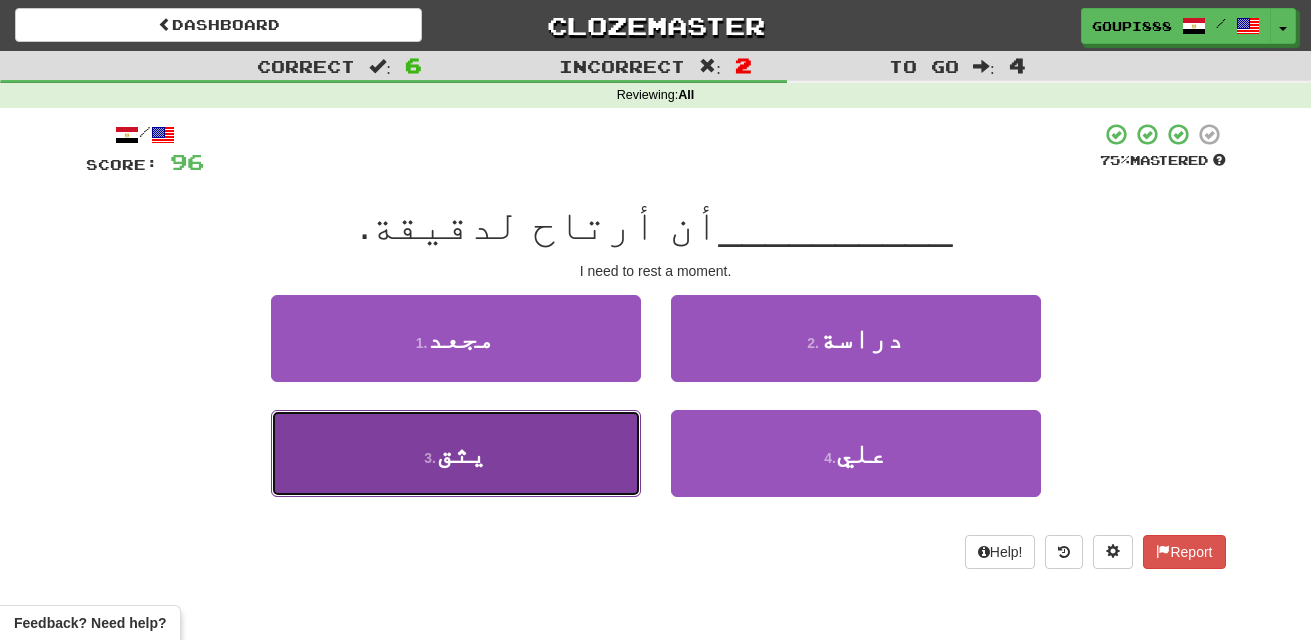 click on "3 .  يثق" at bounding box center (456, 453) 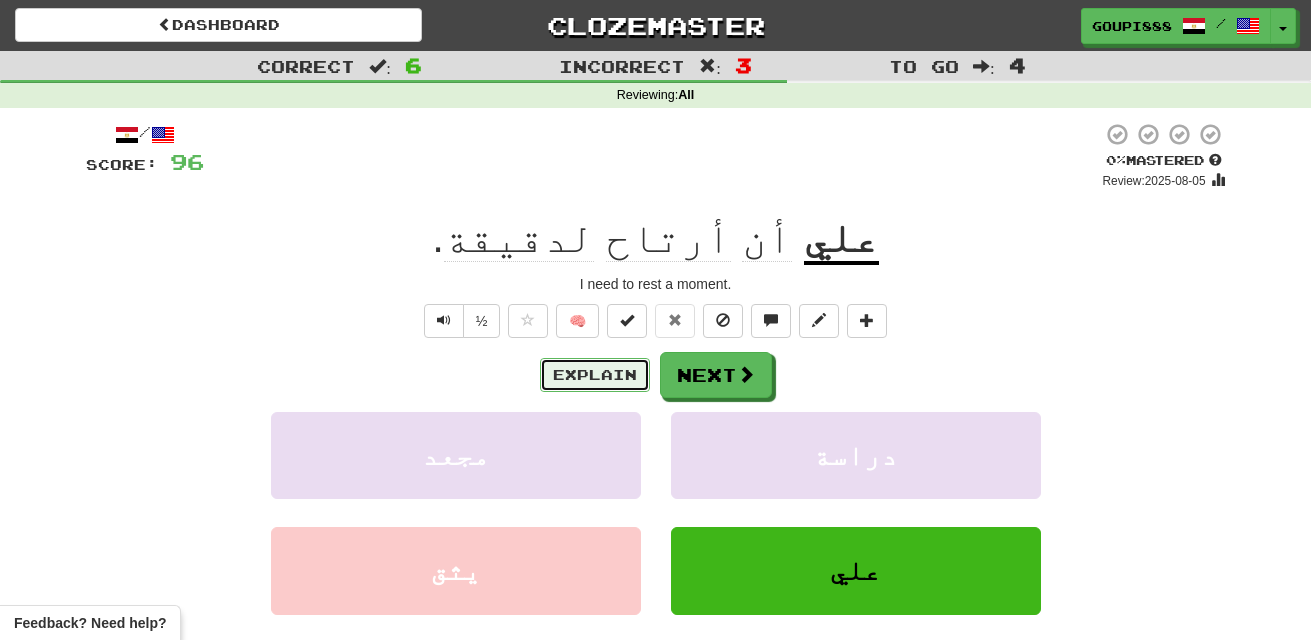 click on "Explain" at bounding box center (595, 375) 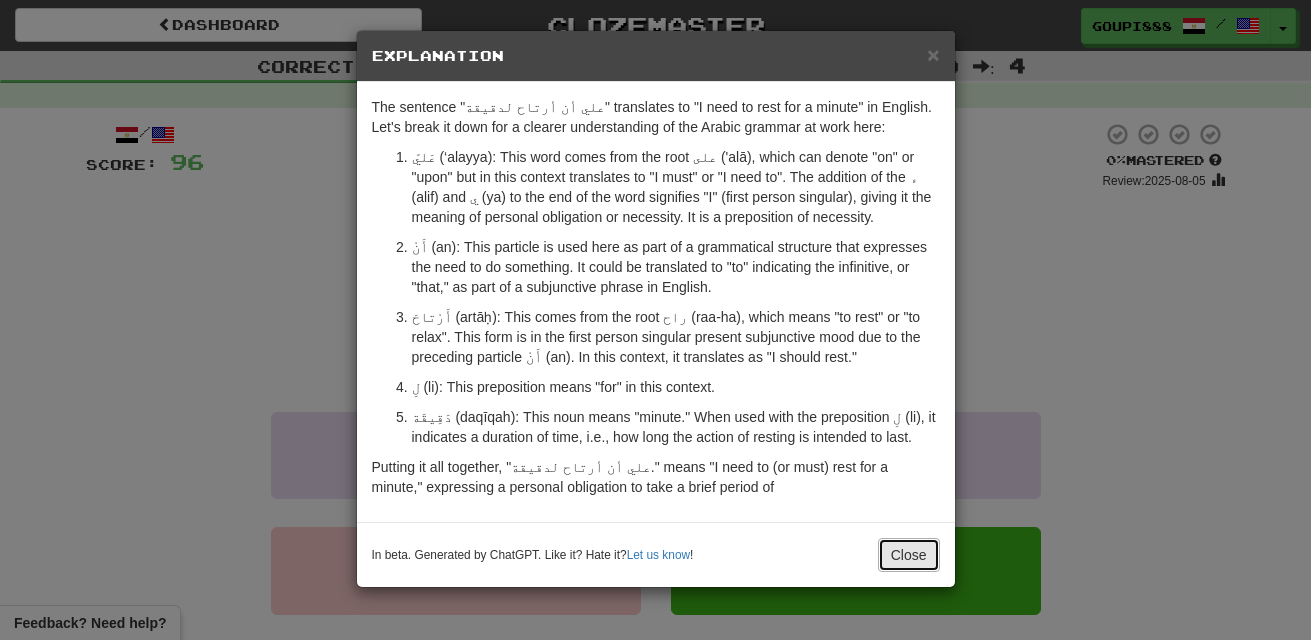 click on "Close" at bounding box center [909, 555] 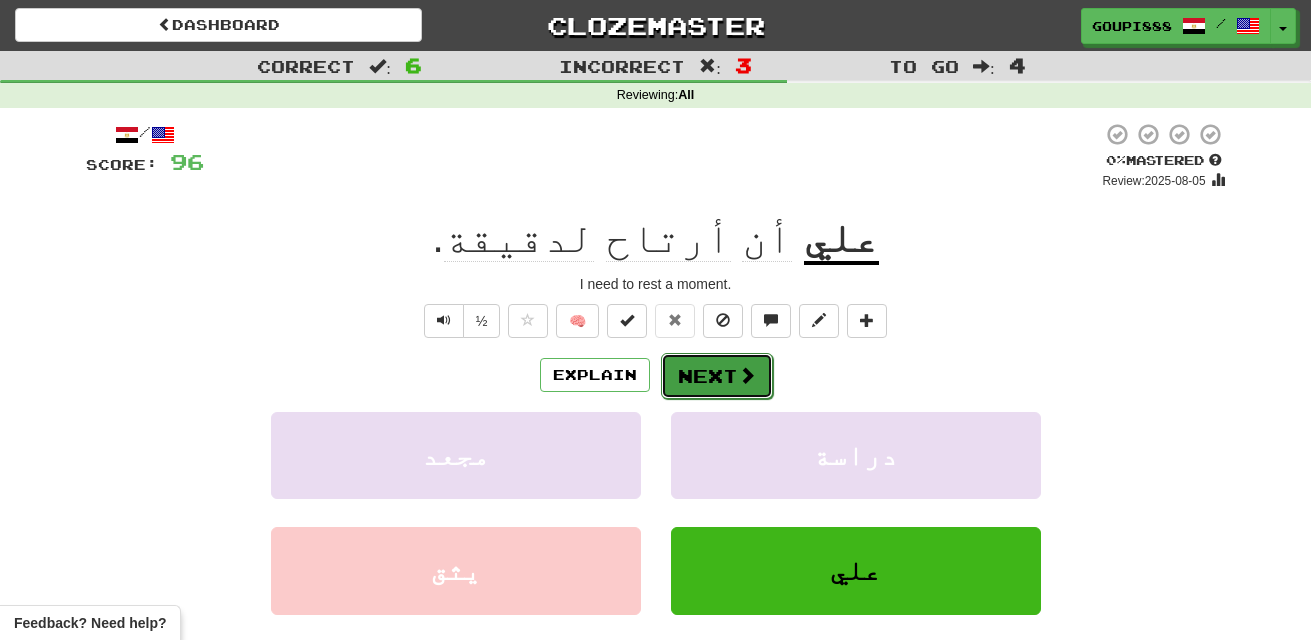click on "Next" at bounding box center [717, 376] 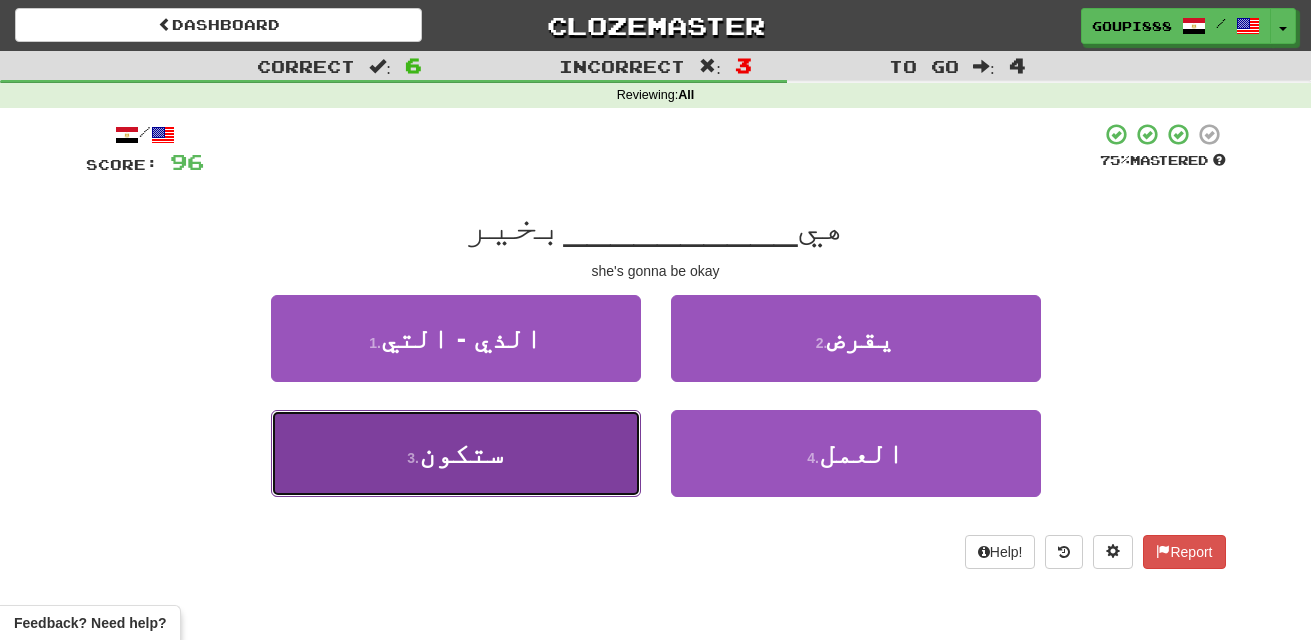 click on "ستكون" at bounding box center (461, 453) 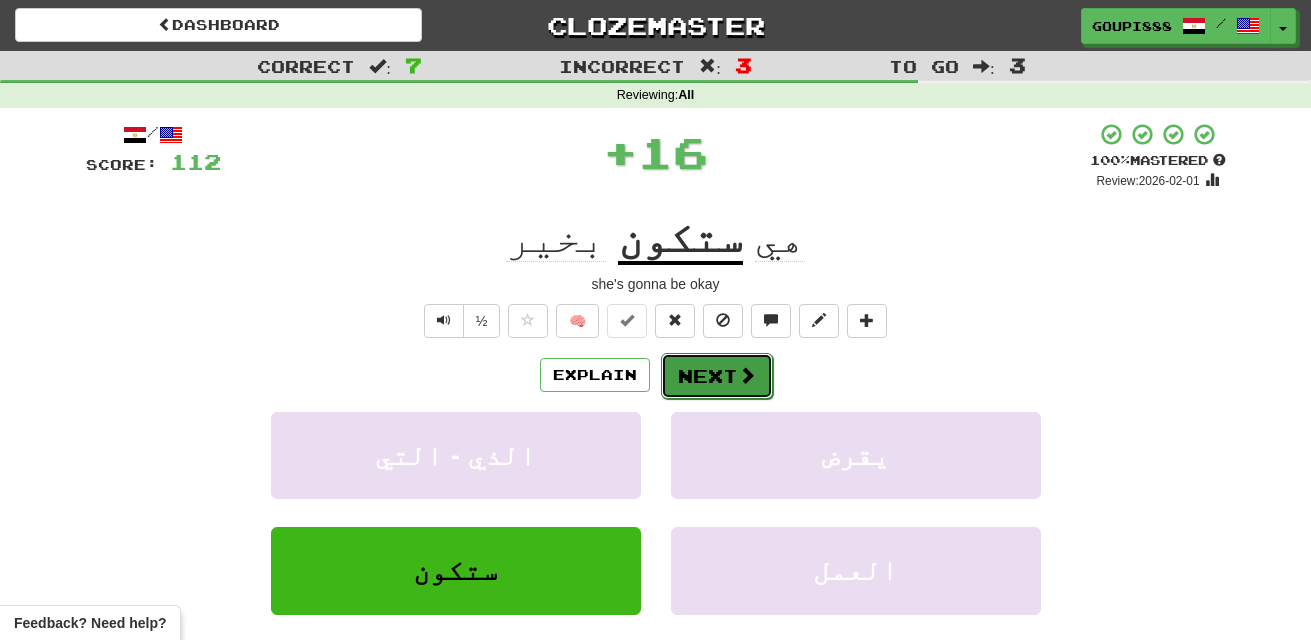 click at bounding box center [747, 375] 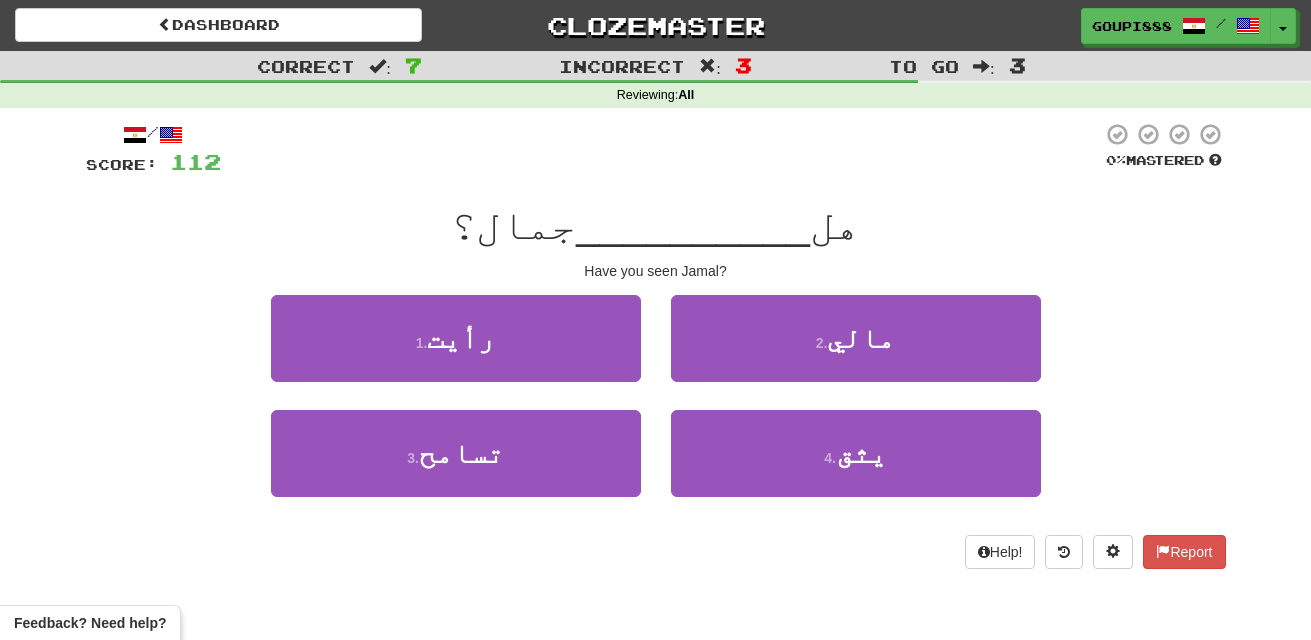click on "1 .  رأيت" at bounding box center (456, 352) 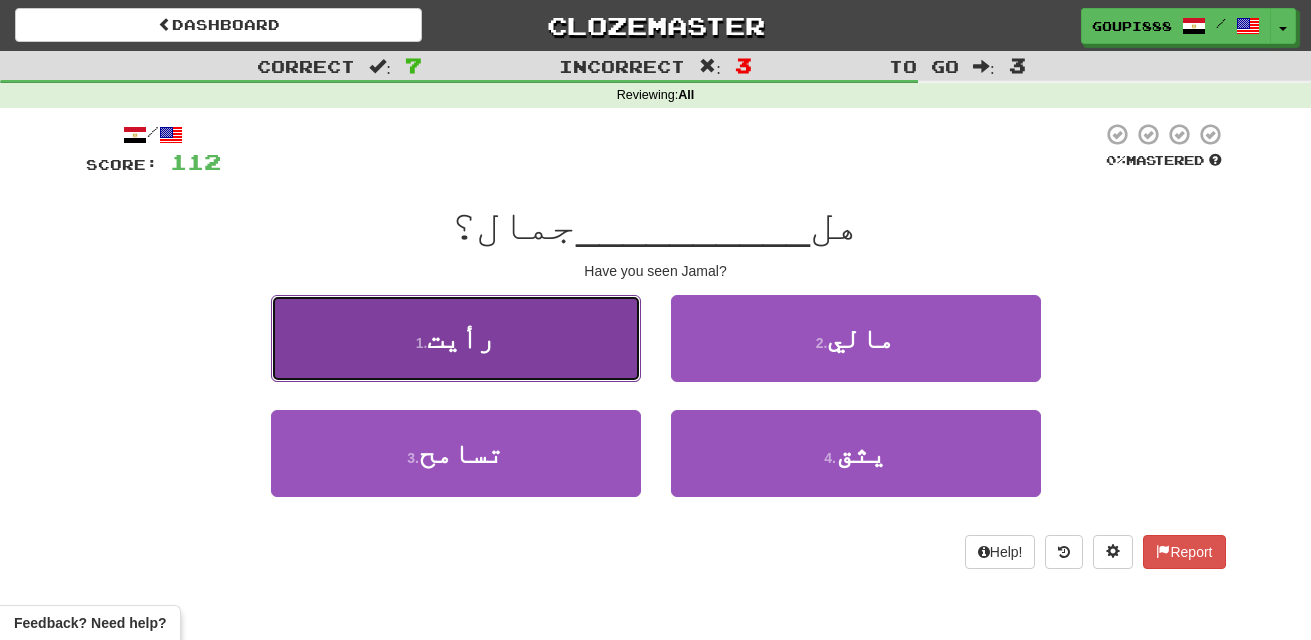 click on "1 .  رأيت" at bounding box center [456, 338] 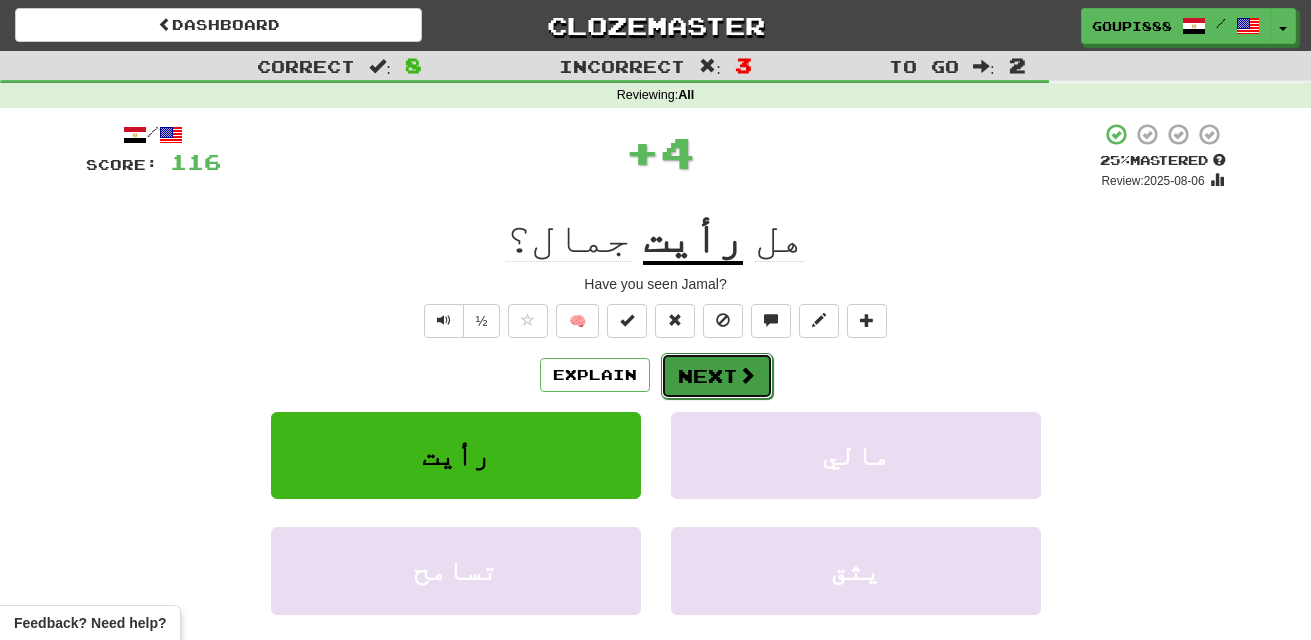 click at bounding box center (747, 375) 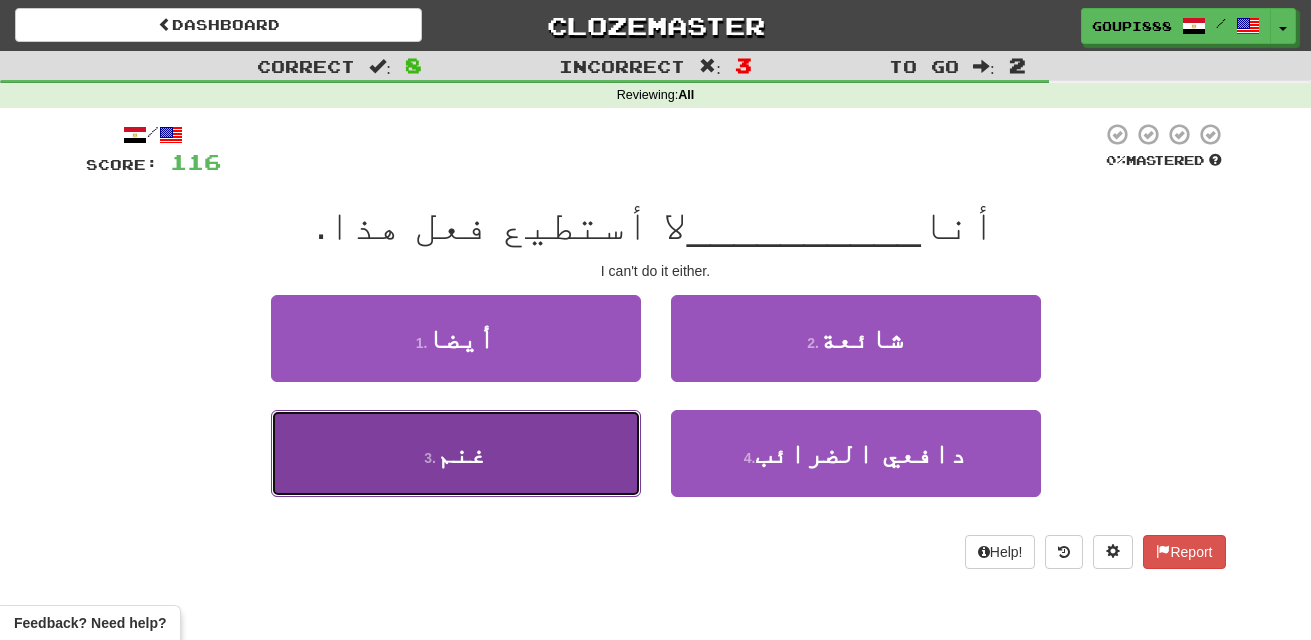 click on "غنم" at bounding box center [461, 453] 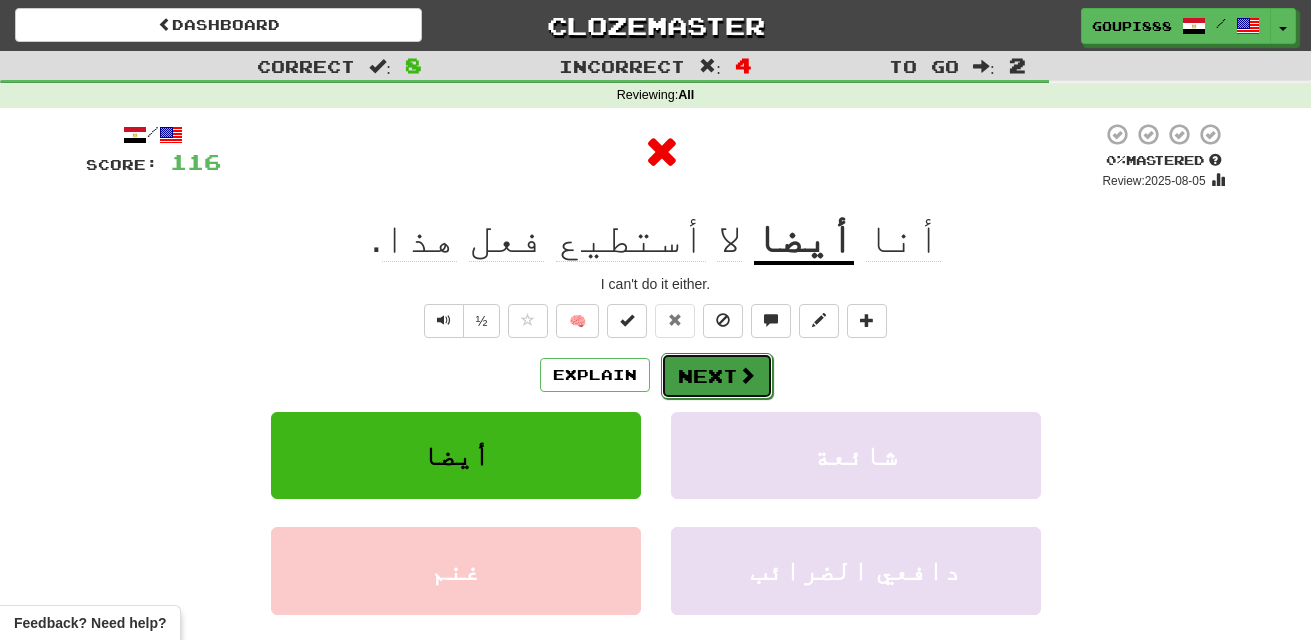 click at bounding box center (747, 375) 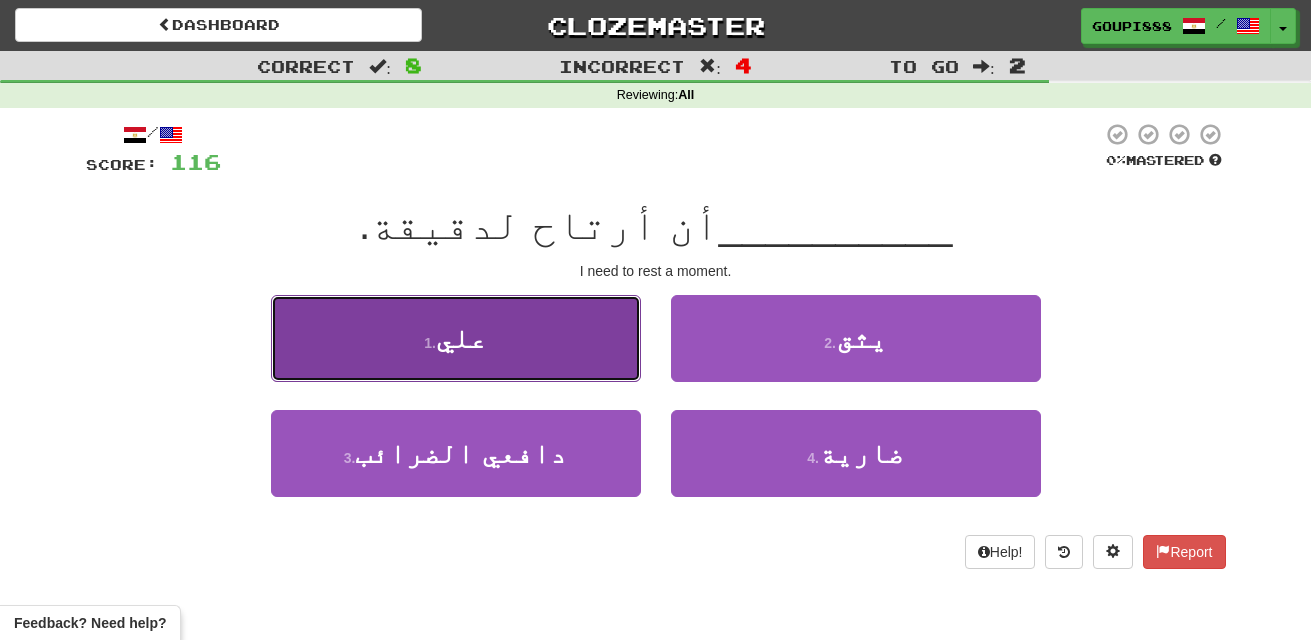 click on "علي" at bounding box center (461, 338) 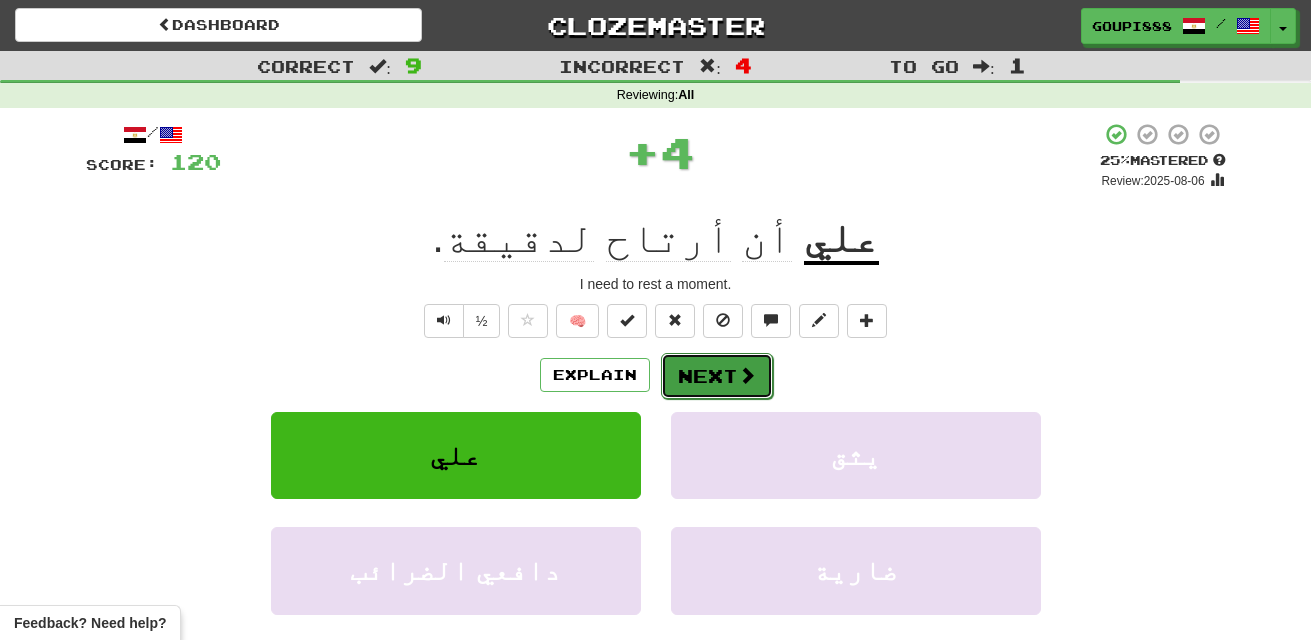 click at bounding box center [747, 375] 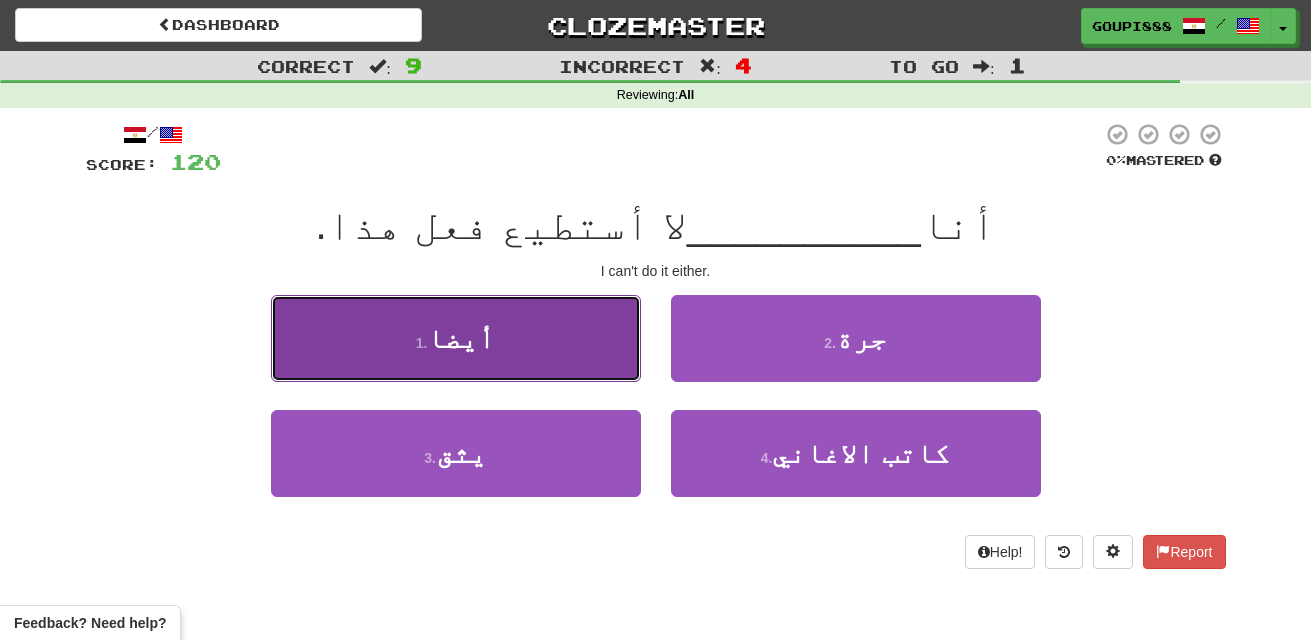 click on "أيضا" at bounding box center (461, 338) 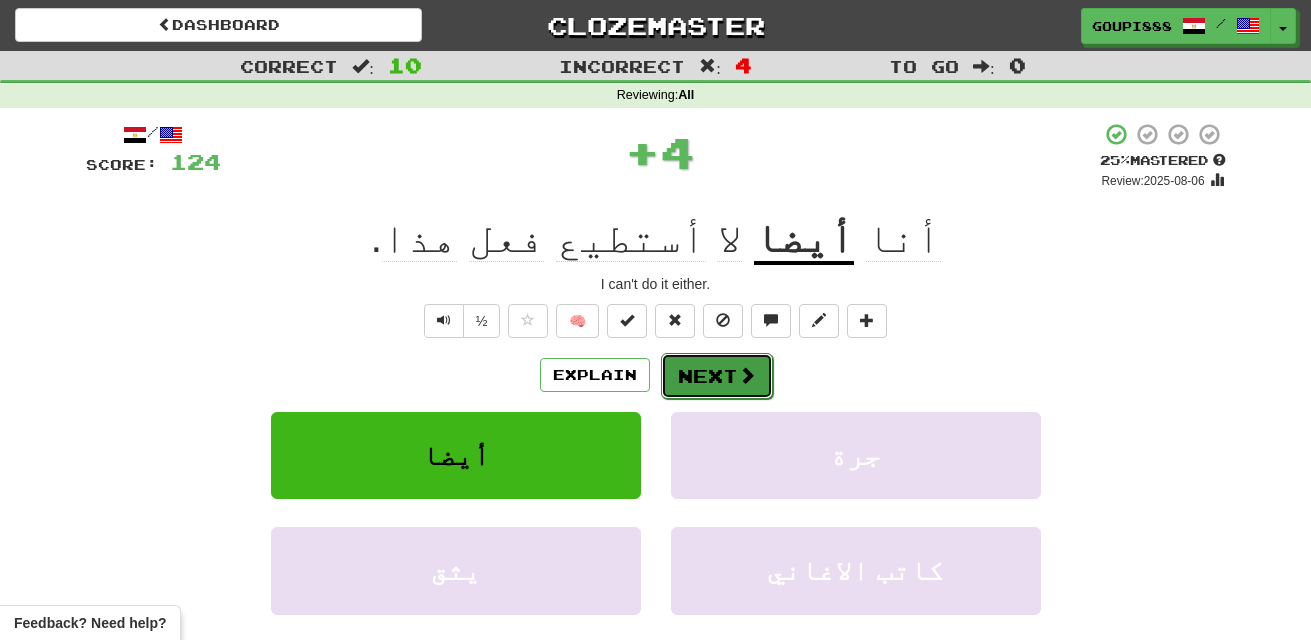 click on "Next" at bounding box center (717, 376) 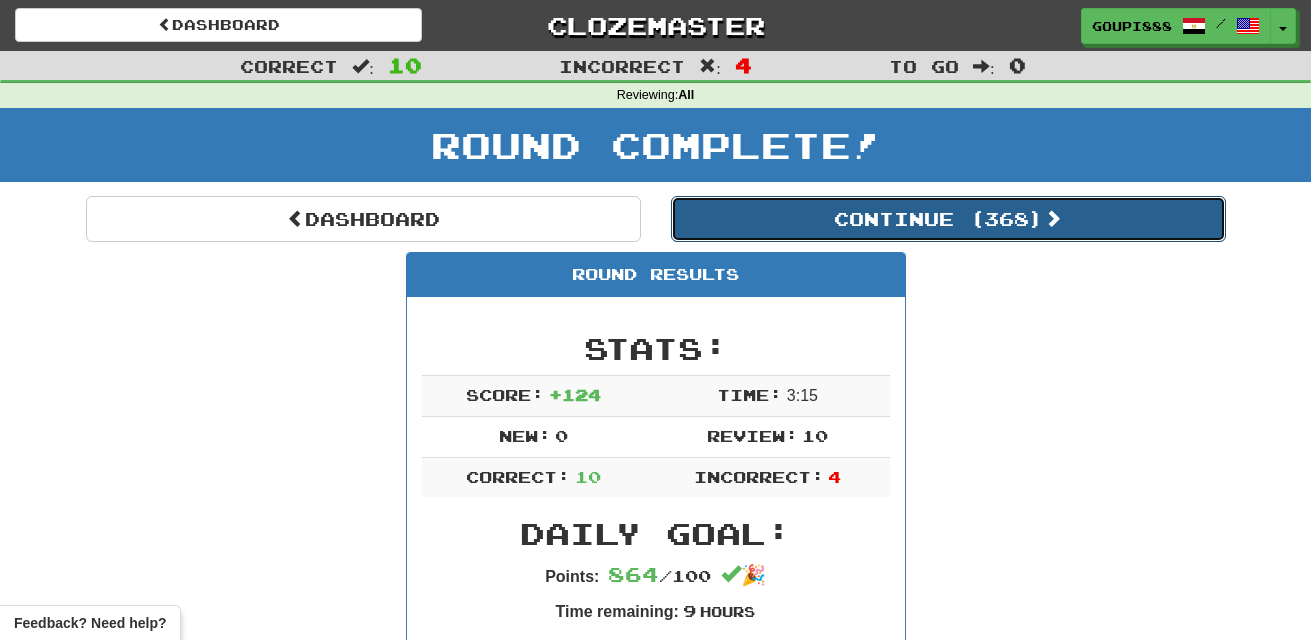 click on "Continue ( 368 )" at bounding box center [948, 219] 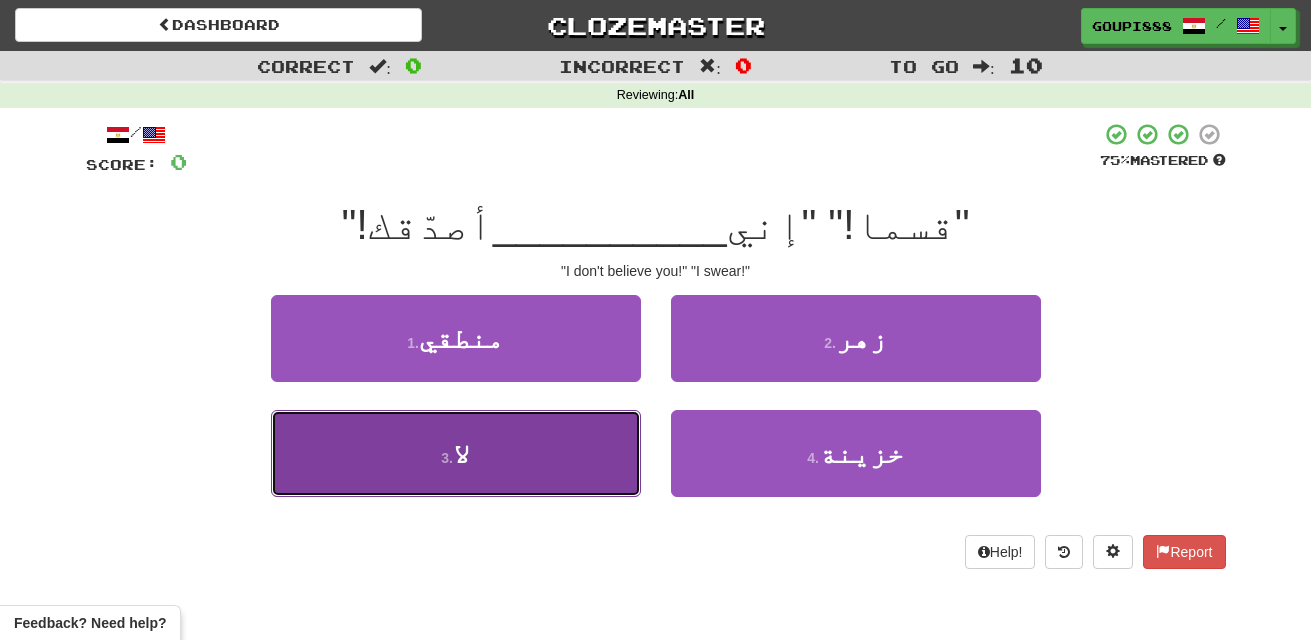 click on "3 .  لا" at bounding box center (456, 453) 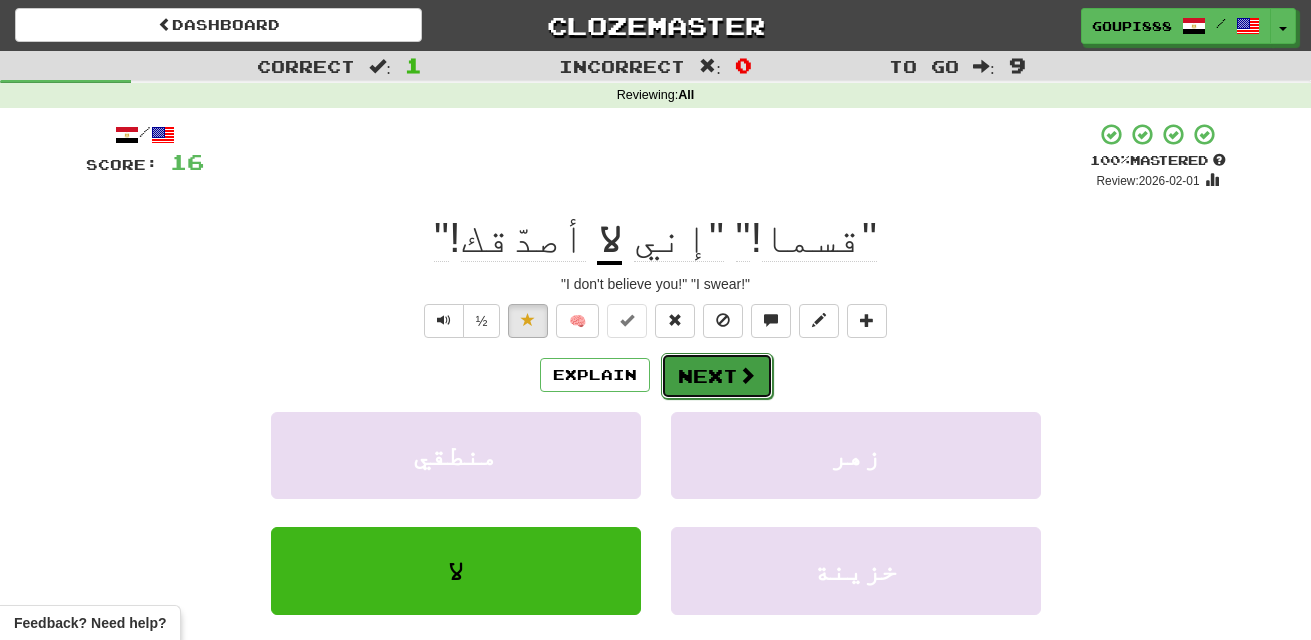click on "Next" at bounding box center [717, 376] 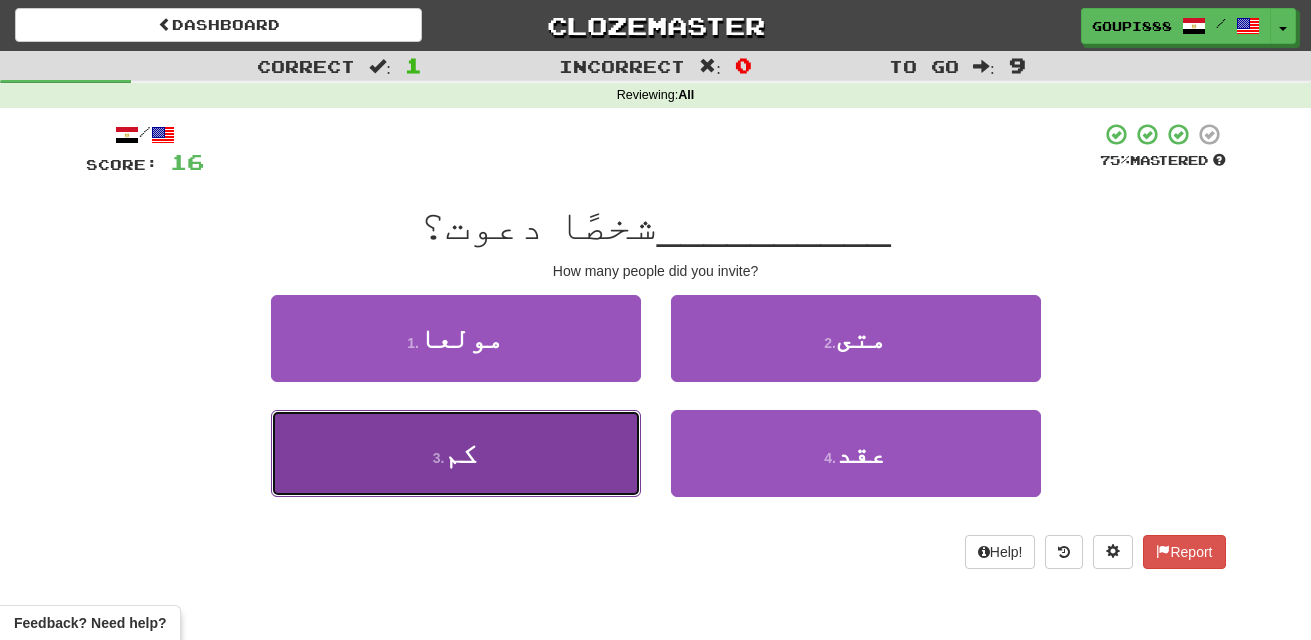 click on "3 .  كم" at bounding box center [456, 453] 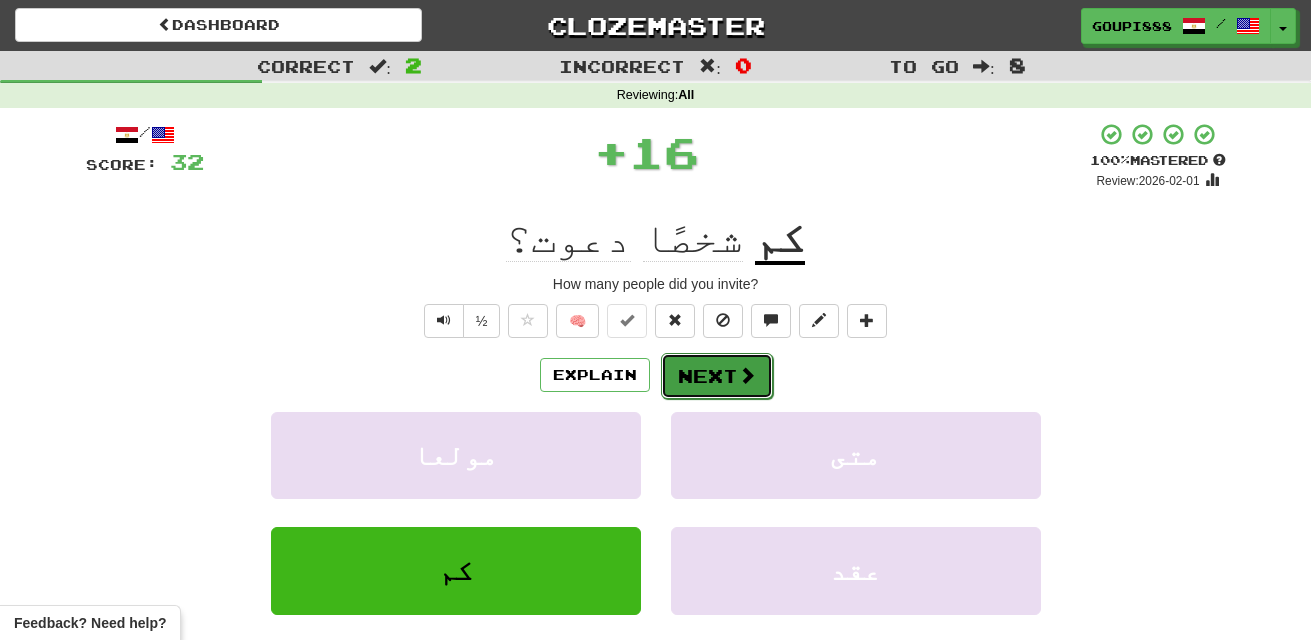 click on "Next" at bounding box center (717, 376) 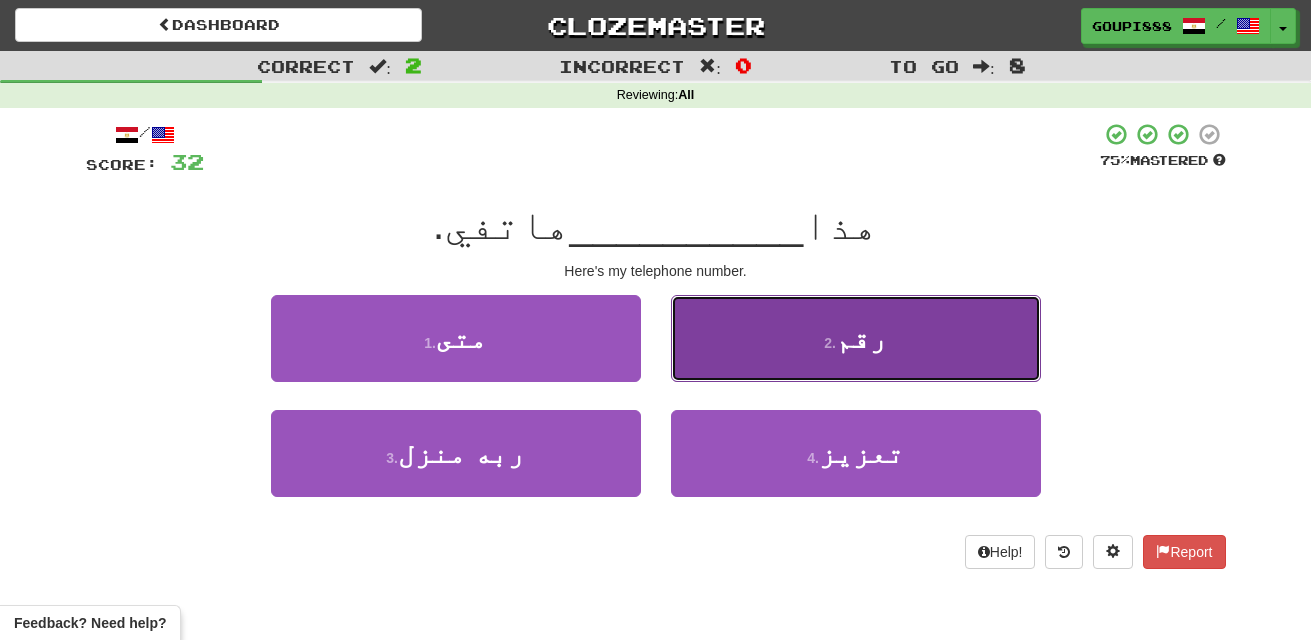 click on "2 .  رقم" at bounding box center [856, 338] 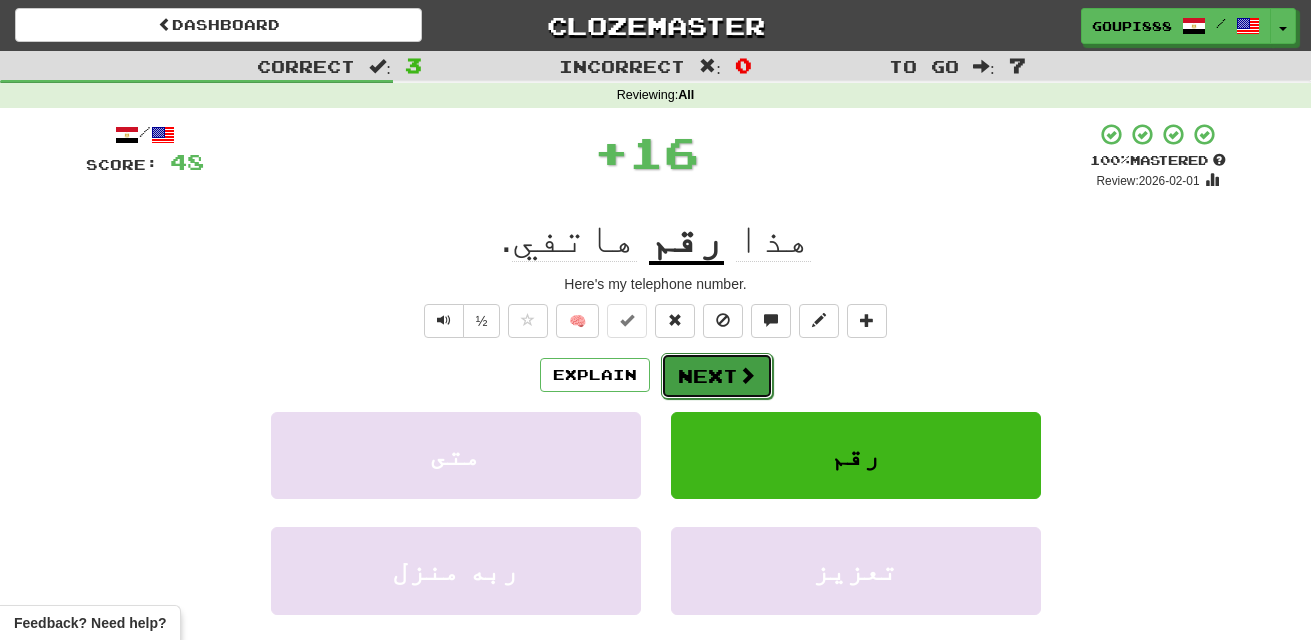 click on "Next" at bounding box center [717, 376] 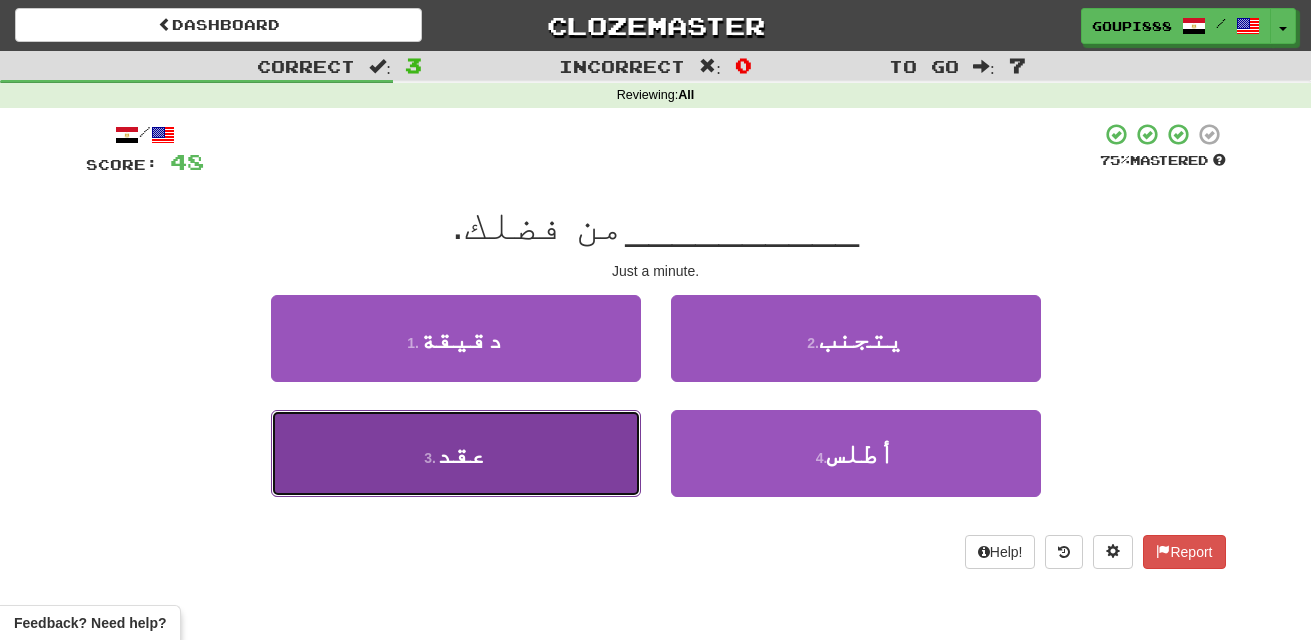 click on "3 .  عقد" at bounding box center [456, 453] 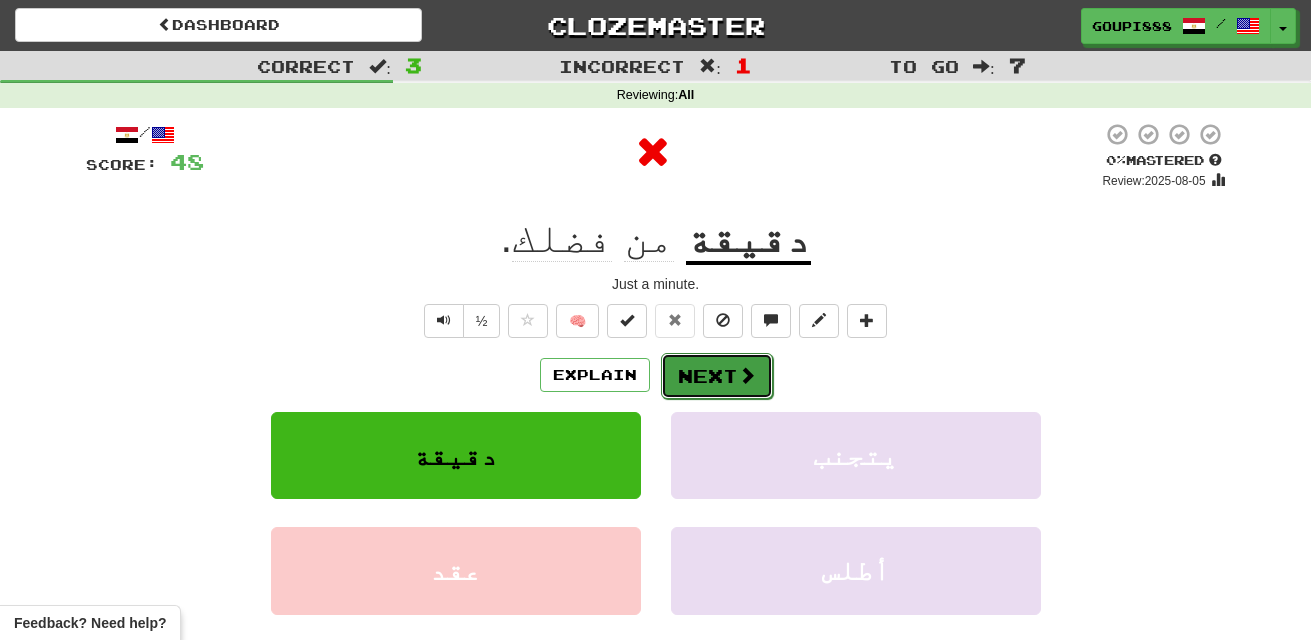 click at bounding box center (747, 375) 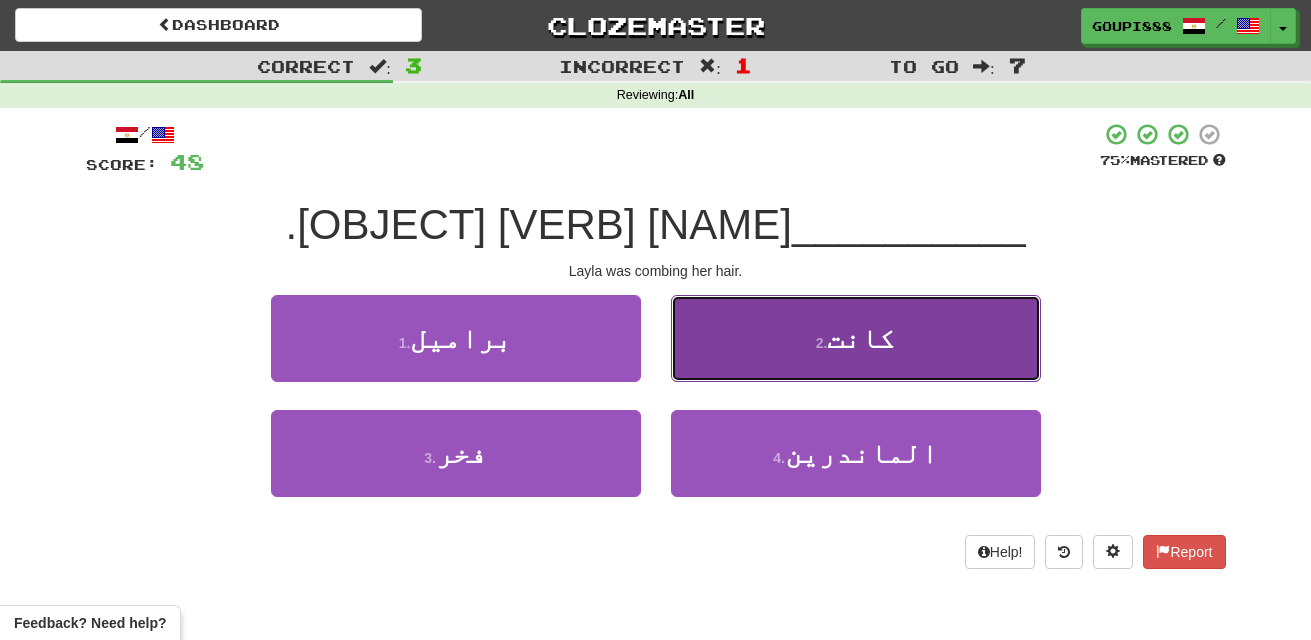 click on "2 .  كانت" at bounding box center (856, 338) 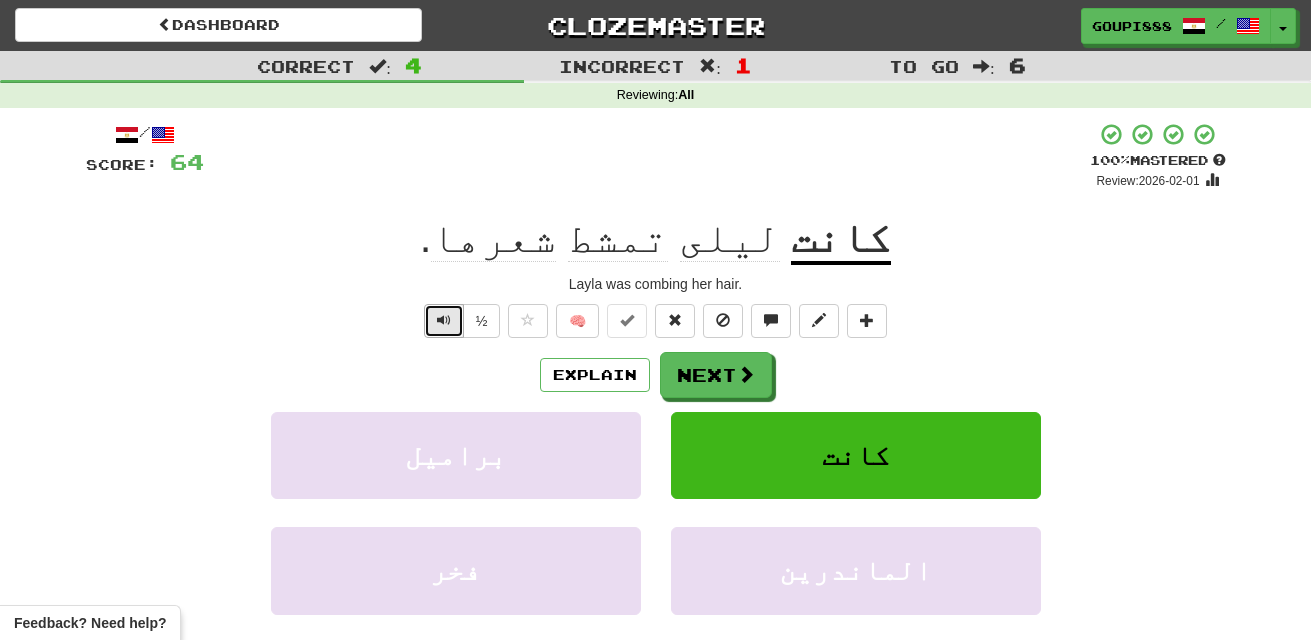 click at bounding box center [444, 321] 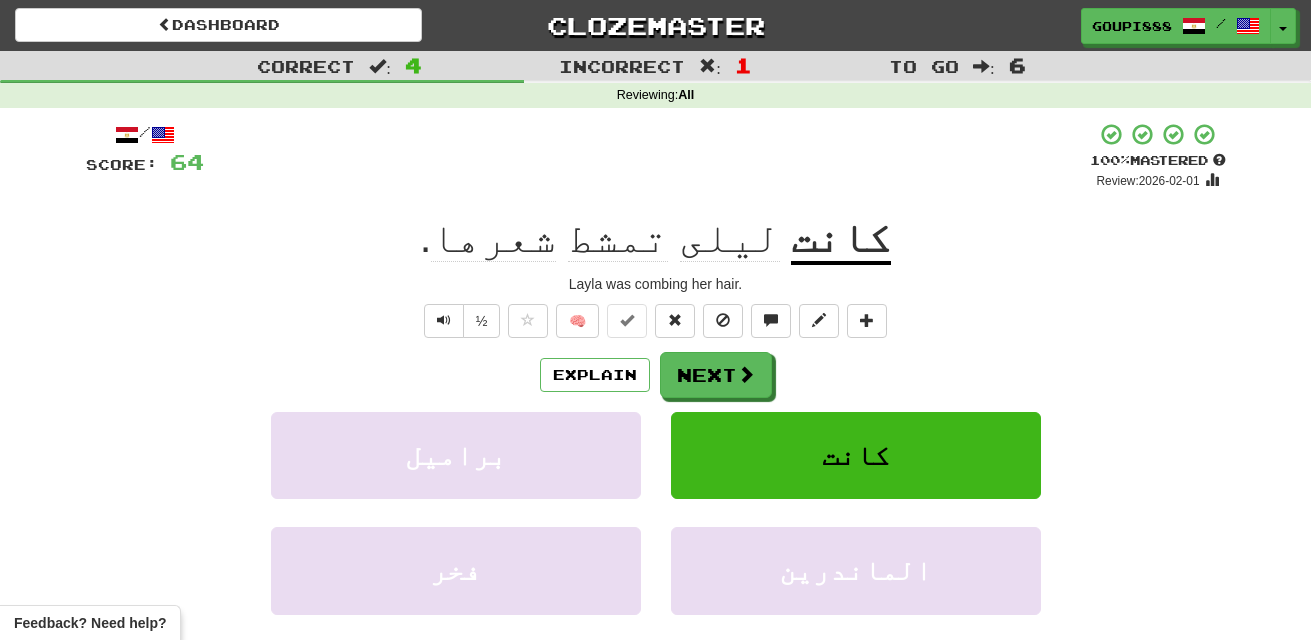 click on "تمشط" at bounding box center (618, 238) 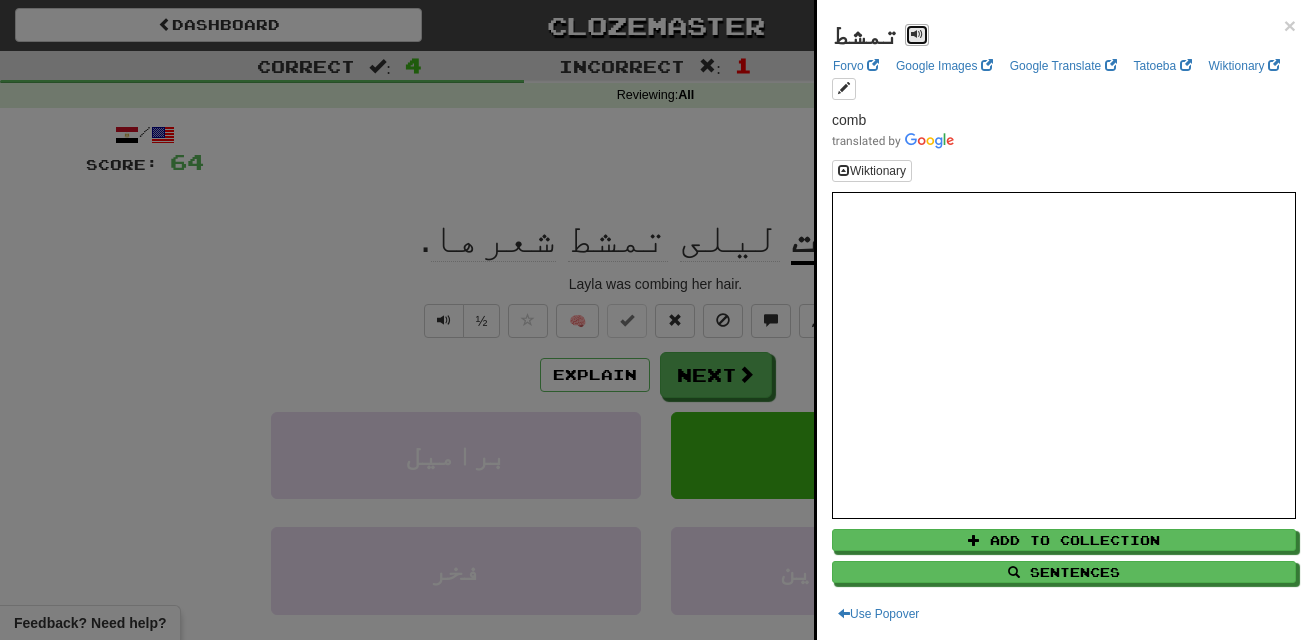 click at bounding box center [917, 34] 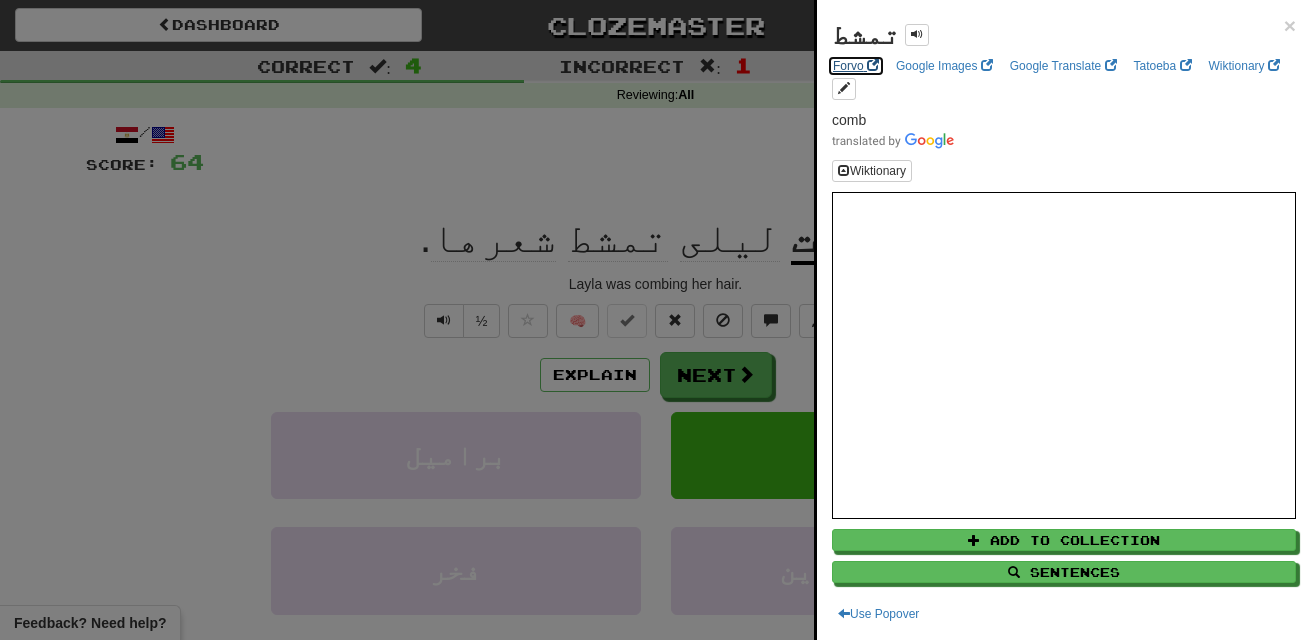 click on "Forvo" at bounding box center (856, 66) 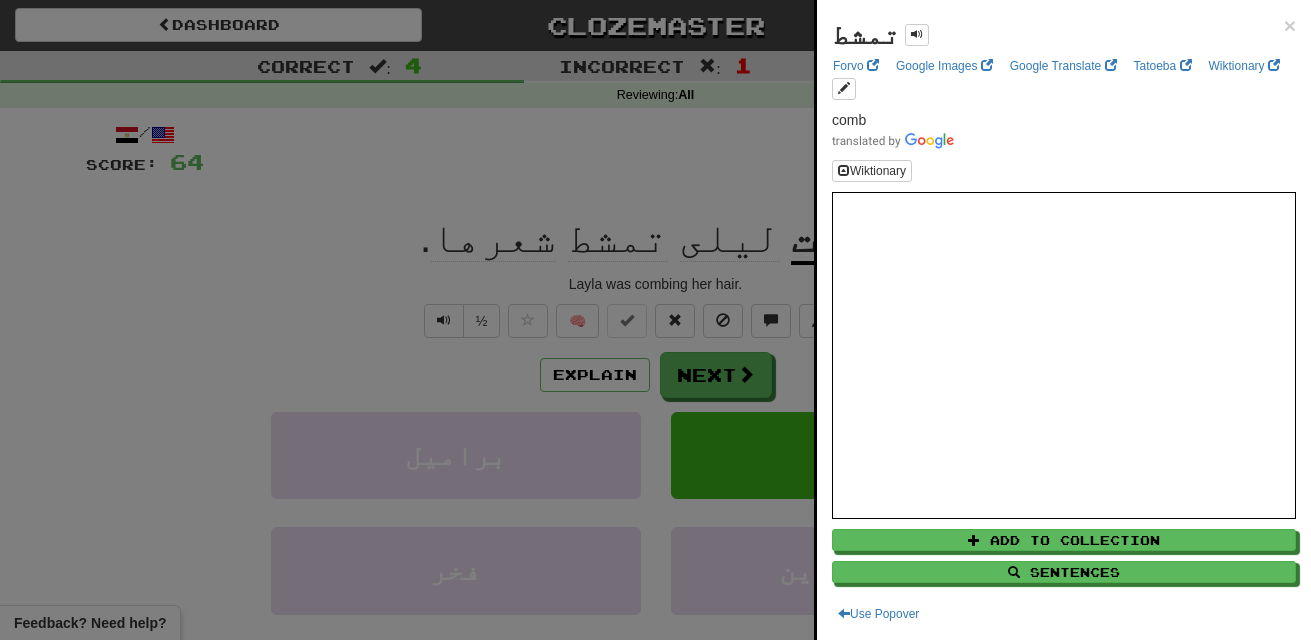 click at bounding box center [655, 320] 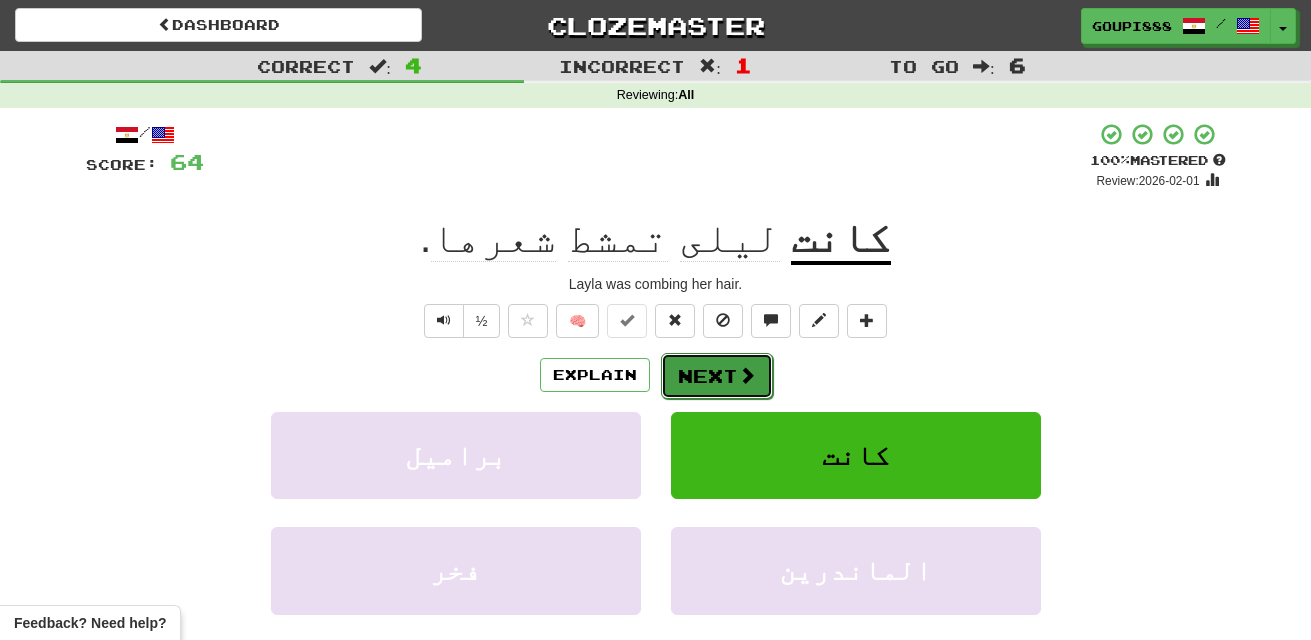 click on "Next" at bounding box center [717, 376] 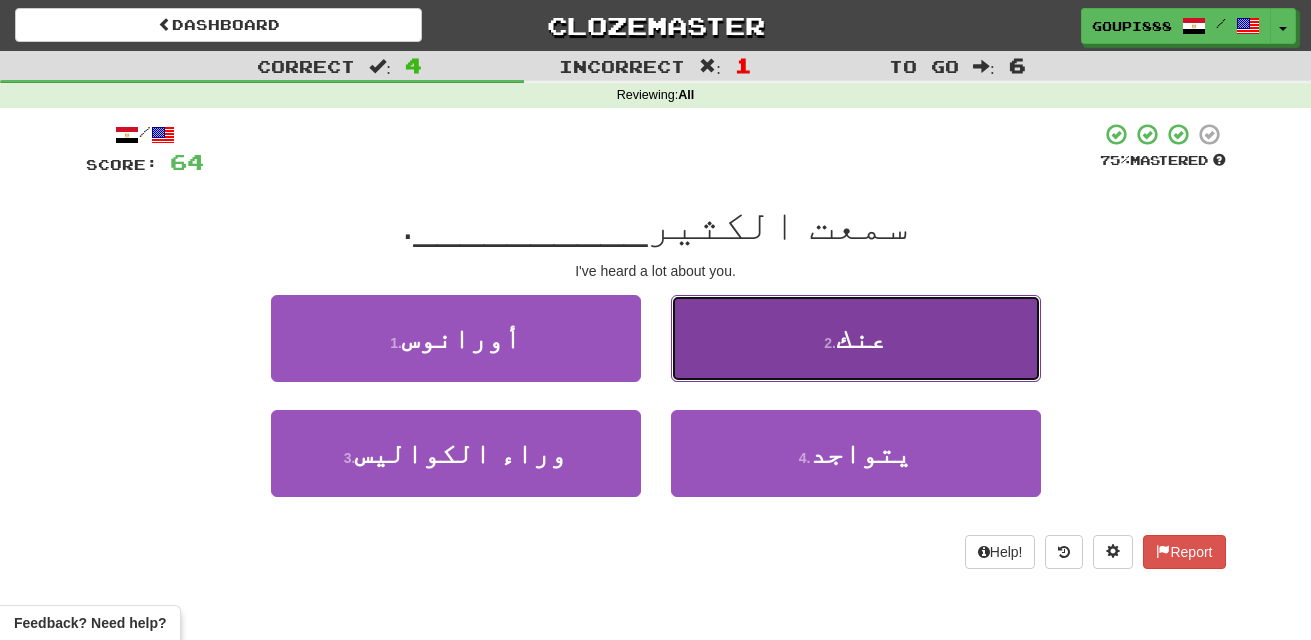 click on "2 .  عنك" at bounding box center (856, 338) 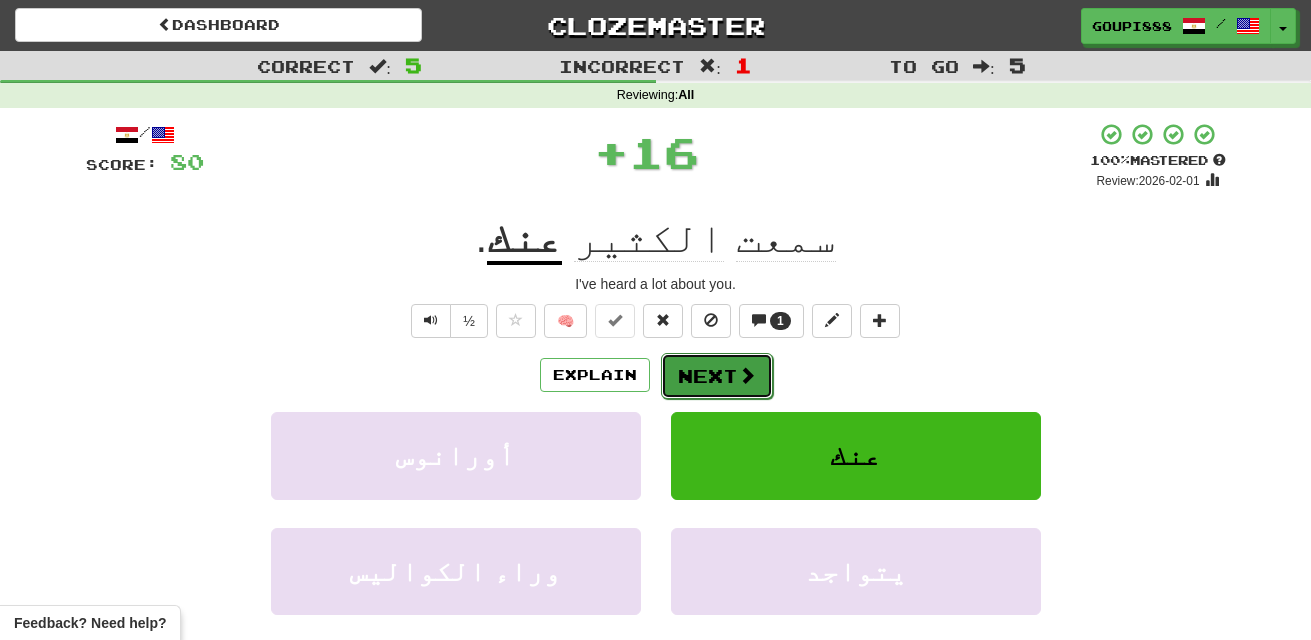 click on "Next" at bounding box center (717, 376) 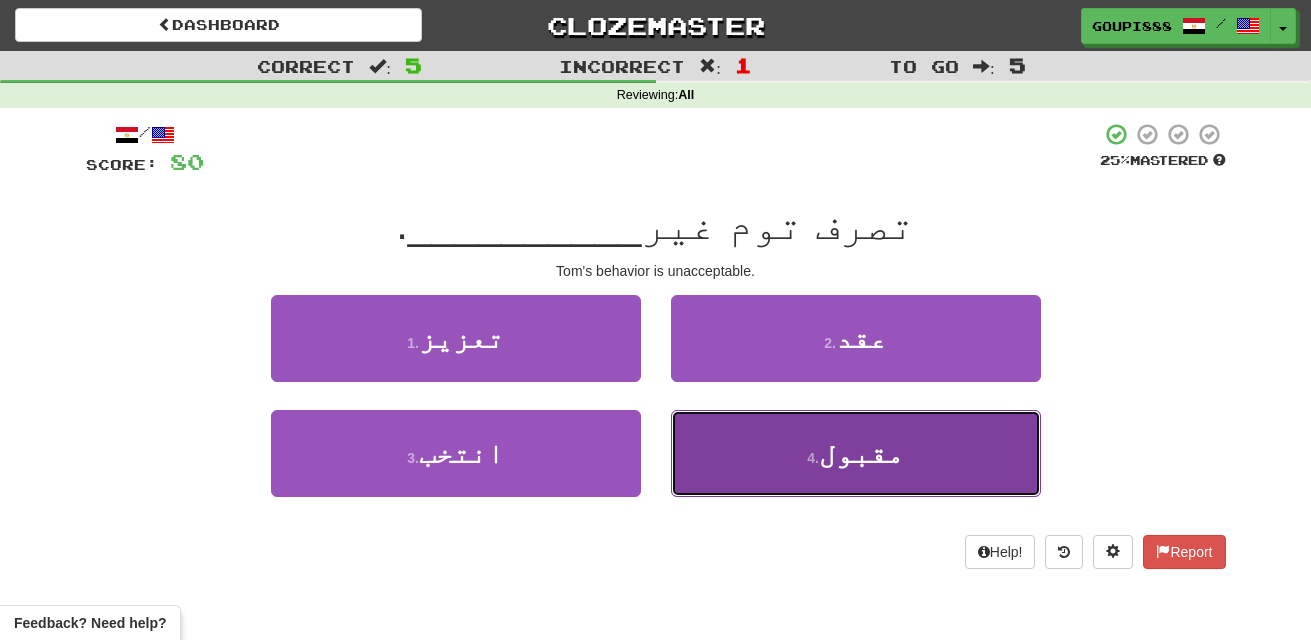 click on "4 .  مقبول" at bounding box center (856, 453) 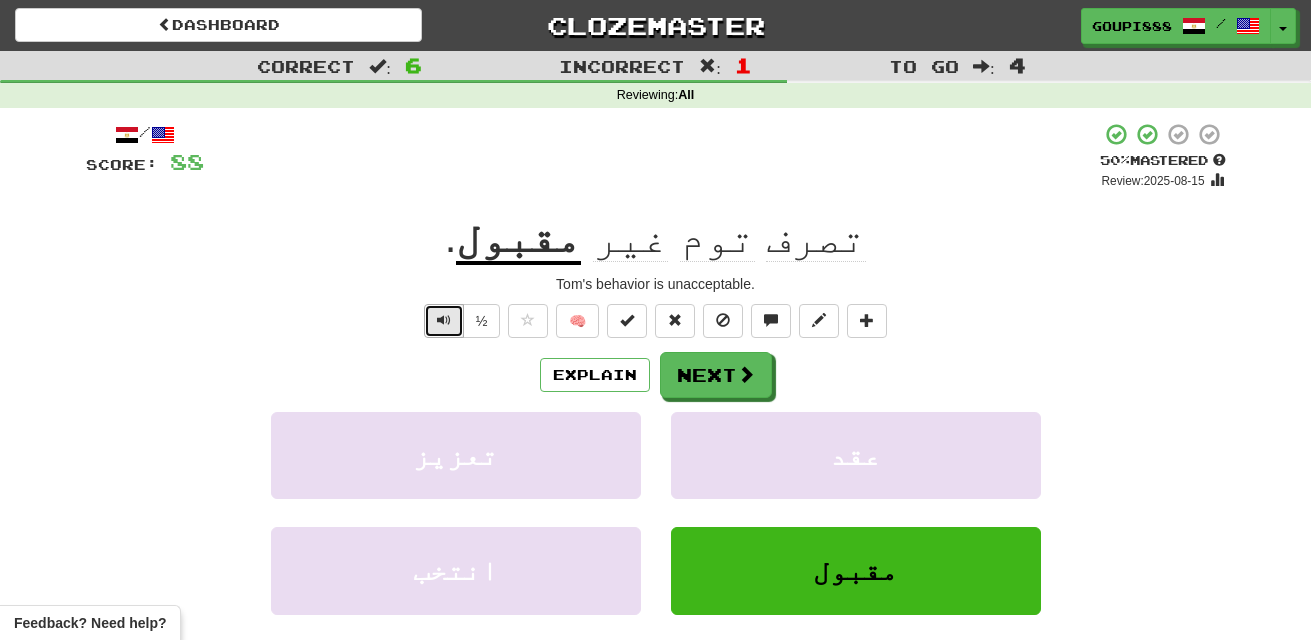 click at bounding box center [444, 320] 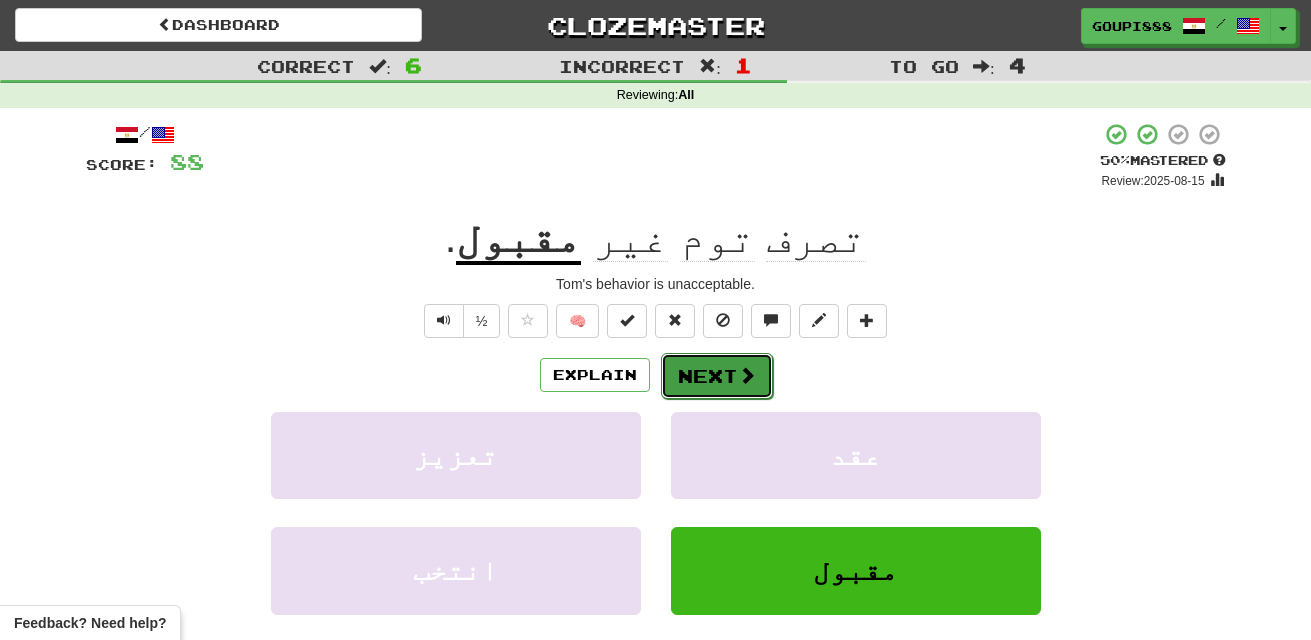 click on "Next" at bounding box center (717, 376) 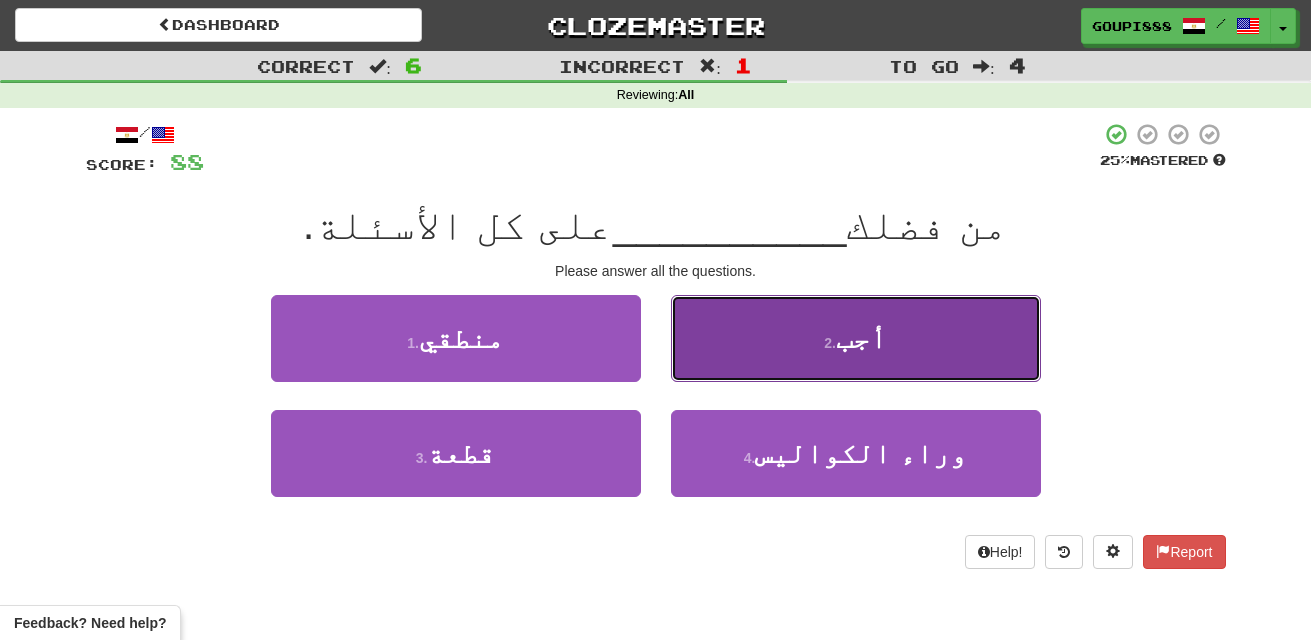 click on "2 .  أجب" at bounding box center (856, 338) 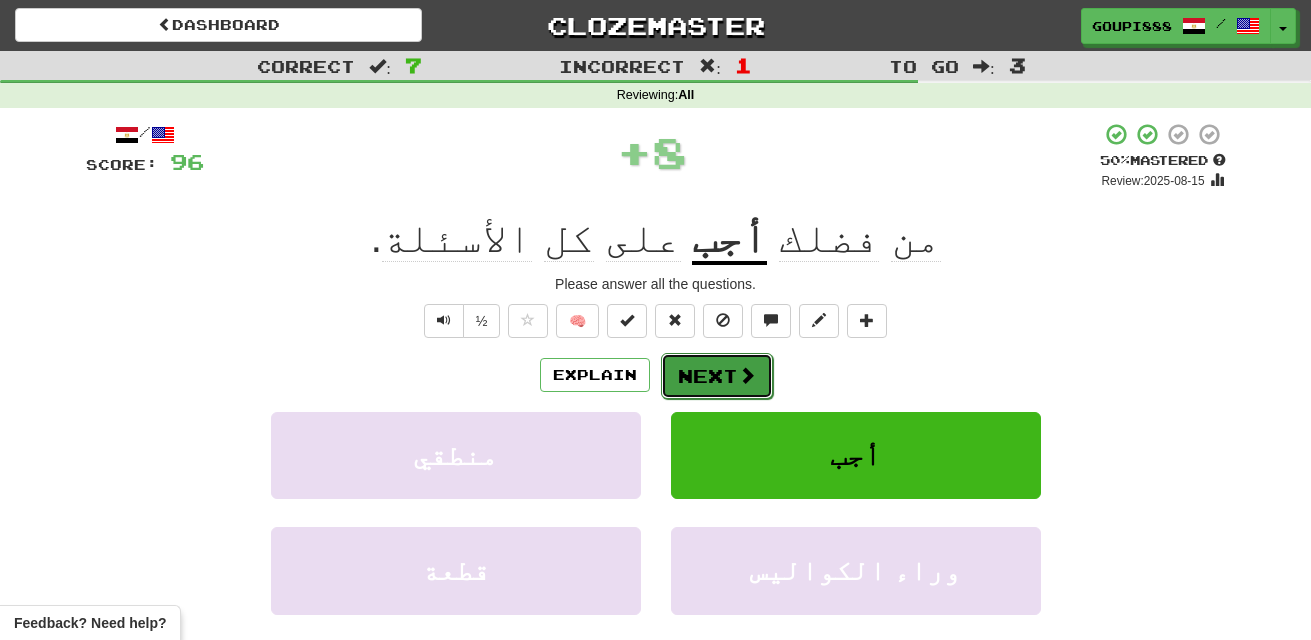click at bounding box center [747, 375] 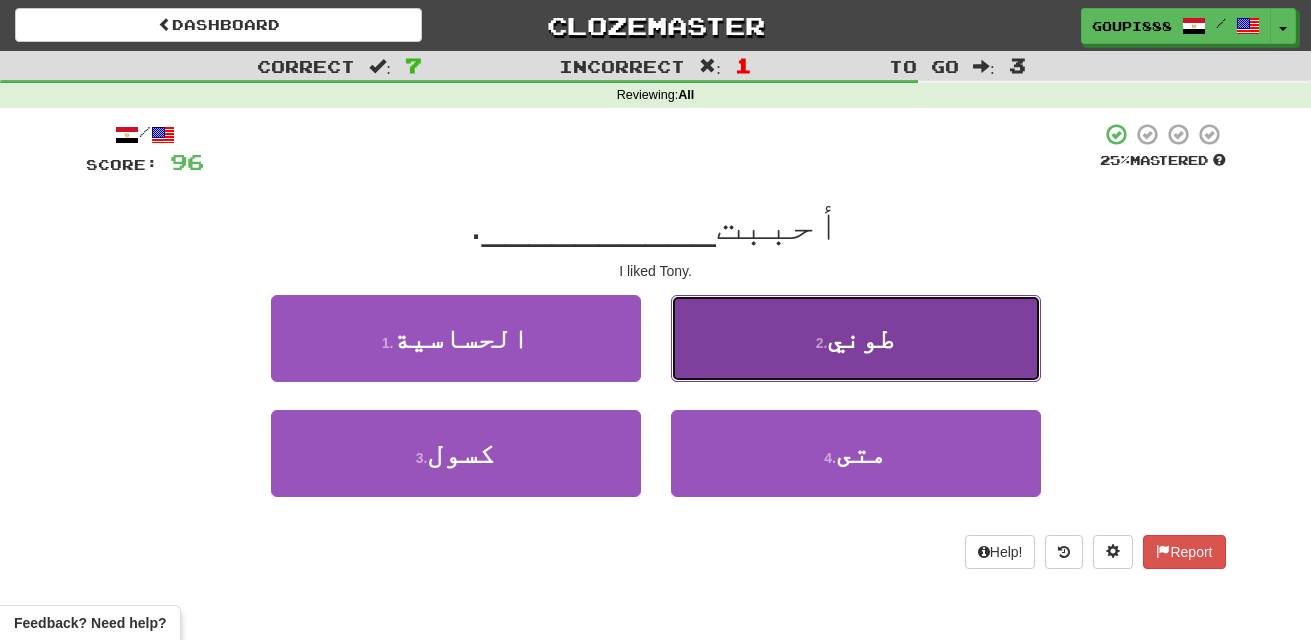 click on "طوني" at bounding box center [861, 338] 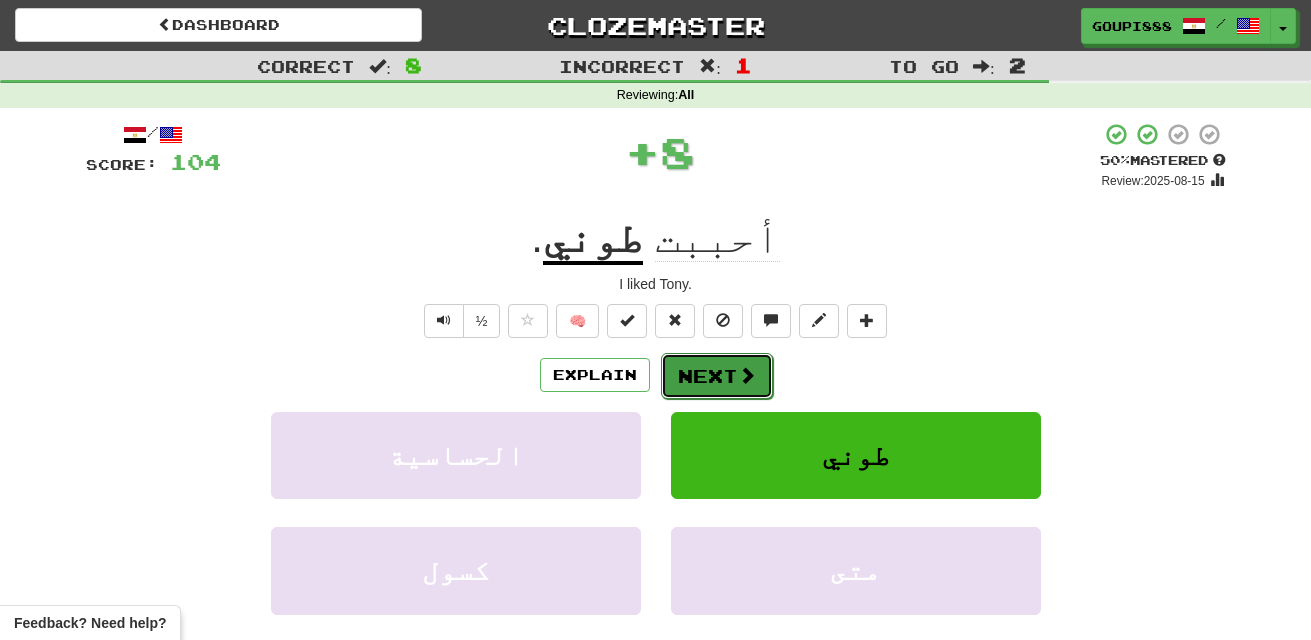 click on "Next" at bounding box center (717, 376) 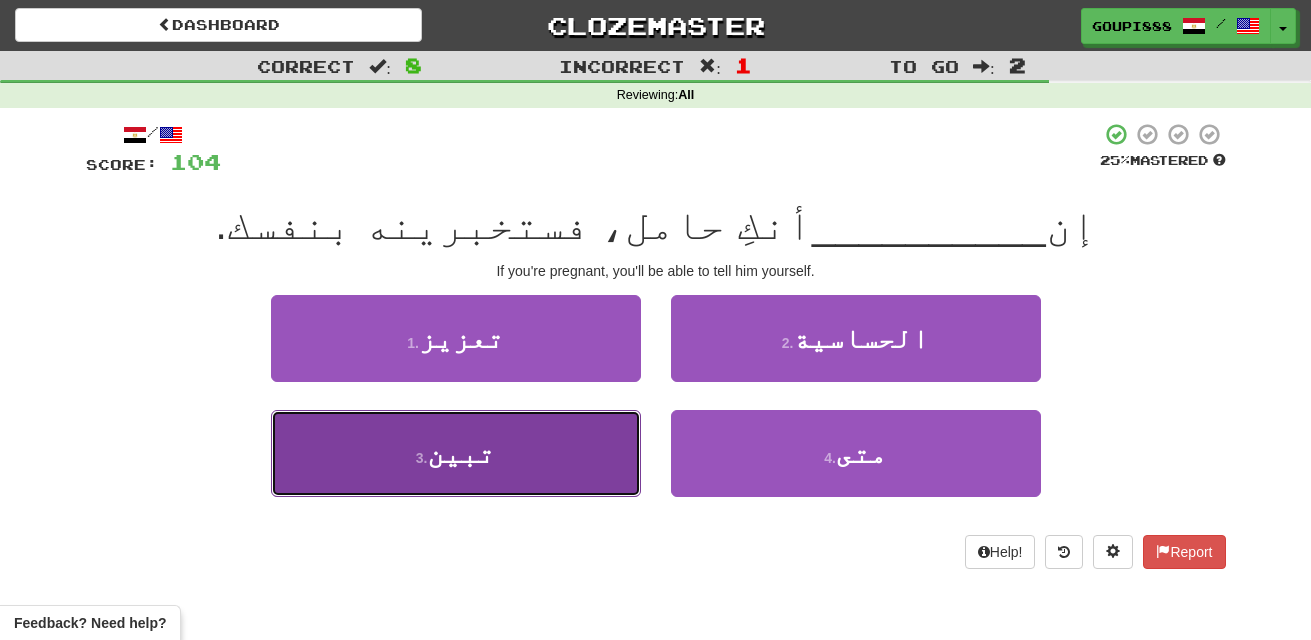 click on "3 .  تبين" at bounding box center [456, 453] 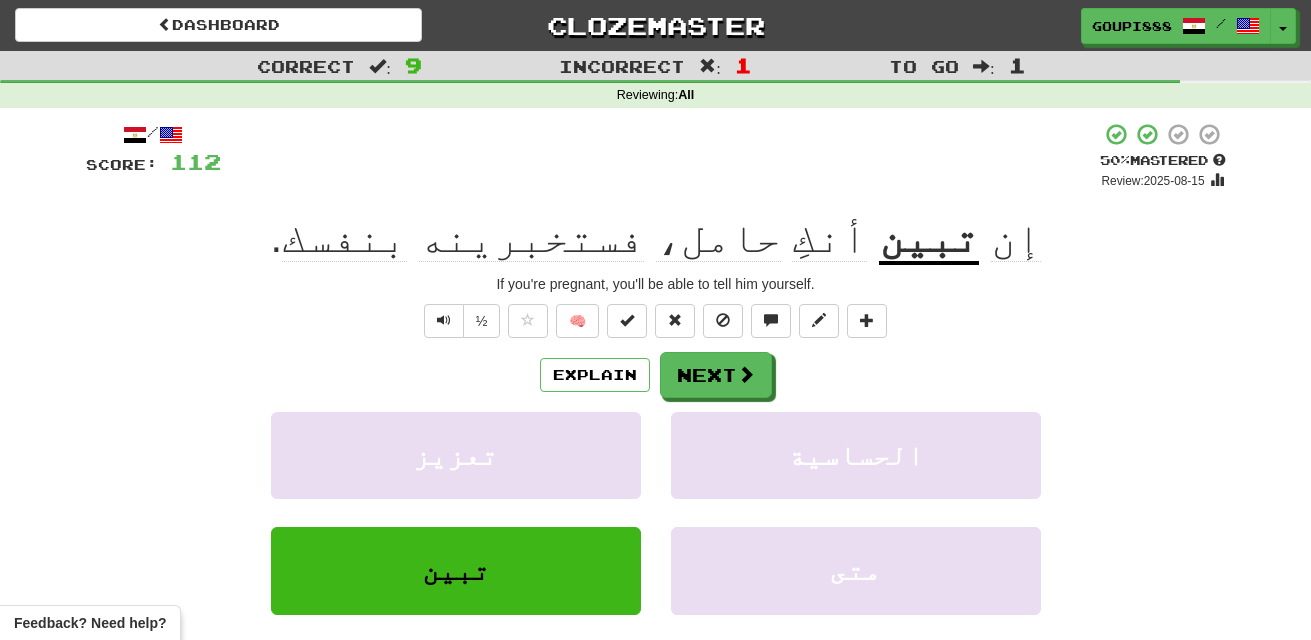 click on "تبين" at bounding box center [929, 239] 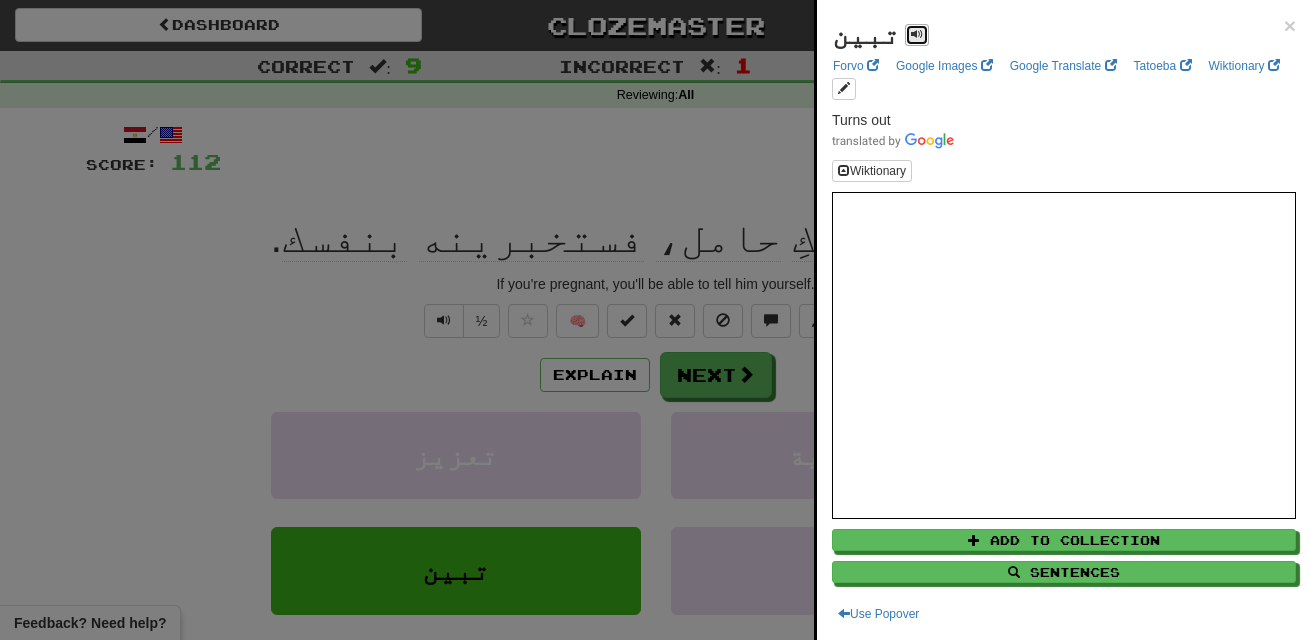 click at bounding box center [917, 34] 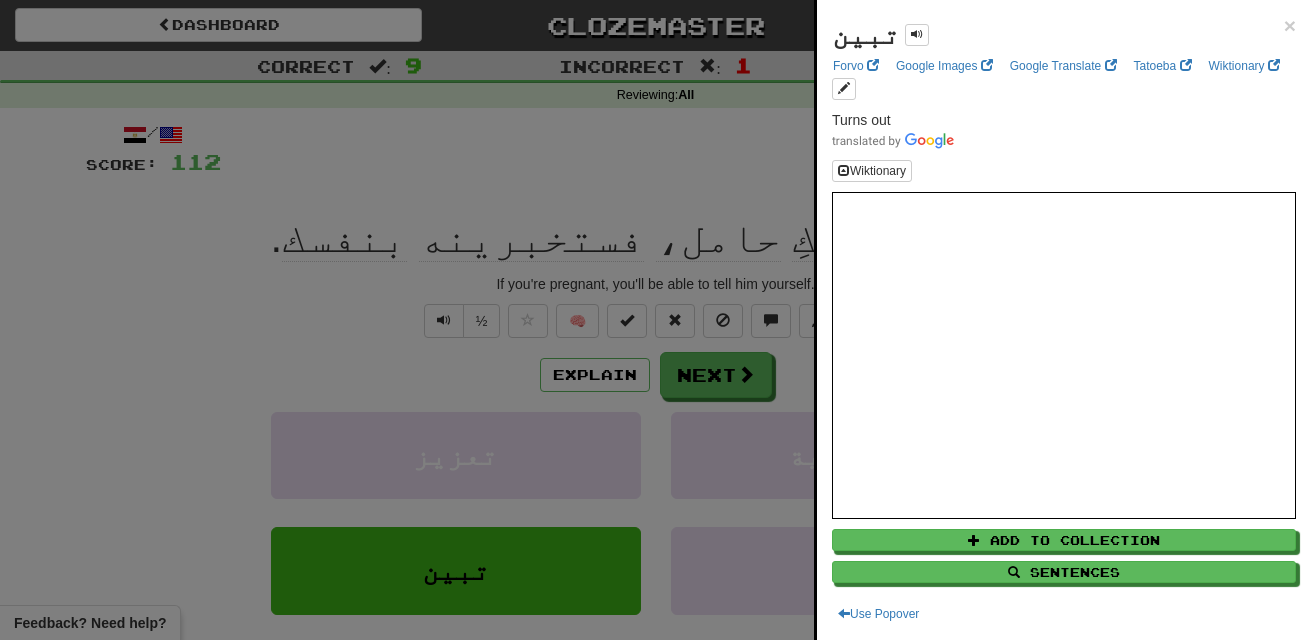click at bounding box center (655, 320) 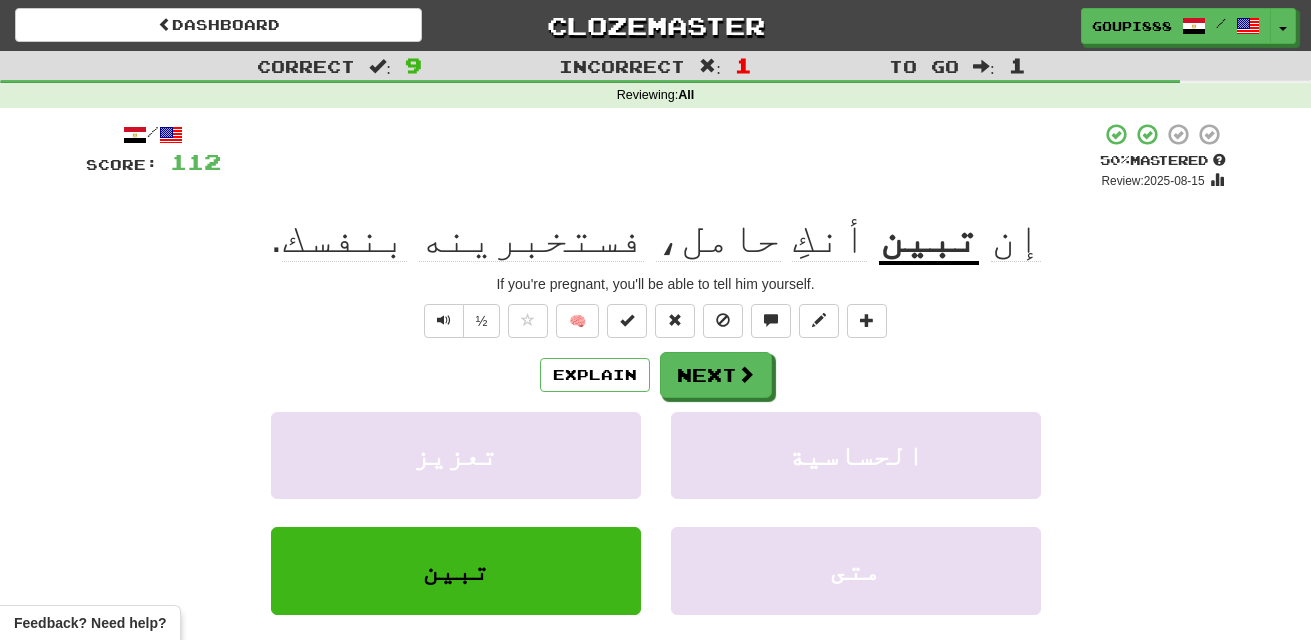 click on "حامل،" at bounding box center [718, 238] 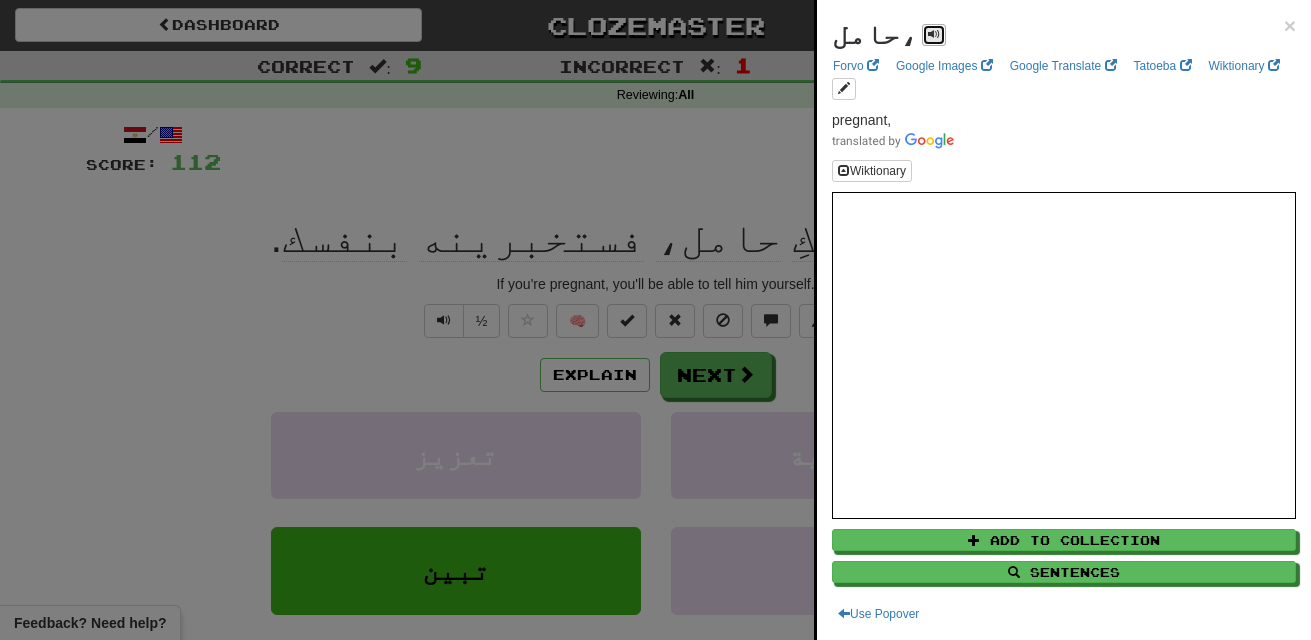 click at bounding box center [934, 34] 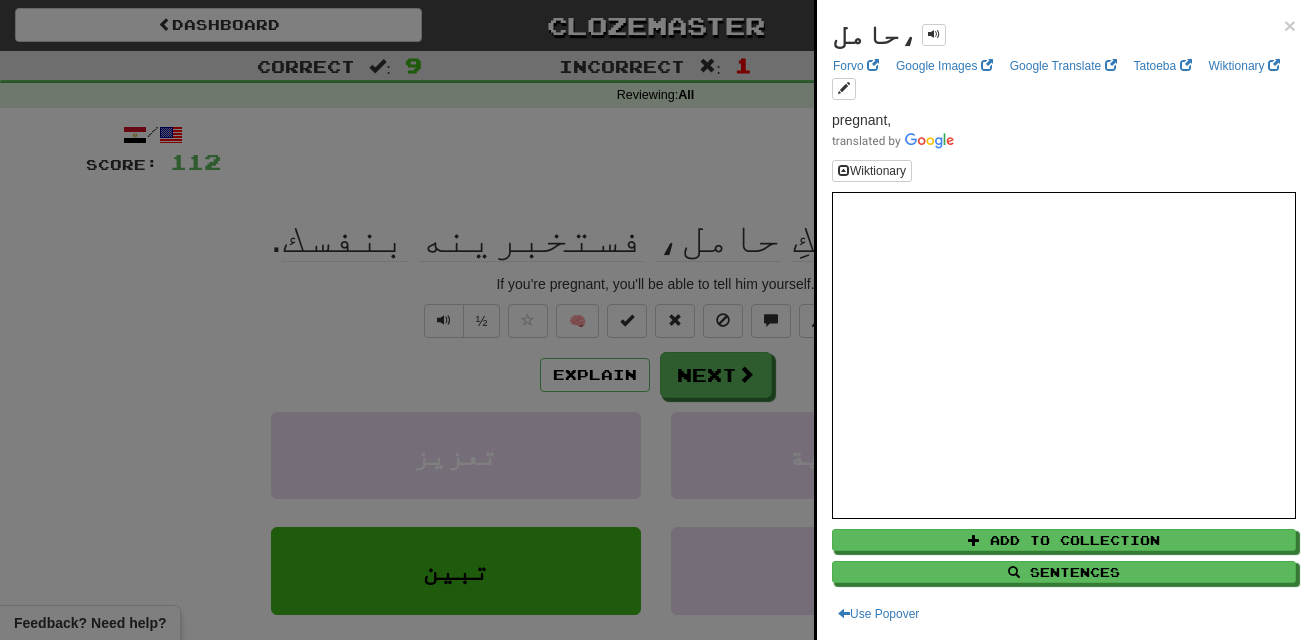 click at bounding box center [655, 320] 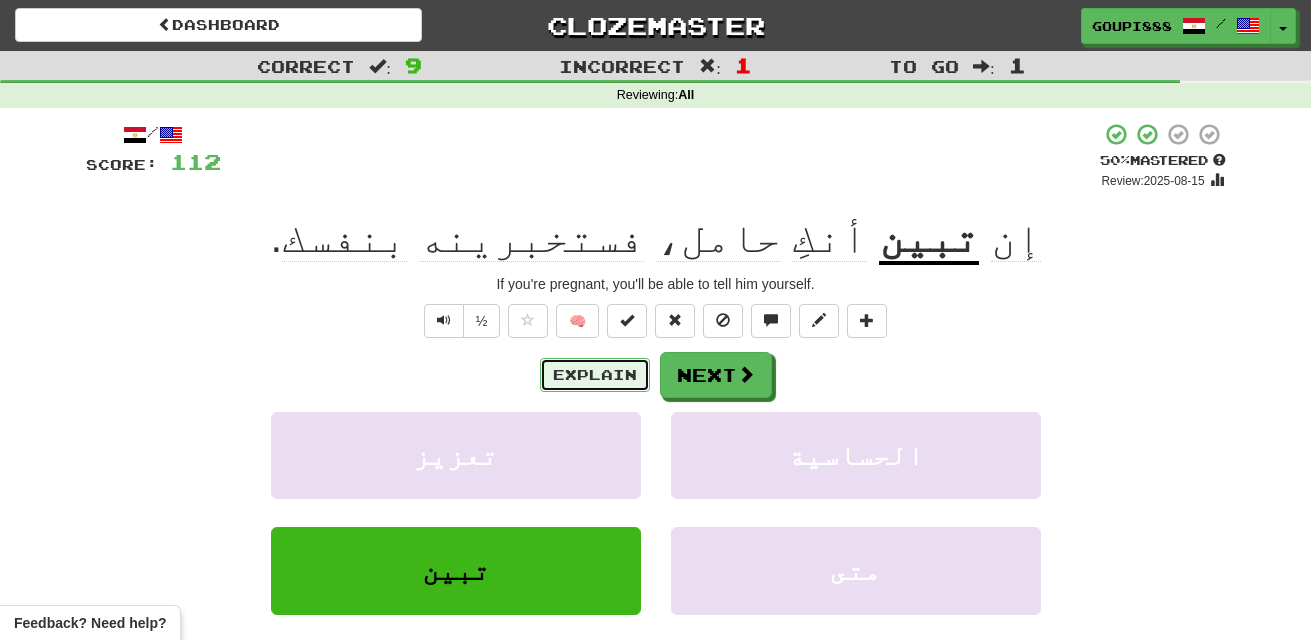 click on "Explain" at bounding box center [595, 375] 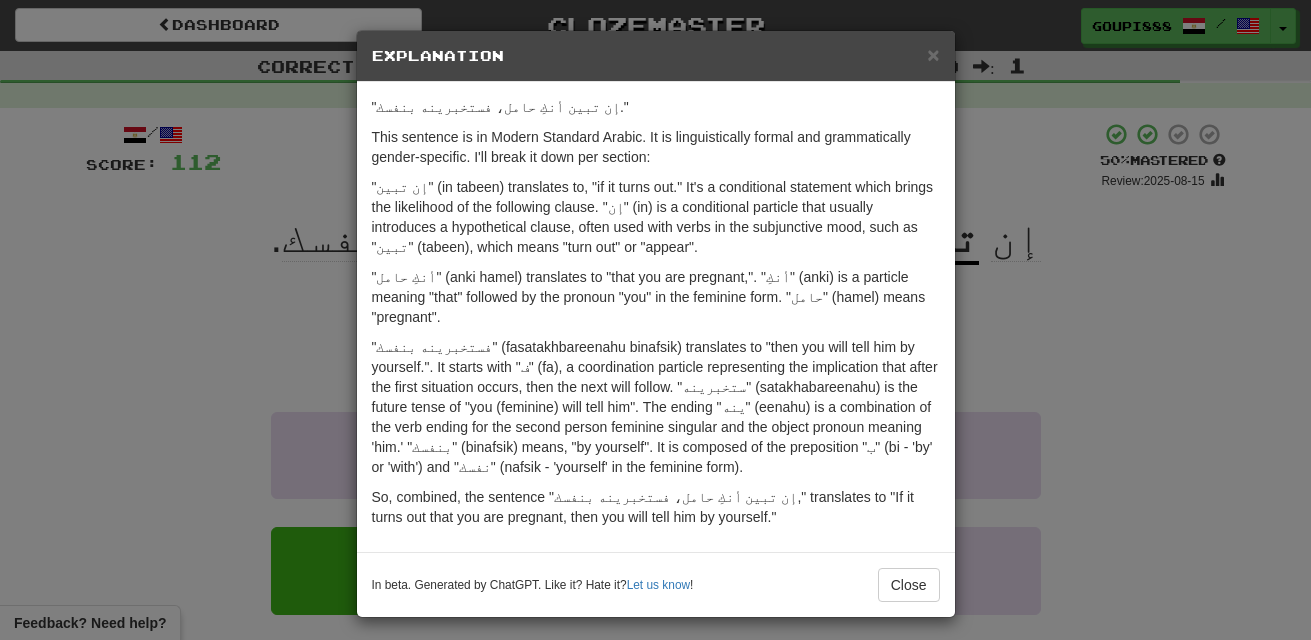 click on "× Explanation "إن تبين أنكِ حامل، فستخبرينه بنفسك."
This sentence is in Modern Standard Arabic. It is linguistically formal and grammatically gender-specific. I'll break it down per section:
"إن تبين" (in tabeen) translates to, "if it turns out." It's a conditional statement which brings the likelihood of the following clause. "إن" (in) is a conditional particle that usually introduces a hypothetical clause, often used with verbs in the subjunctive mood, such as "تبين" (tabeen), which means "turn out" or "appear".
"أنكِ حامل" (anki hamel) translates to "that you are pregnant,". "أنكِ" (anki) is a particle meaning "that" followed by the pronoun "you" in the feminine form. "حامل" (hamel) means "pregnant".
So, combined, the sentence "إن تبين أنكِ حامل، فستخبرينه بنفسك," translates to "If it turns out that you are pregnant, then you will tell him by yourself." In beta. Generated by ChatGPT. Like it? Hate it?  ! Close" at bounding box center [655, 320] 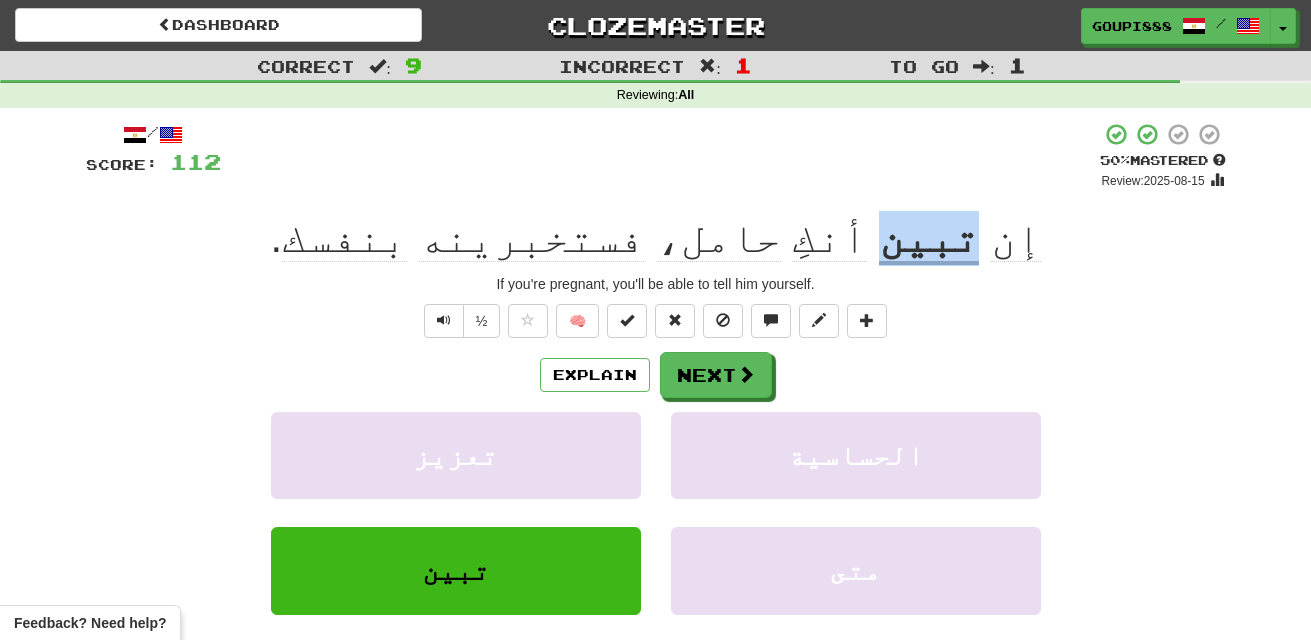 click on "تبين" at bounding box center (929, 239) 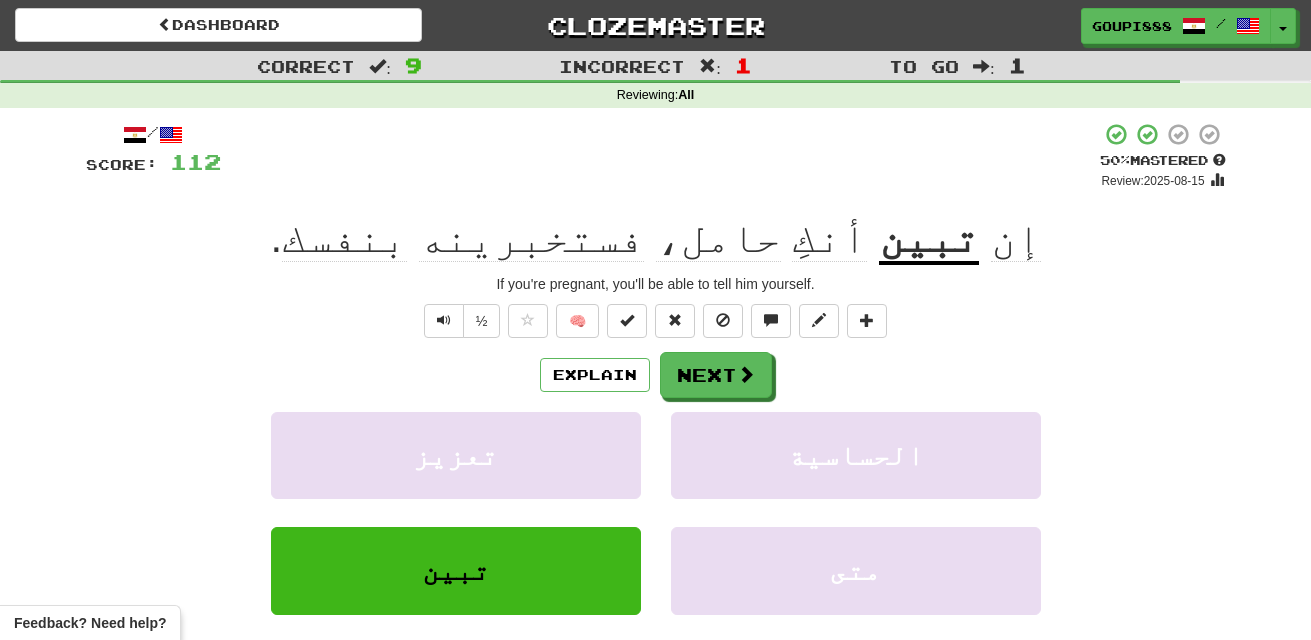 click on "تبين" at bounding box center [929, 239] 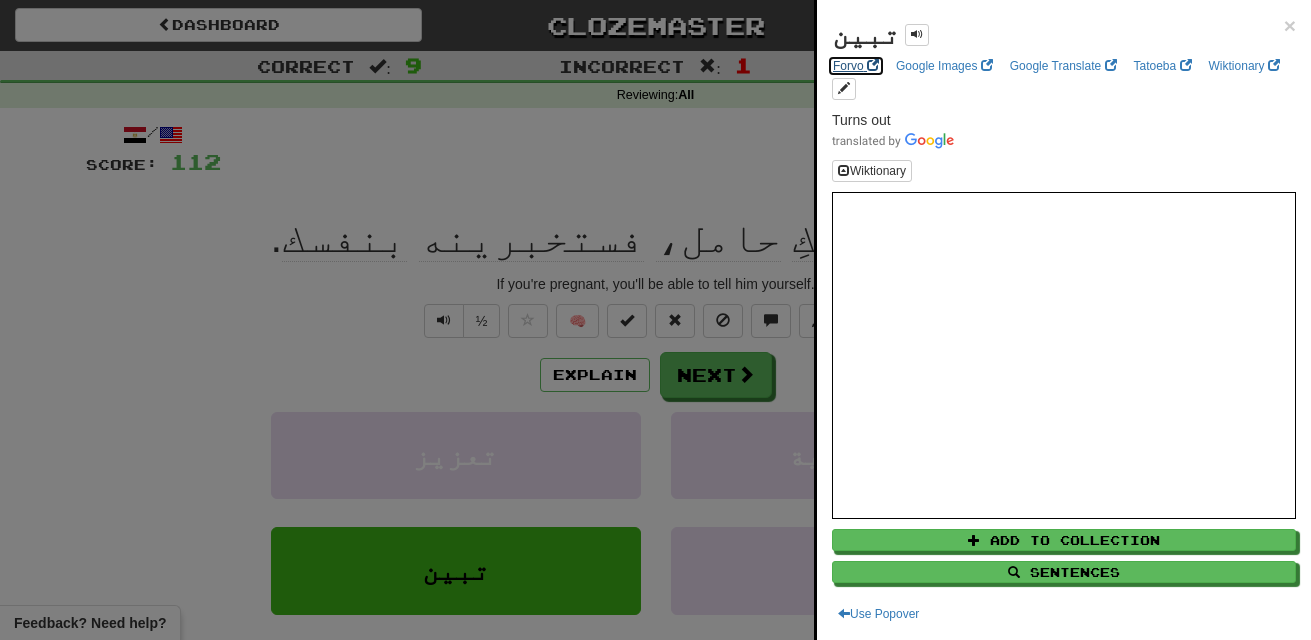 click on "Forvo" at bounding box center [856, 66] 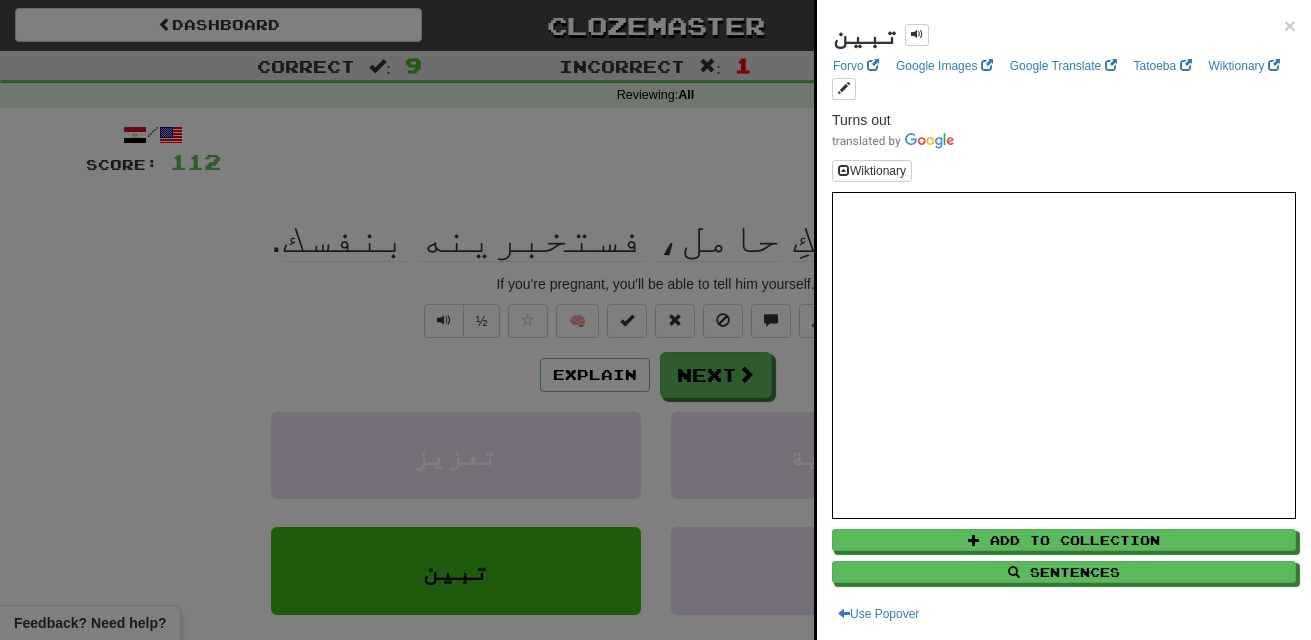 click at bounding box center [655, 320] 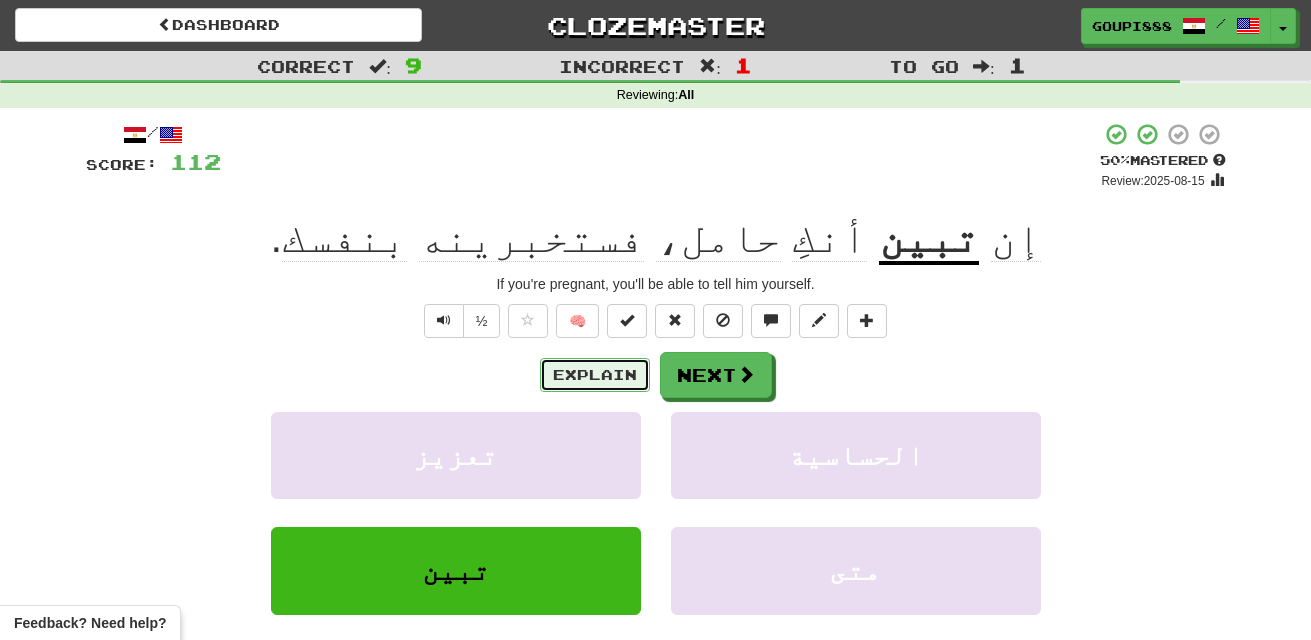 click on "Explain" at bounding box center (595, 375) 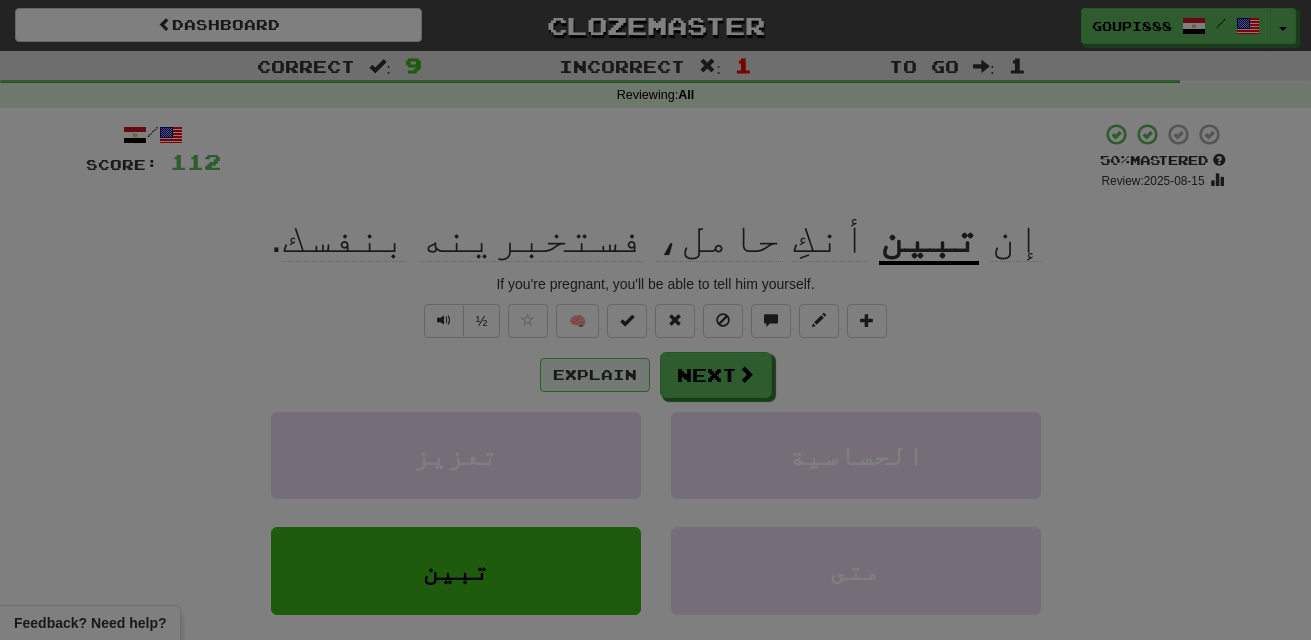 click on "So, combined, the sentence "إن تبين أنكِ حامل، فستخبرينه بنفسك," translates to "If it turns out that you are pregnant, then you will tell him by yourself."" at bounding box center [0, 0] 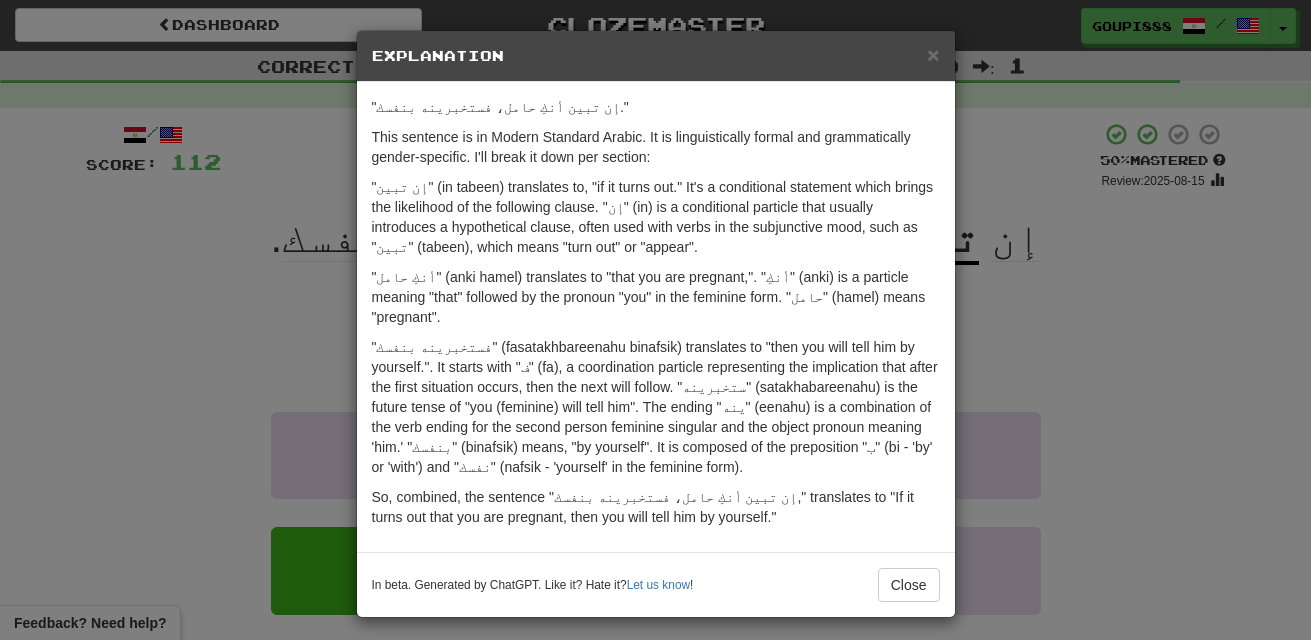 click on "× Explanation "إن تبين أنكِ حامل، فستخبرينه بنفسك."
This sentence is in Modern Standard Arabic. It is linguistically formal and grammatically gender-specific. I'll break it down per section:
"إن تبين" (in tabeen) translates to, "if it turns out." It's a conditional statement which brings the likelihood of the following clause. "إن" (in) is a conditional particle that usually introduces a hypothetical clause, often used with verbs in the subjunctive mood, such as "تبين" (tabeen), which means "turn out" or "appear".
"أنكِ حامل" (anki hamel) translates to "that you are pregnant,". "أنكِ" (anki) is a particle meaning "that" followed by the pronoun "you" in the feminine form. "حامل" (hamel) means "pregnant".
So, combined, the sentence "إن تبين أنكِ حامل، فستخبرينه بنفسك," translates to "If it turns out that you are pregnant, then you will tell him by yourself." In beta. Generated by ChatGPT. Like it? Hate it?  ! Close" at bounding box center [655, 320] 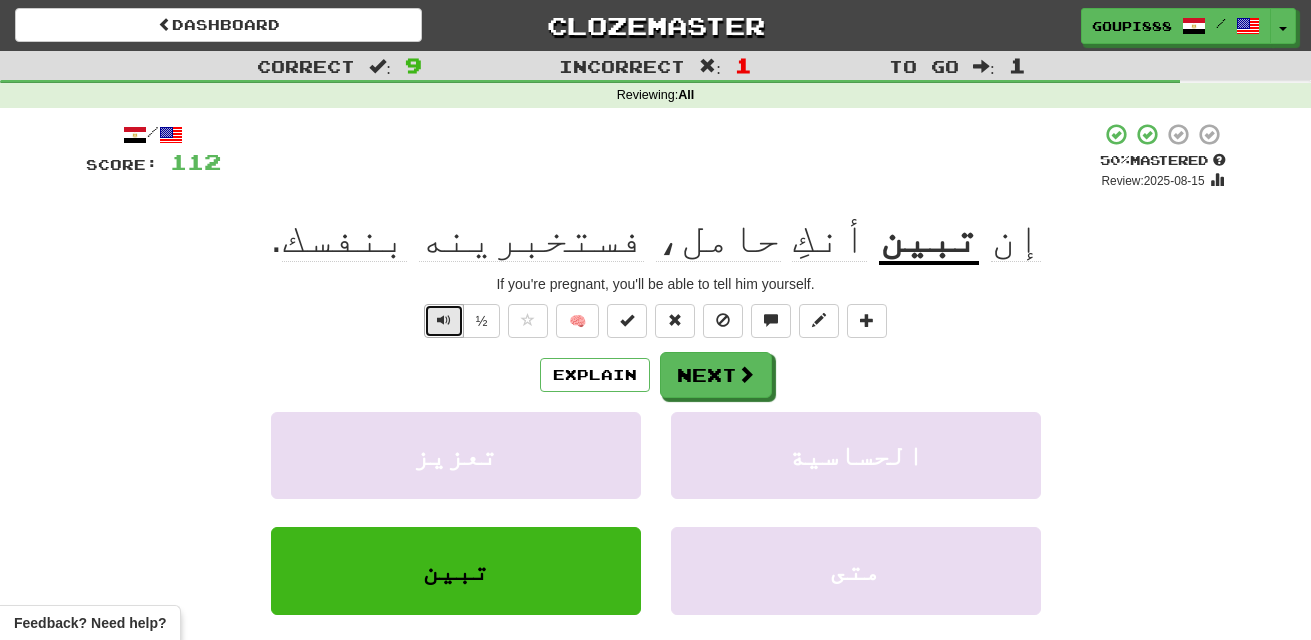 click at bounding box center [444, 320] 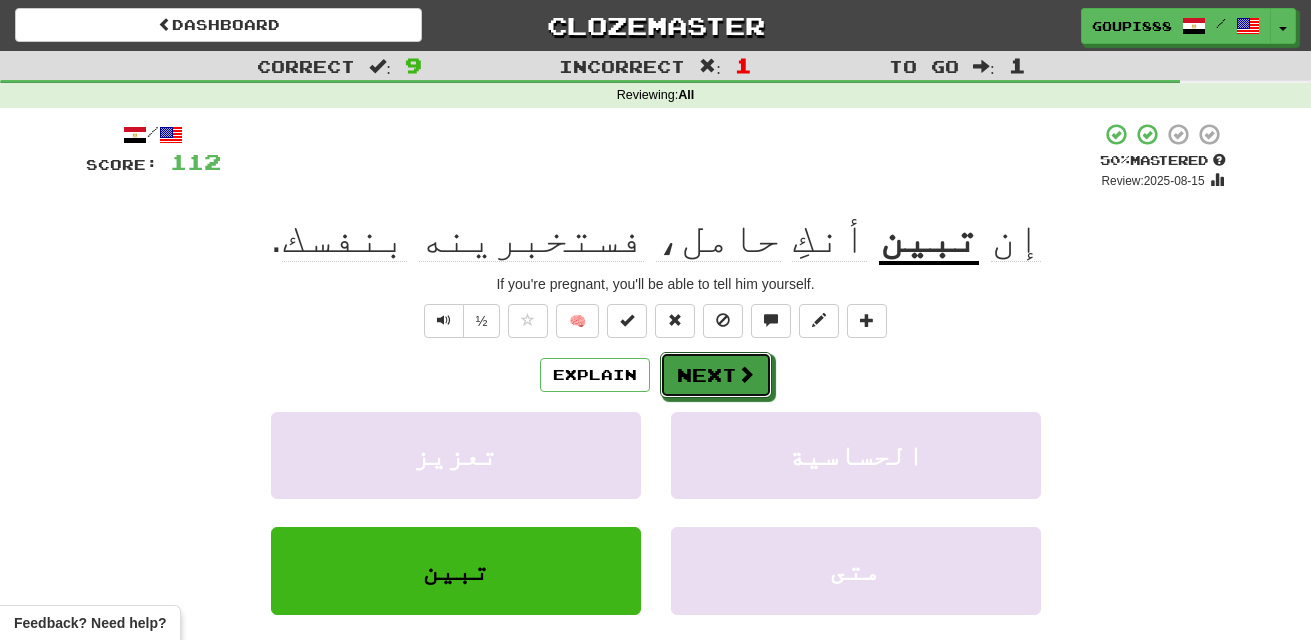 drag, startPoint x: 747, startPoint y: 383, endPoint x: 861, endPoint y: 240, distance: 182.87975 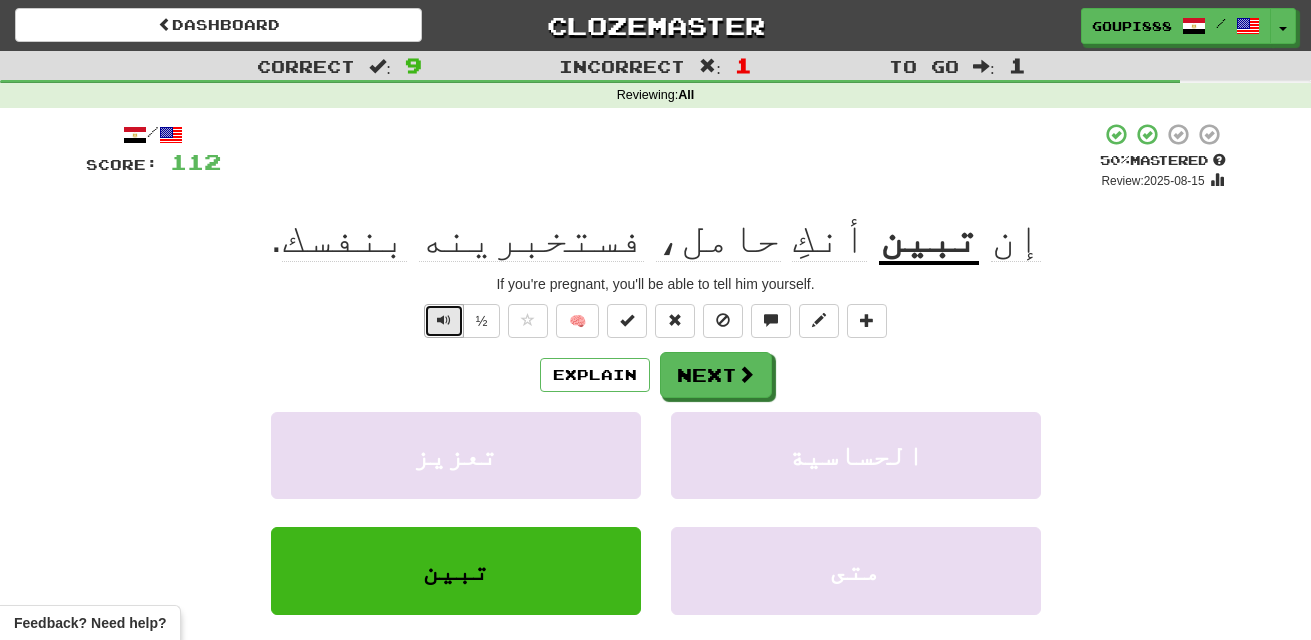 click at bounding box center (444, 320) 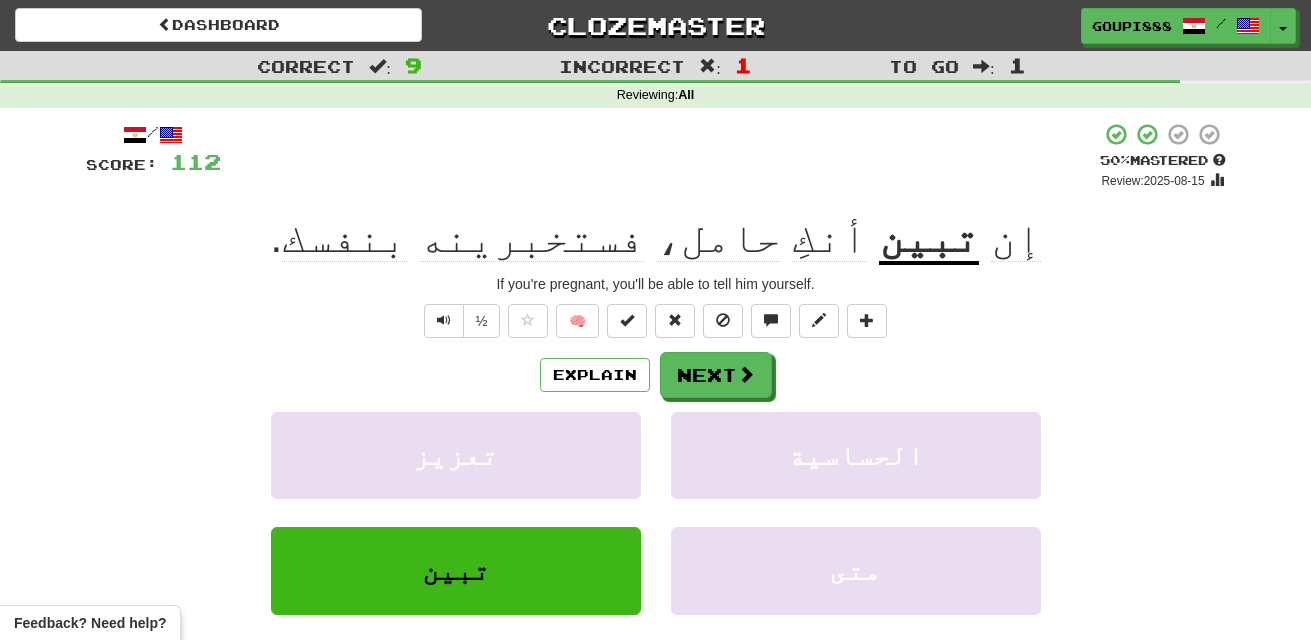 click on "فستخبرينه" at bounding box center [531, 238] 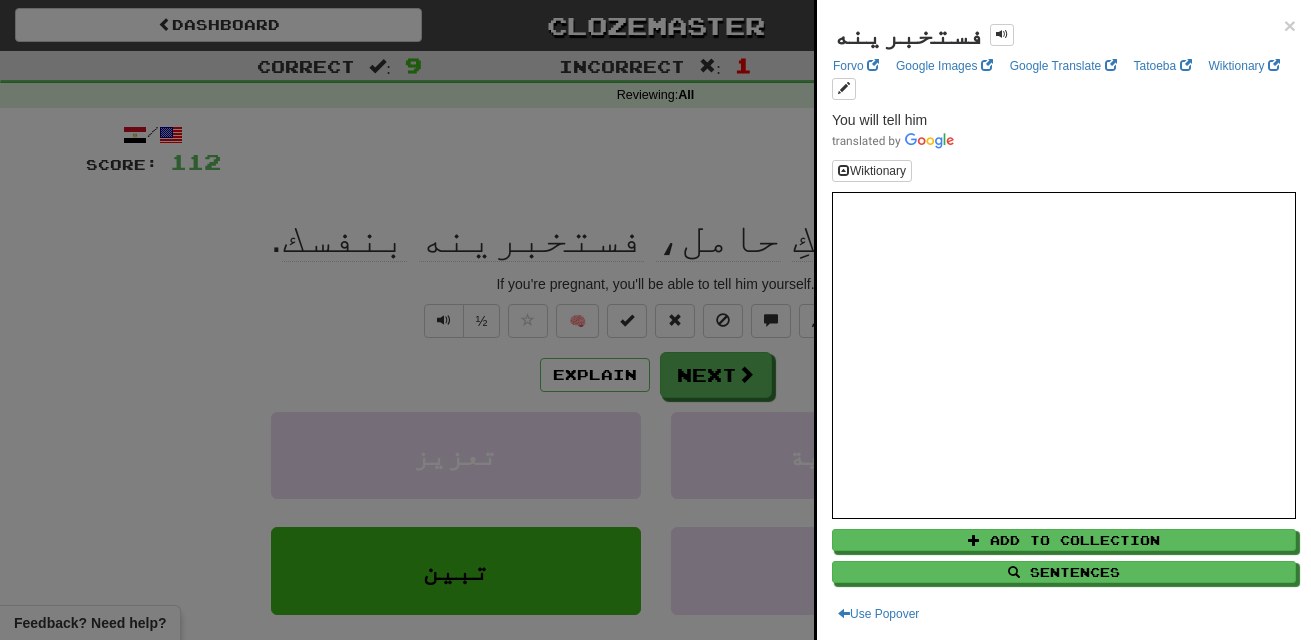 click at bounding box center (655, 320) 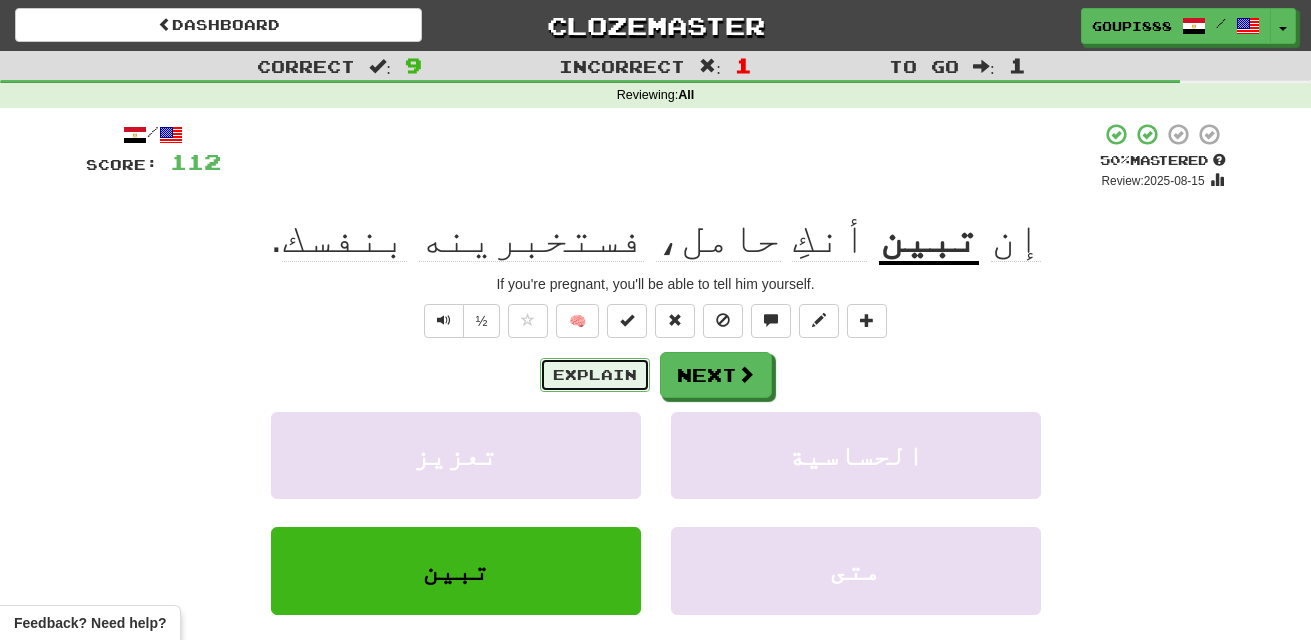 click on "Explain" at bounding box center [595, 375] 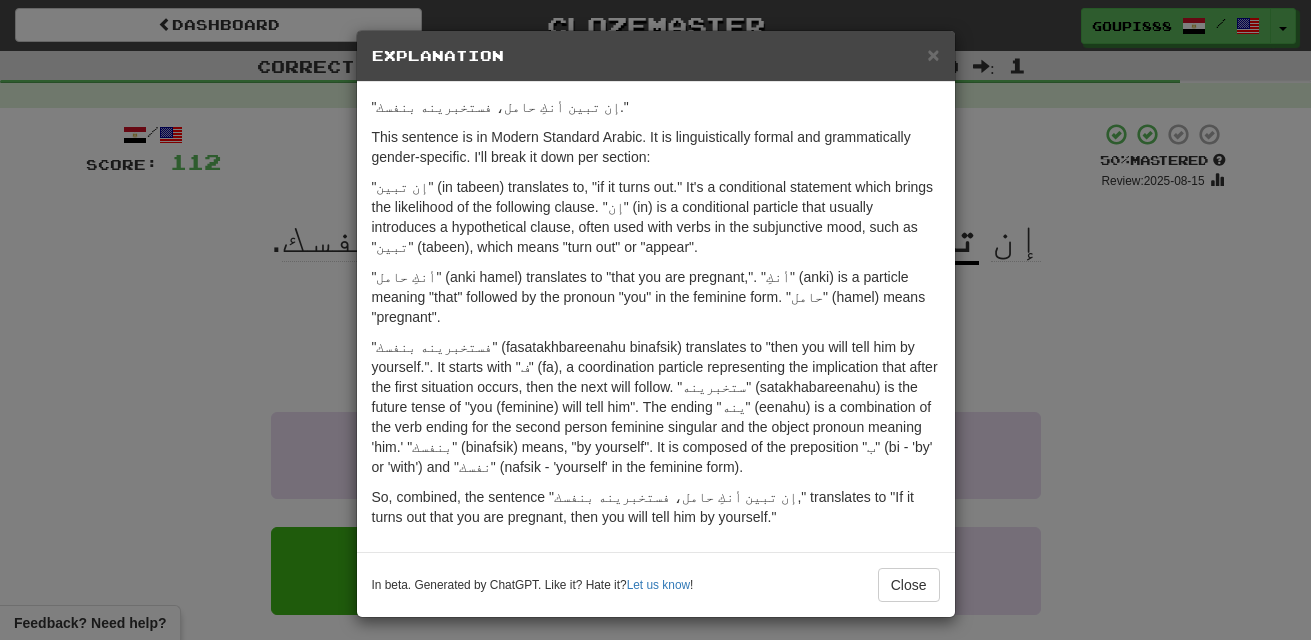scroll, scrollTop: 8, scrollLeft: 0, axis: vertical 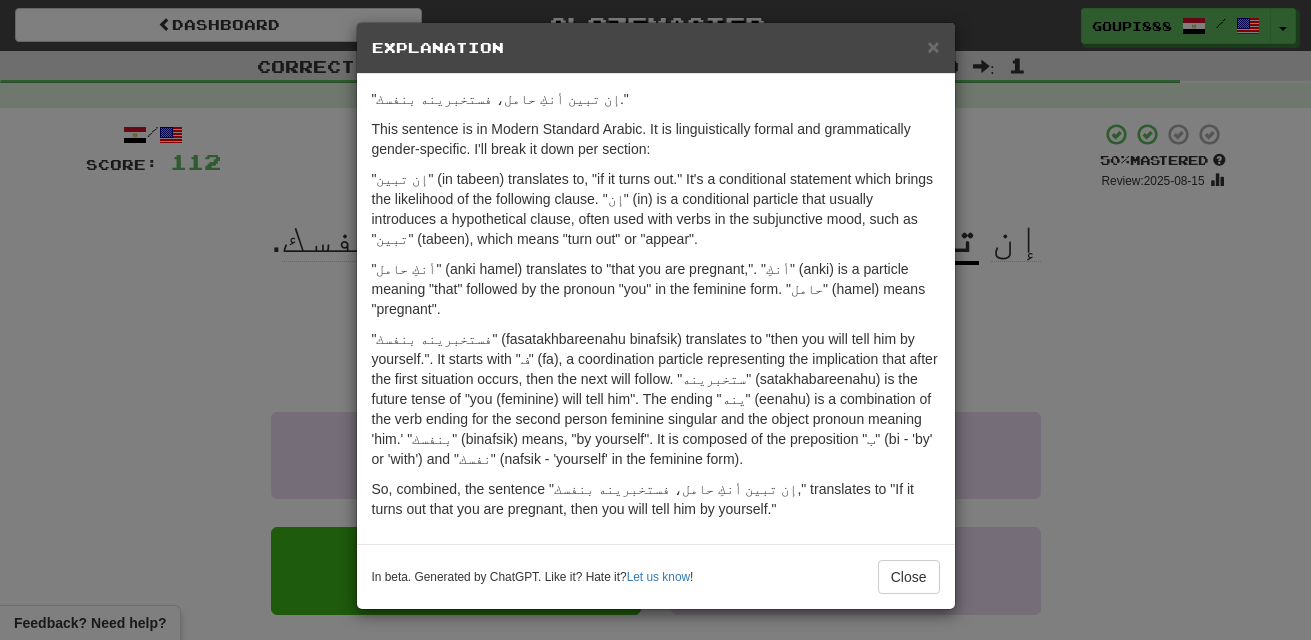 click on "× Explanation "إن تبين أنكِ حامل، فستخبرينه بنفسك."
This sentence is in Modern Standard Arabic. It is linguistically formal and grammatically gender-specific. I'll break it down per section:
"إن تبين" (in tabeen) translates to, "if it turns out." It's a conditional statement which brings the likelihood of the following clause. "إن" (in) is a conditional particle that usually introduces a hypothetical clause, often used with verbs in the subjunctive mood, such as "تبين" (tabeen), which means "turn out" or "appear".
"أنكِ حامل" (anki hamel) translates to "that you are pregnant,". "أنكِ" (anki) is a particle meaning "that" followed by the pronoun "you" in the feminine form. "حامل" (hamel) means "pregnant".
So, combined, the sentence "إن تبين أنكِ حامل، فستخبرينه بنفسك," translates to "If it turns out that you are pregnant, then you will tell him by yourself." In beta. Generated by ChatGPT. Like it? Hate it?  ! Close" at bounding box center (655, 320) 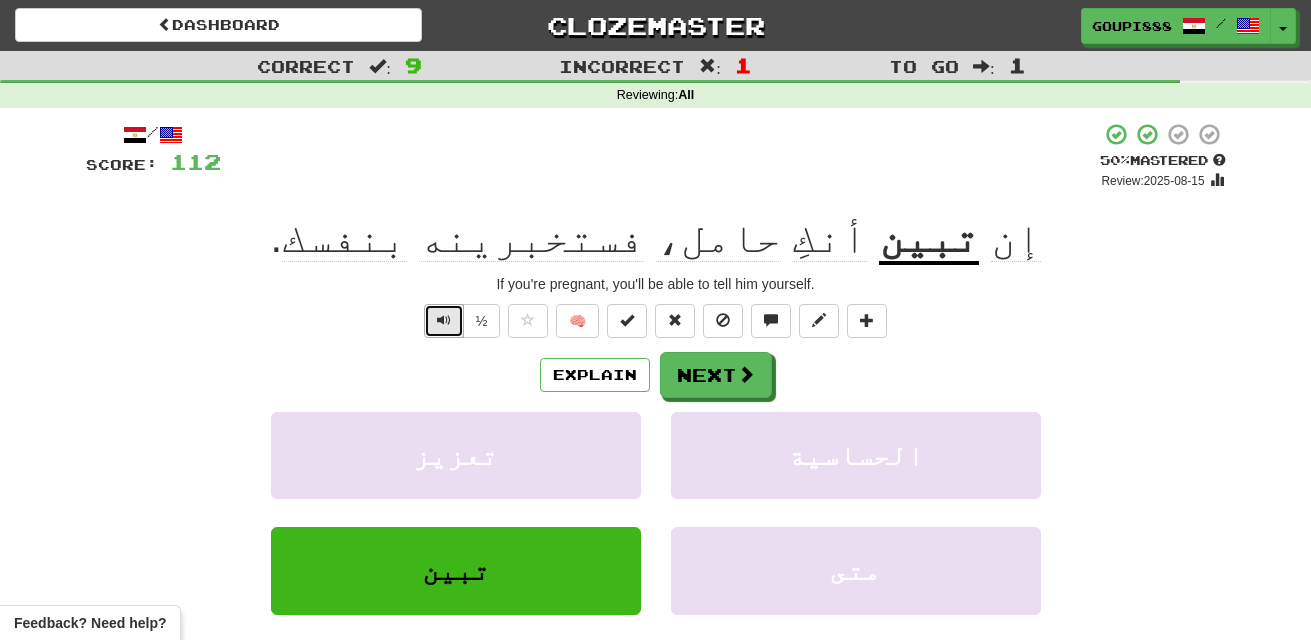 click at bounding box center [444, 321] 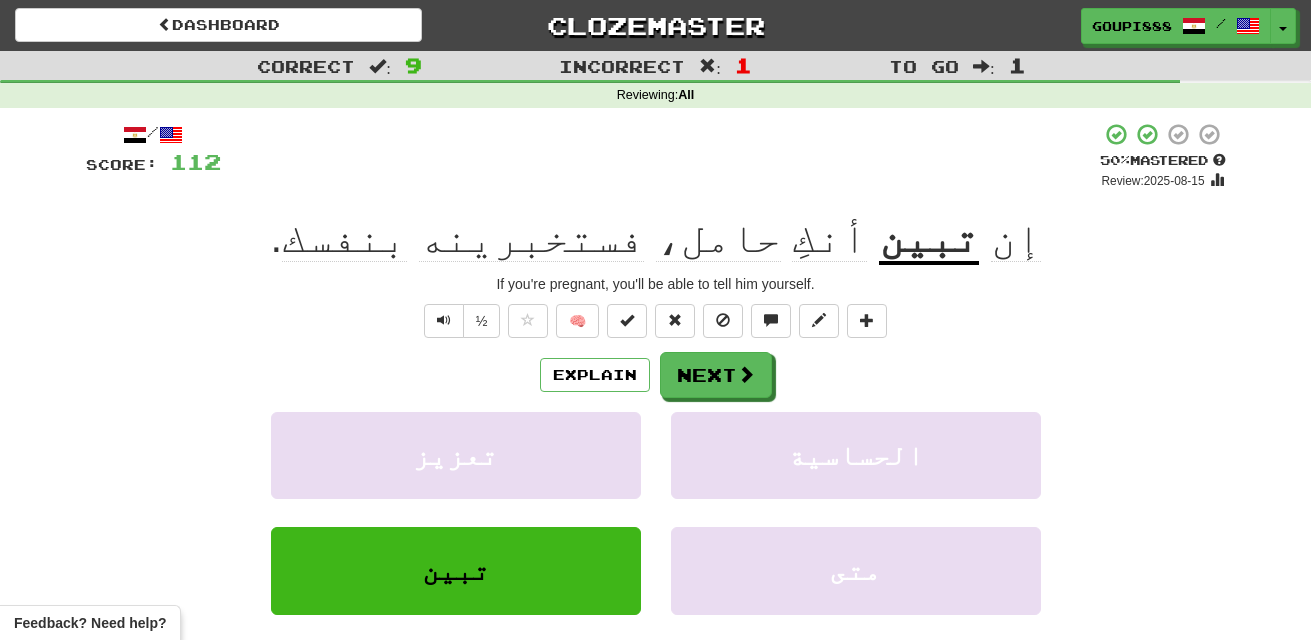 click on "حامل،" at bounding box center [718, 238] 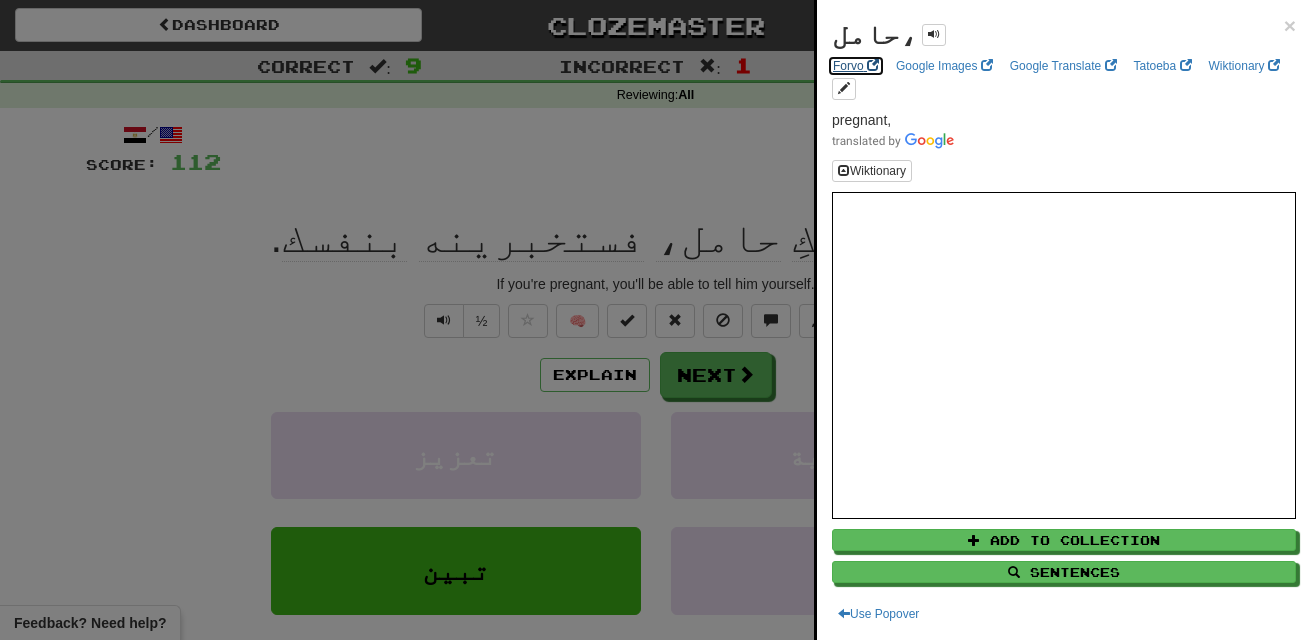 click on "Forvo" at bounding box center [856, 66] 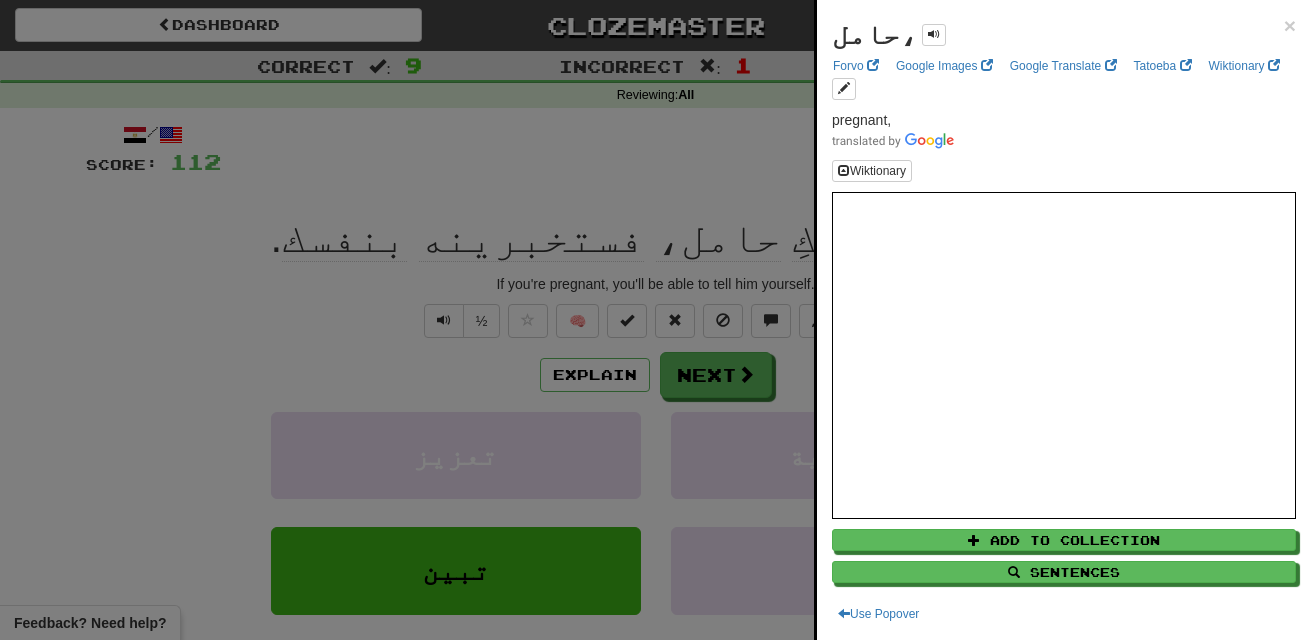 click at bounding box center [655, 320] 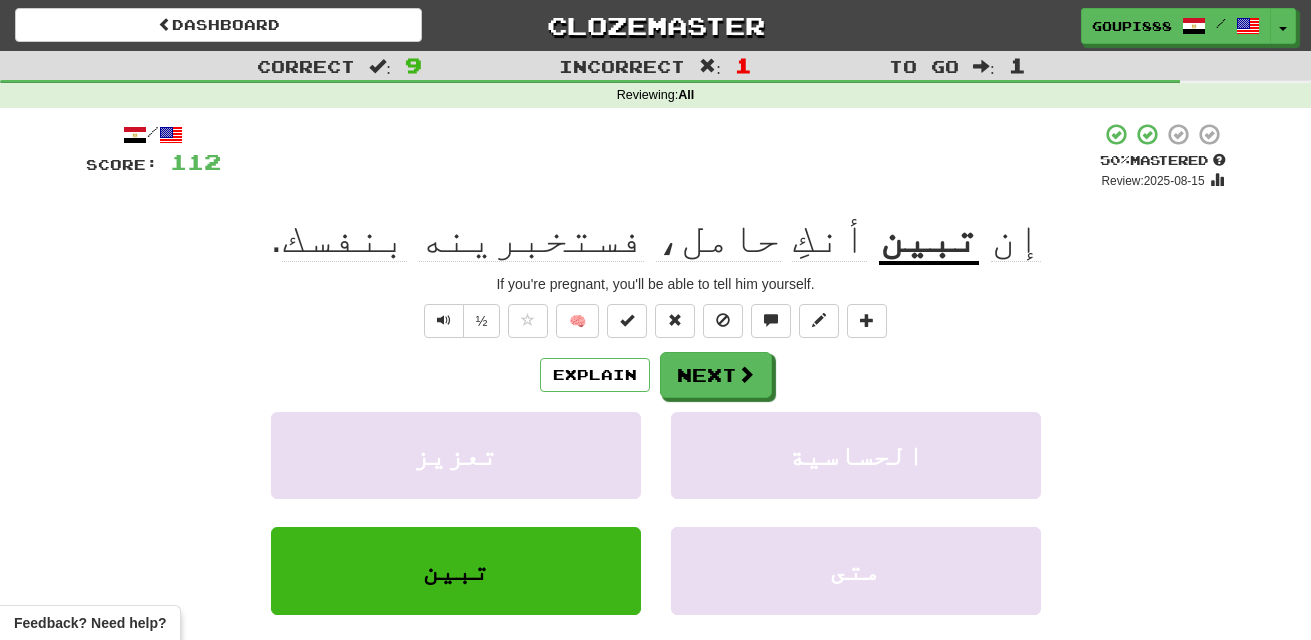 click on "حامل،" at bounding box center (718, 238) 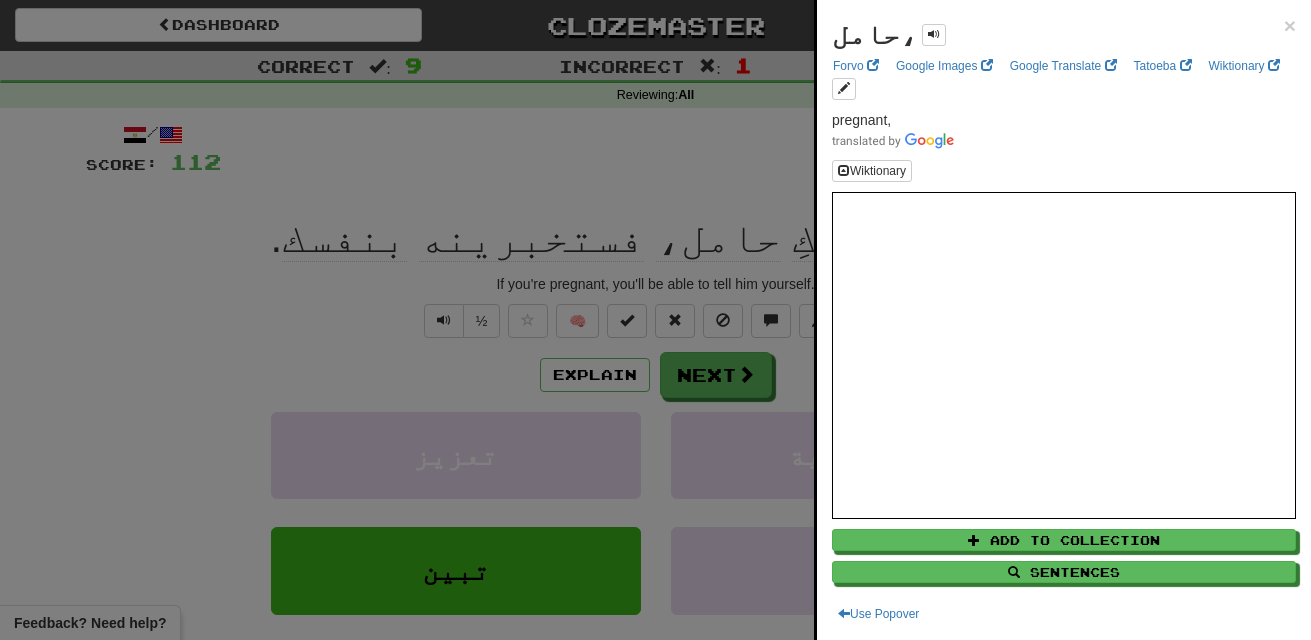 click at bounding box center (655, 320) 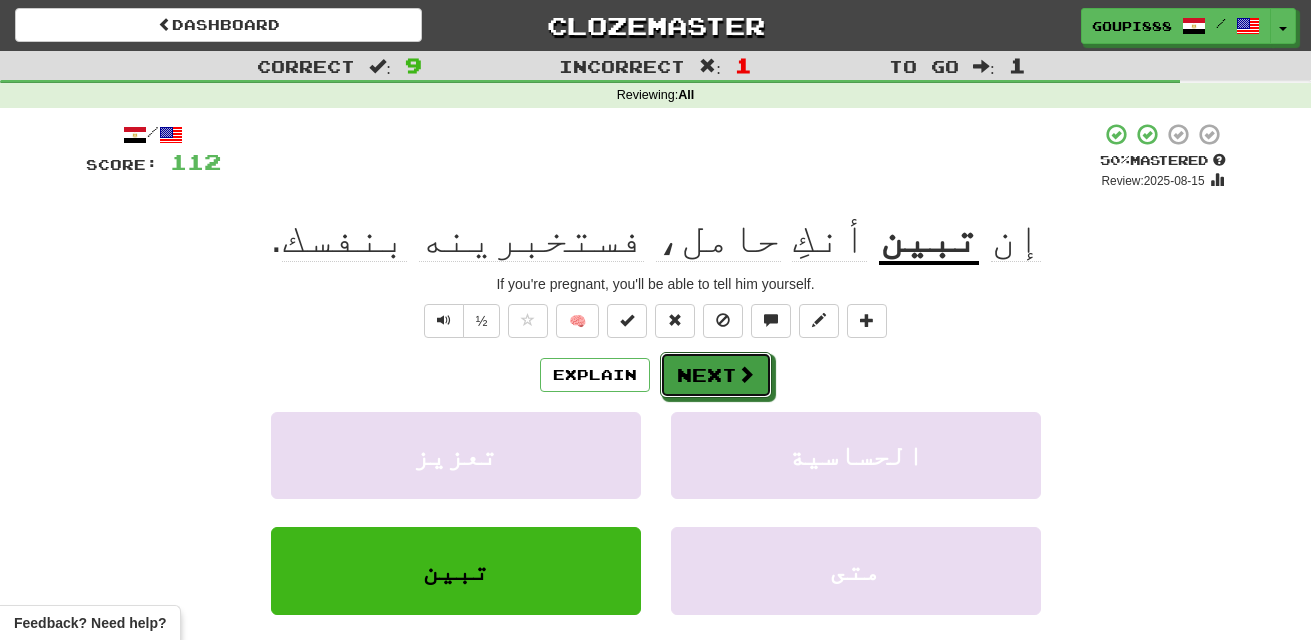 click on "Next" at bounding box center (716, 375) 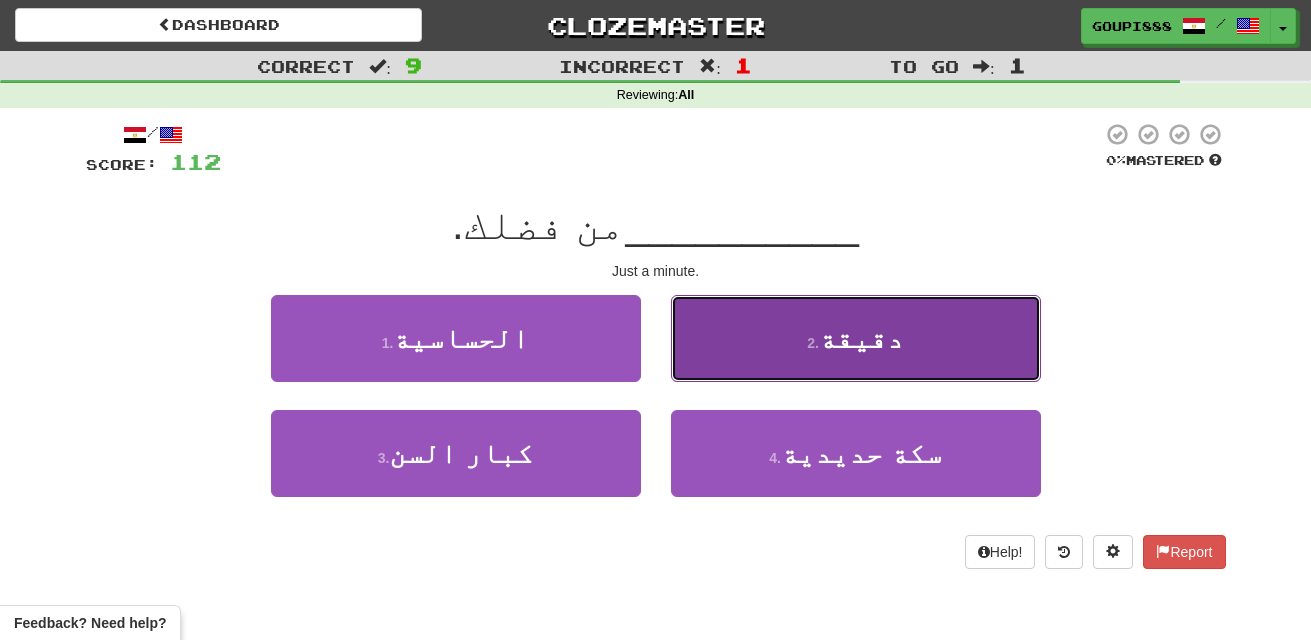 click on "2 .  دقيقة" at bounding box center (856, 338) 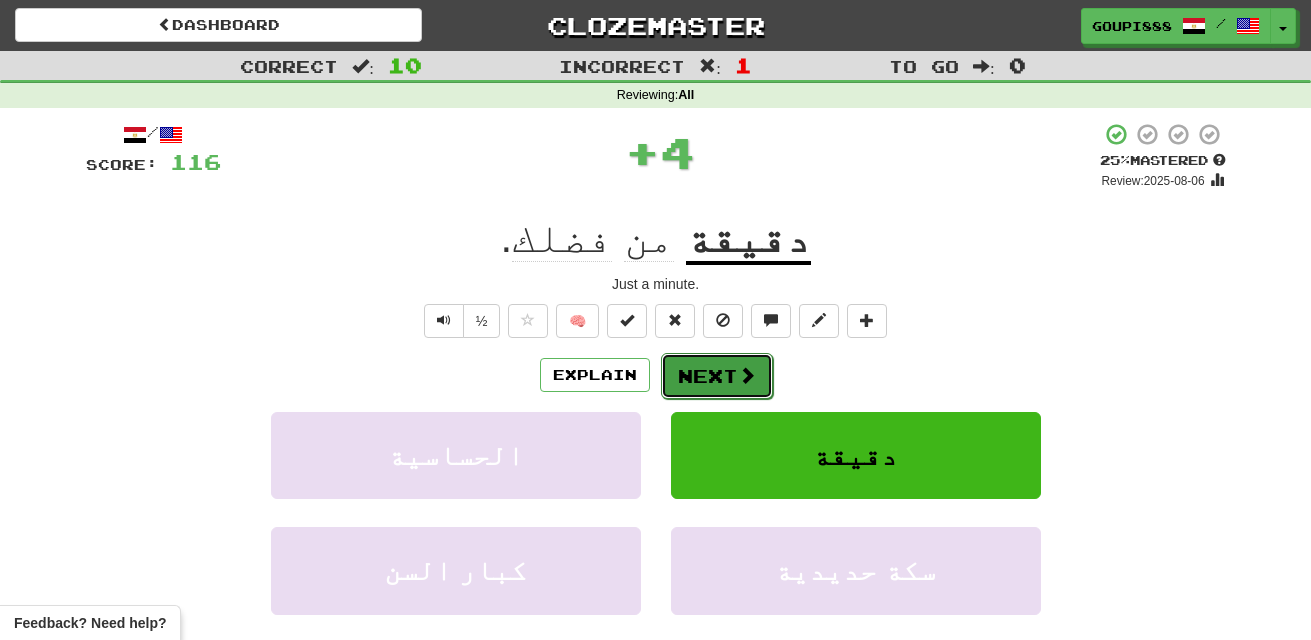 click at bounding box center (747, 375) 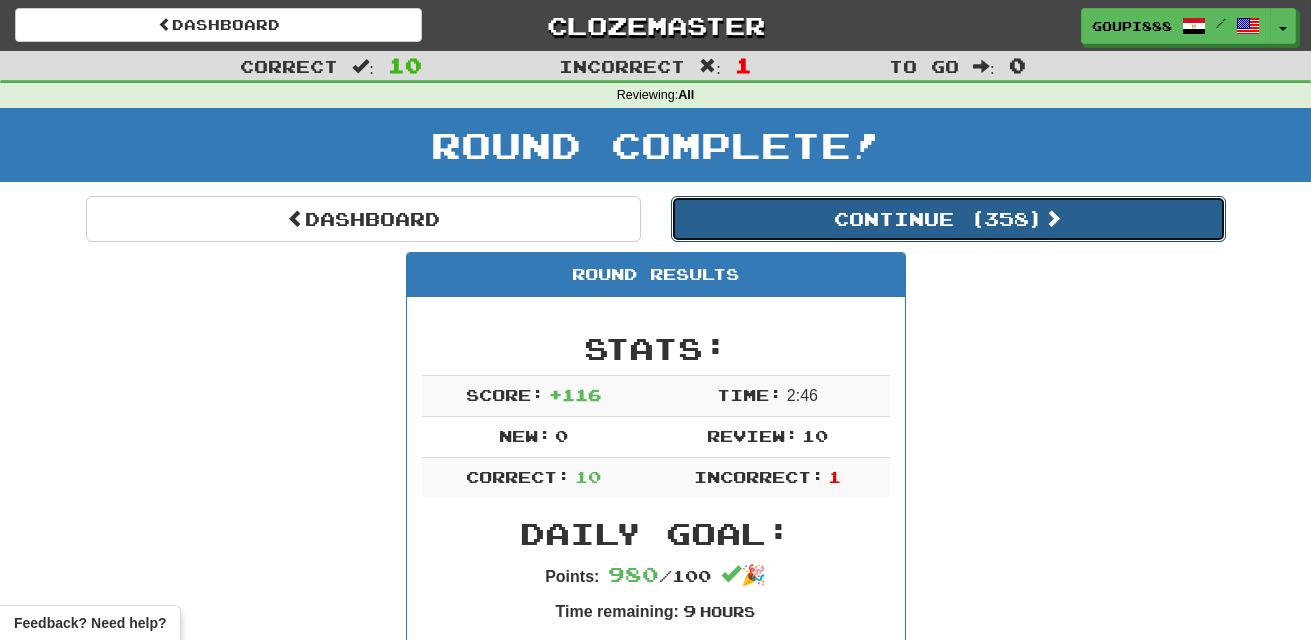 click on "Continue ( 358 )" at bounding box center (948, 219) 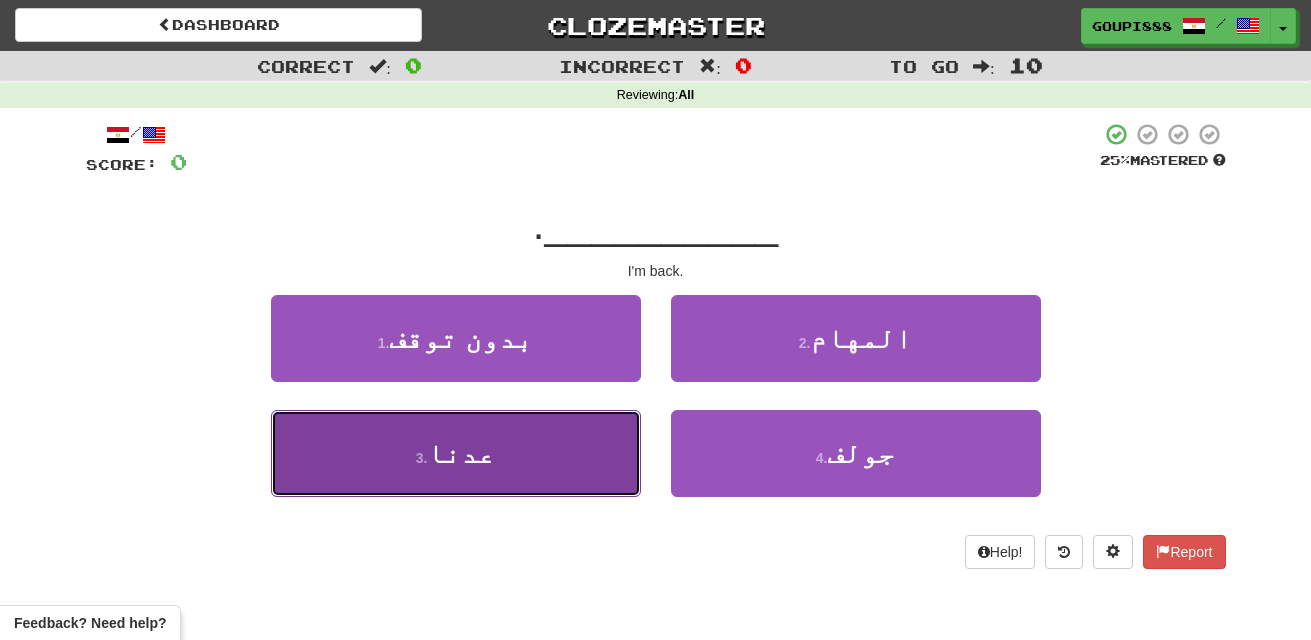 click on "3 .  عدنا" at bounding box center (456, 453) 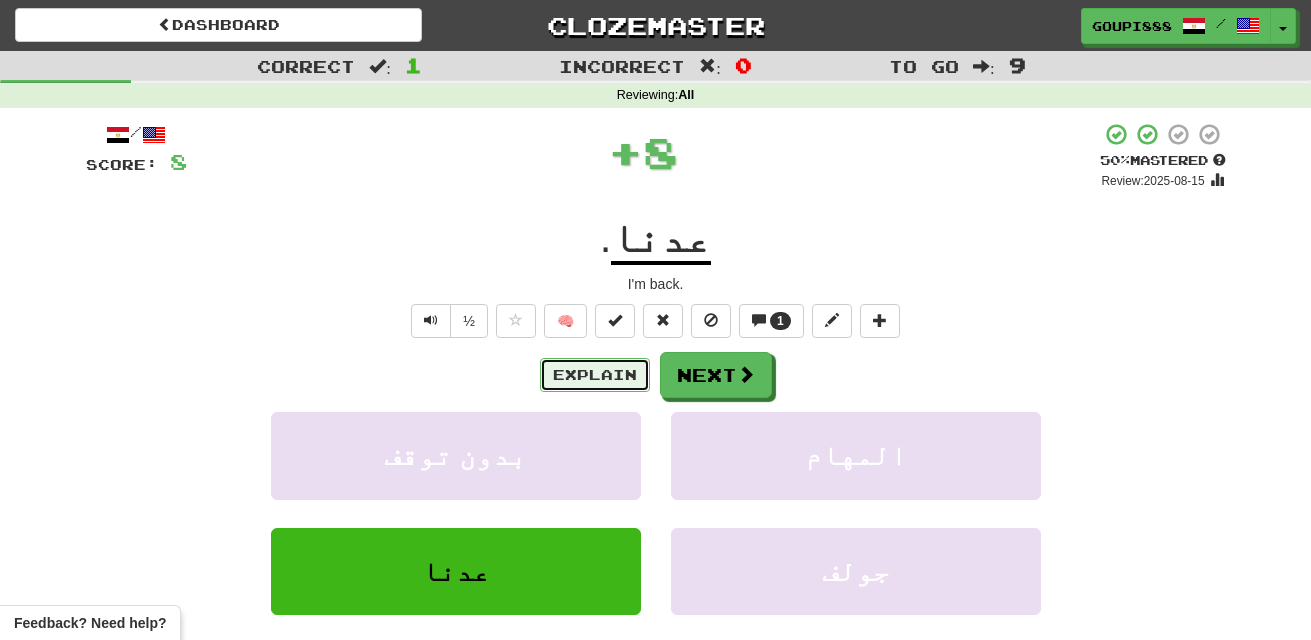 click on "Explain" at bounding box center [595, 375] 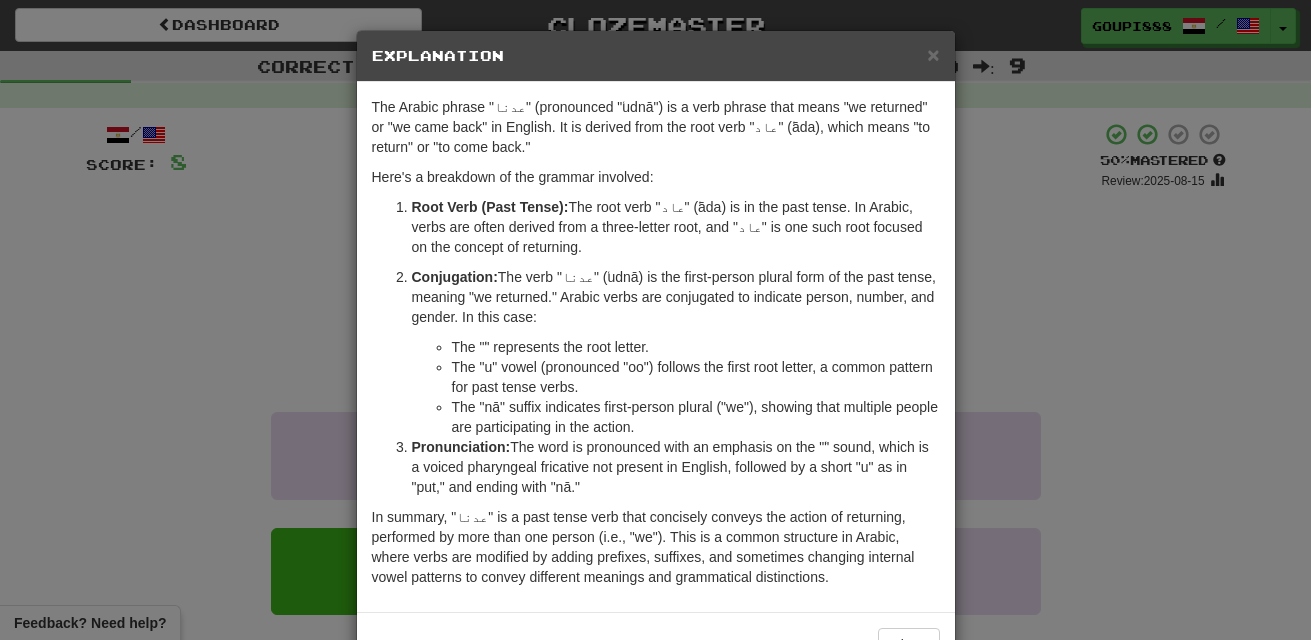 click on "× Explanation The Arabic phrase "عدنا" (pronounced "ʿudnā") is a verb phrase that means "we returned" or "we came back" in English. It is derived from the root verb "عاد" (ʿāda), which means "to return" or "to come back."
Here's a breakdown of the grammar involved:
Root Verb (Past Tense):  The root verb "عاد" (ʿāda) is in the past tense. In Arabic, verbs are often derived from a three-letter root, and "عاد" is one such root focused on the concept of returning.
Conjugation:  The verb "عدنا" (ʿudnā) is the first-person plural form of the past tense, meaning "we returned." Arabic verbs are conjugated to indicate person, number, and gender. In this case:
The "ʿ" represents the root letter.
The "u" vowel (pronounced "oo") follows the first root letter, a common pattern for past tense verbs.
The "nā" suffix indicates first-person plural ("we"), showing that multiple people are participating in the action.
Pronunciation:
Let us know ! Close" at bounding box center (655, 320) 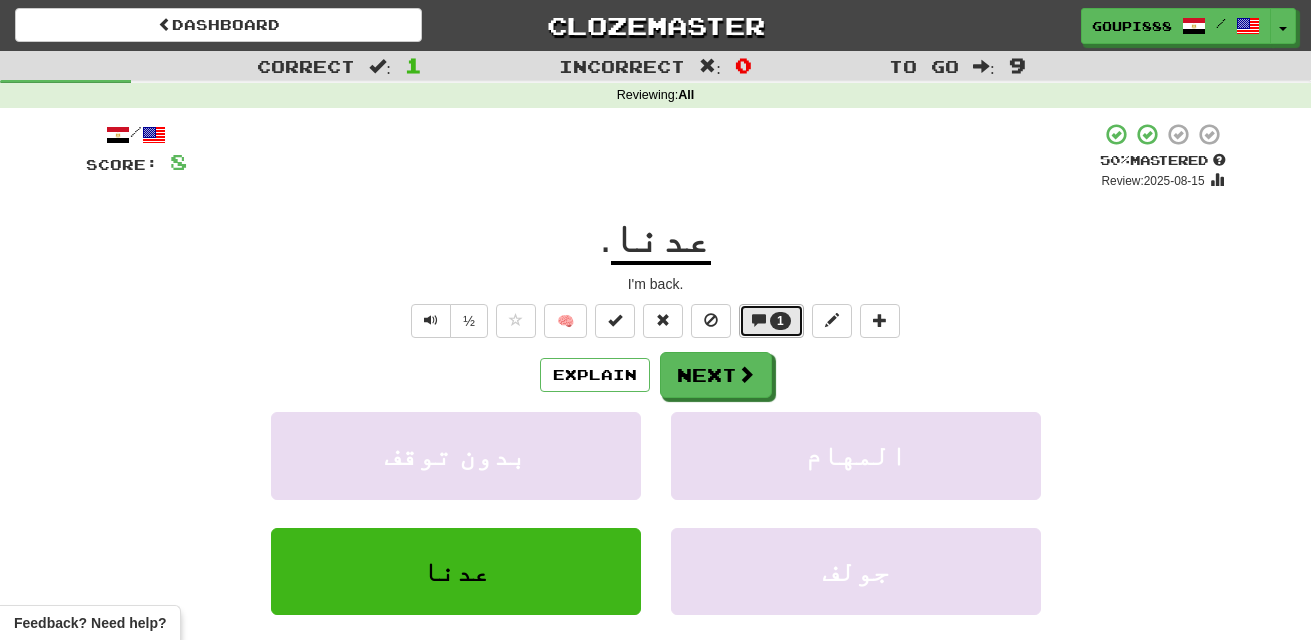 click on "1" at bounding box center [771, 321] 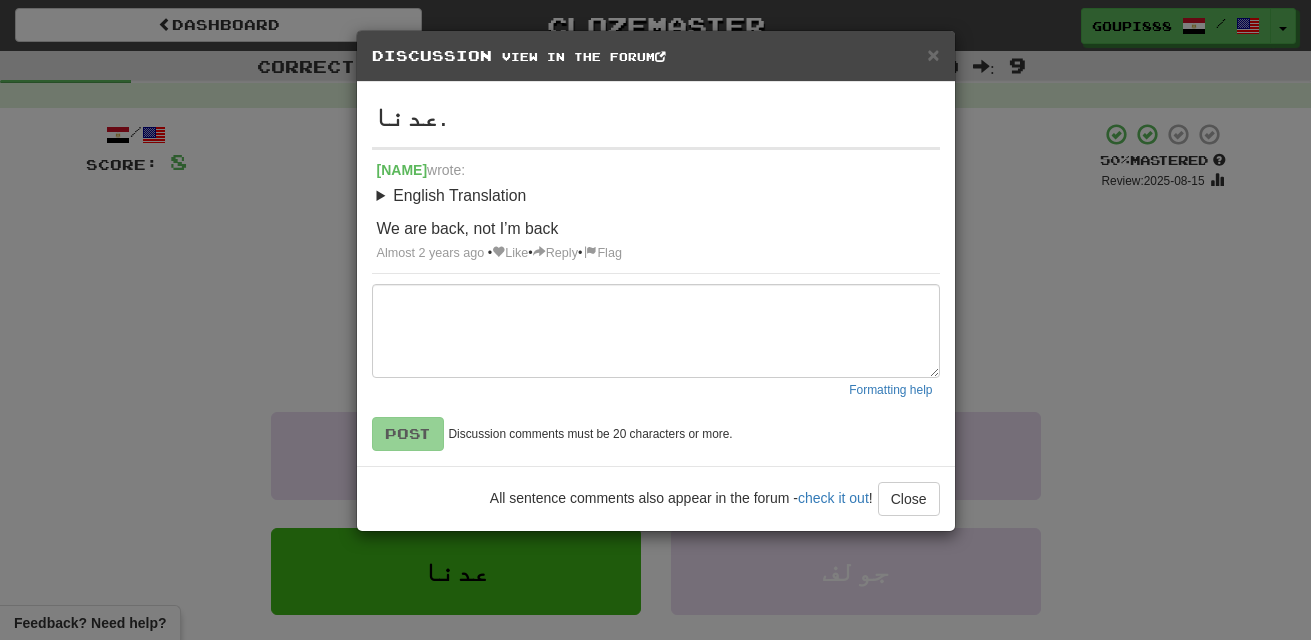 click on "× Discussion View in the forum We are back. Shuaib123 wrote: English Translation I’m back. We are back, not I’m back Almost 2 years ago Like Reply Flag Formatting help Post Discussion comments must be 20 characters or more. All sentence comments also appear in the forum - check it out ! Close Loading ." at bounding box center [655, 320] 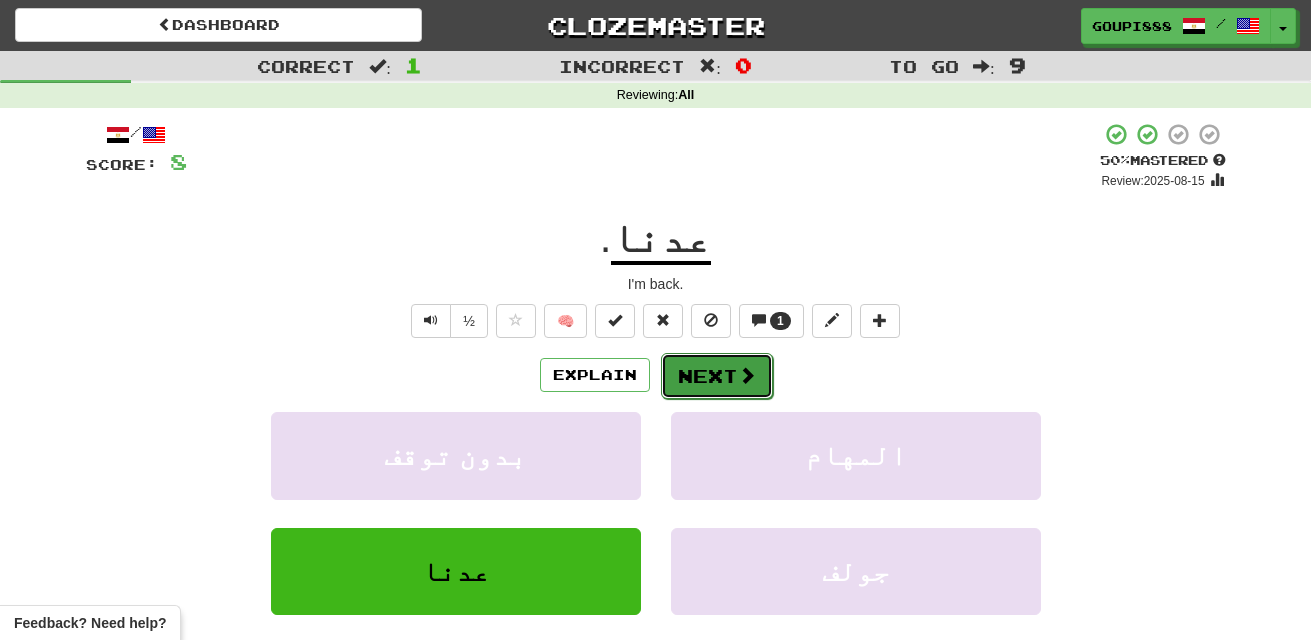 click on "Next" at bounding box center [717, 376] 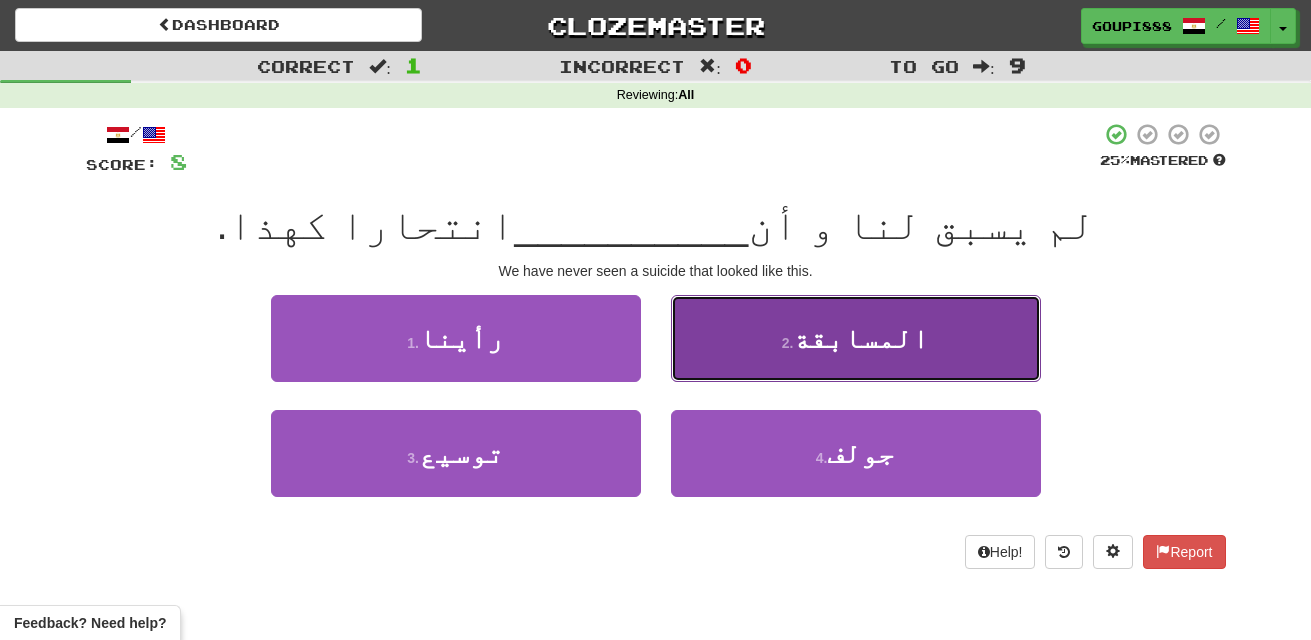 click on "2 .  المسابقة" at bounding box center [856, 338] 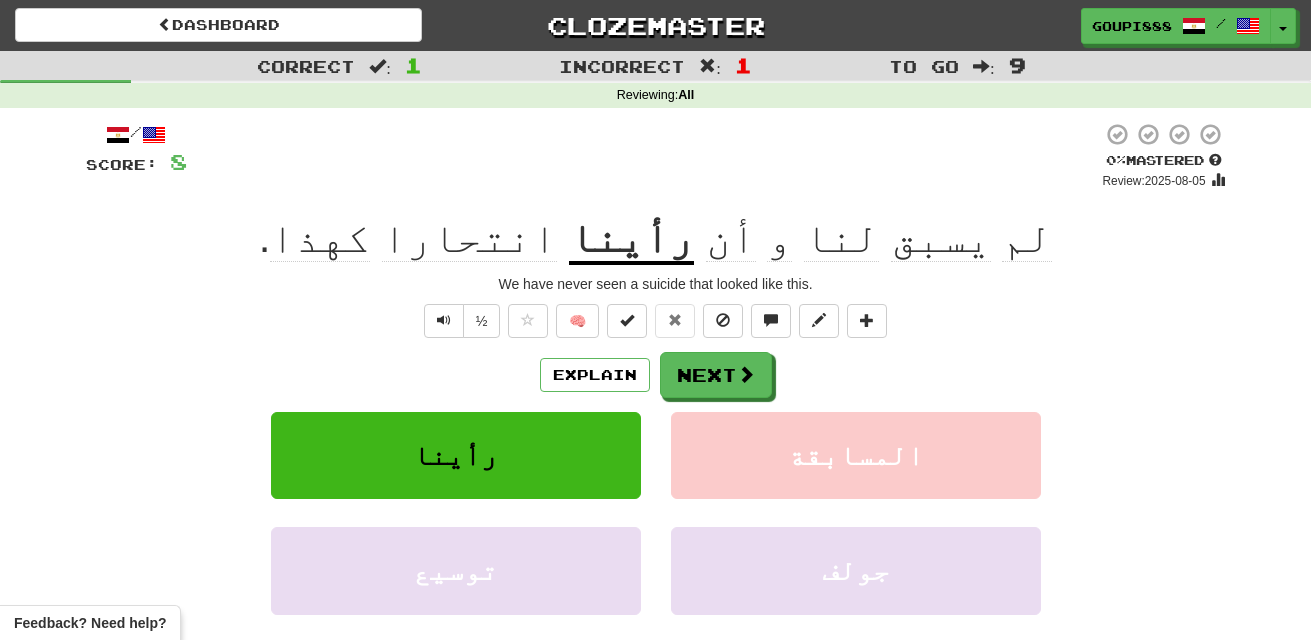 click on "انتحارا" at bounding box center (469, 238) 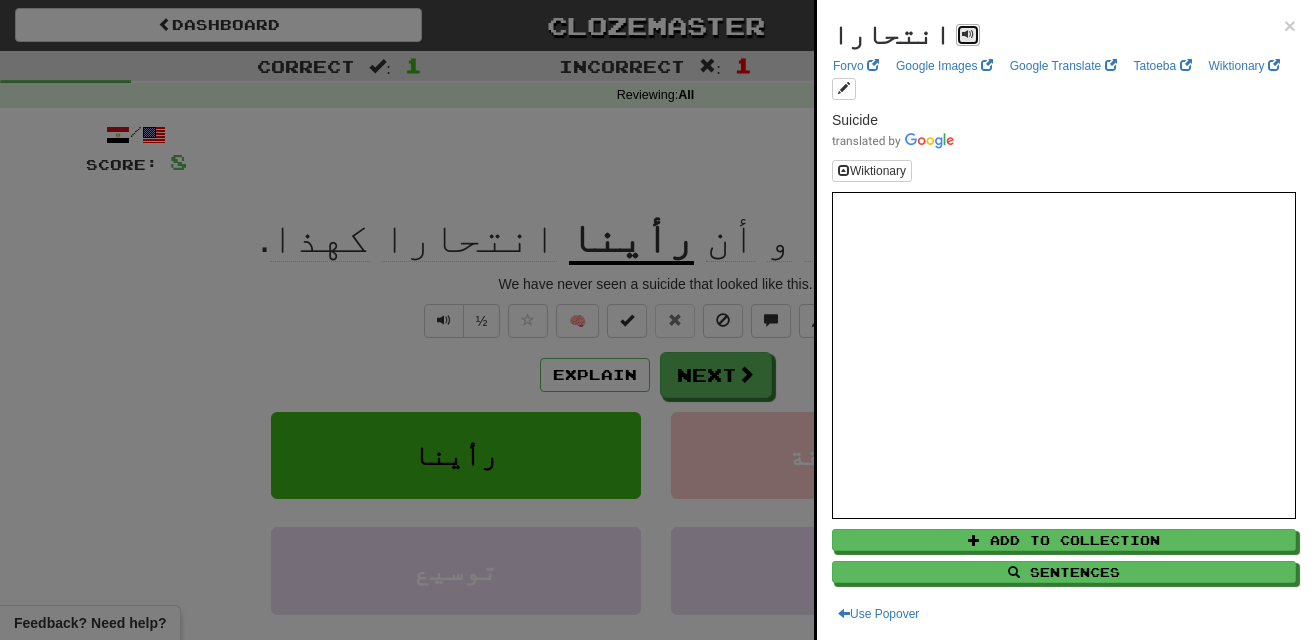 click at bounding box center [968, 34] 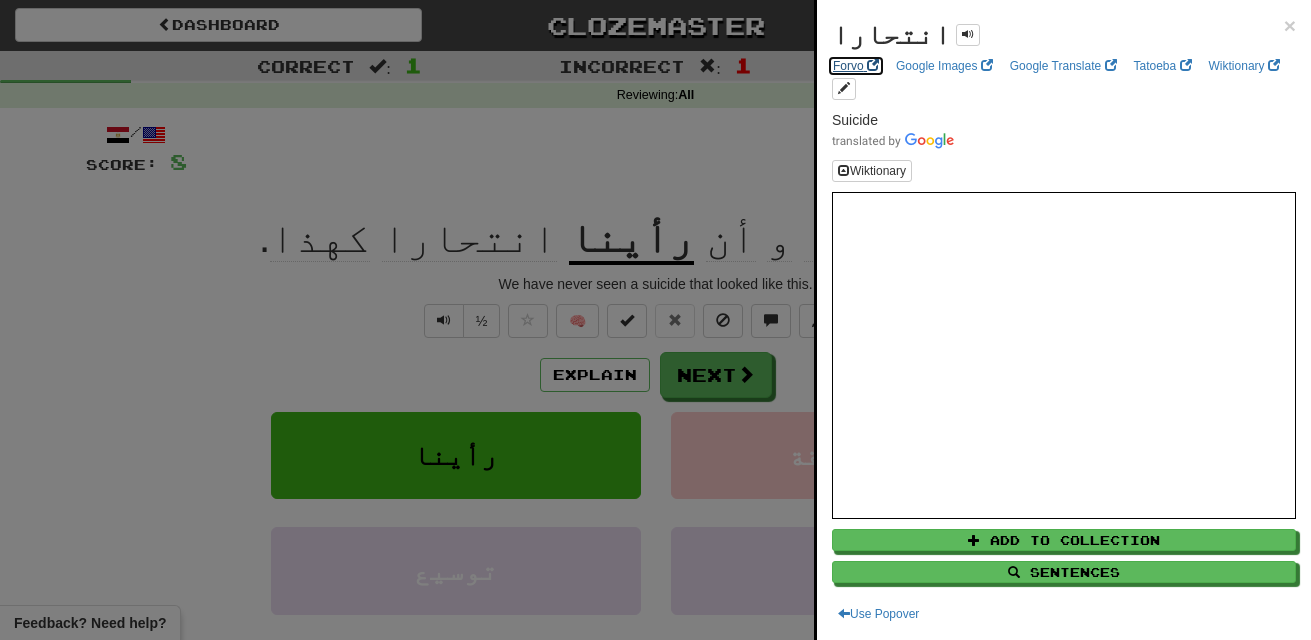 click on "Forvo" at bounding box center (856, 66) 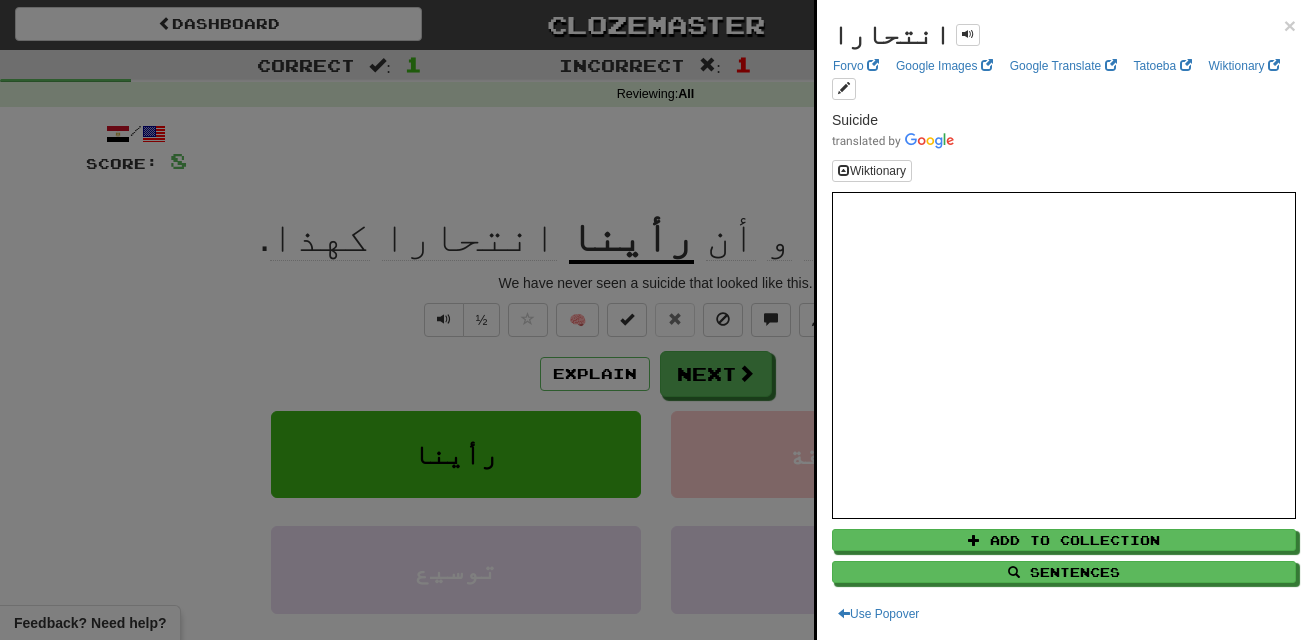 click at bounding box center [655, 320] 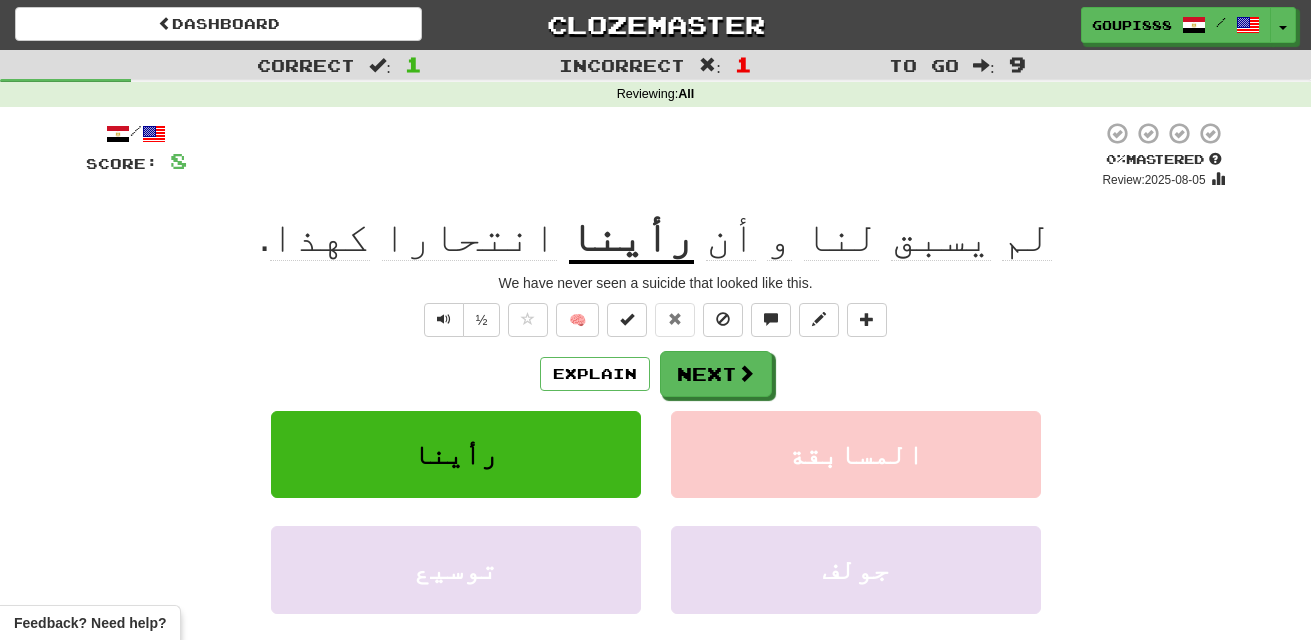 click on "كهذا" at bounding box center [320, 237] 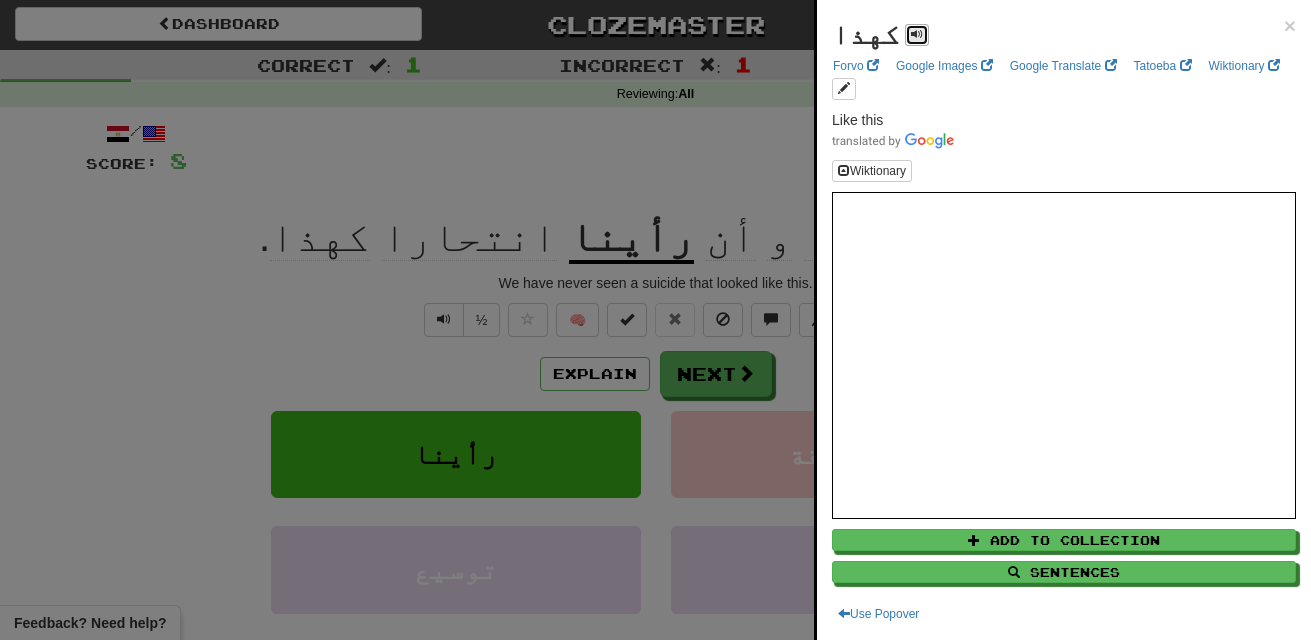 click at bounding box center (917, 34) 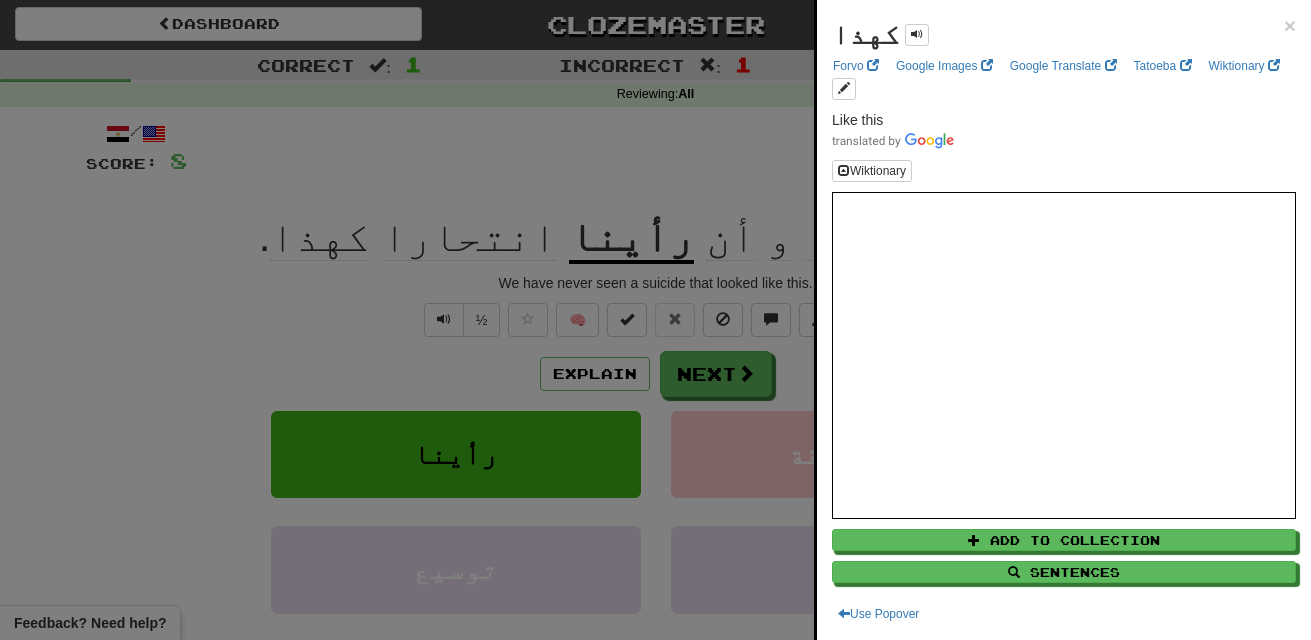 click at bounding box center [655, 320] 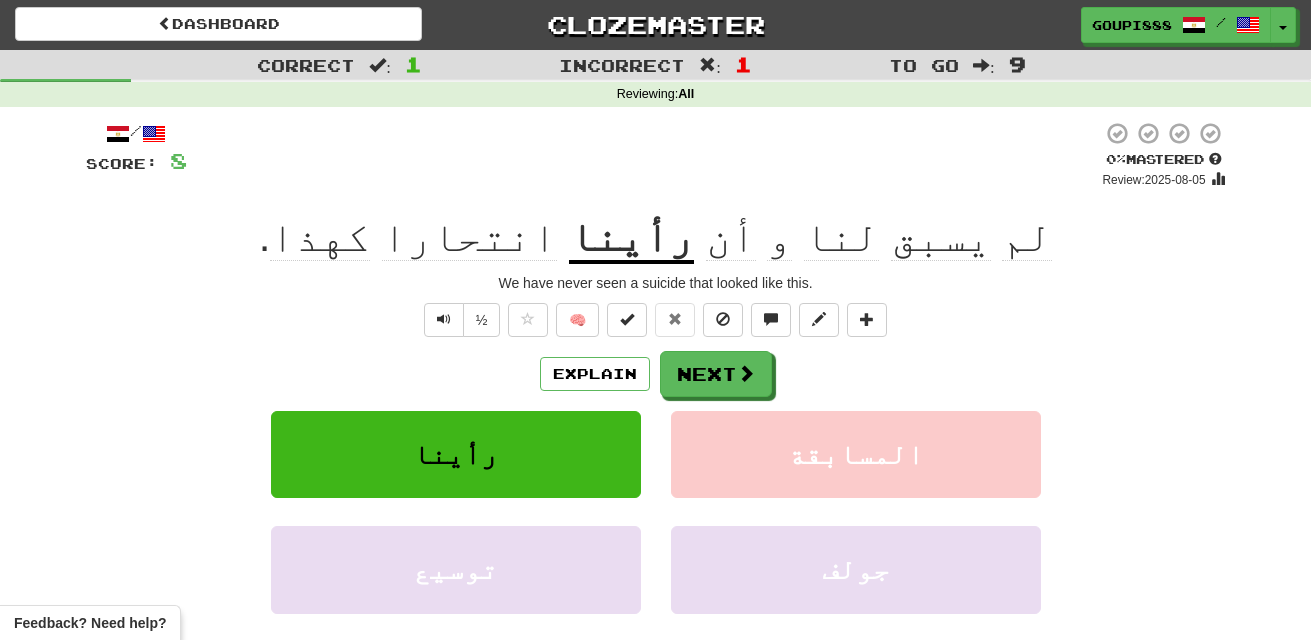 click on "رأينا" at bounding box center (631, 238) 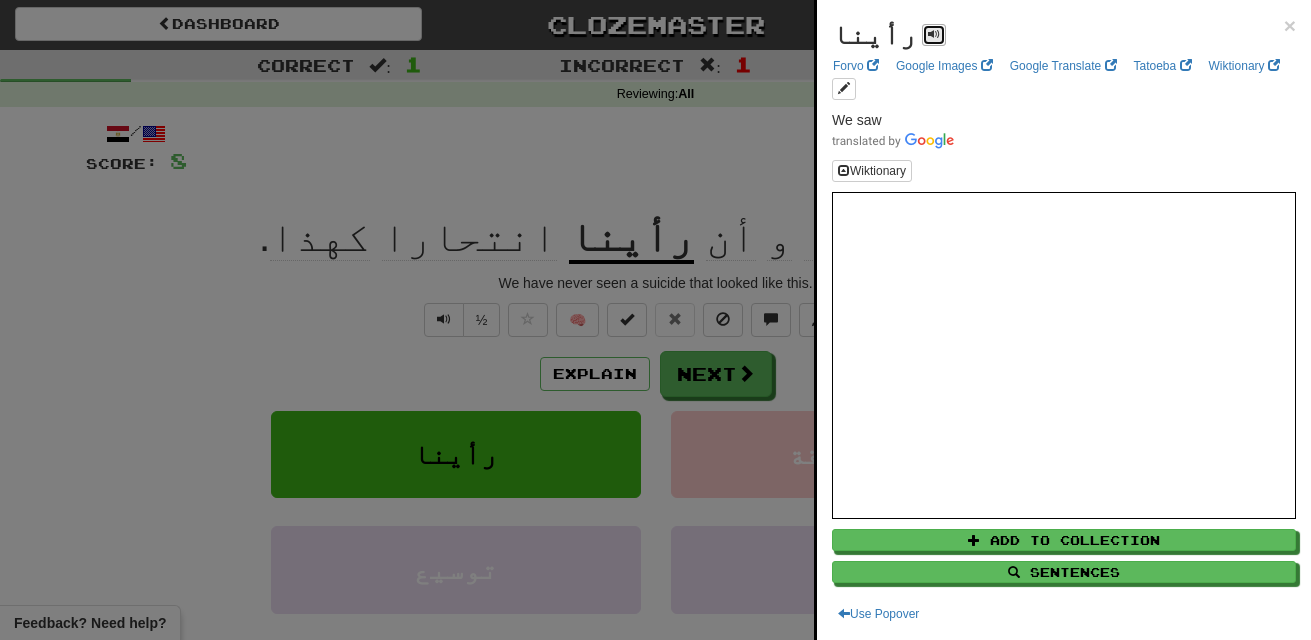 click at bounding box center [934, 35] 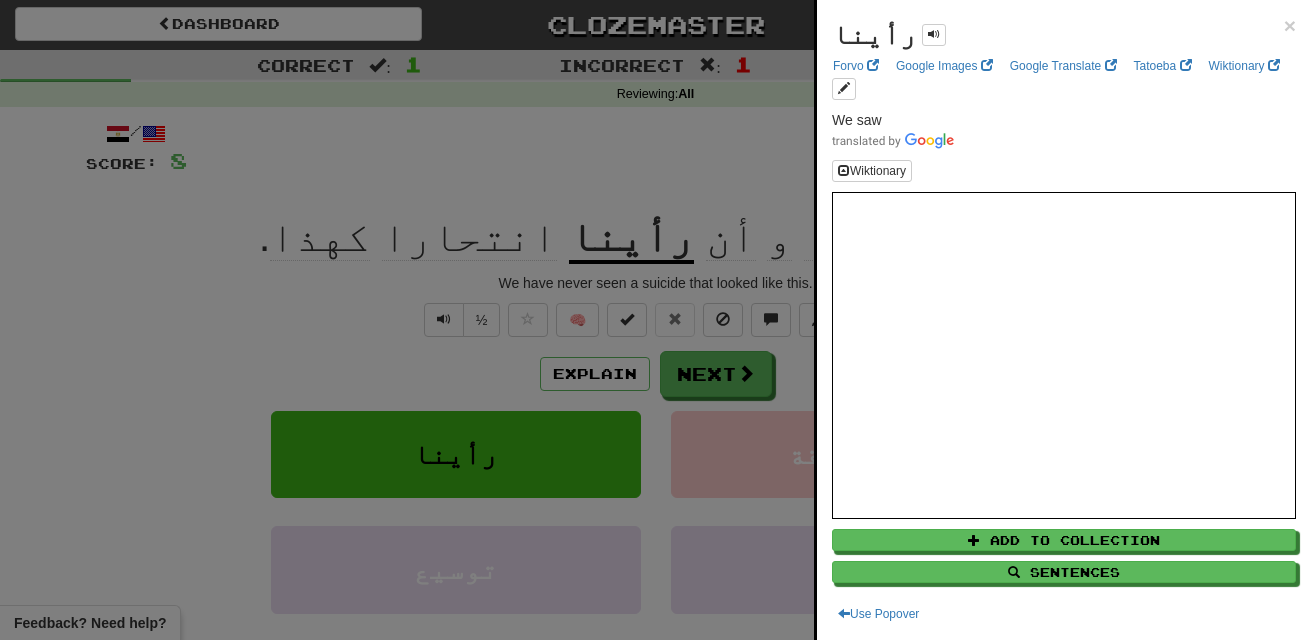 click at bounding box center [655, 320] 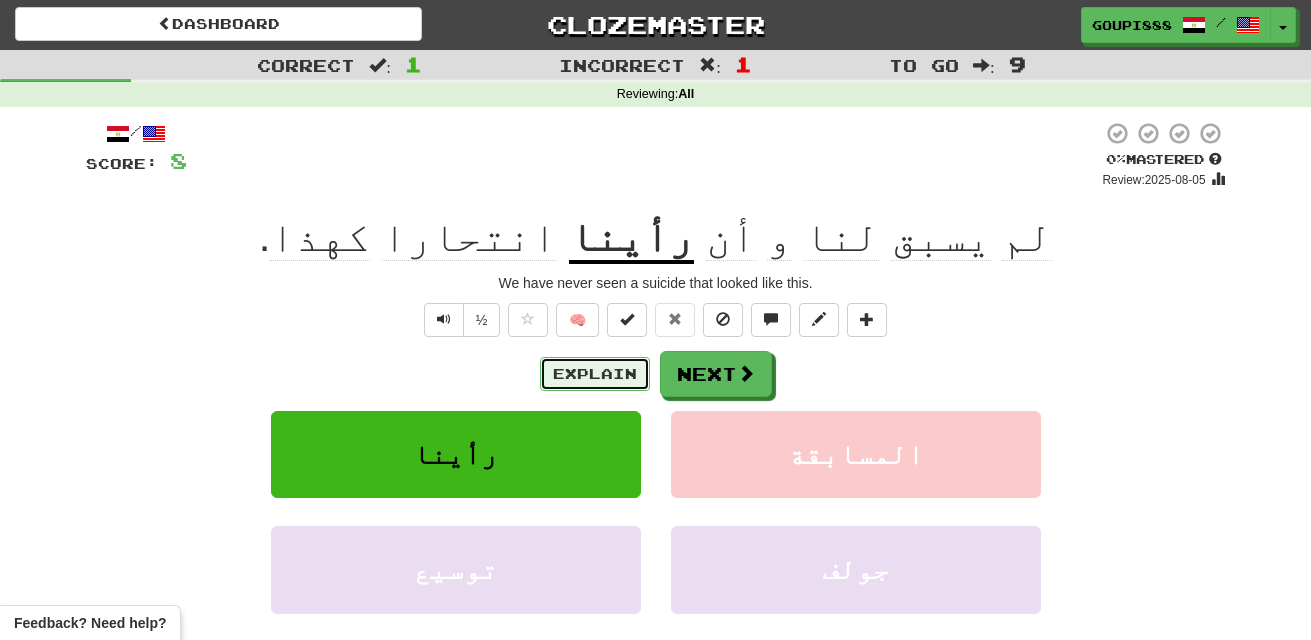 click on "Explain" at bounding box center [595, 374] 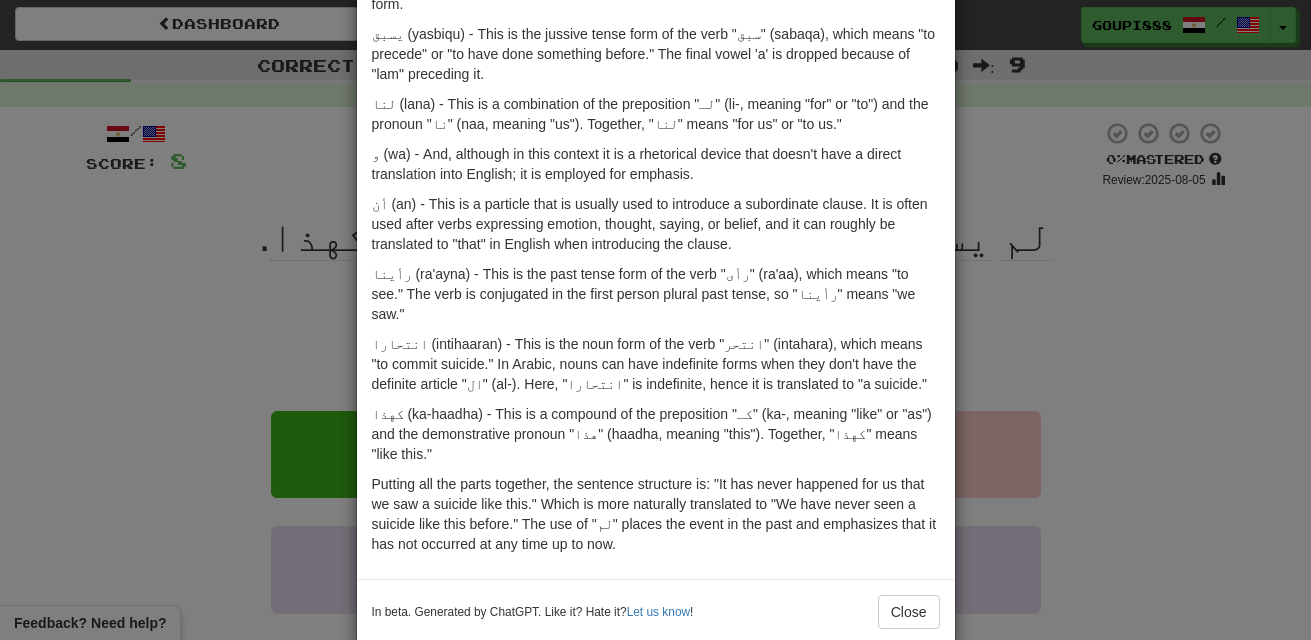 scroll, scrollTop: 248, scrollLeft: 0, axis: vertical 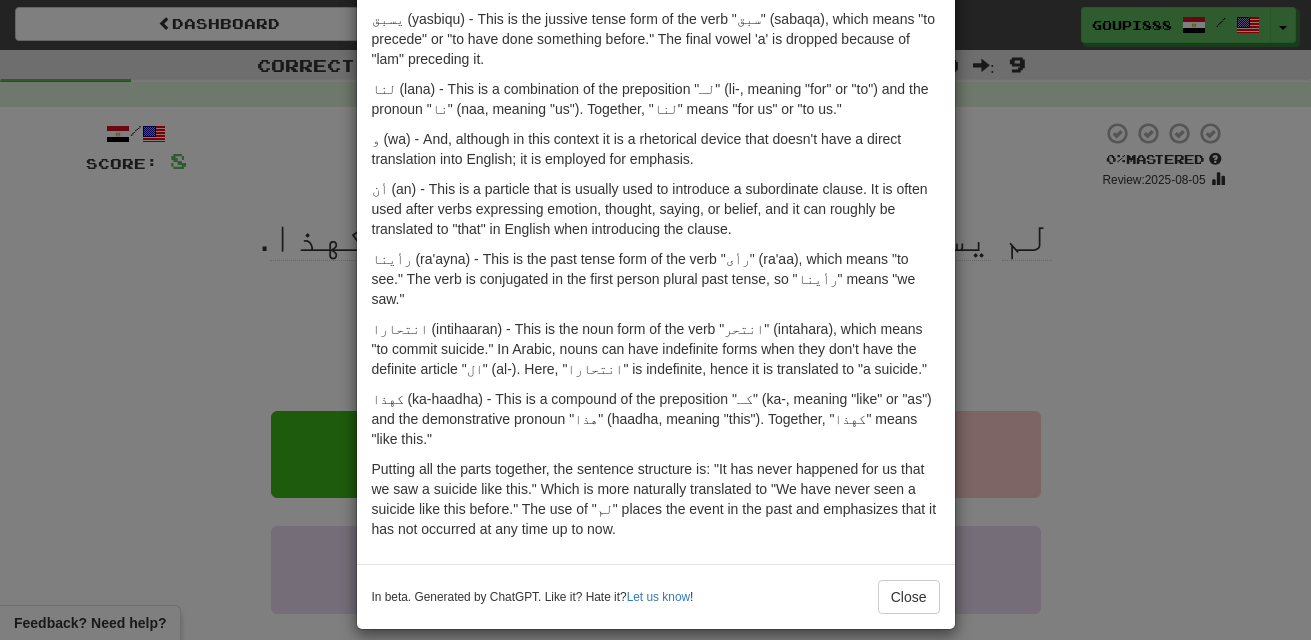click on "× Explanation The Arabic sentence "لم يسبق لنا و أن رأينا انتحارا كهذا" can be translated into English as "We have never seen a suicide like this before." Here is a breakdown of the sentence for someone learning Arabic:
لم (lam) - This is a particle used to negate past tense verbs. It makes the verb following it negative. When "lam" is used, the verb that follows should be in the jussive tense (or majzum mood), which often involves dropping the last vowel of the verb's present tense form.
يسبق (yasbiqu) - This is the jussive tense form of the verb "سبق" (sabaqa), which means "to precede" or "to have done something before." The final vowel 'a' is dropped because of "lam" preceding it.
لنا (lana) - This is a combination of the preposition "لـ" (li-, meaning "for" or "to") and the pronoun "نا" (naa, meaning "us"). Together, "لنا" means "for us" or "to us."
In beta. Generated by ChatGPT. Like it? Hate it?  Let us know ! Close" at bounding box center (655, 320) 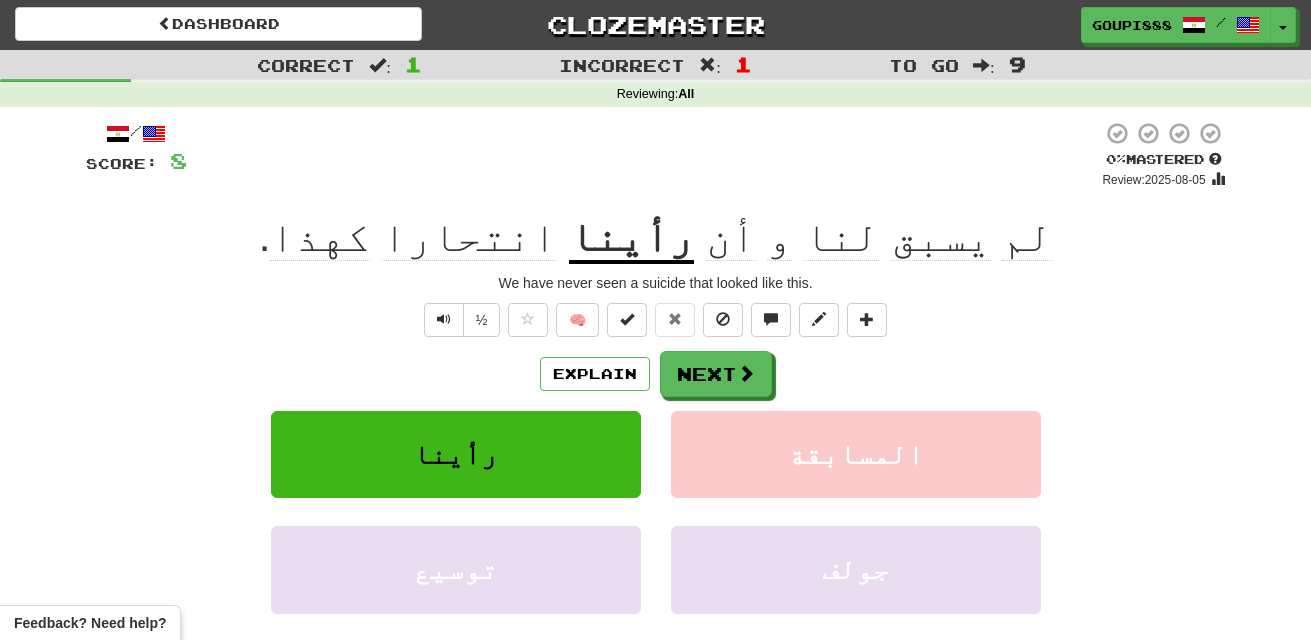 click on "انتحارا" at bounding box center [469, 237] 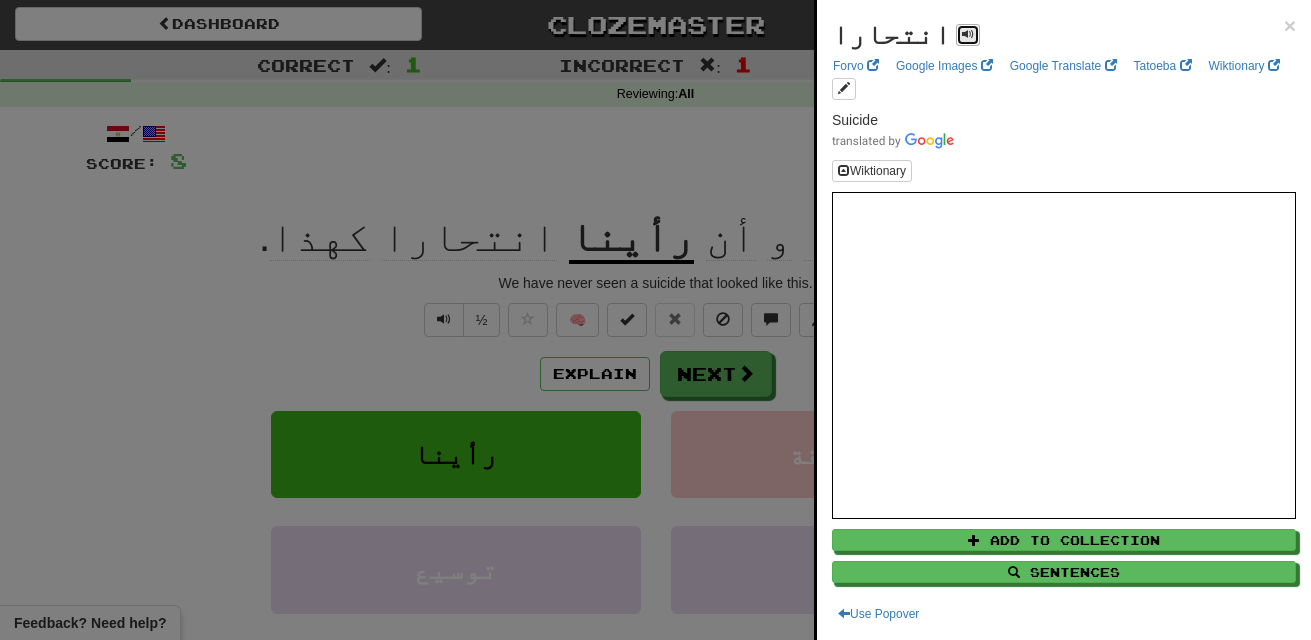 click at bounding box center [968, 34] 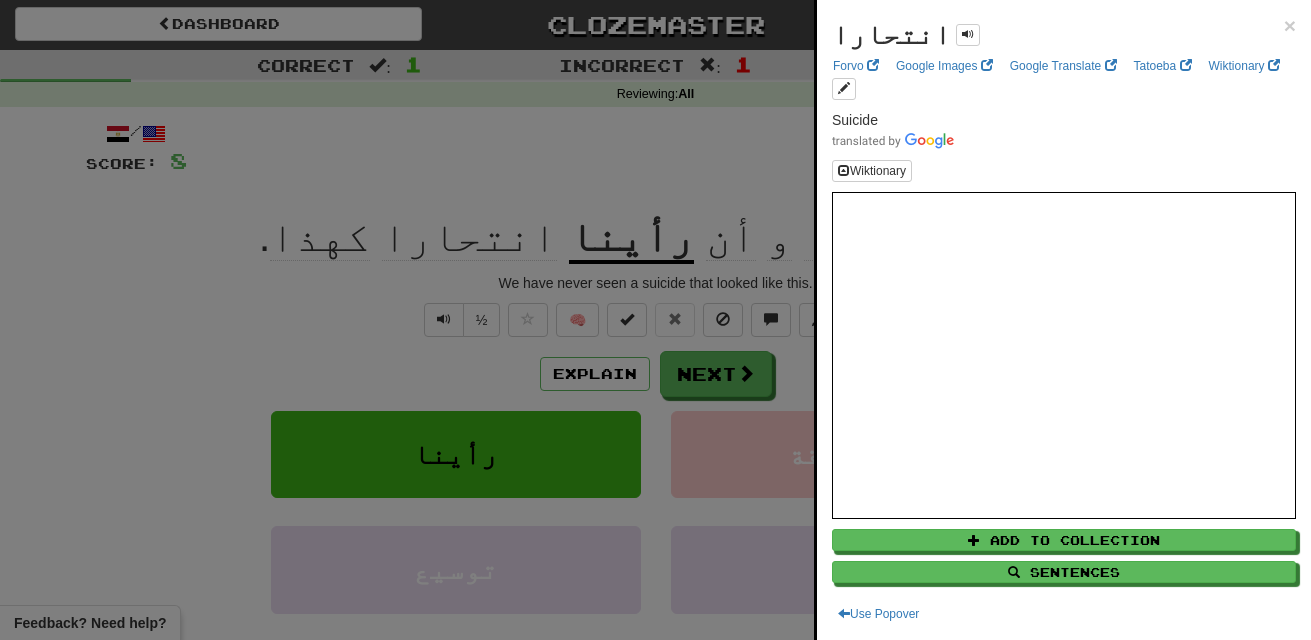 click at bounding box center (655, 320) 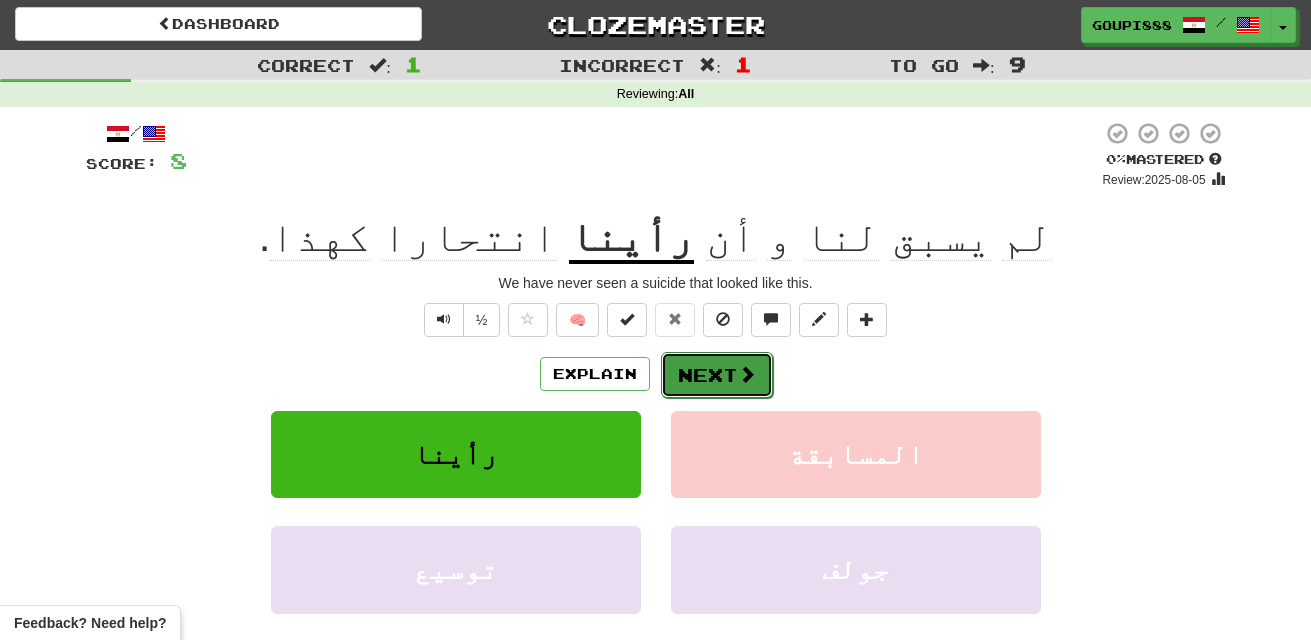 click on "Next" at bounding box center [717, 375] 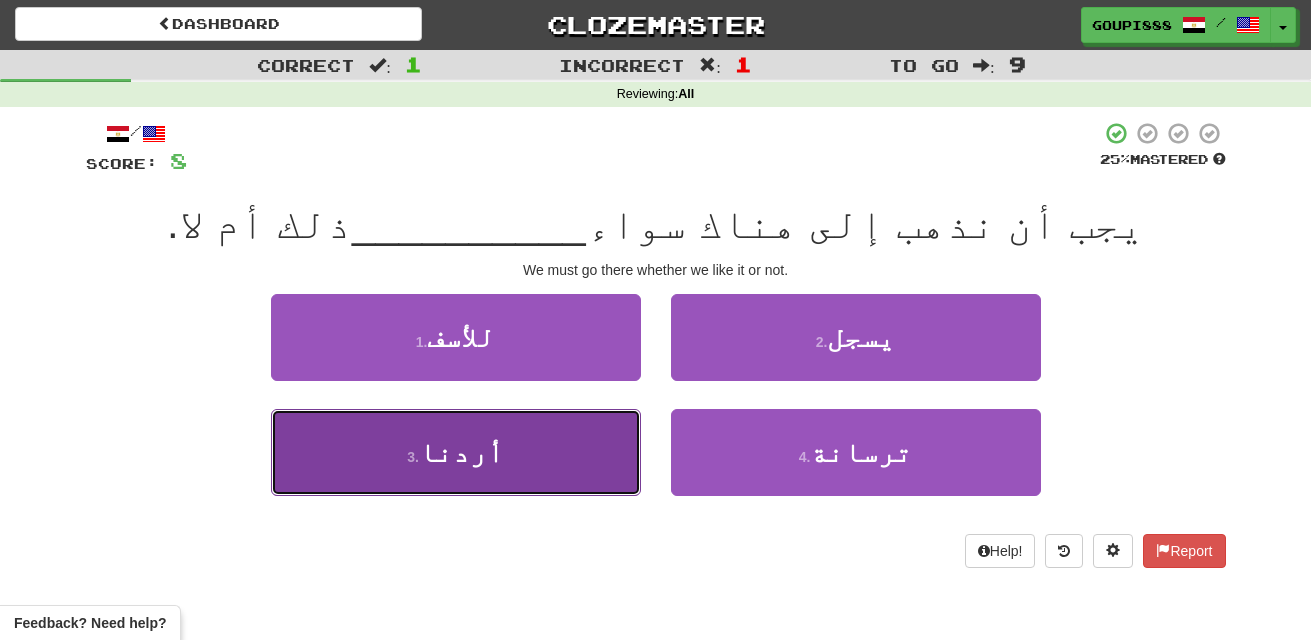 click on "3 .  أردنا" at bounding box center (456, 452) 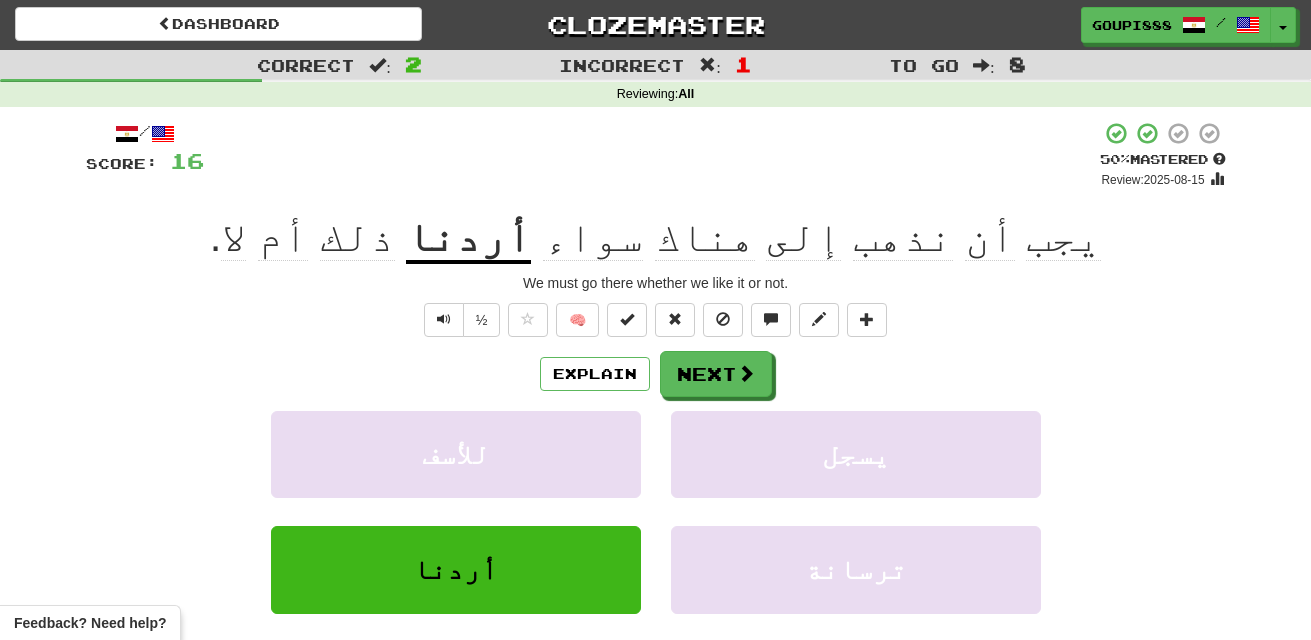 click on "سواء" 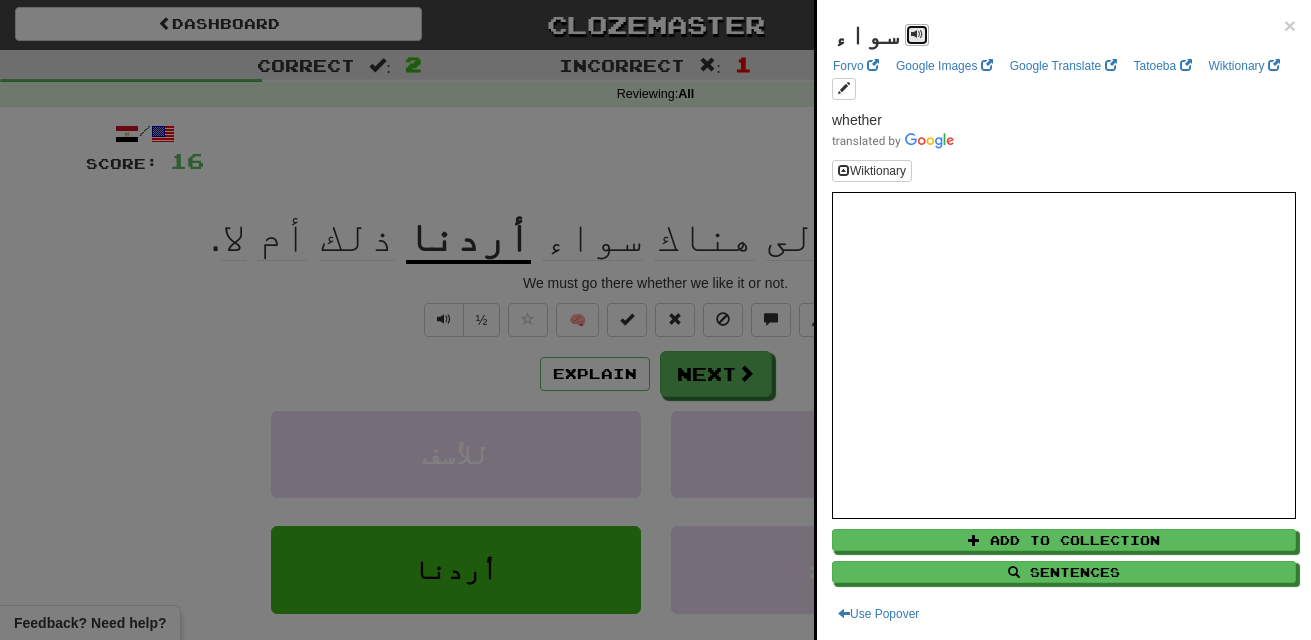 click at bounding box center (917, 34) 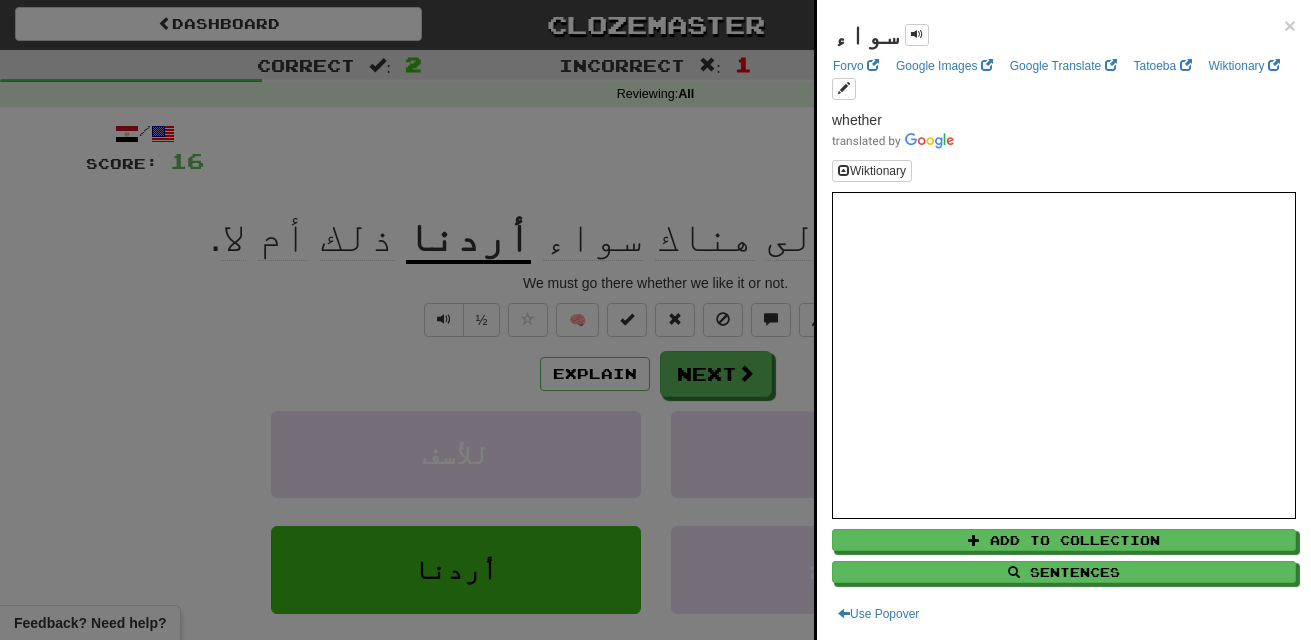 click at bounding box center [655, 320] 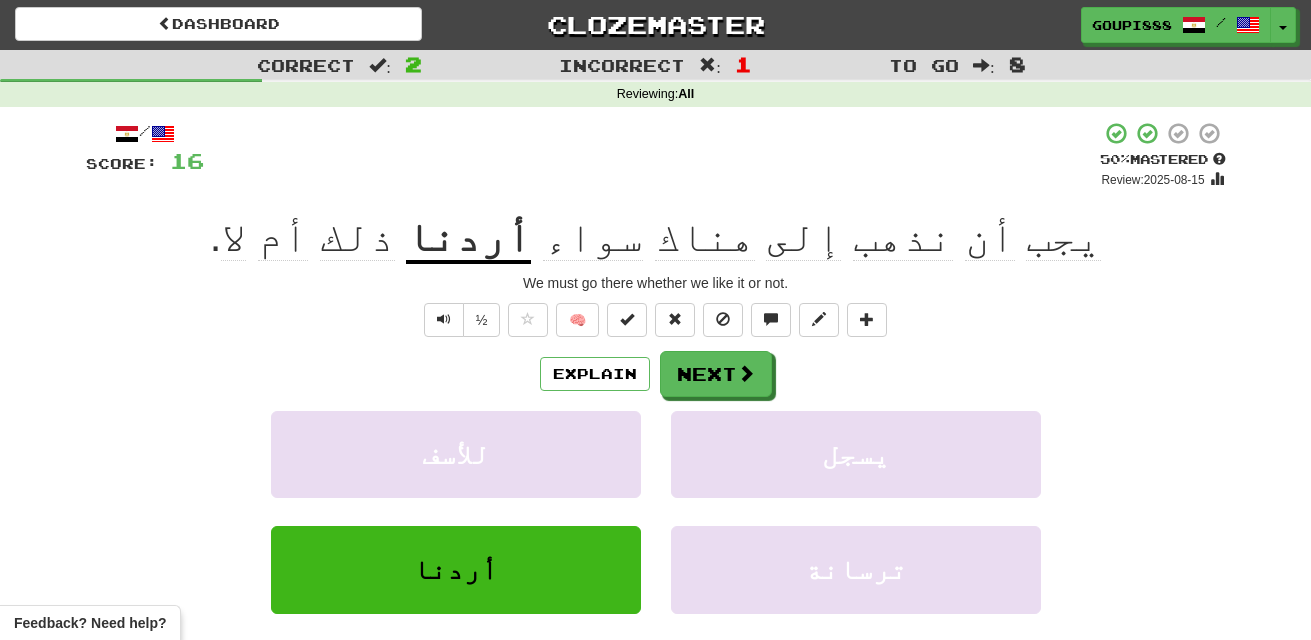 click on "سواء" 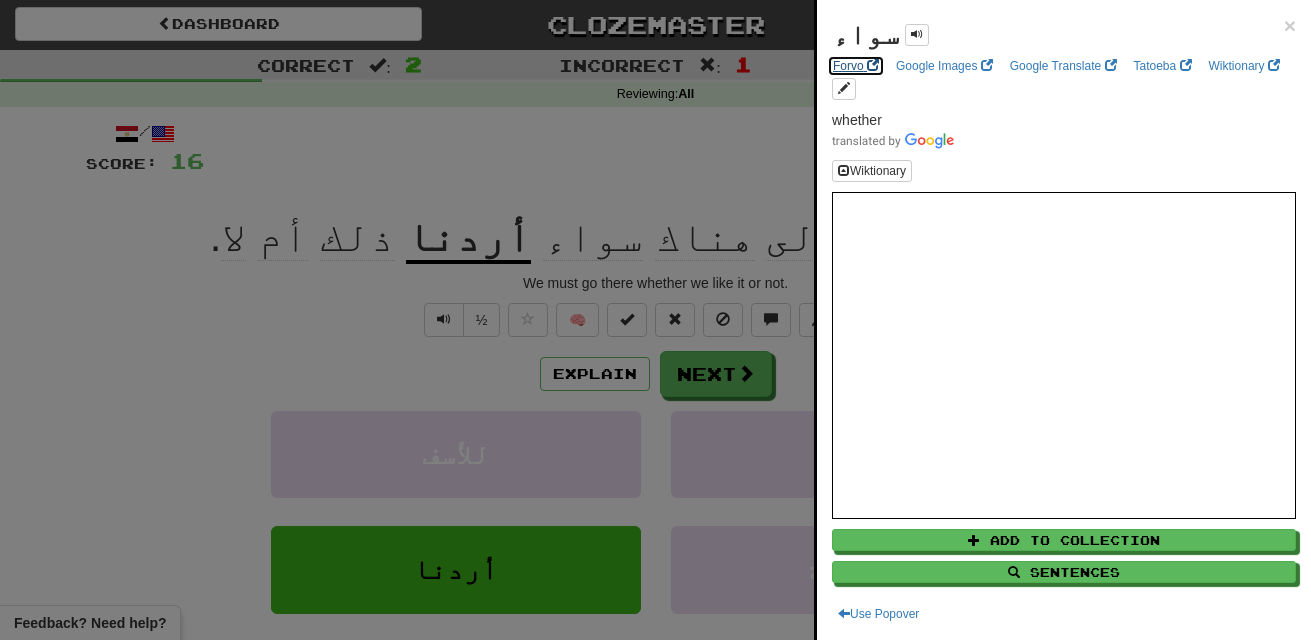 click on "Forvo" at bounding box center [856, 66] 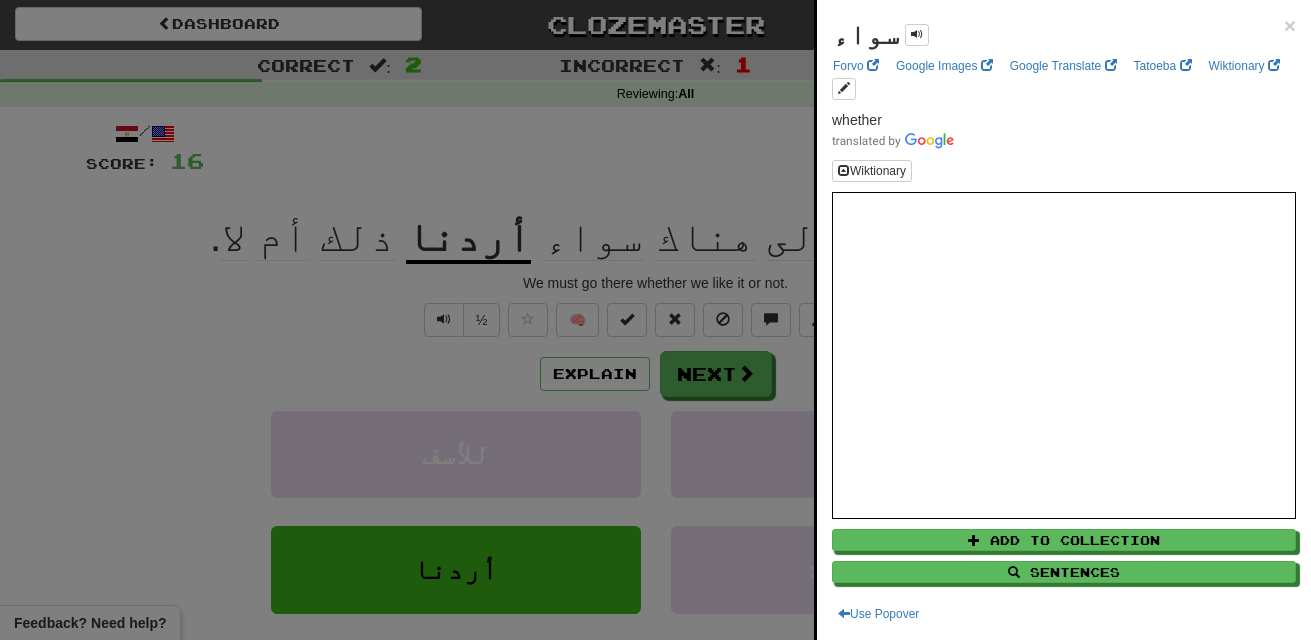 click at bounding box center (655, 320) 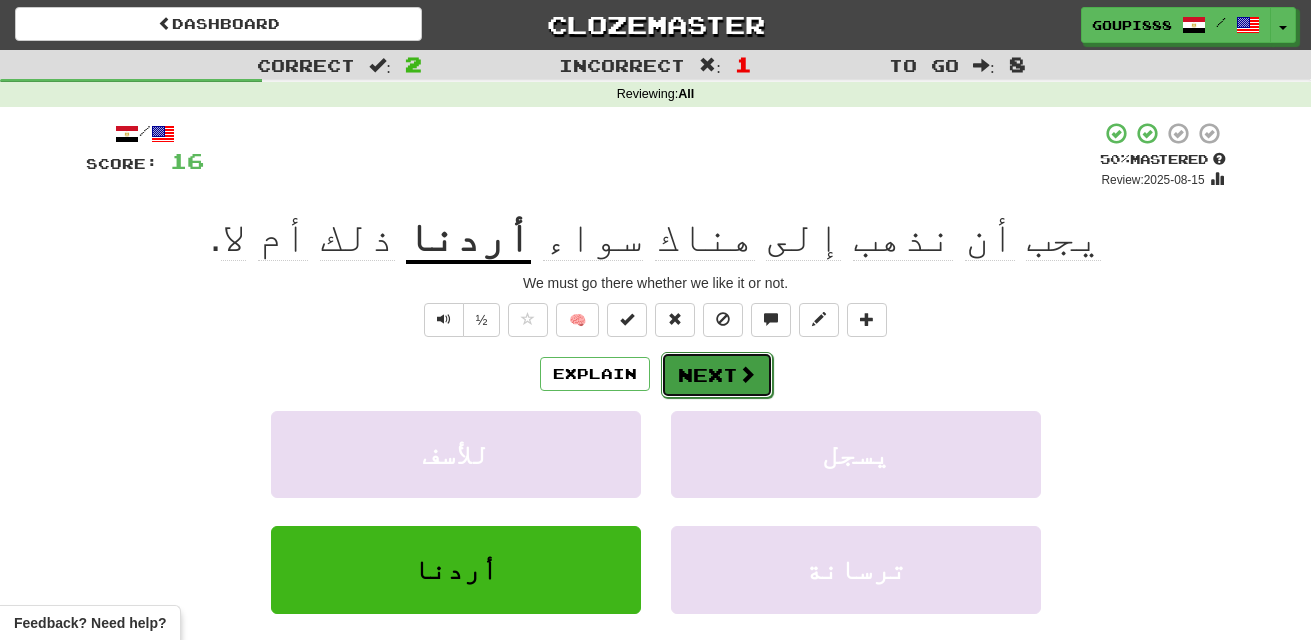 click on "Next" at bounding box center [717, 375] 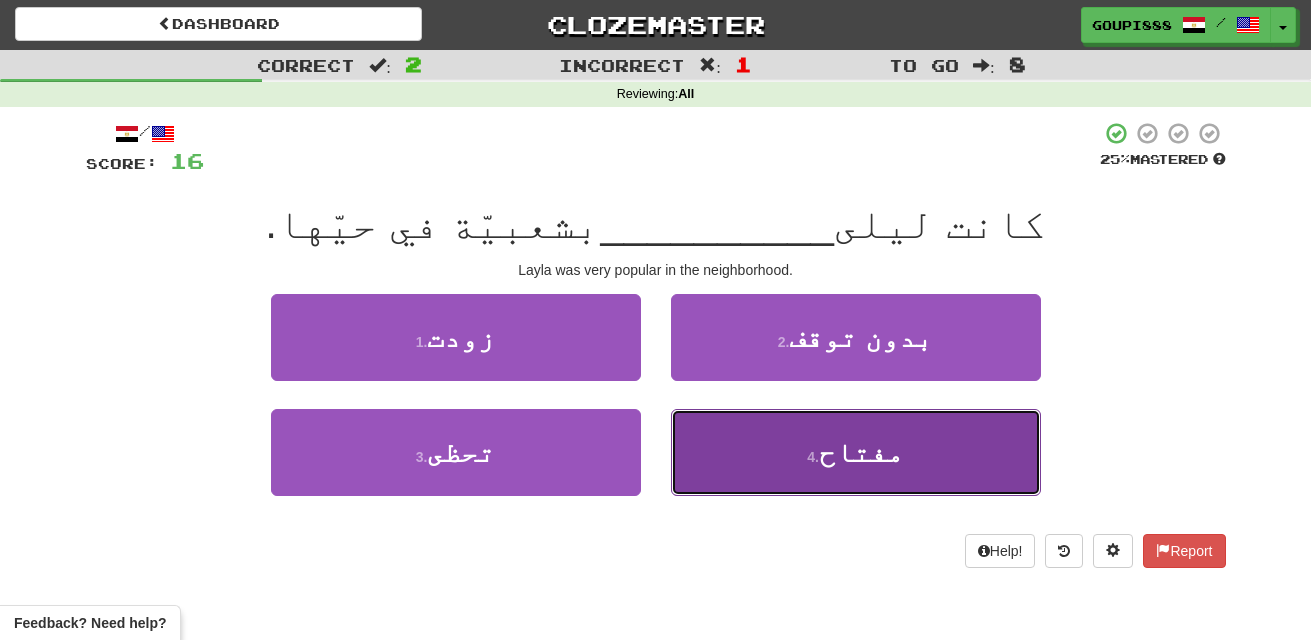 click on "مفتاح" at bounding box center [861, 452] 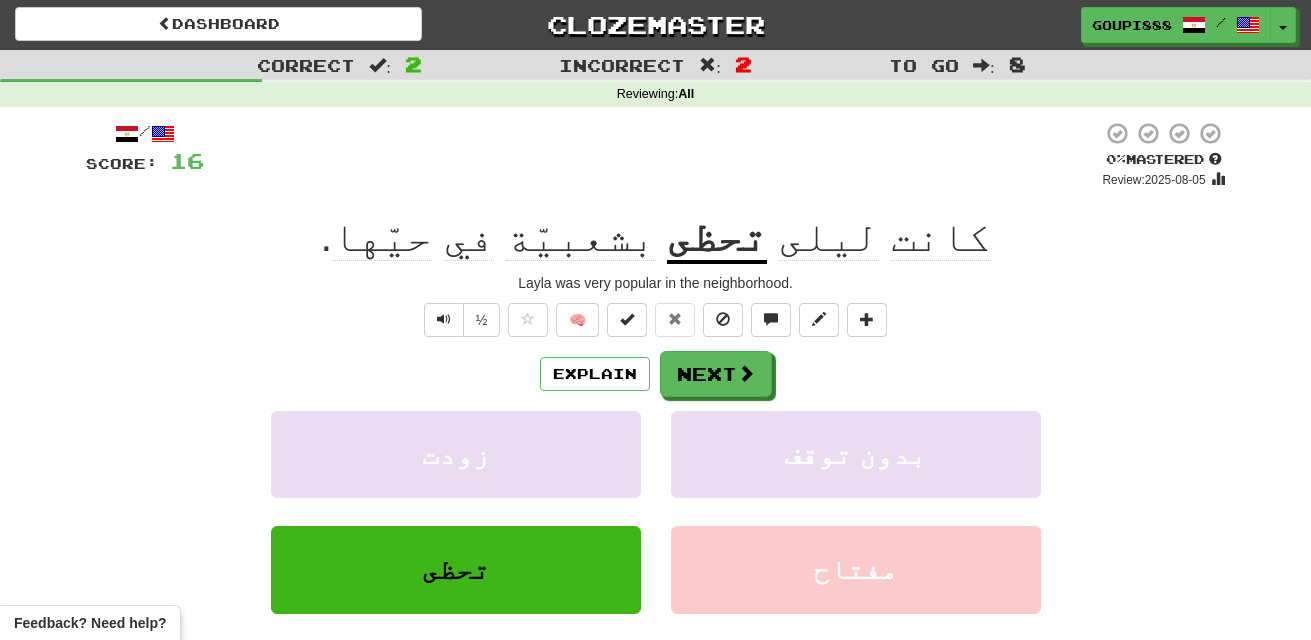 click on "بشعبيّة" at bounding box center (581, 237) 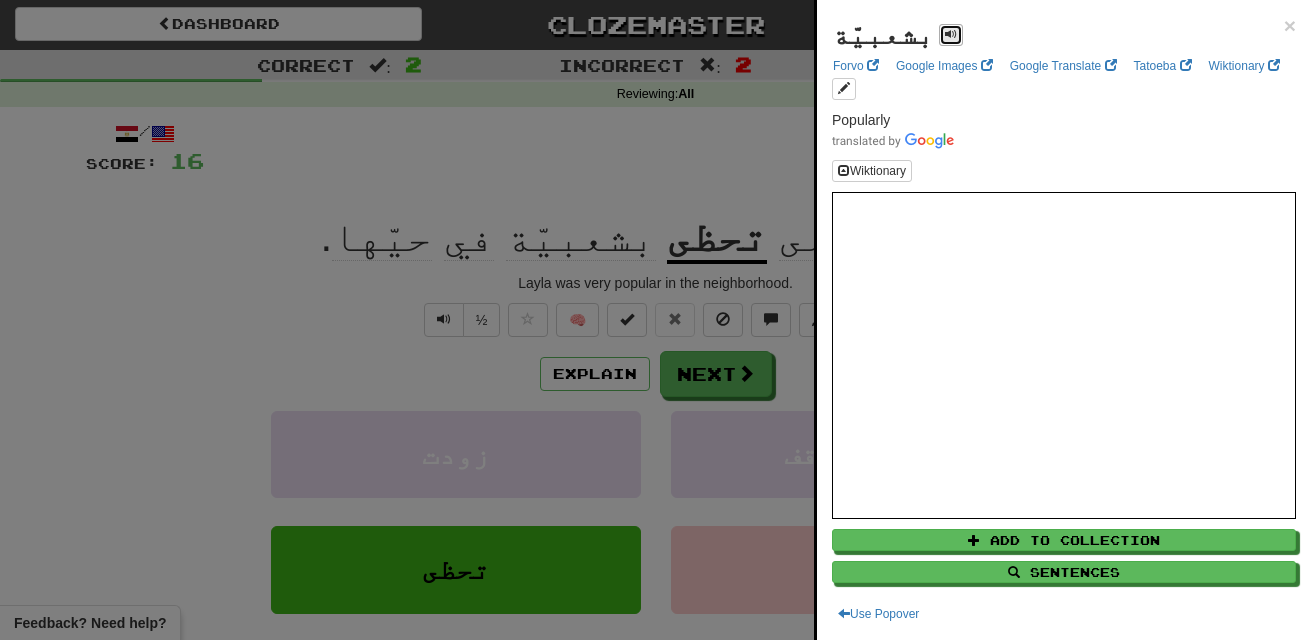 click at bounding box center [951, 34] 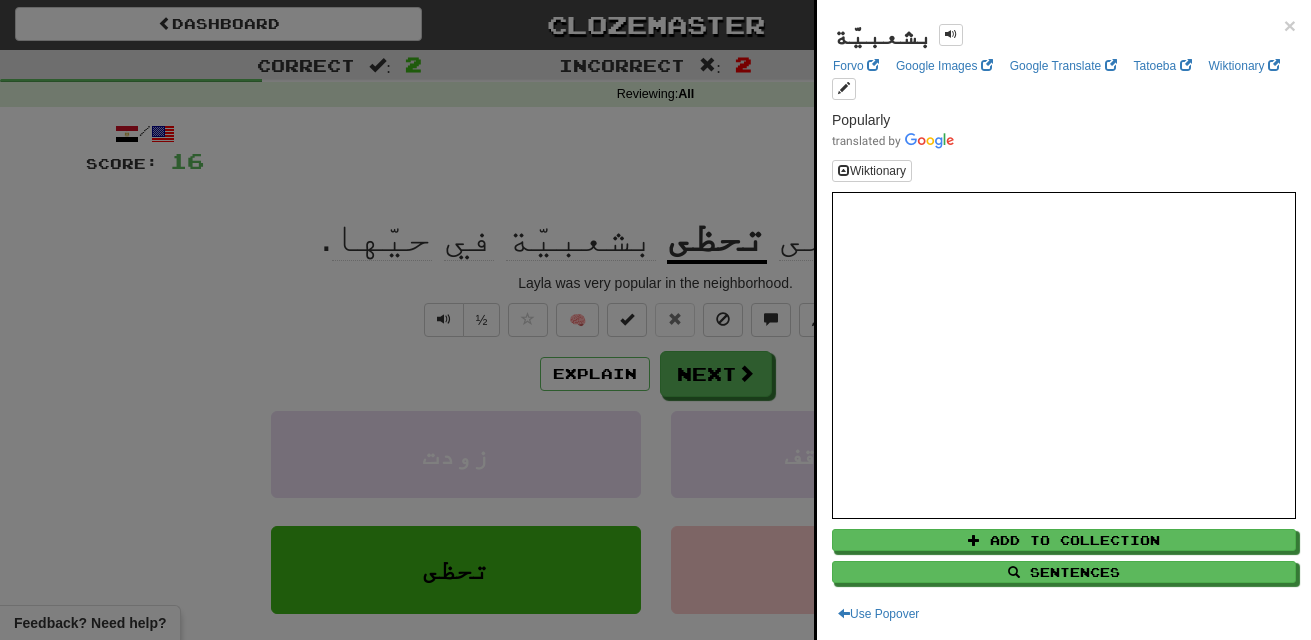 click at bounding box center (655, 320) 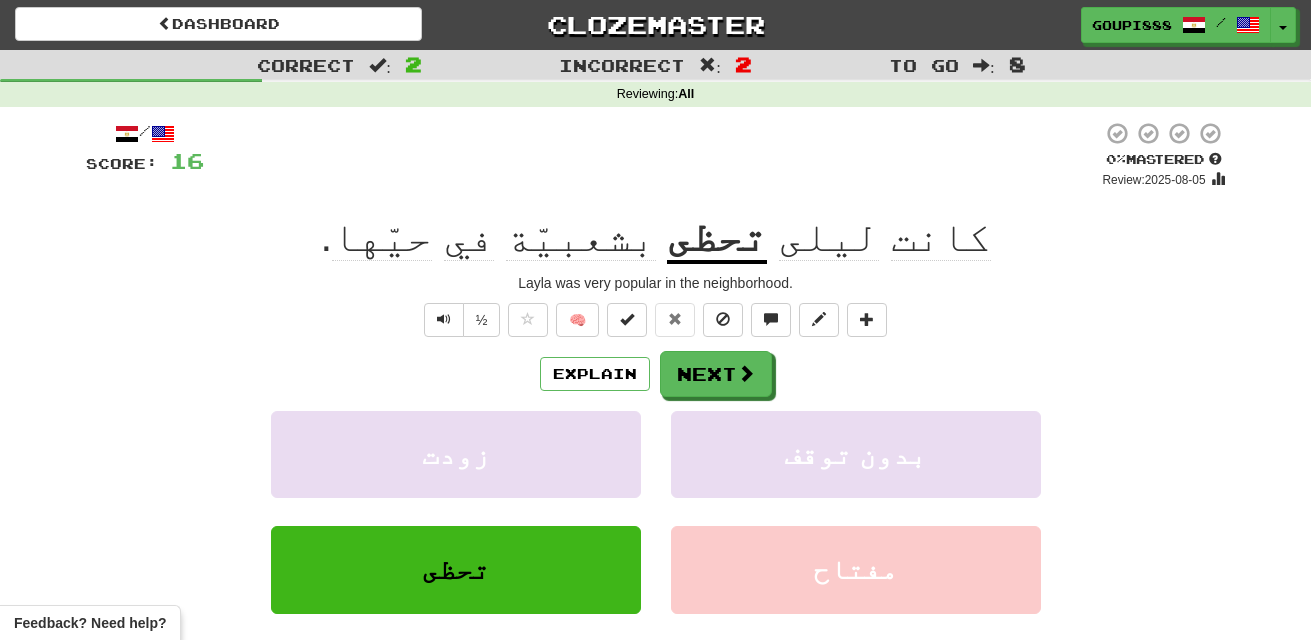 click on "تحظى" at bounding box center [717, 238] 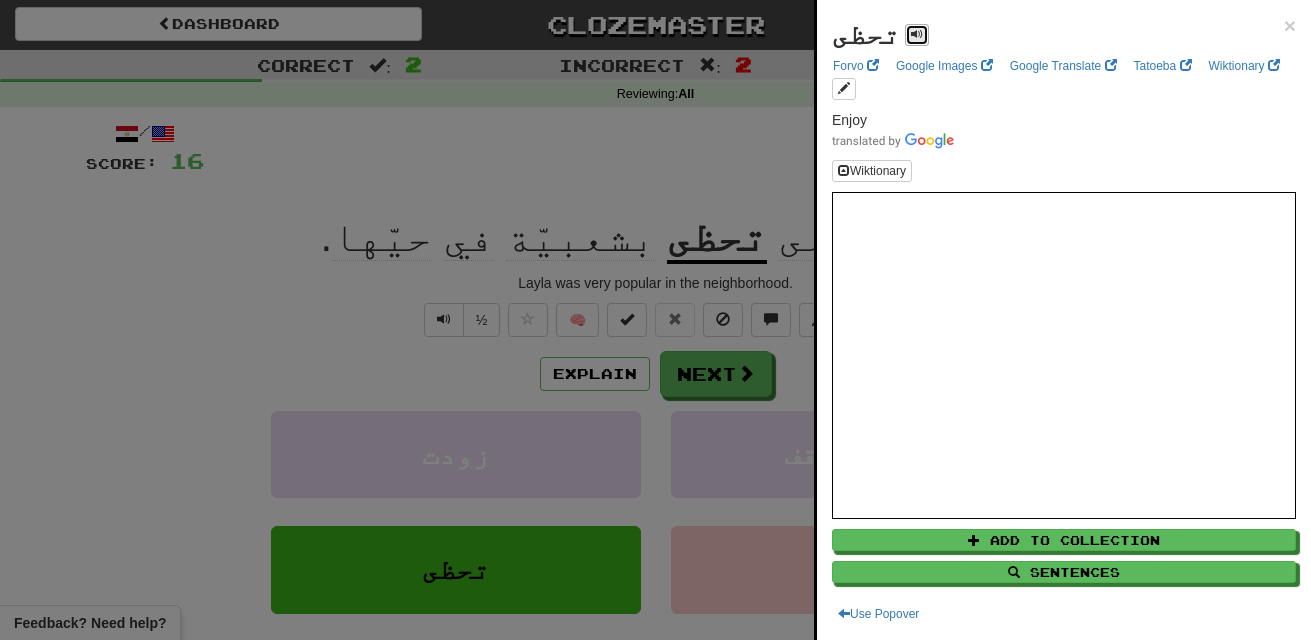 click at bounding box center (917, 34) 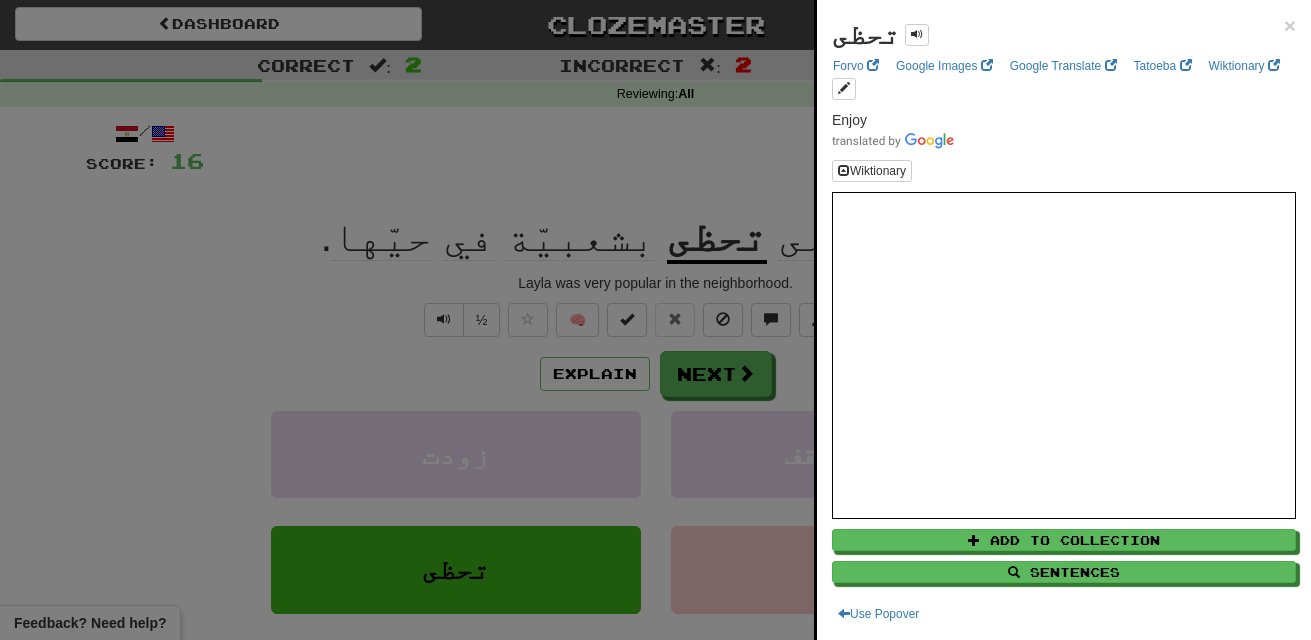 click at bounding box center [655, 320] 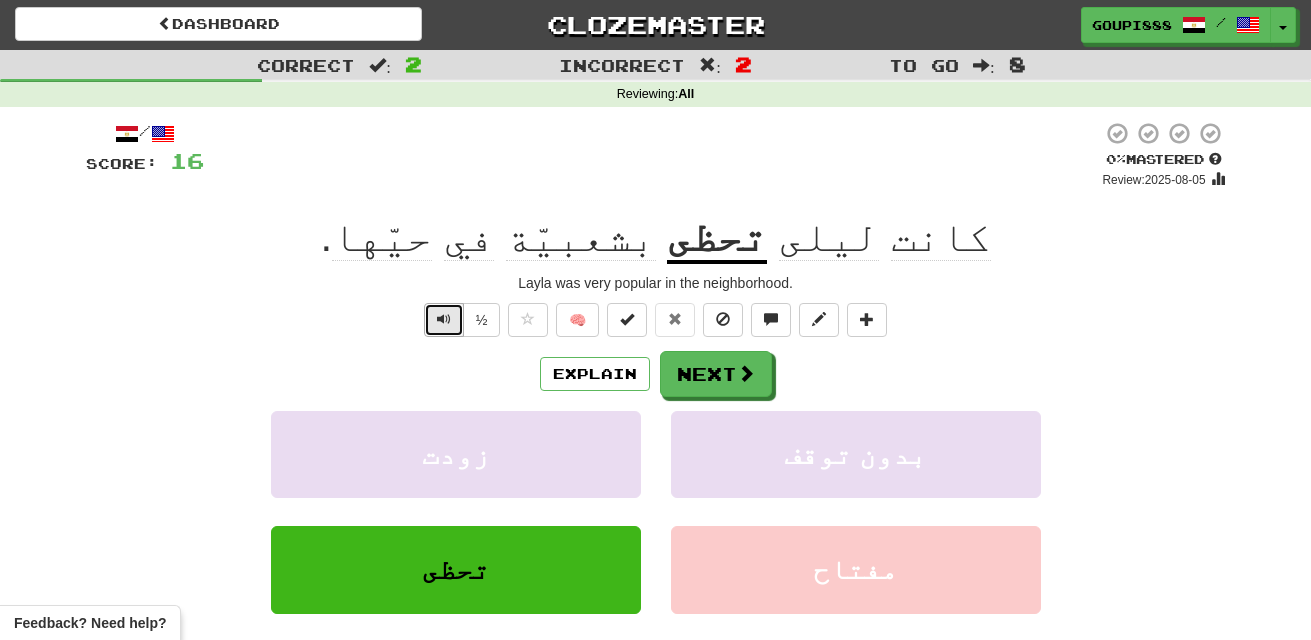 click at bounding box center (444, 320) 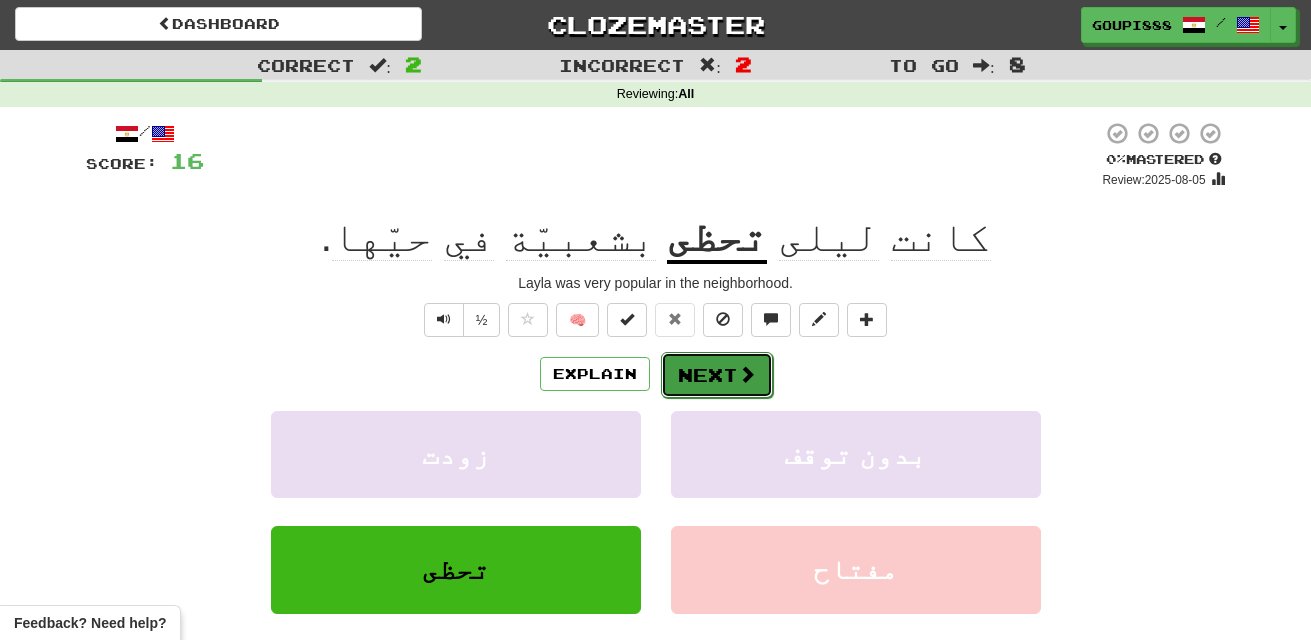 click at bounding box center (747, 374) 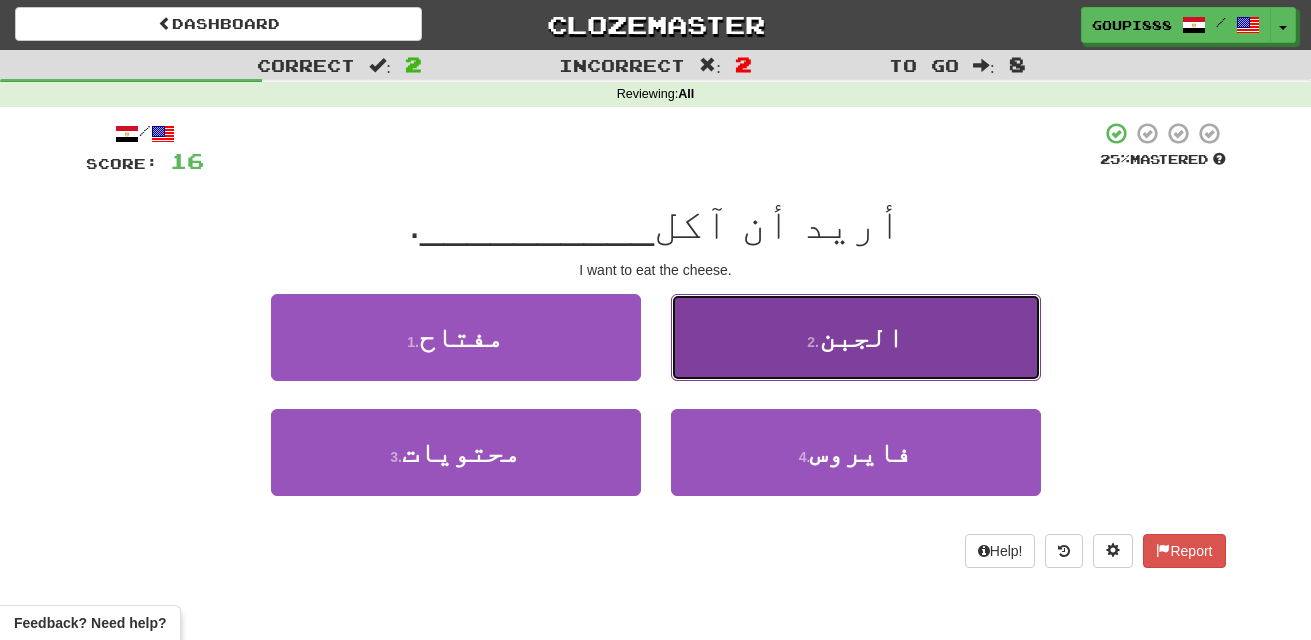 click on "2 .  الجبن" at bounding box center [856, 337] 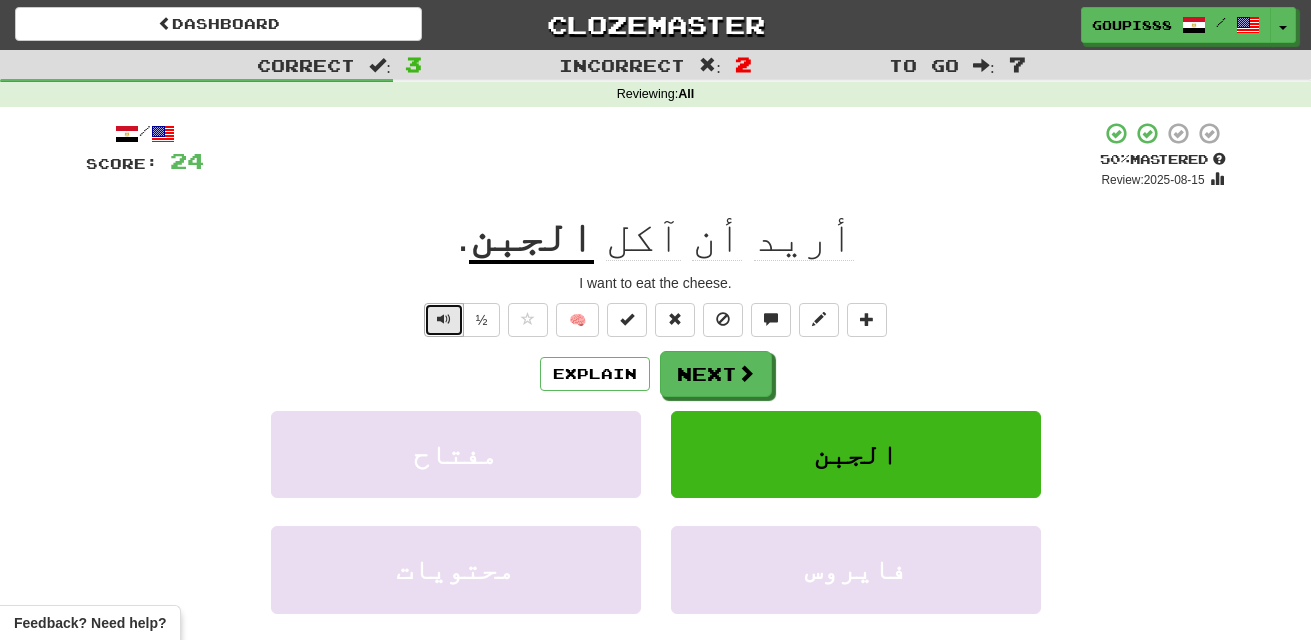 click at bounding box center (444, 319) 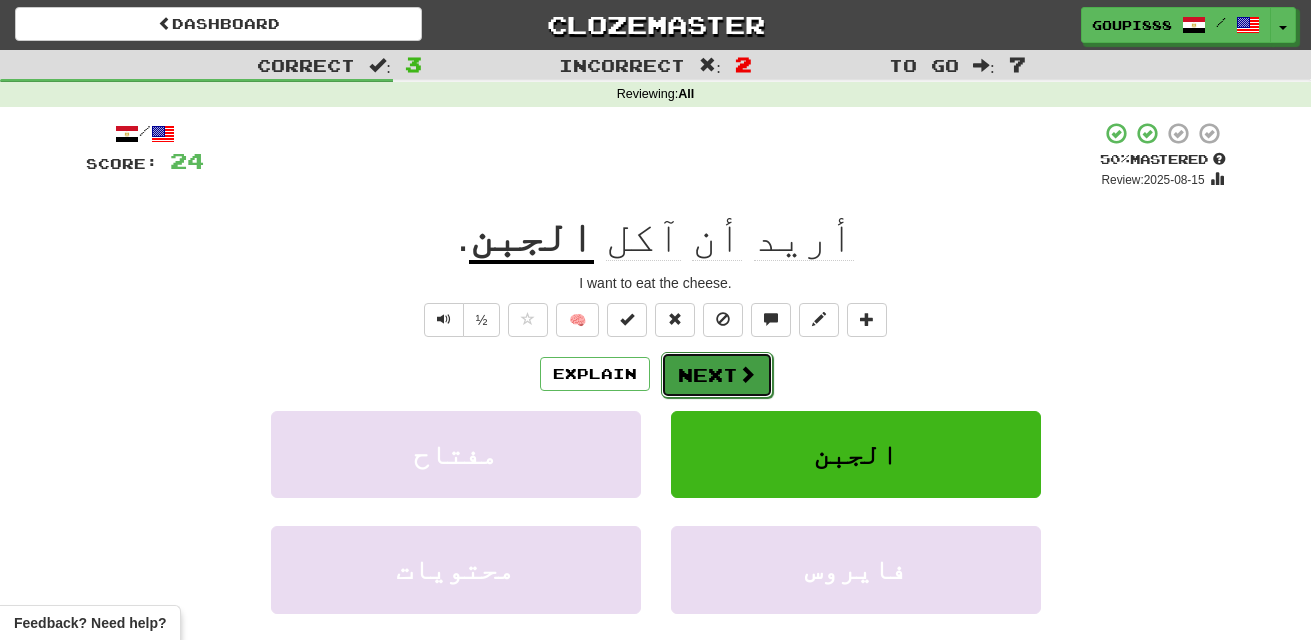 click at bounding box center [747, 374] 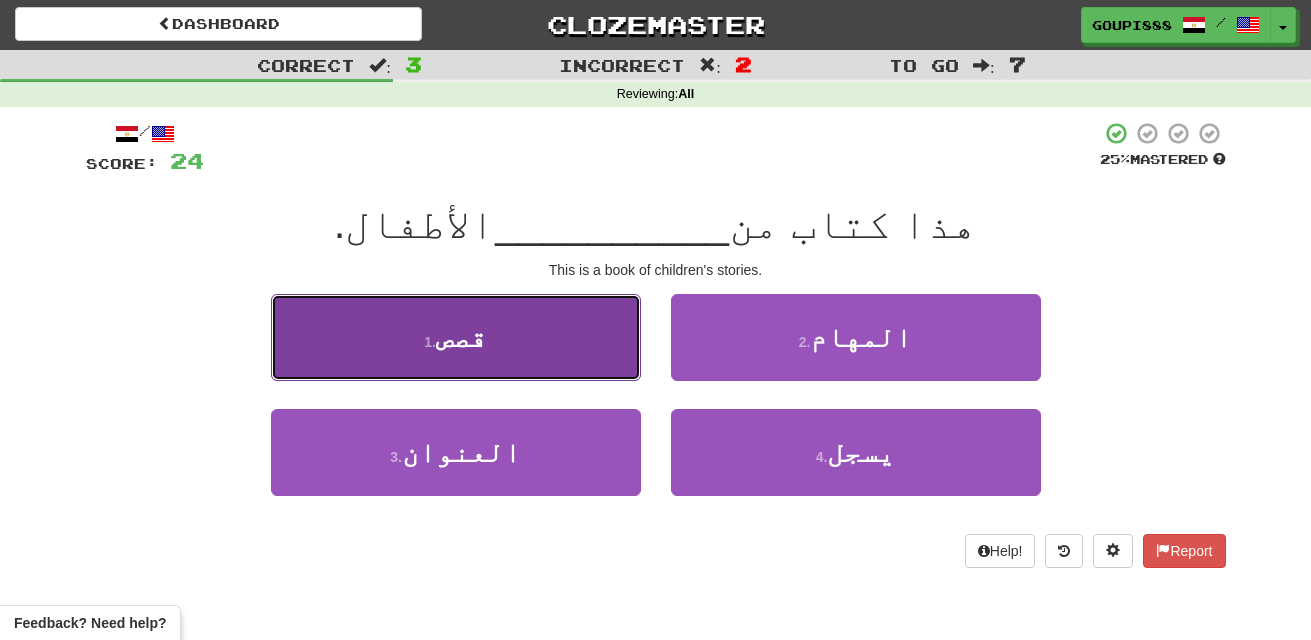 click on "1 .  قصص" at bounding box center [456, 337] 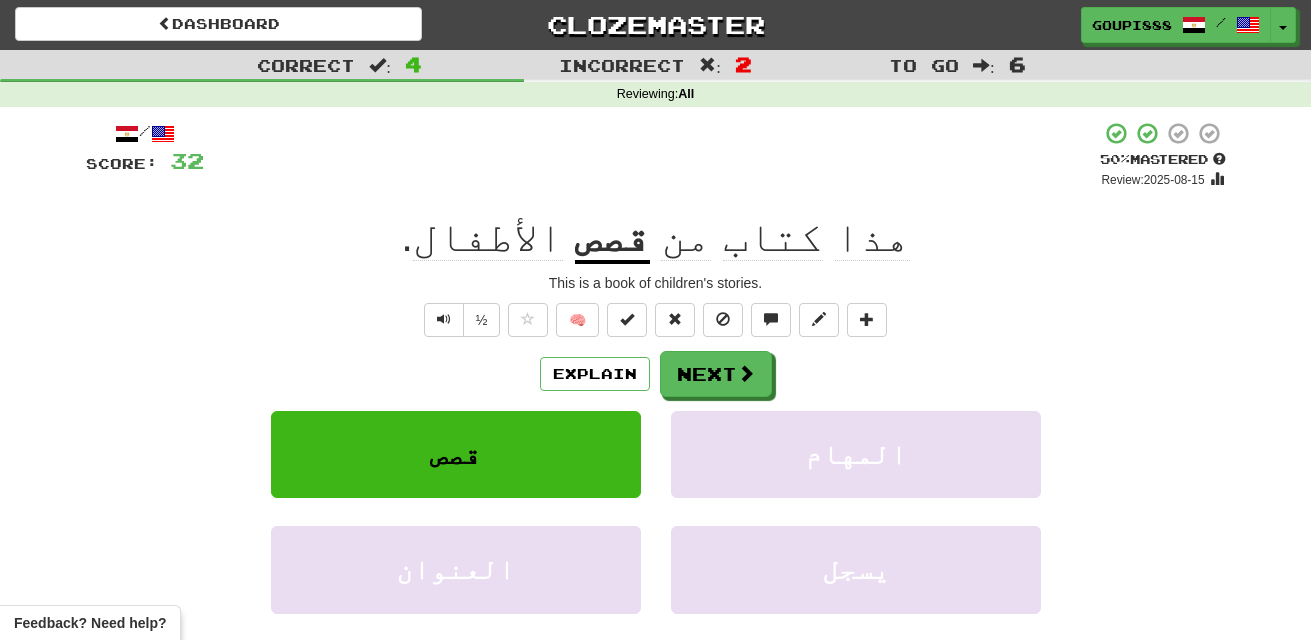 click on "قصص" at bounding box center (612, 238) 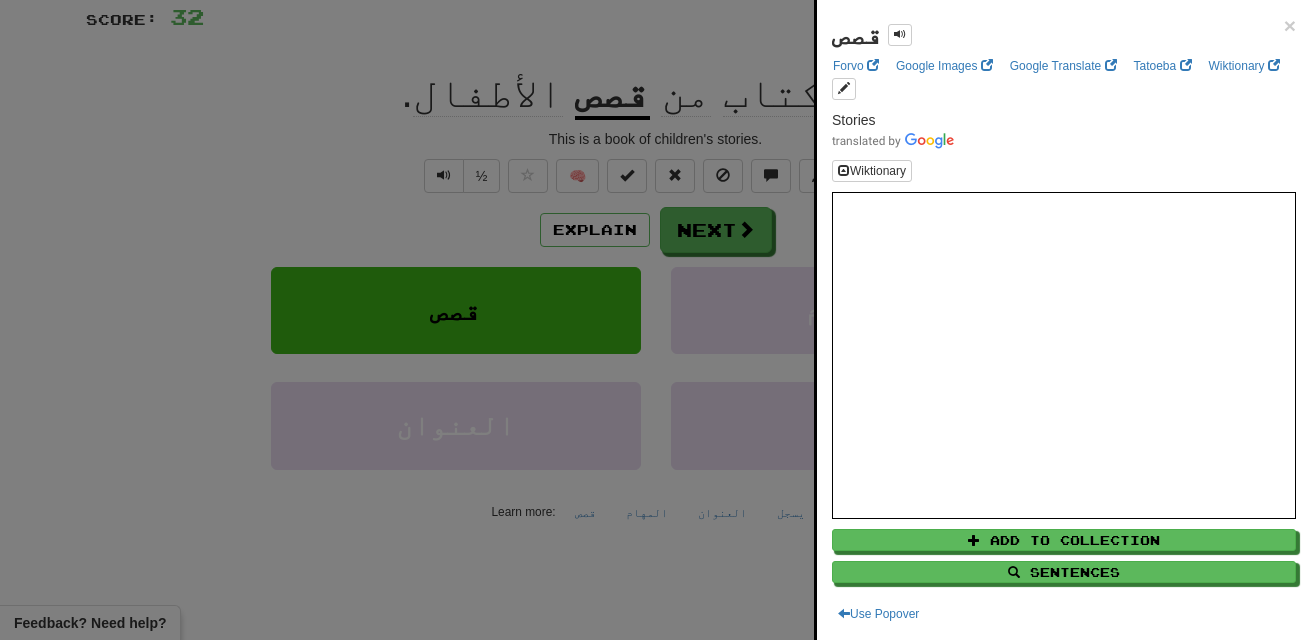 scroll, scrollTop: 0, scrollLeft: 0, axis: both 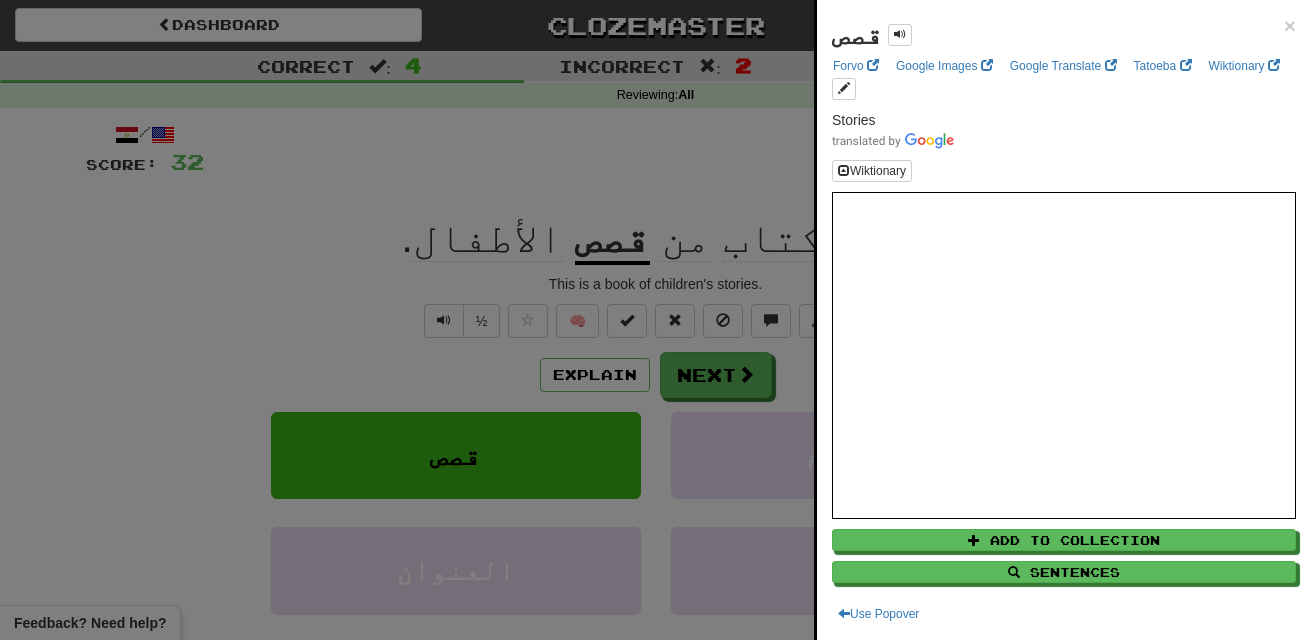 click at bounding box center (655, 320) 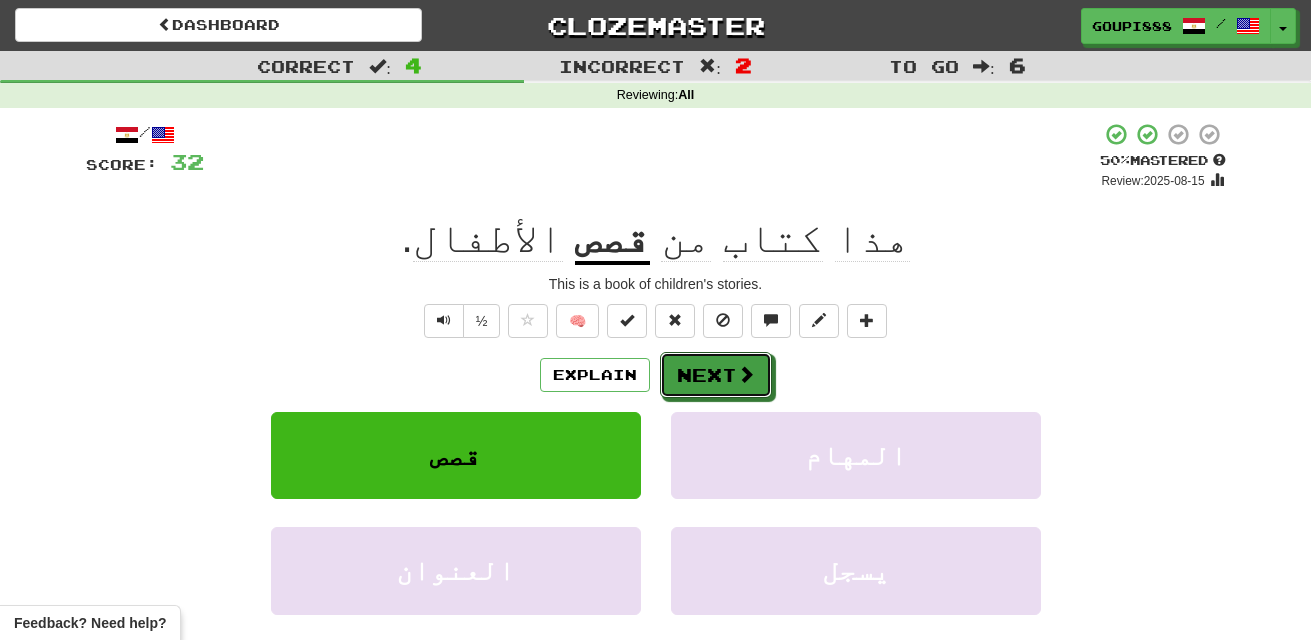 click at bounding box center [746, 374] 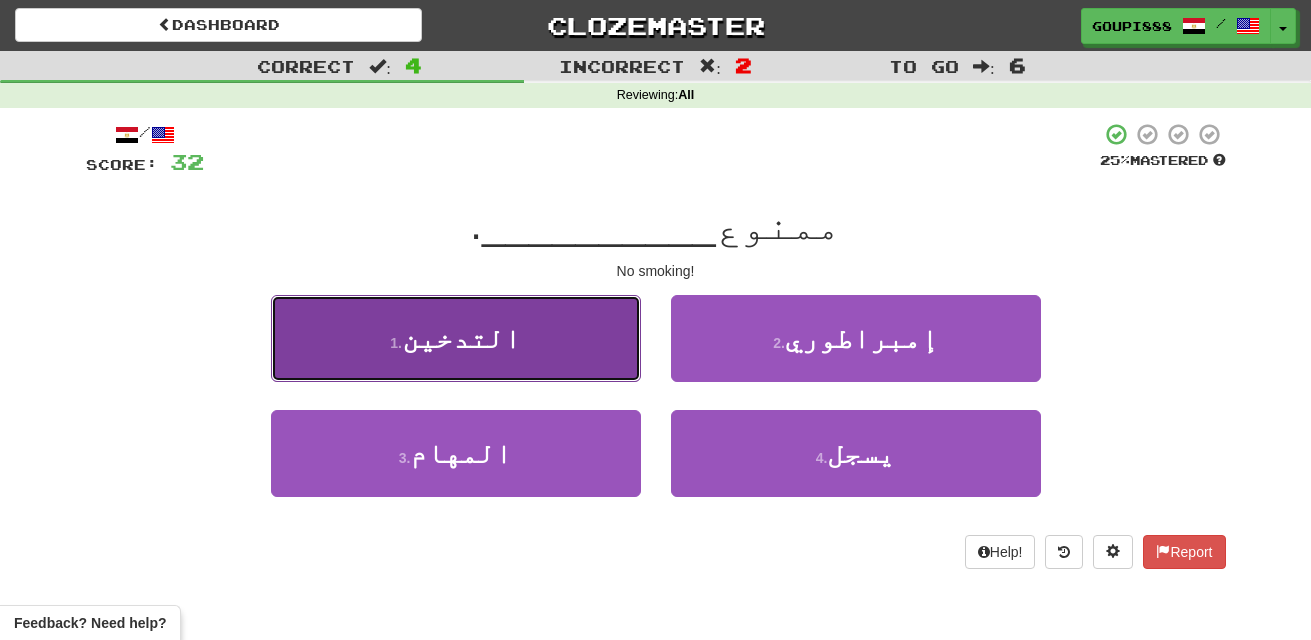 click on "1 .  التدخين" at bounding box center [456, 338] 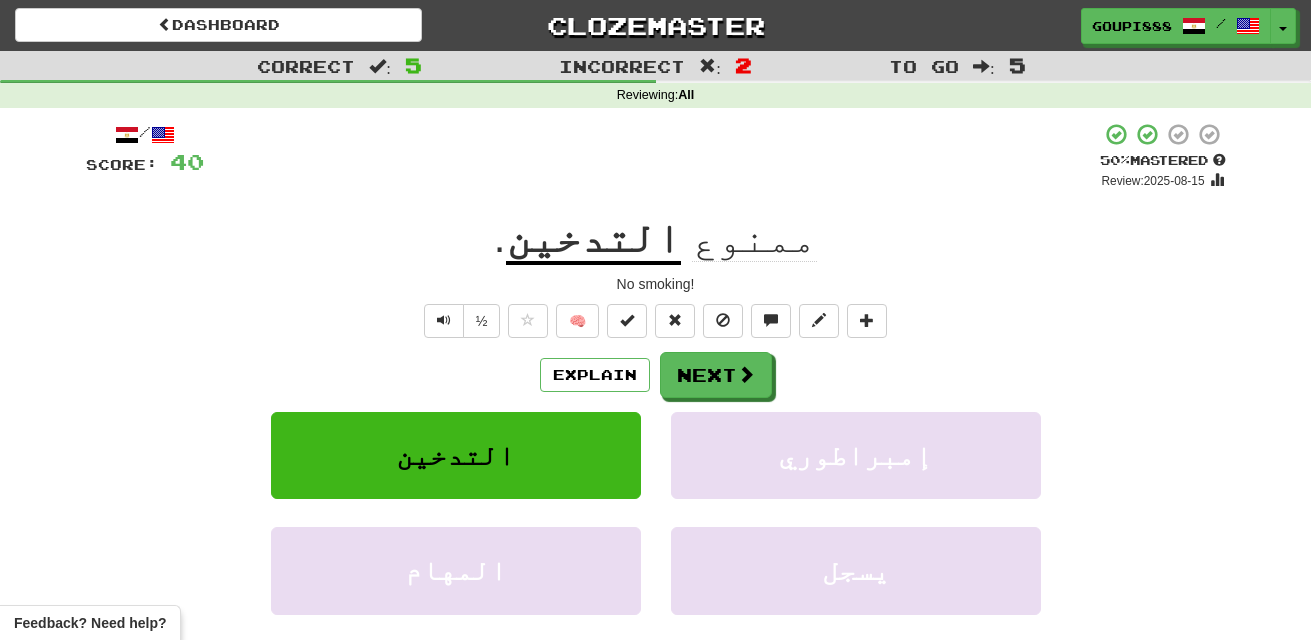 click on "التدخين" at bounding box center [593, 239] 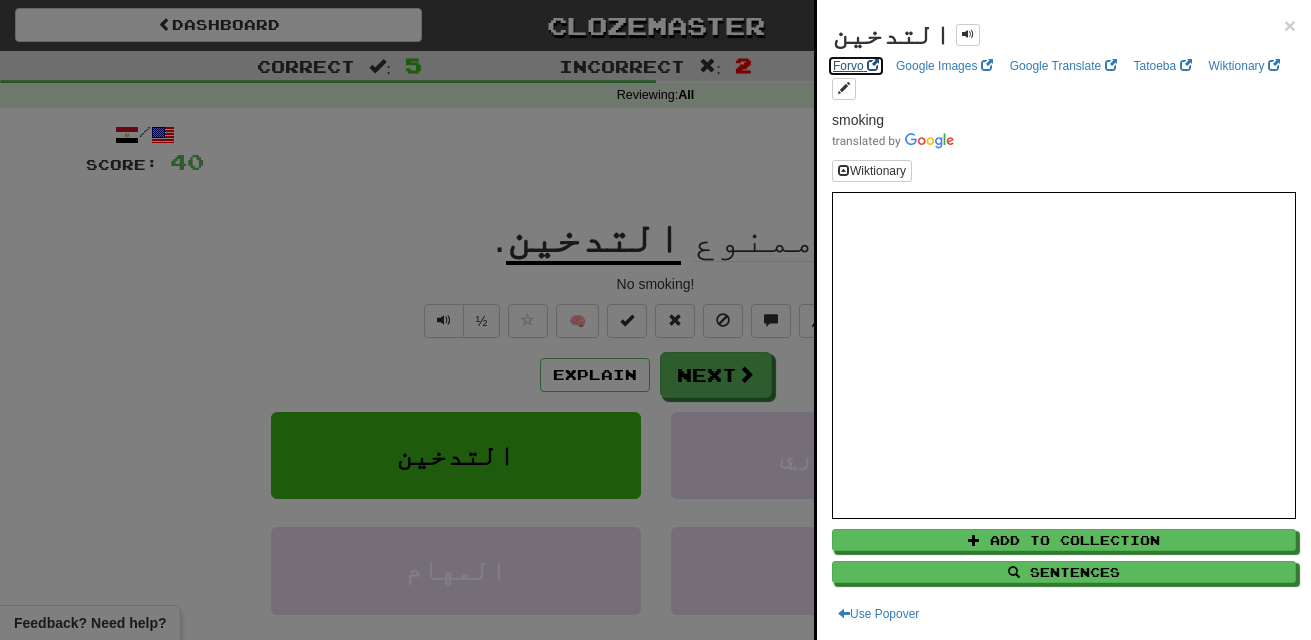 click on "Forvo" at bounding box center (856, 66) 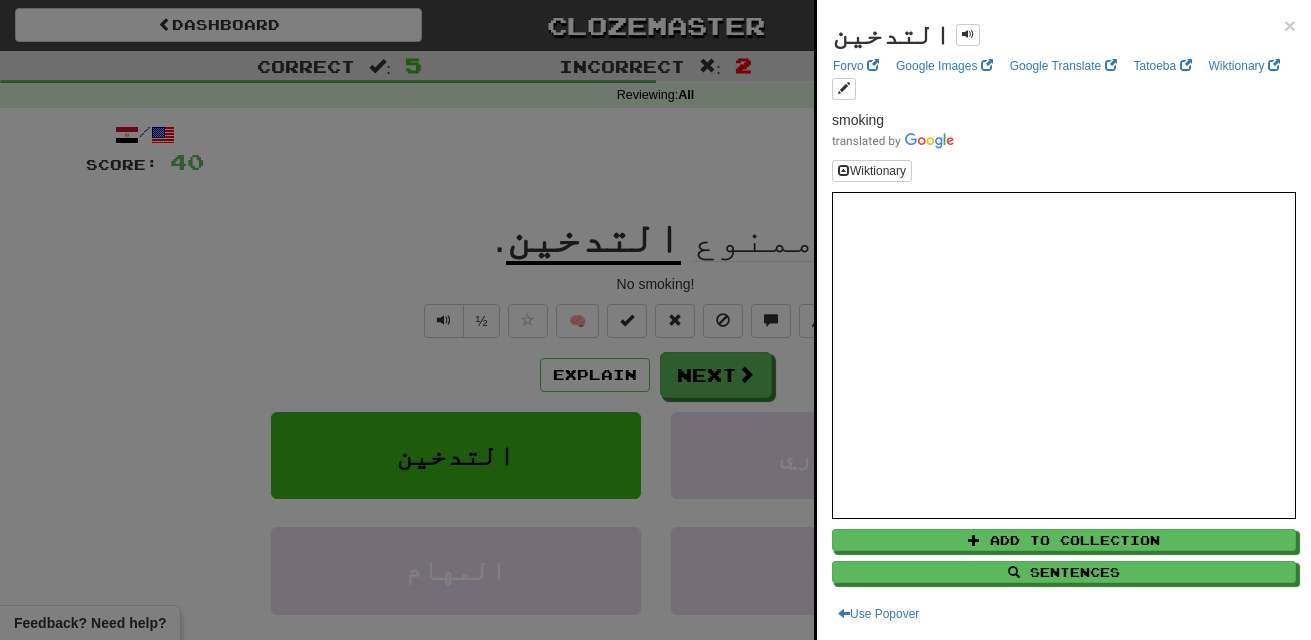 click at bounding box center (655, 320) 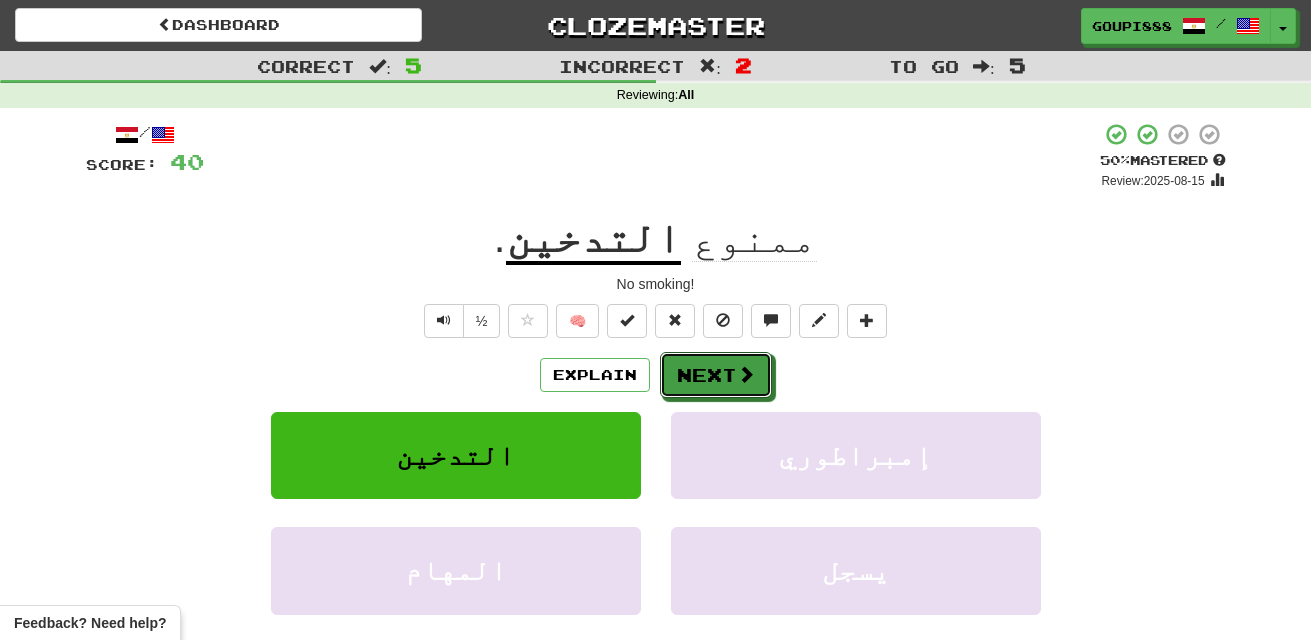 click on "Next" at bounding box center (716, 375) 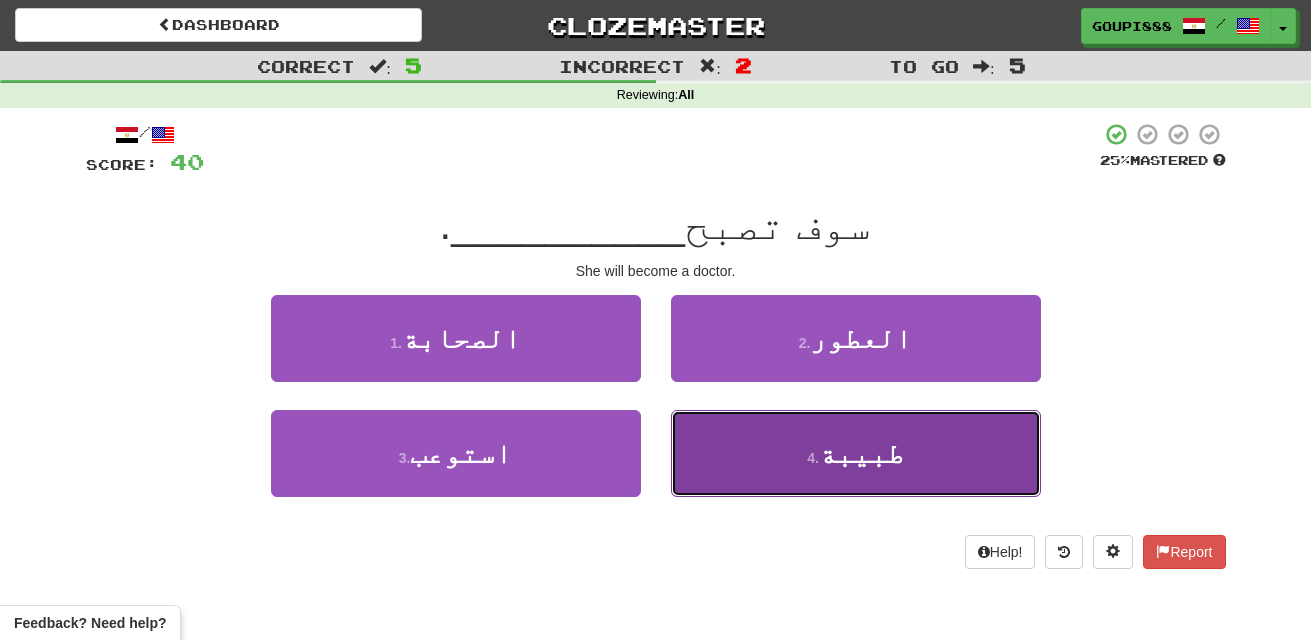 click on "4 .  طبيبة" at bounding box center [856, 453] 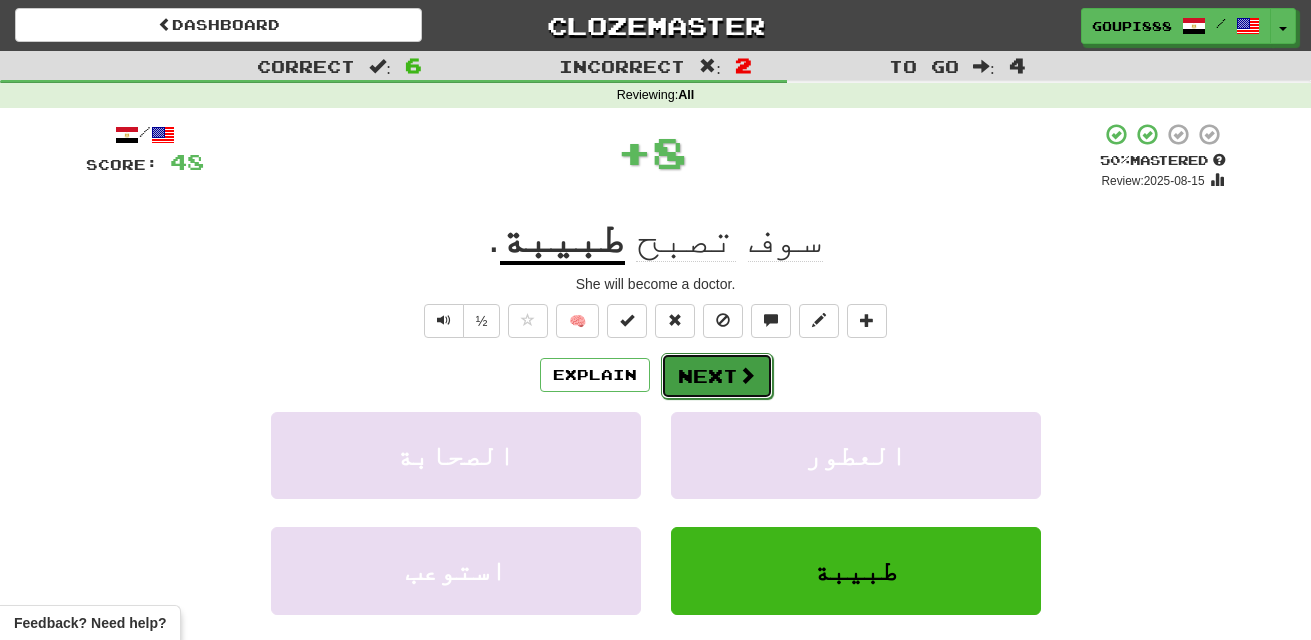 click on "Next" at bounding box center (717, 376) 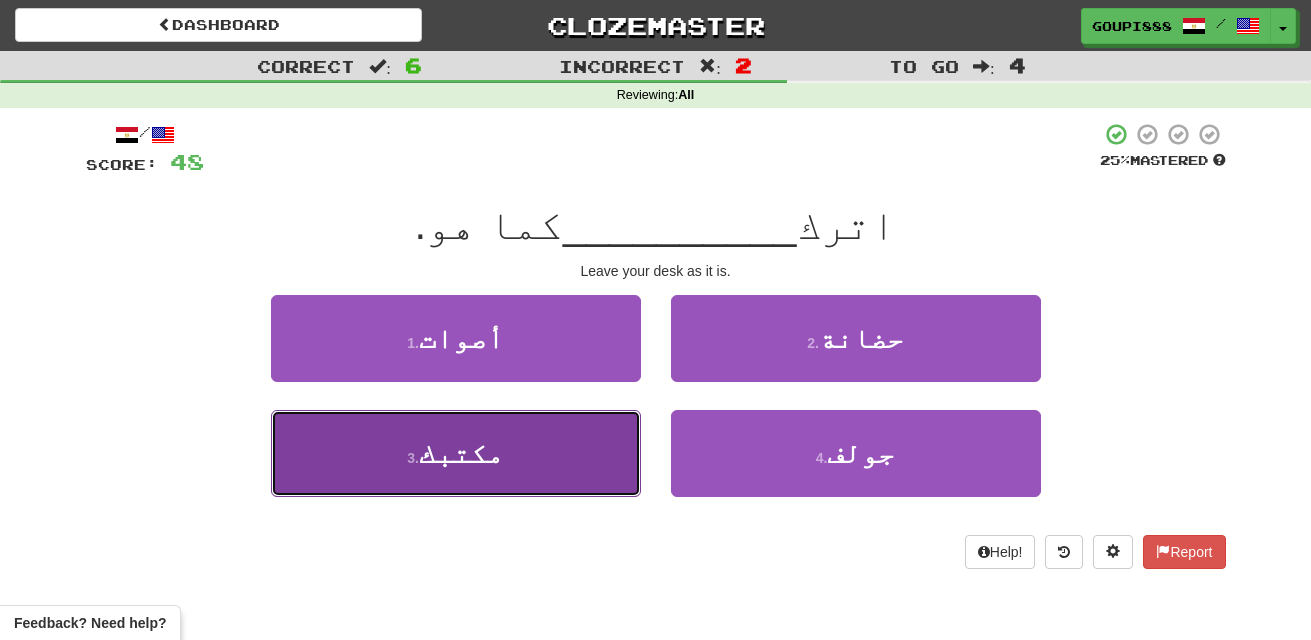 click on "3 .  مكتبك" at bounding box center (456, 453) 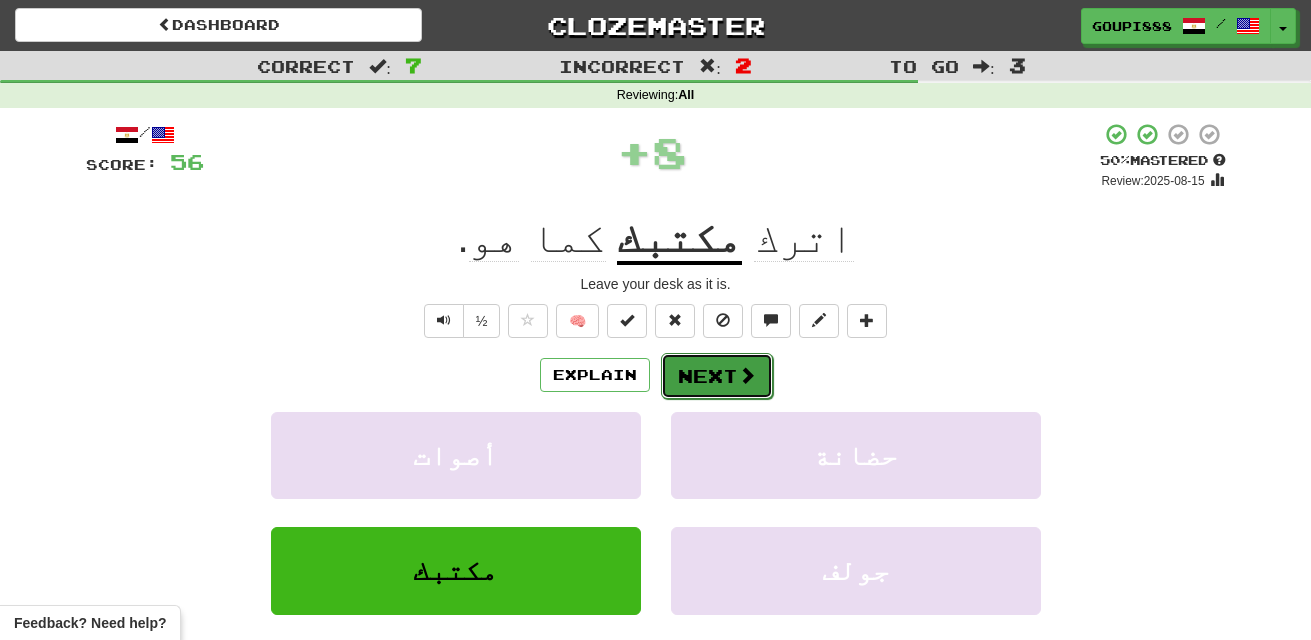 click at bounding box center (747, 375) 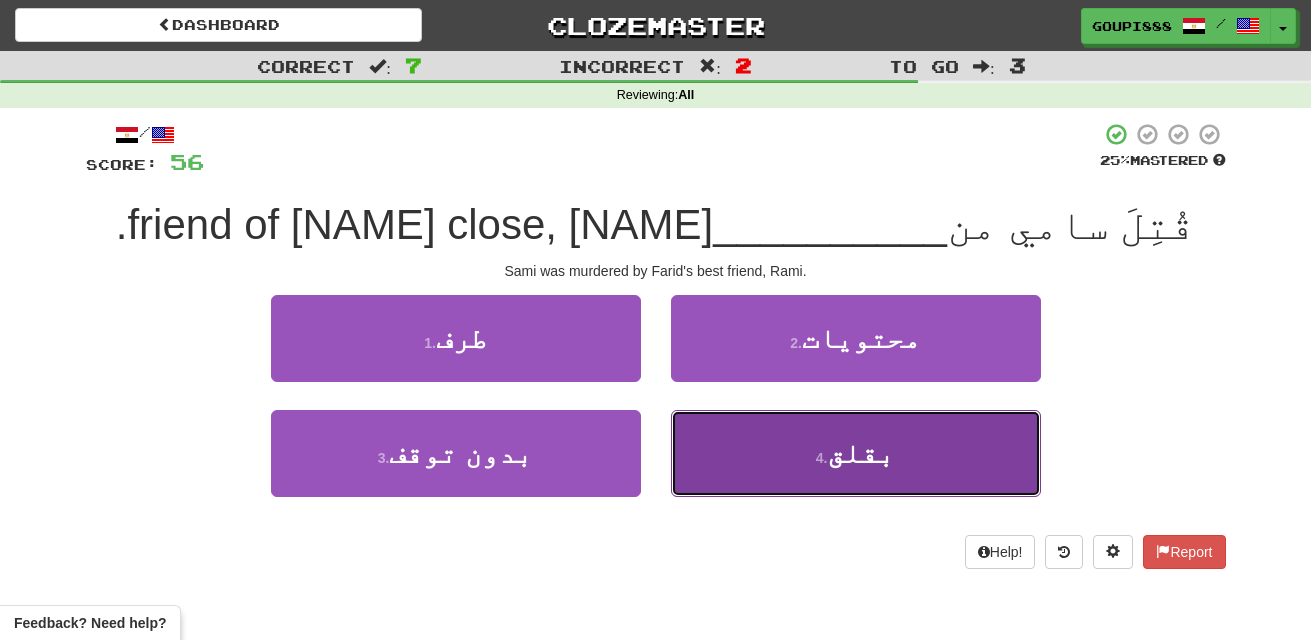 click on "بقلق" at bounding box center [861, 453] 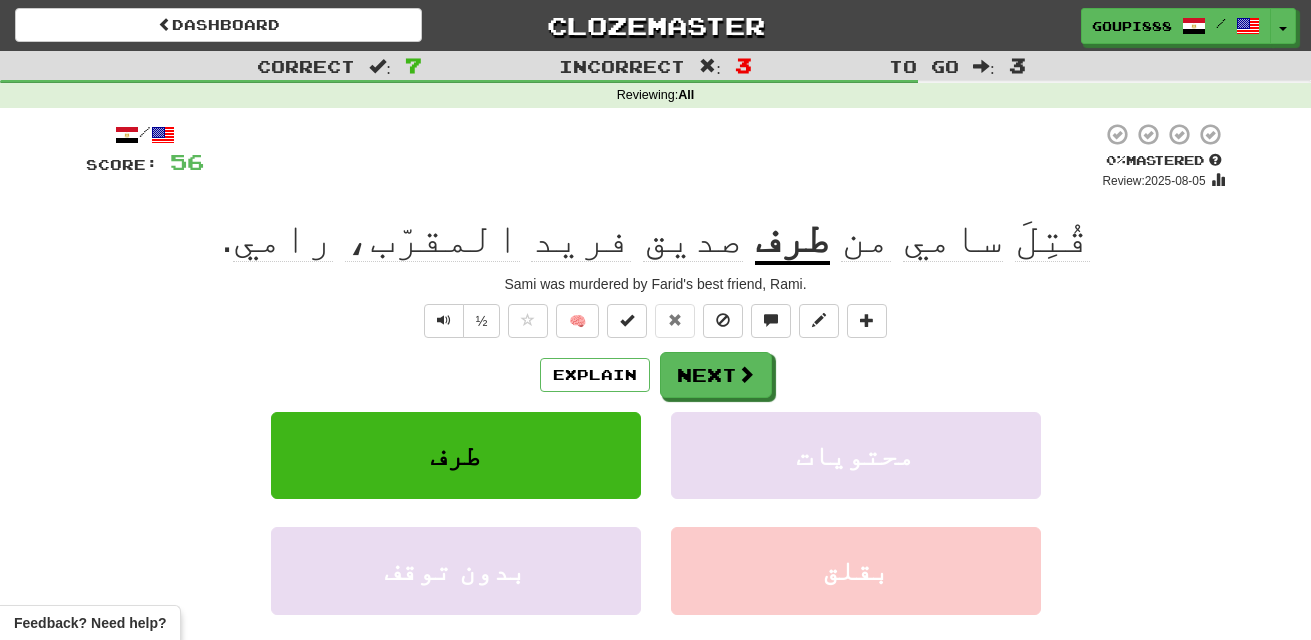 click on "طرف" at bounding box center [792, 239] 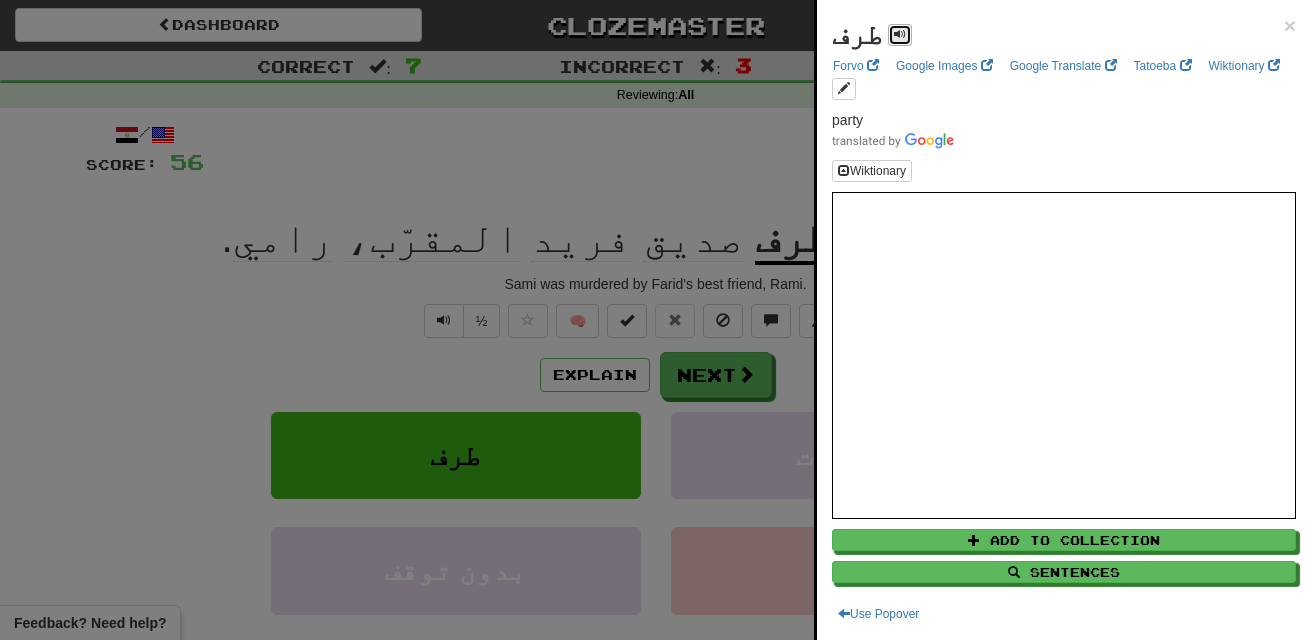 click at bounding box center (900, 34) 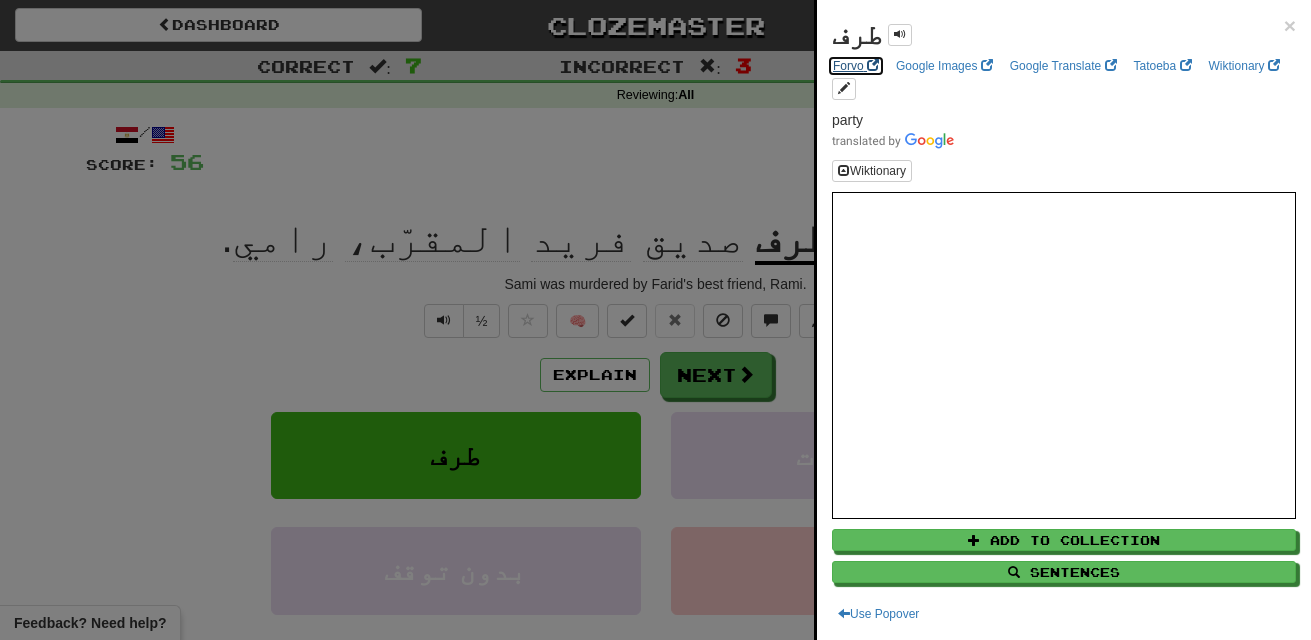 click on "Forvo" at bounding box center [856, 66] 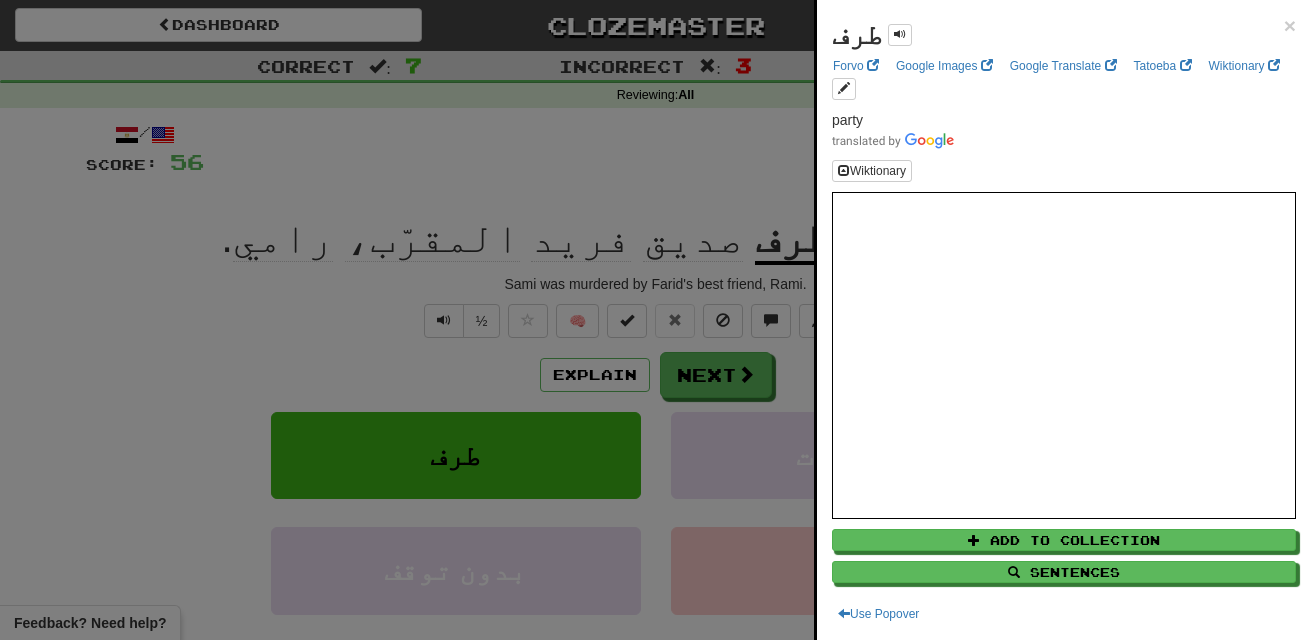 click at bounding box center (655, 320) 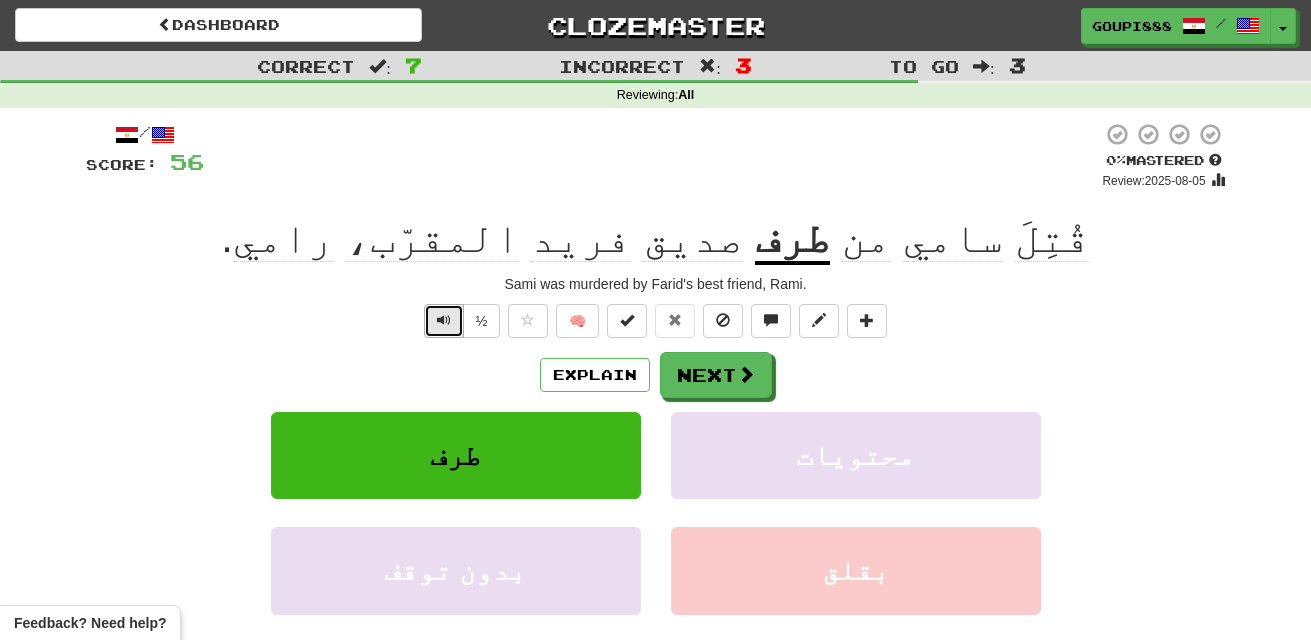 click at bounding box center (444, 321) 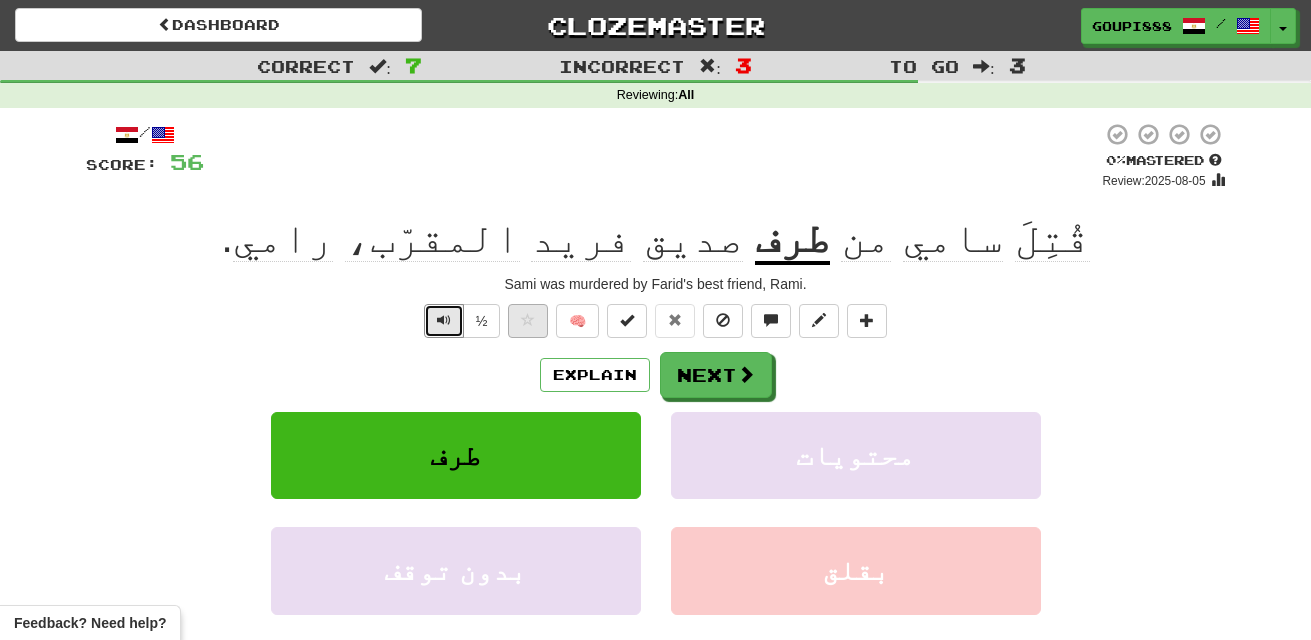 scroll, scrollTop: 1, scrollLeft: 0, axis: vertical 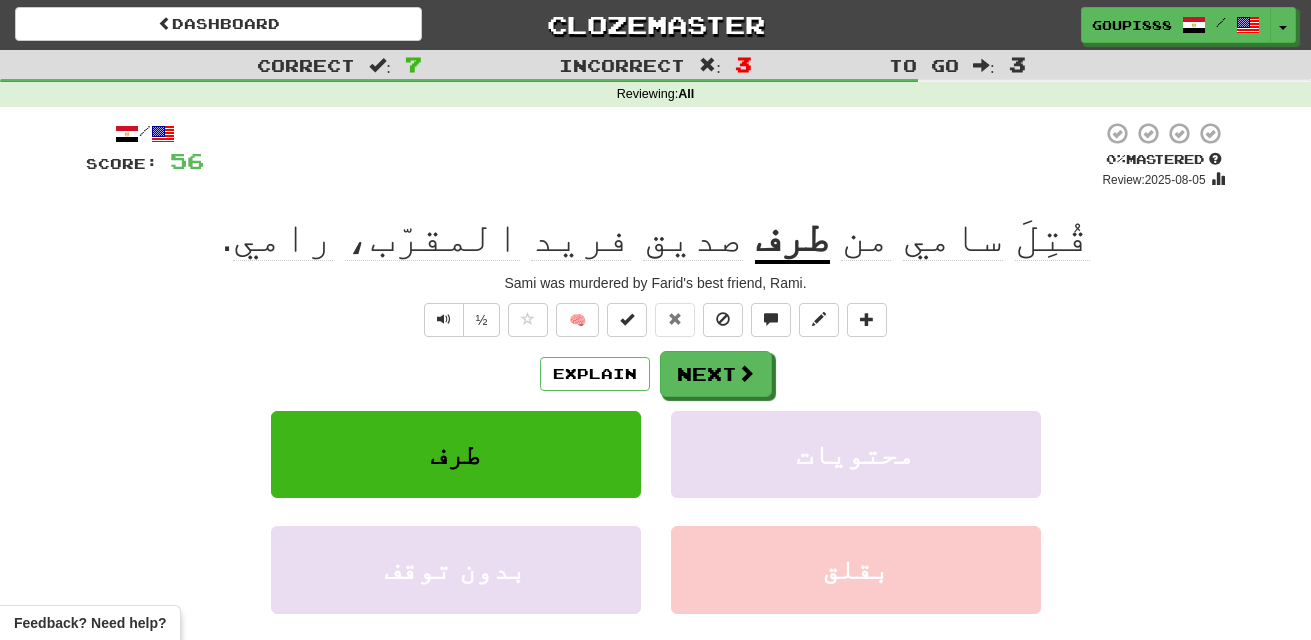 click on "المقرّب،" at bounding box center (432, 237) 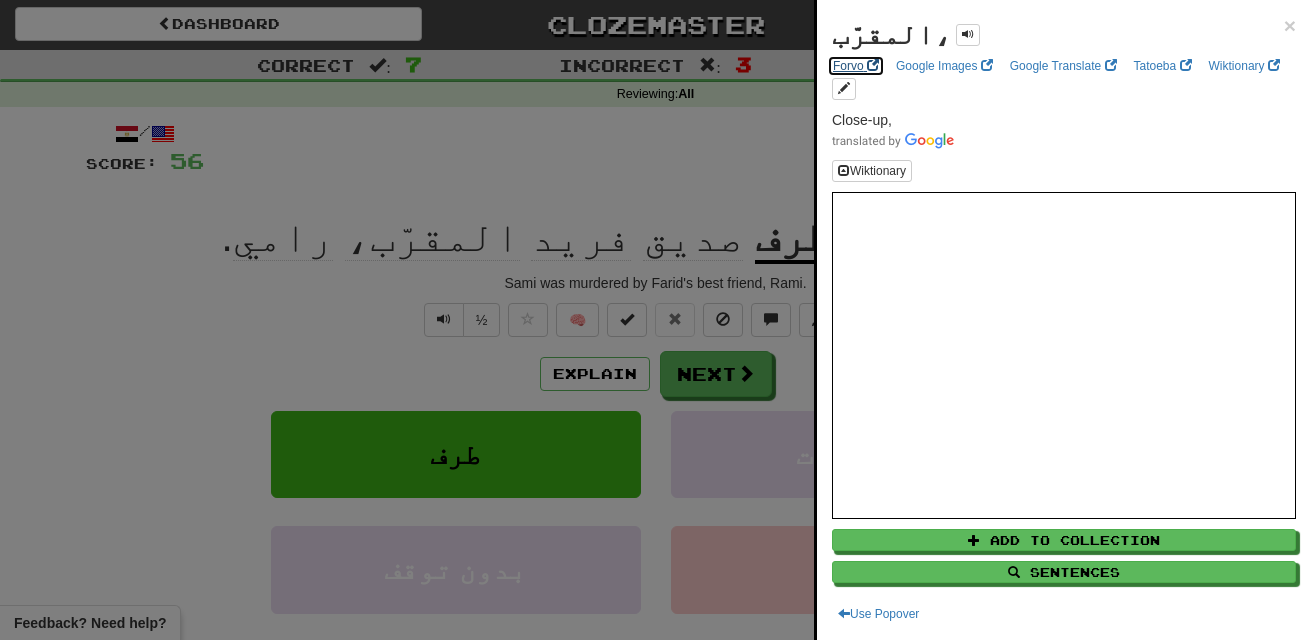 click on "Forvo" at bounding box center [856, 66] 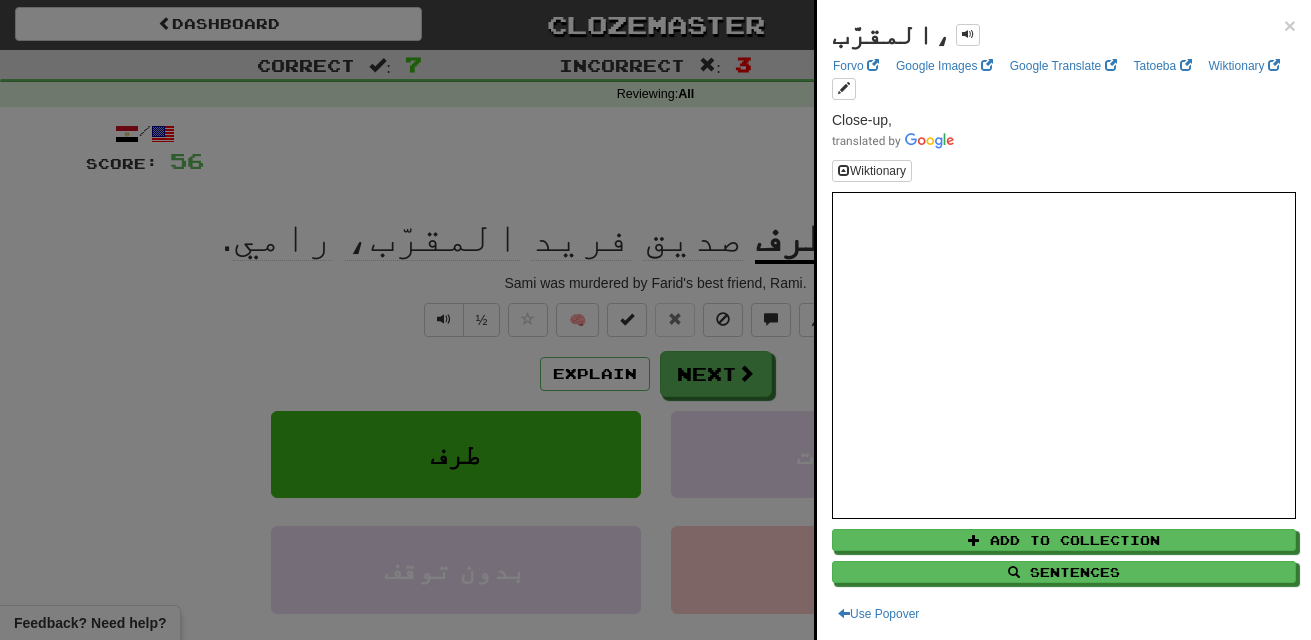 click at bounding box center [655, 320] 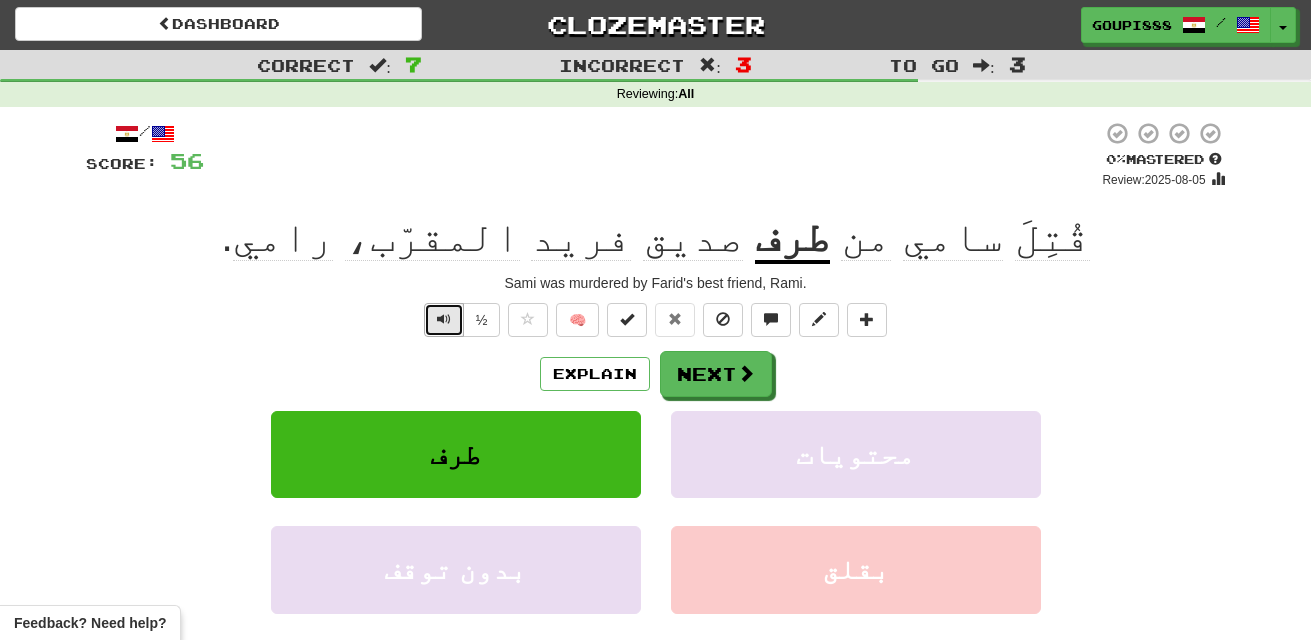 click at bounding box center [444, 319] 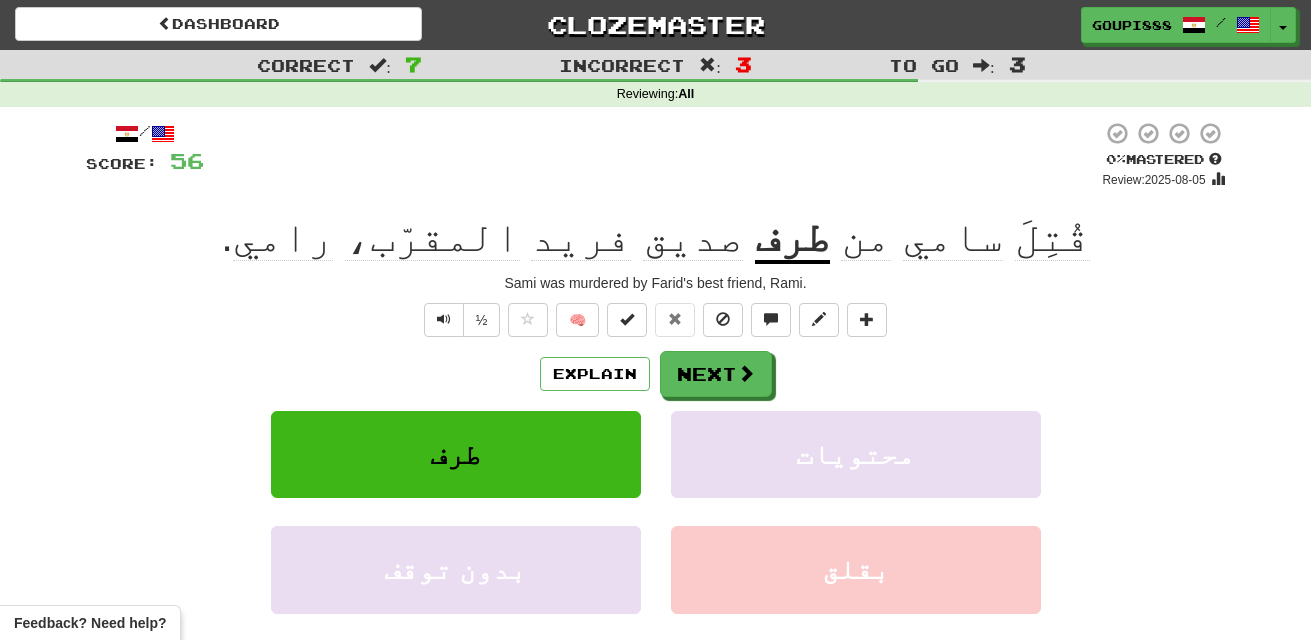 click on "المقرّب،" at bounding box center [432, 237] 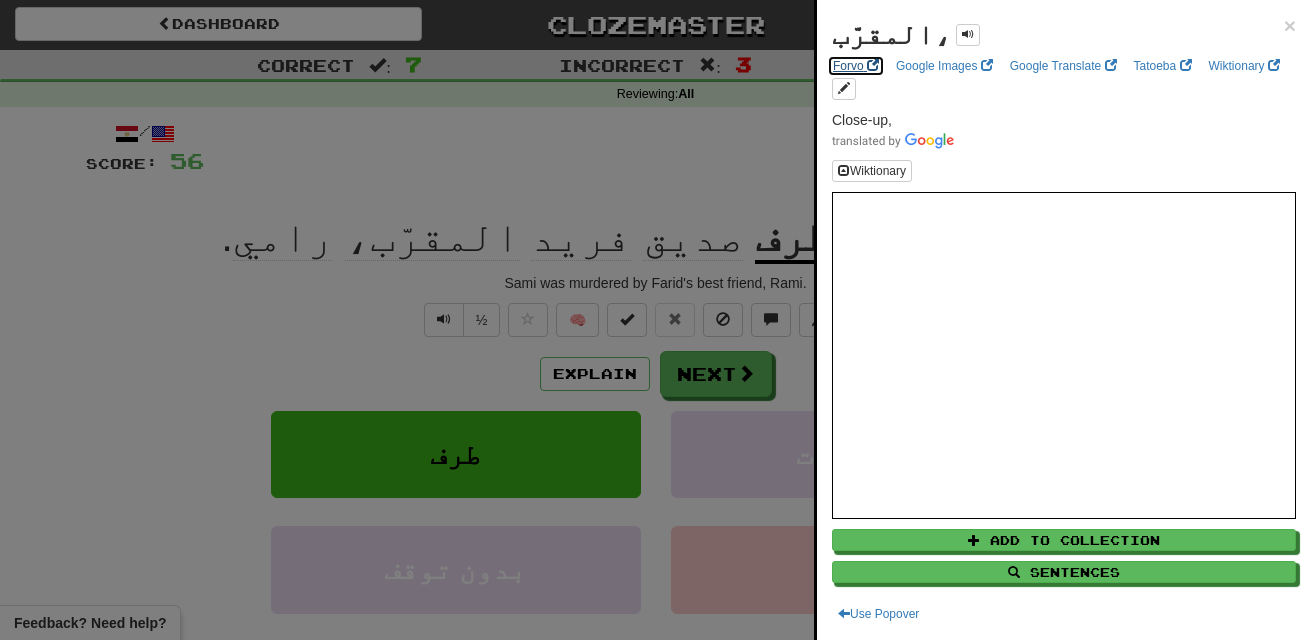 click on "Forvo" at bounding box center [856, 66] 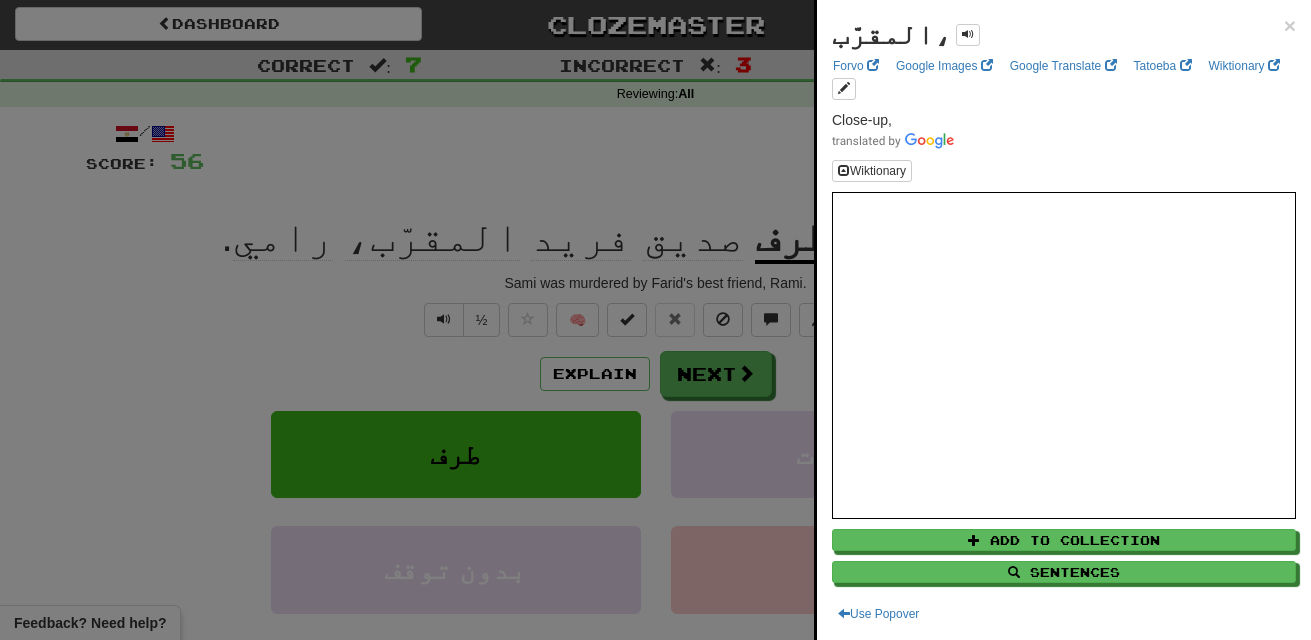 click at bounding box center (655, 320) 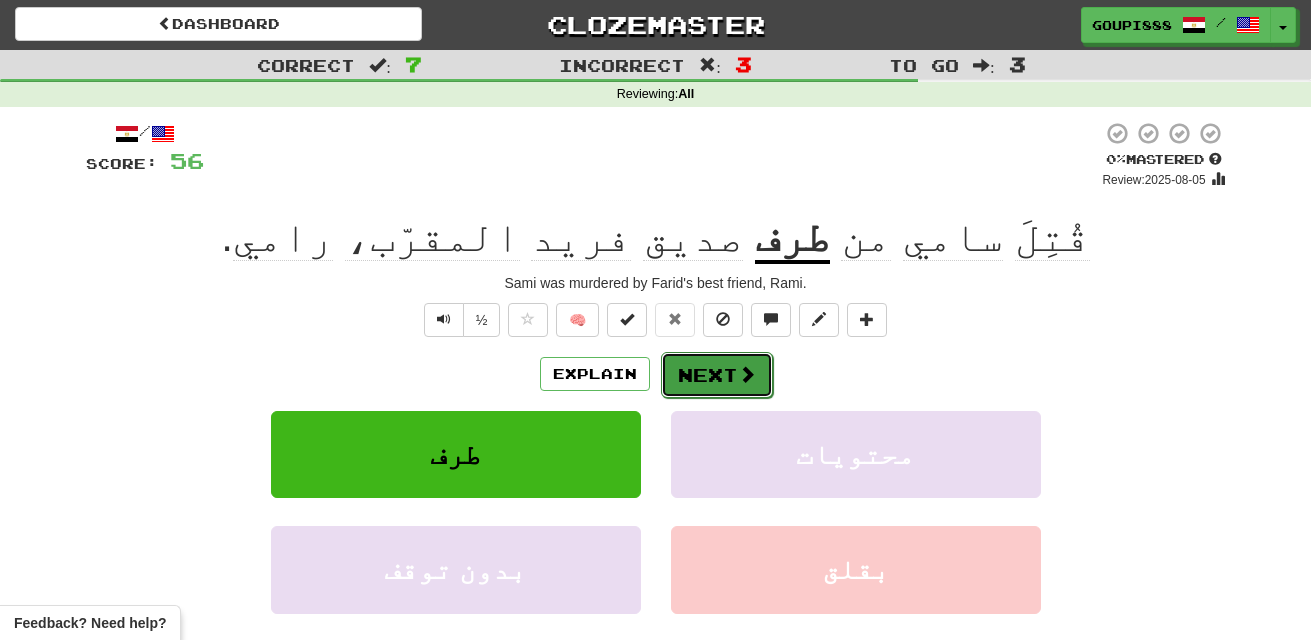 click on "Next" at bounding box center (717, 375) 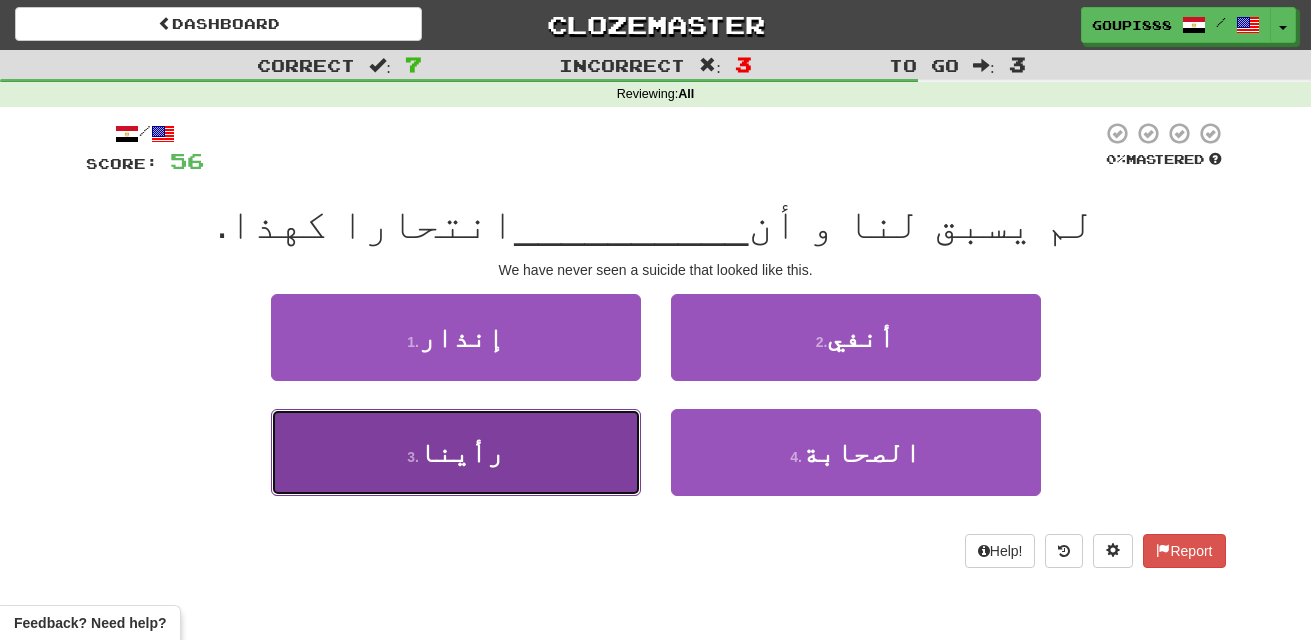 click on "3 .  رأينا" at bounding box center [456, 452] 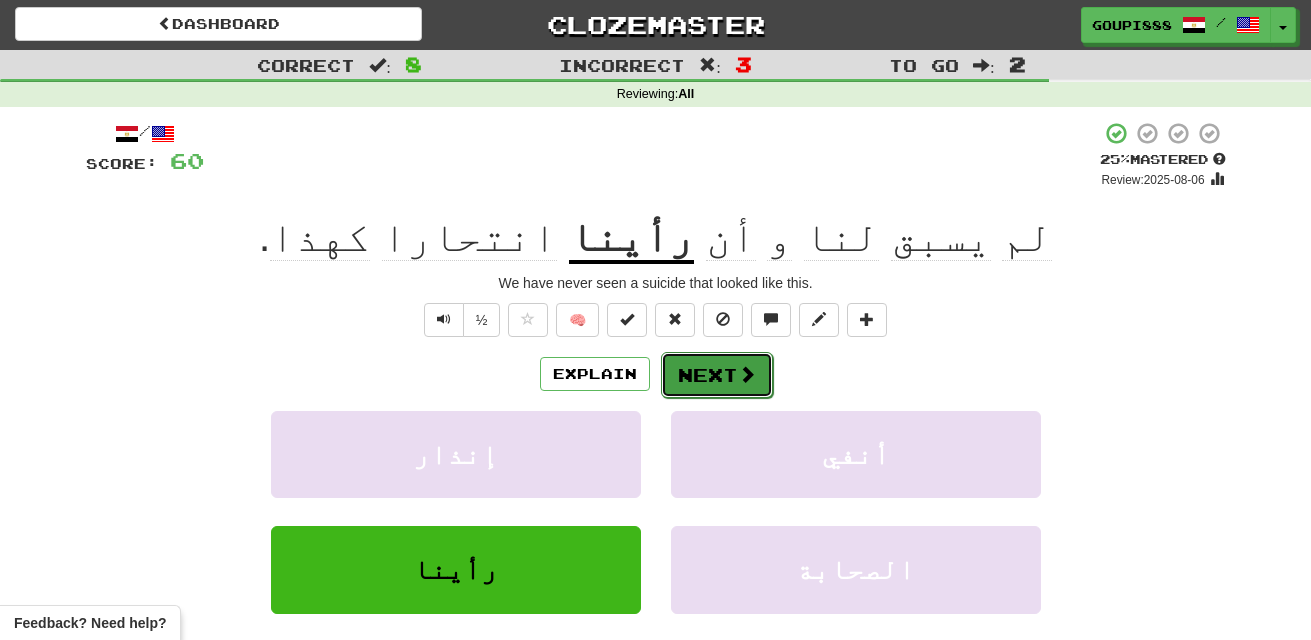 click at bounding box center (747, 374) 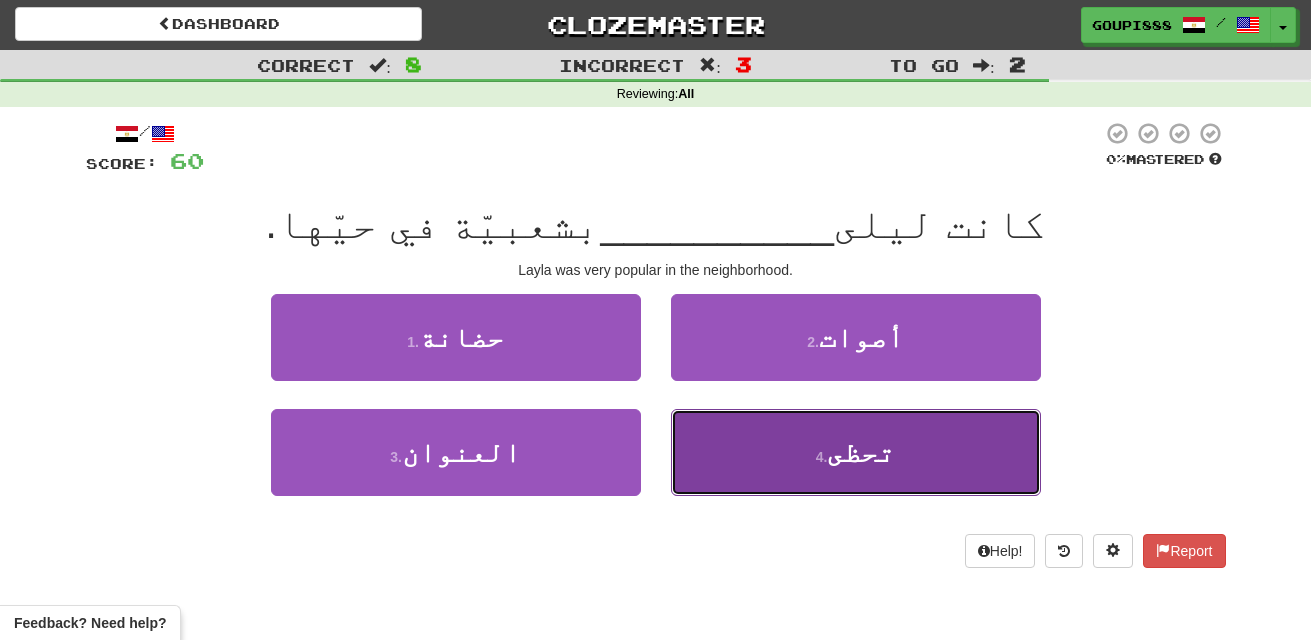 click on "4 .  تحظى" at bounding box center (856, 452) 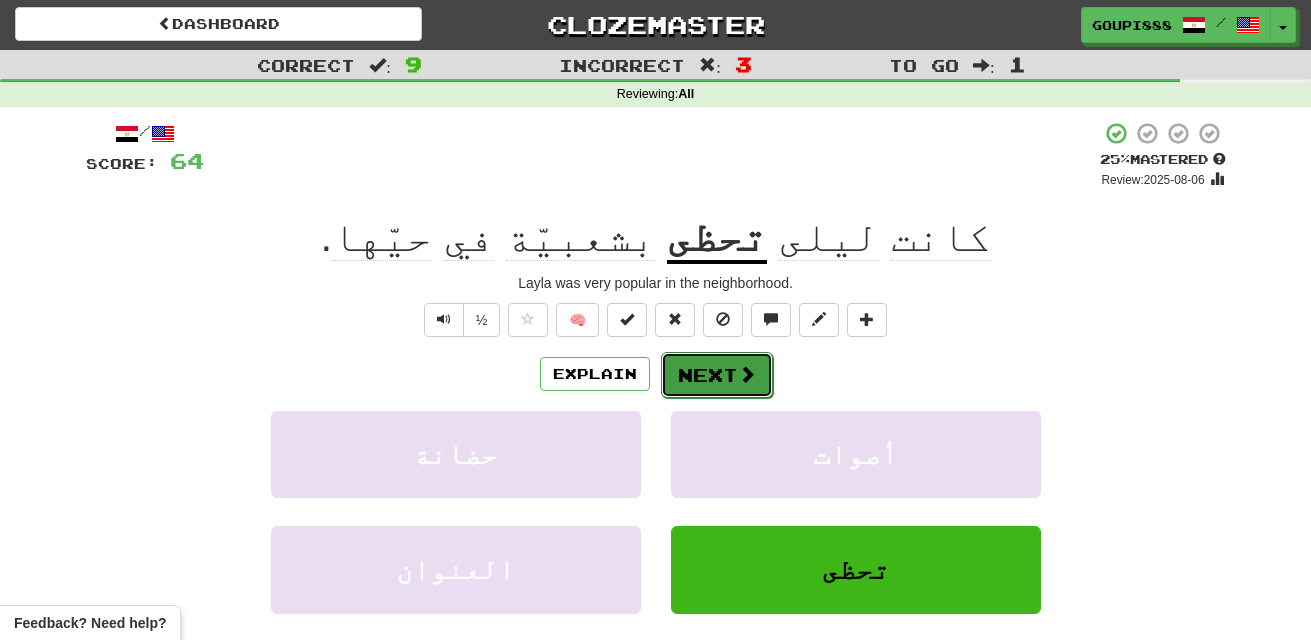 click at bounding box center (747, 374) 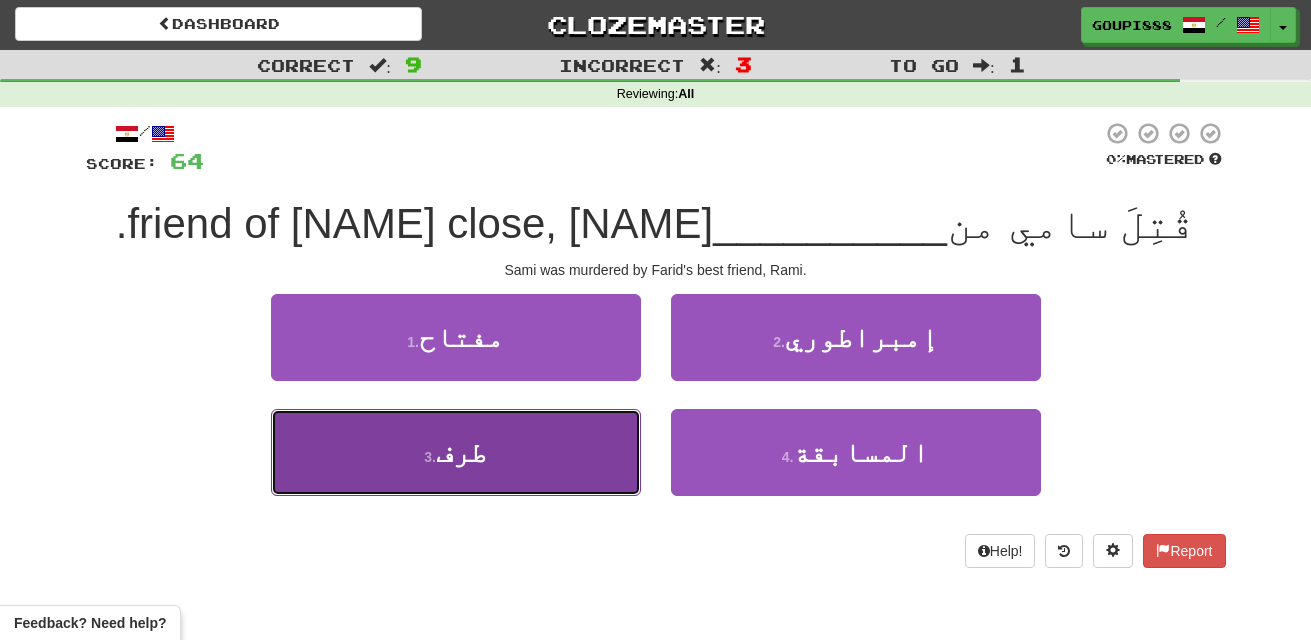 click on "3 .  طرف" at bounding box center (456, 452) 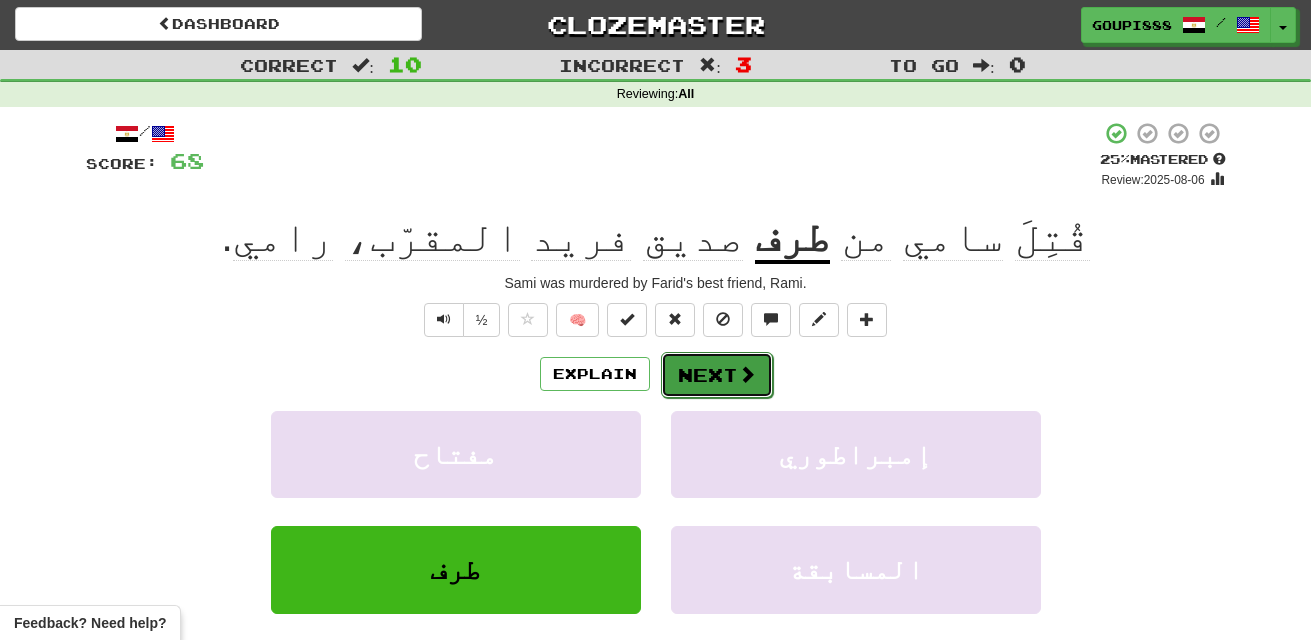 click on "Next" at bounding box center [717, 375] 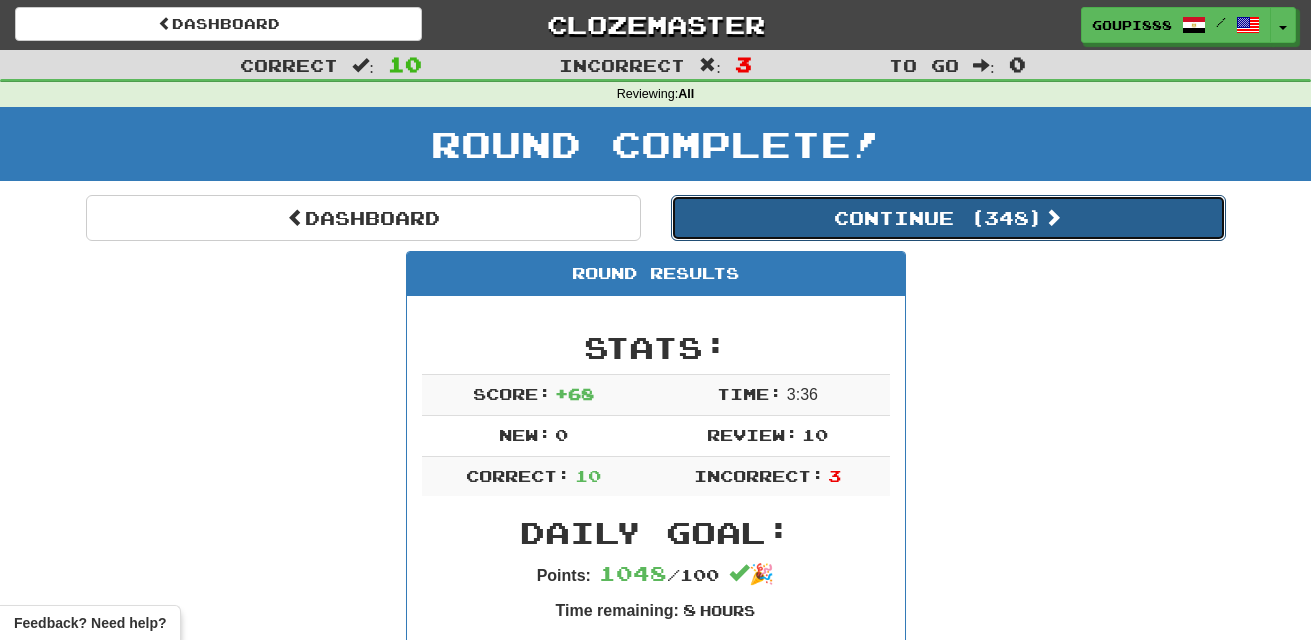 click on "Continue ( 348 )" at bounding box center (948, 218) 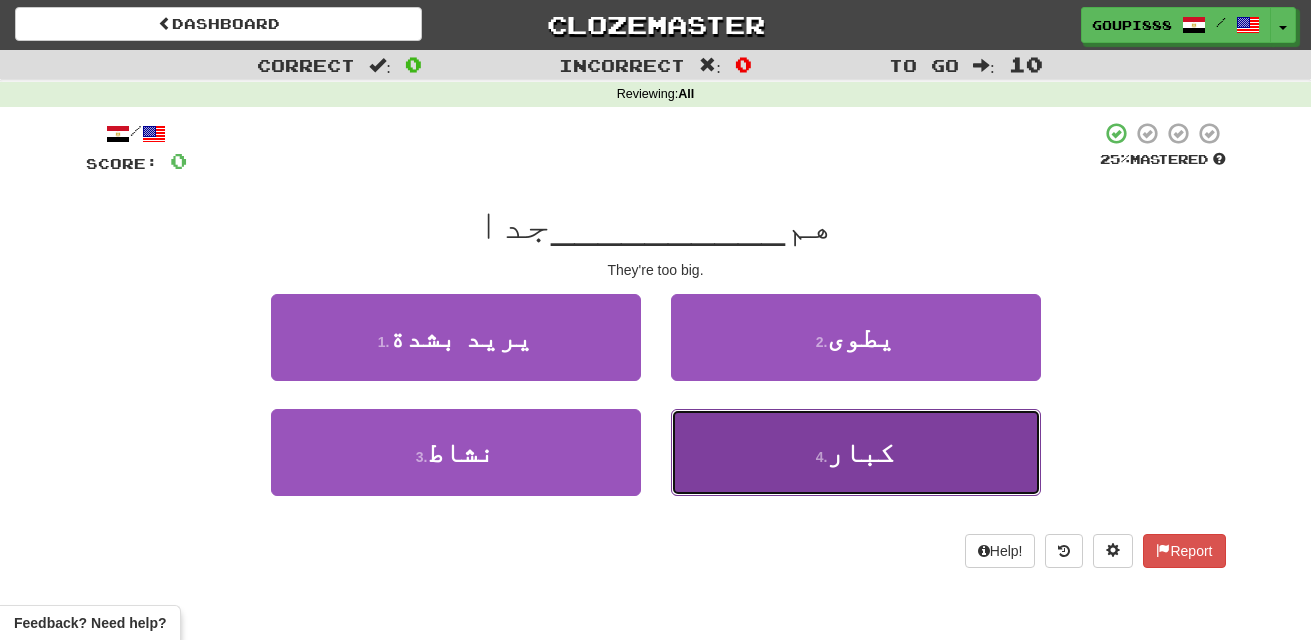 click on "4 .  كبار" at bounding box center (856, 452) 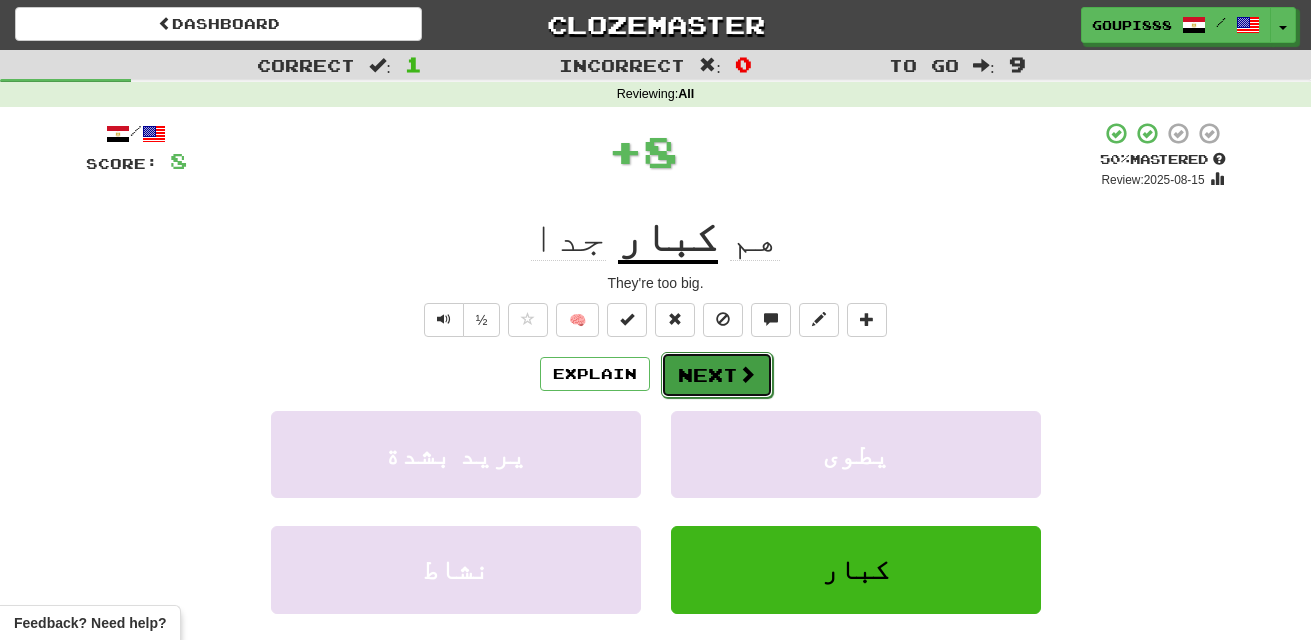 click on "Next" at bounding box center [717, 375] 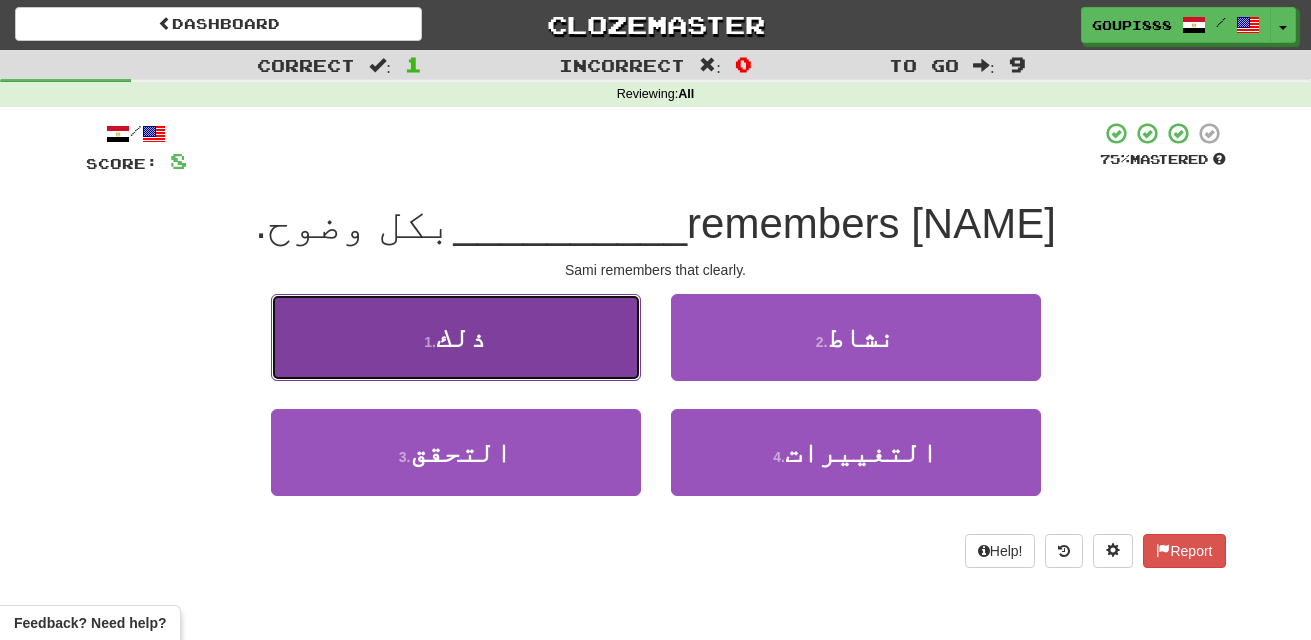 click on "1 .  ذلك" at bounding box center [456, 337] 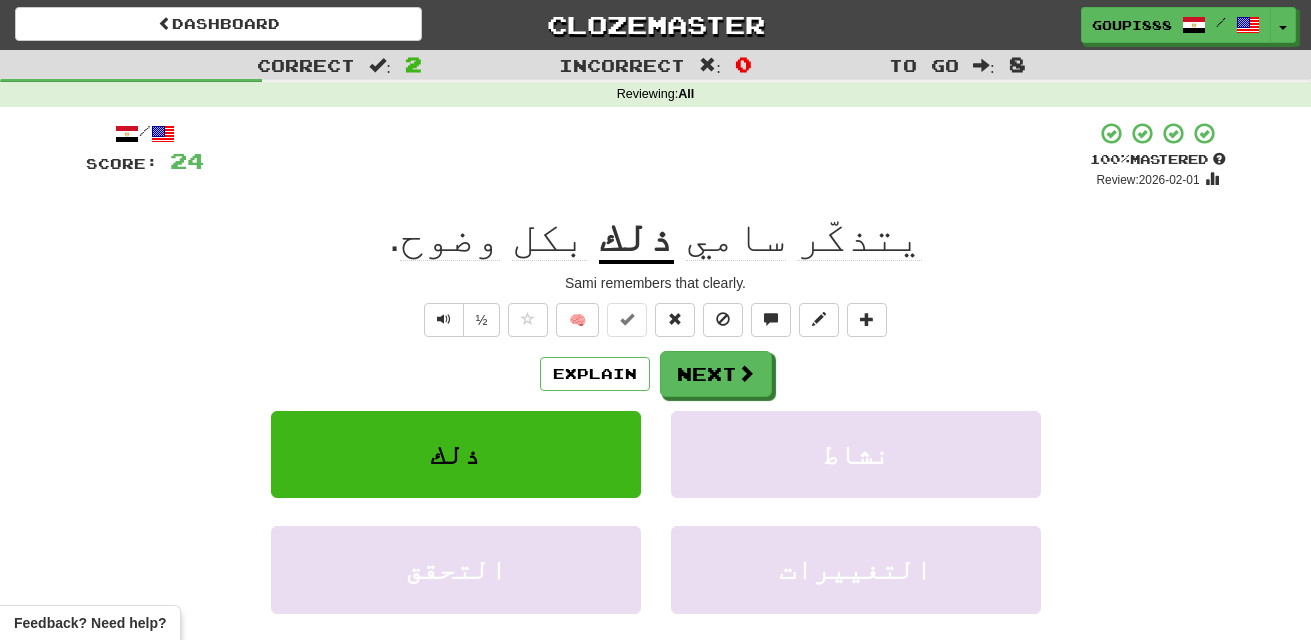 click on "وضوح" at bounding box center (450, 237) 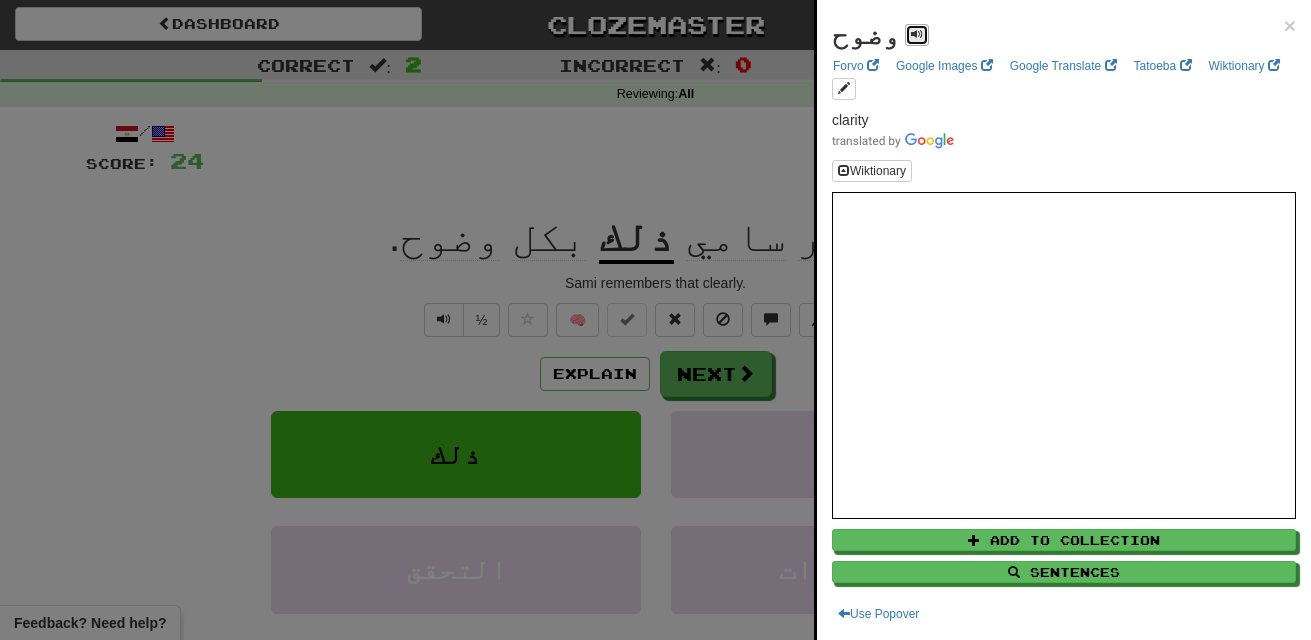 click at bounding box center (917, 34) 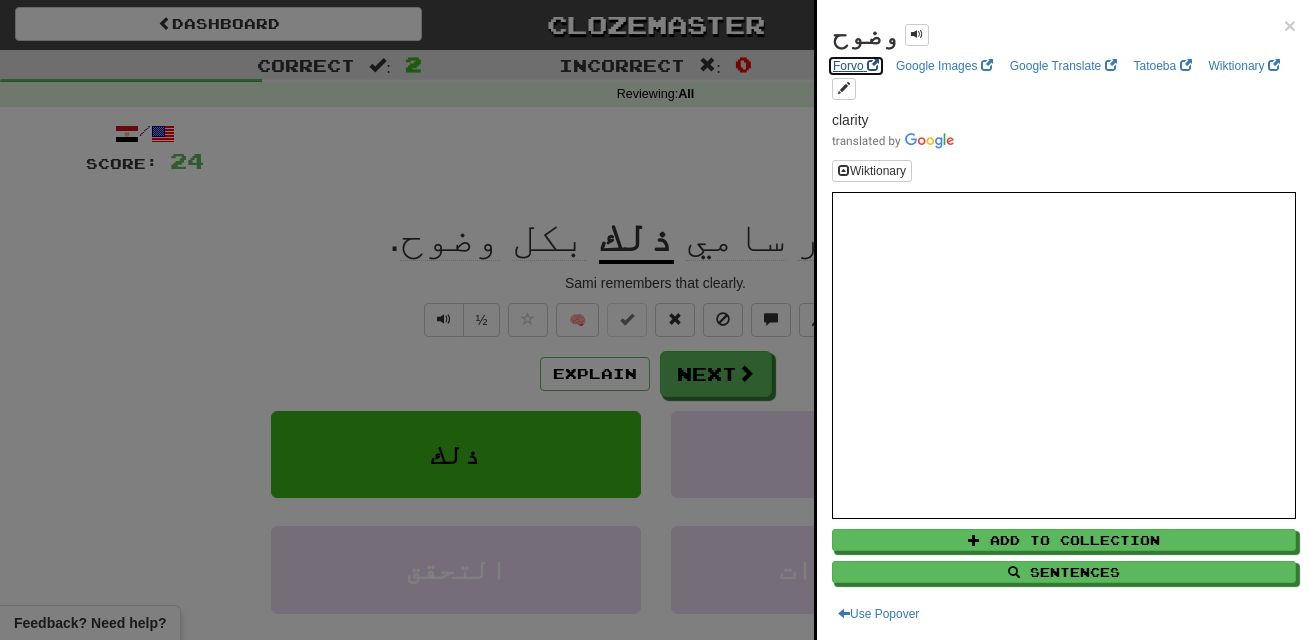 click on "Forvo" at bounding box center [856, 66] 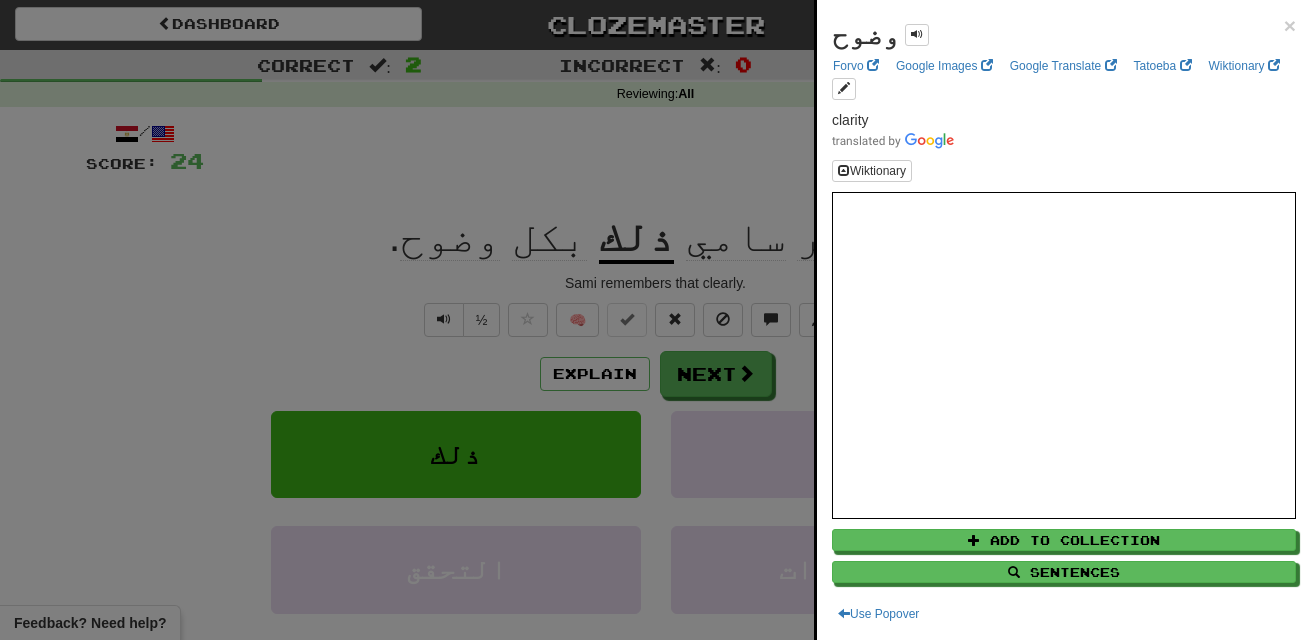 click at bounding box center (655, 320) 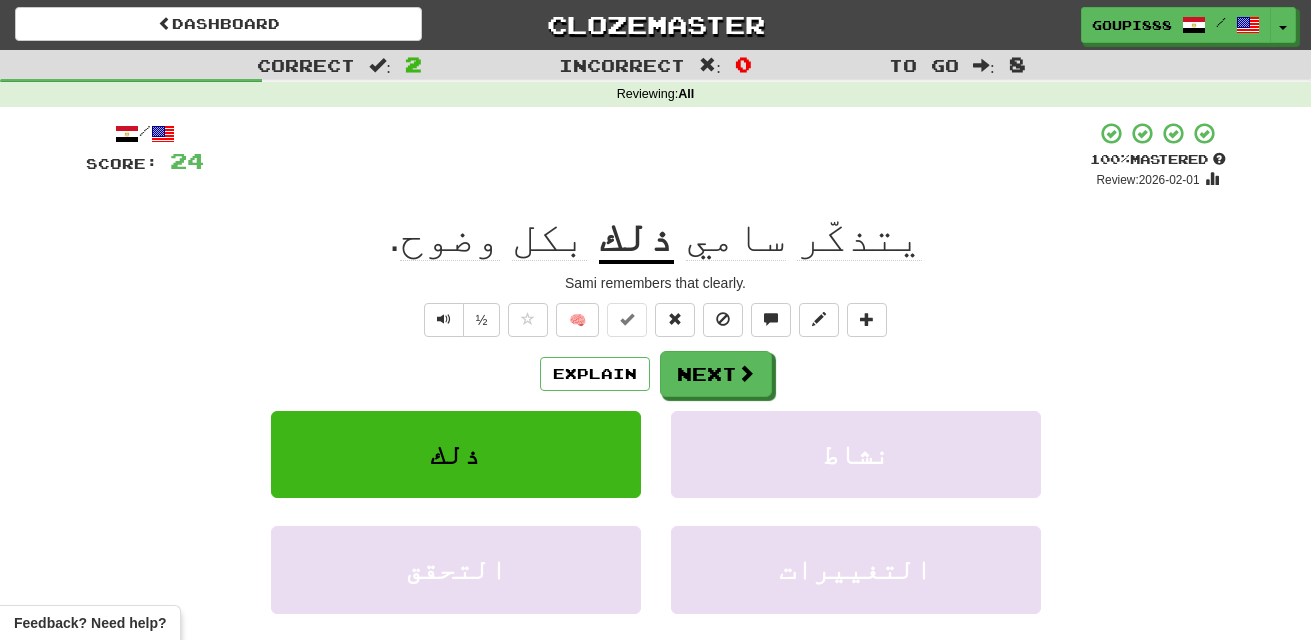 click on "يتذكّر" 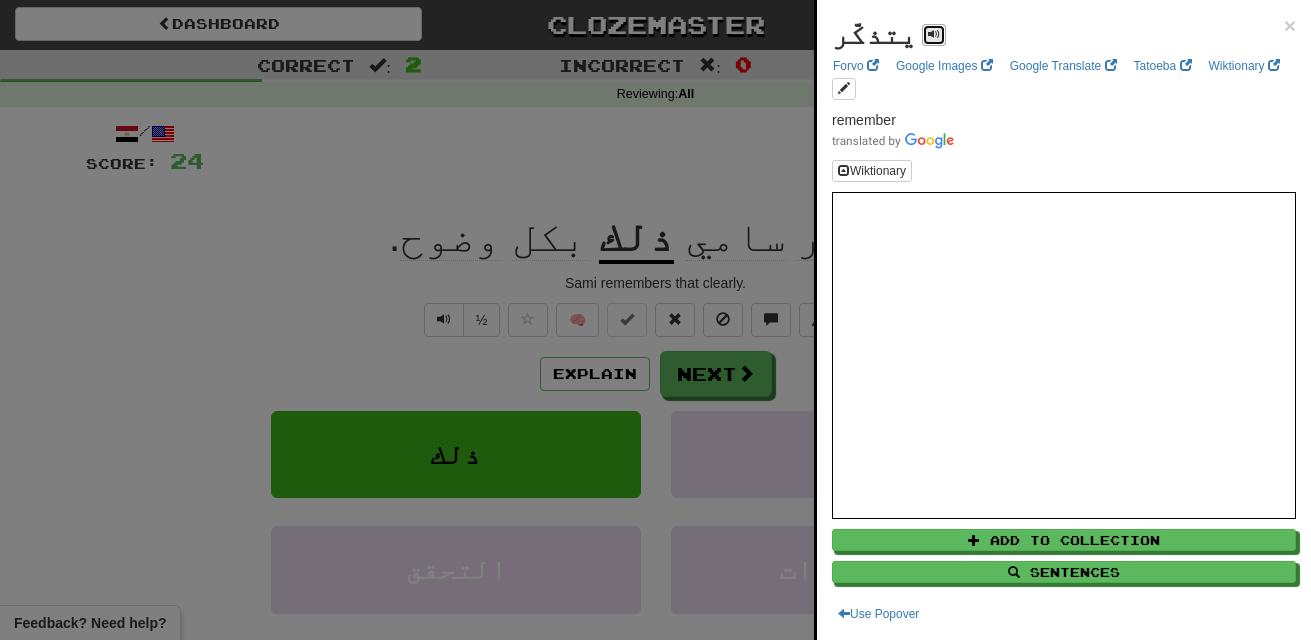 click at bounding box center [934, 34] 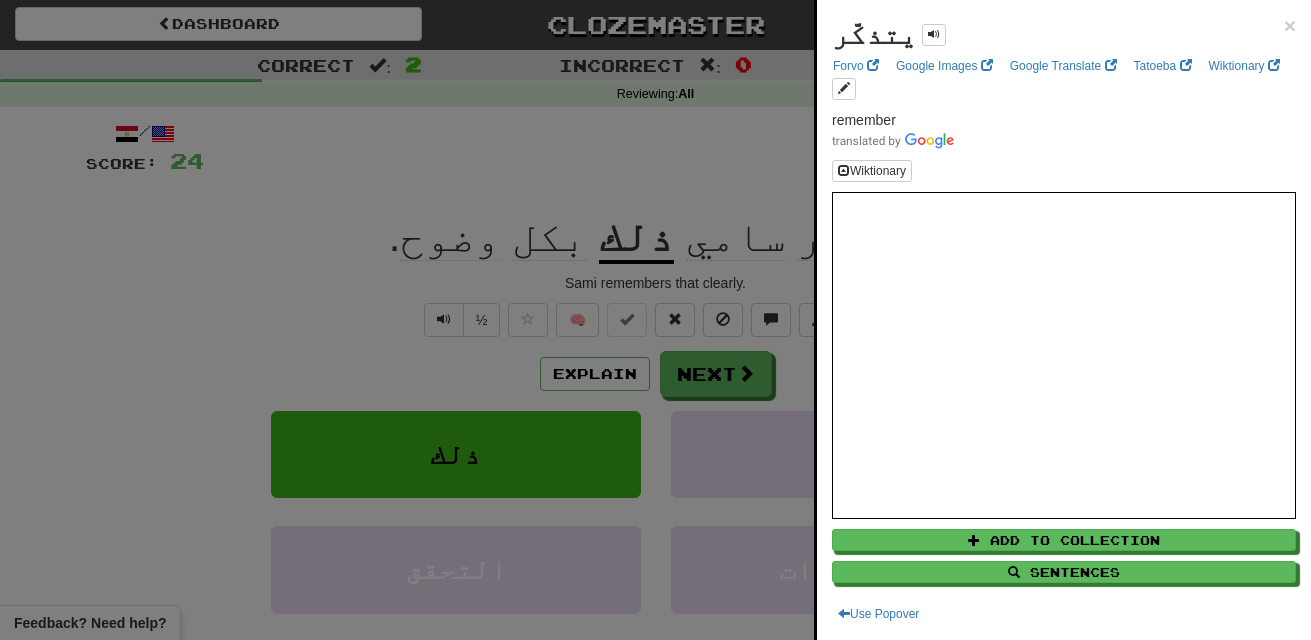 click at bounding box center [655, 320] 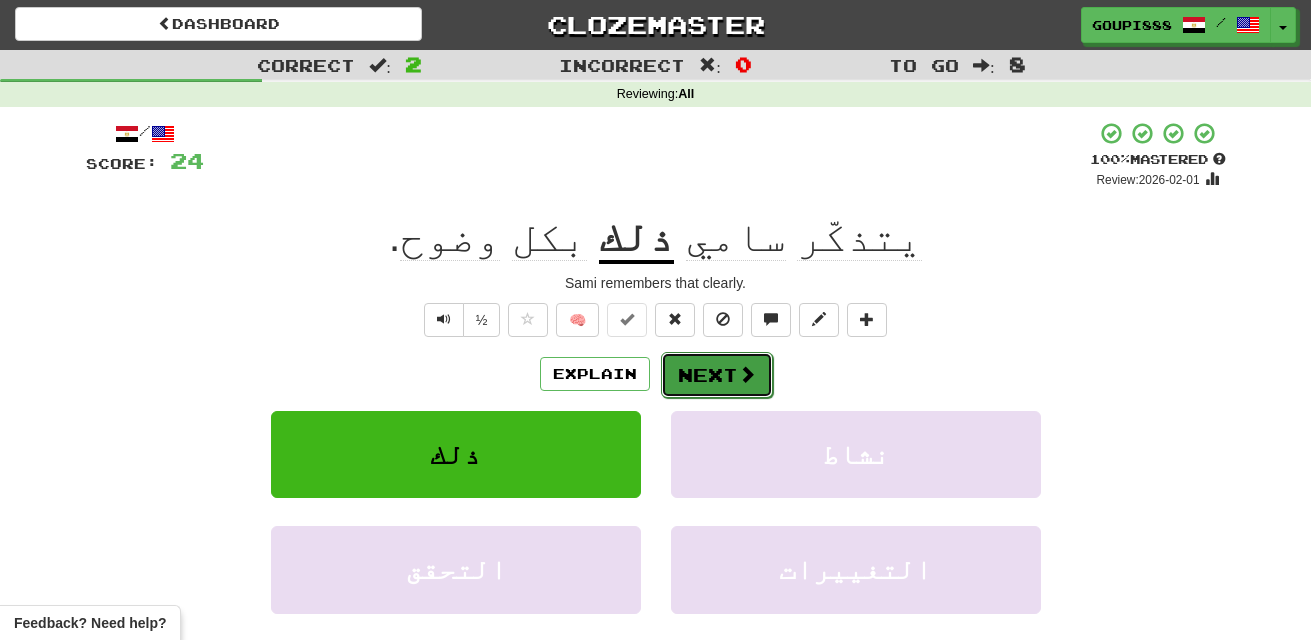 click on "Next" at bounding box center [717, 375] 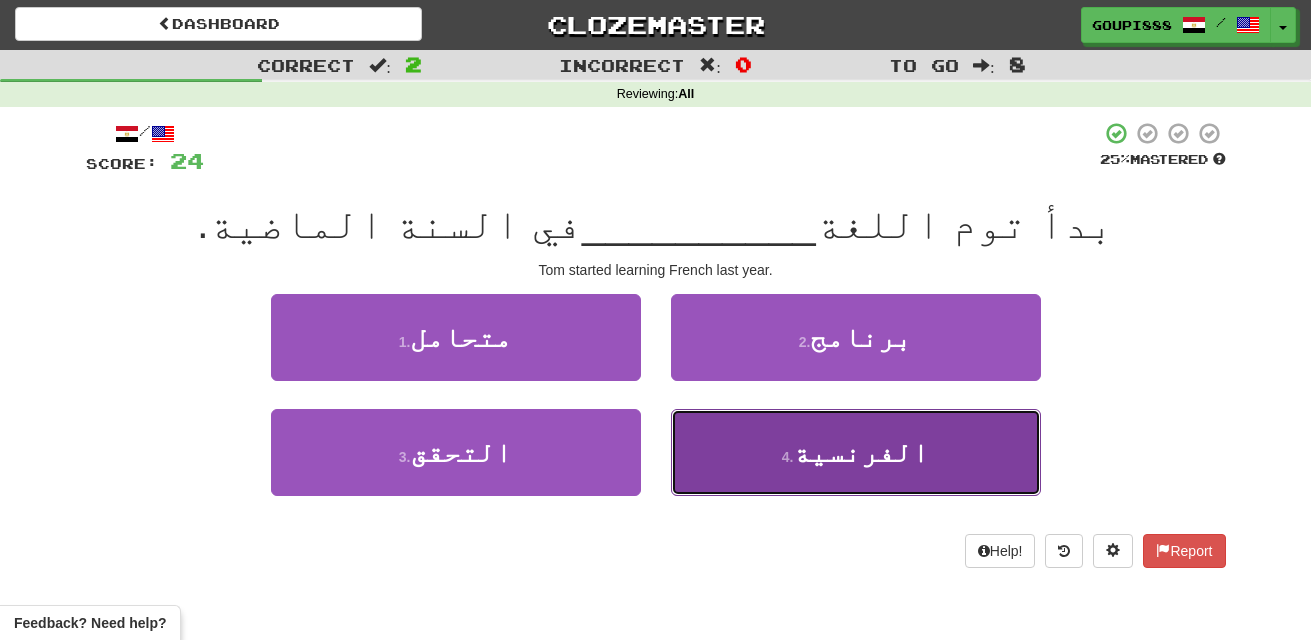 click on "4 .  الفرنسية" at bounding box center [856, 452] 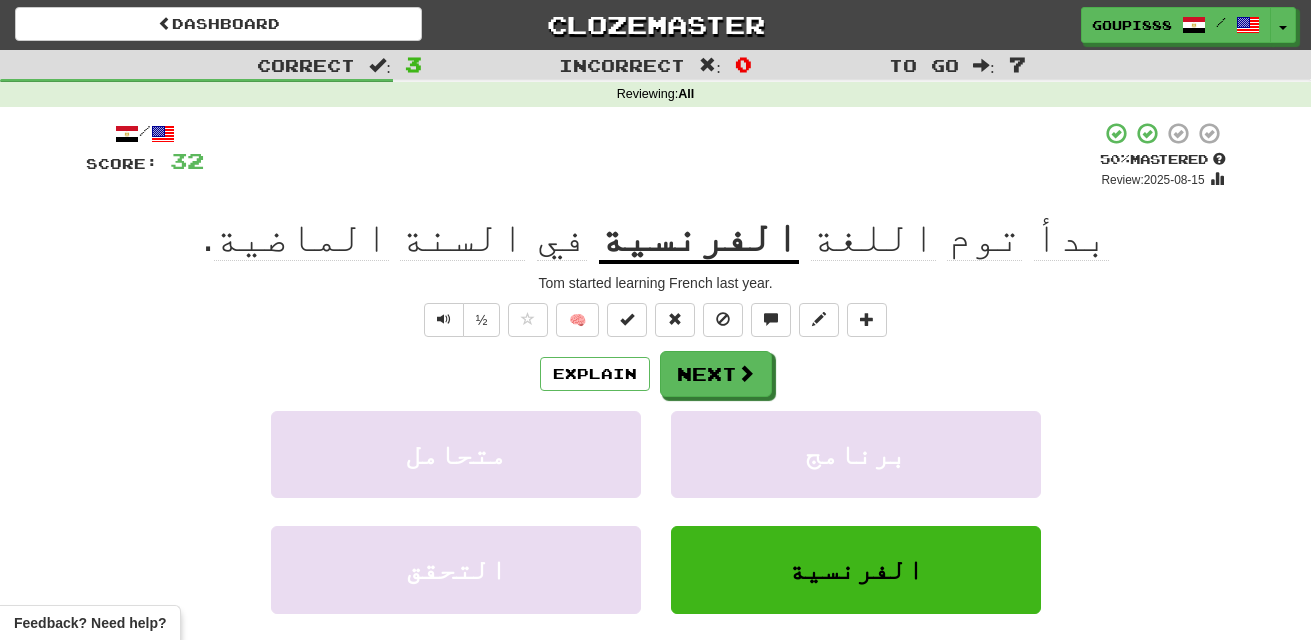 click on "بدأ" 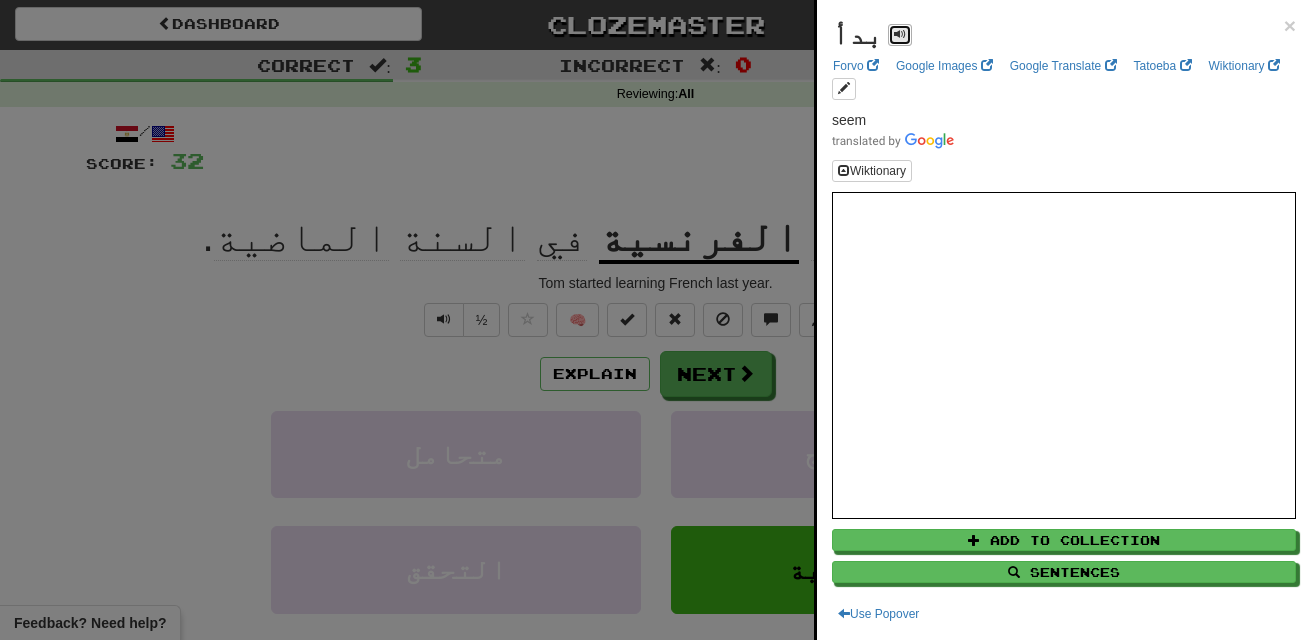 click at bounding box center [900, 35] 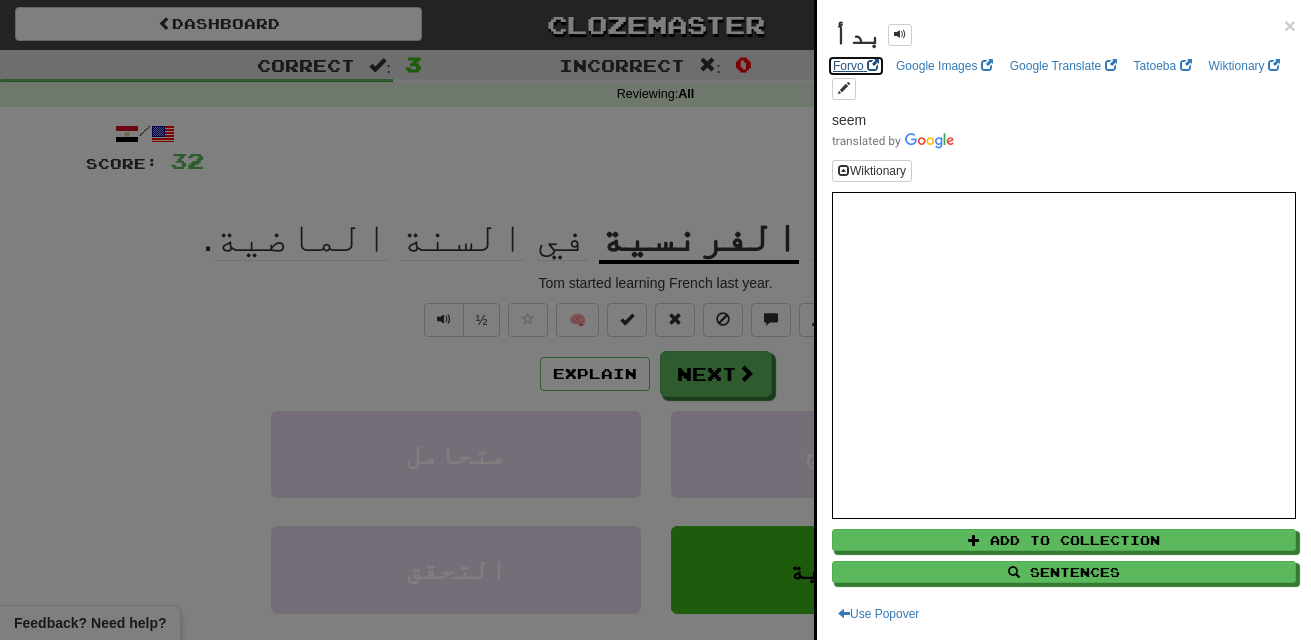 click on "Forvo" at bounding box center [856, 66] 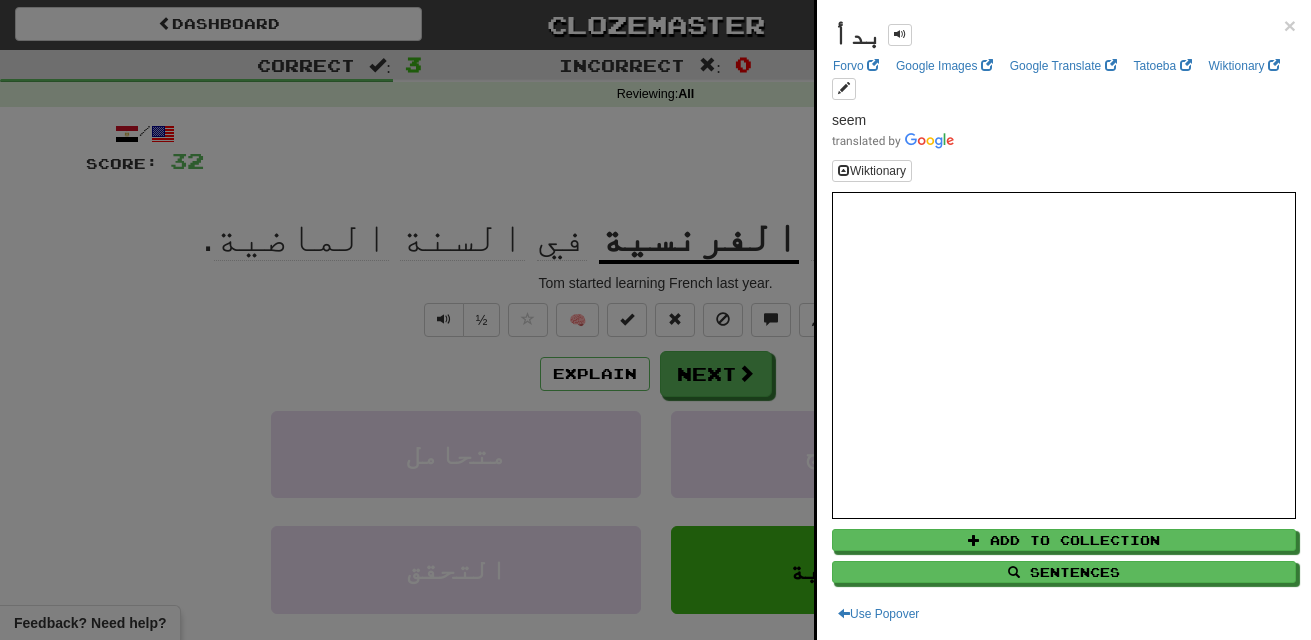 click at bounding box center (655, 320) 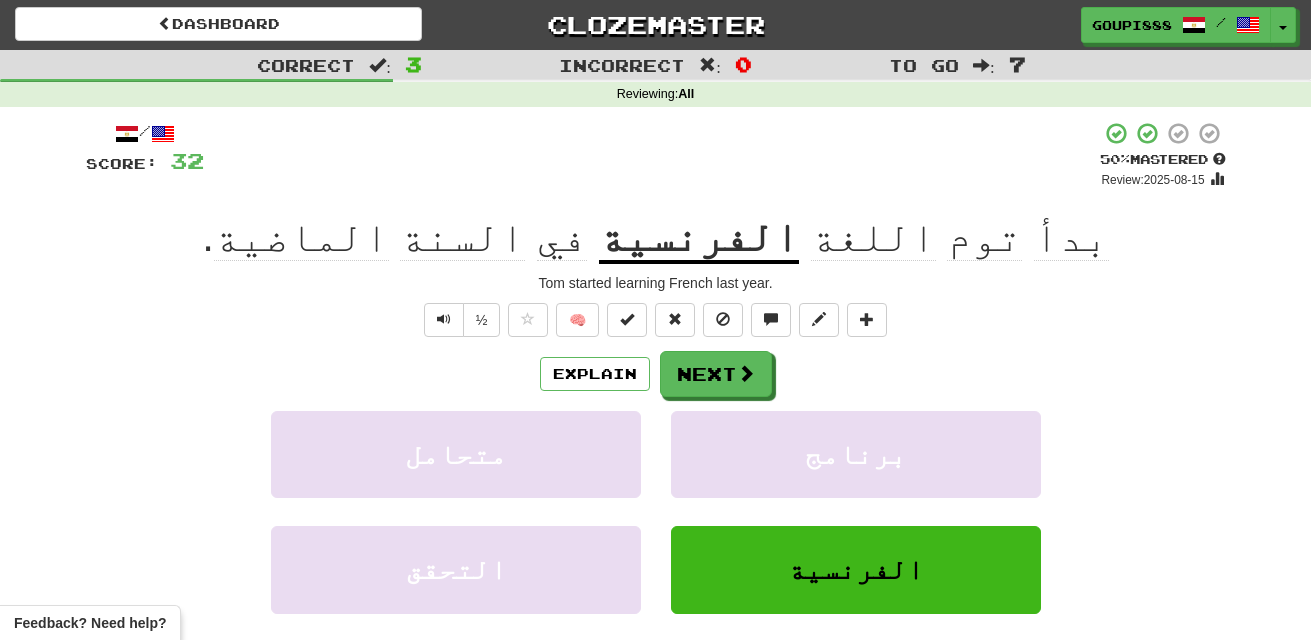 click on "الماضية" at bounding box center [301, 237] 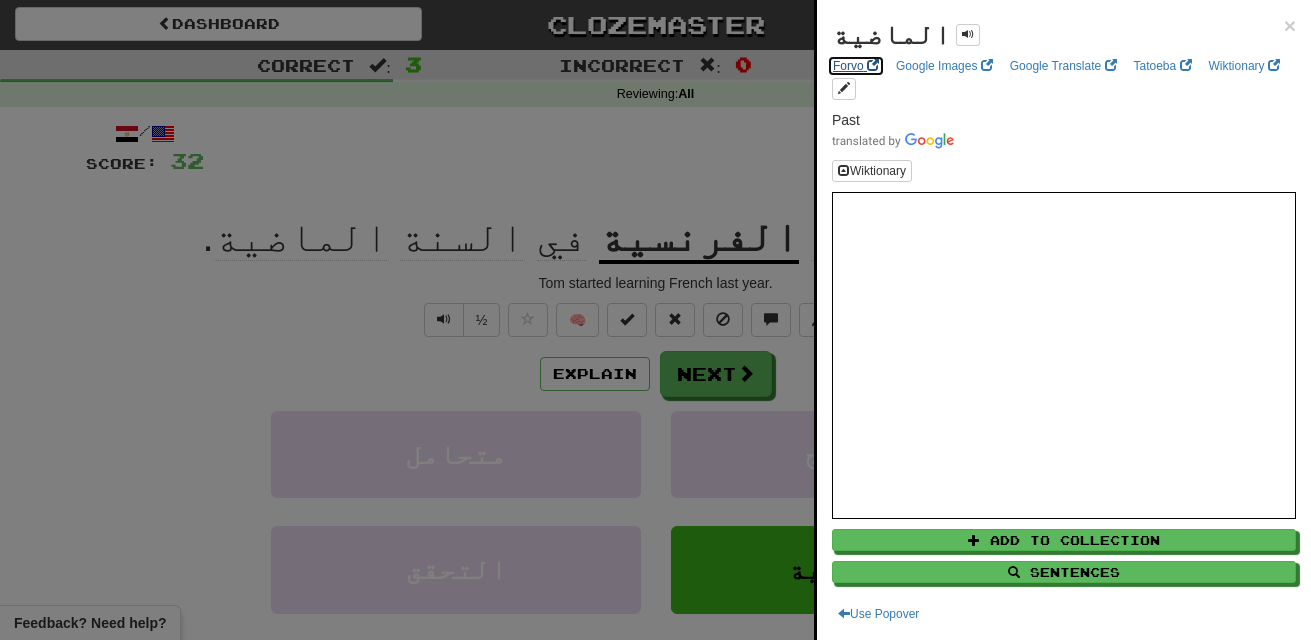 click on "Forvo" at bounding box center (856, 66) 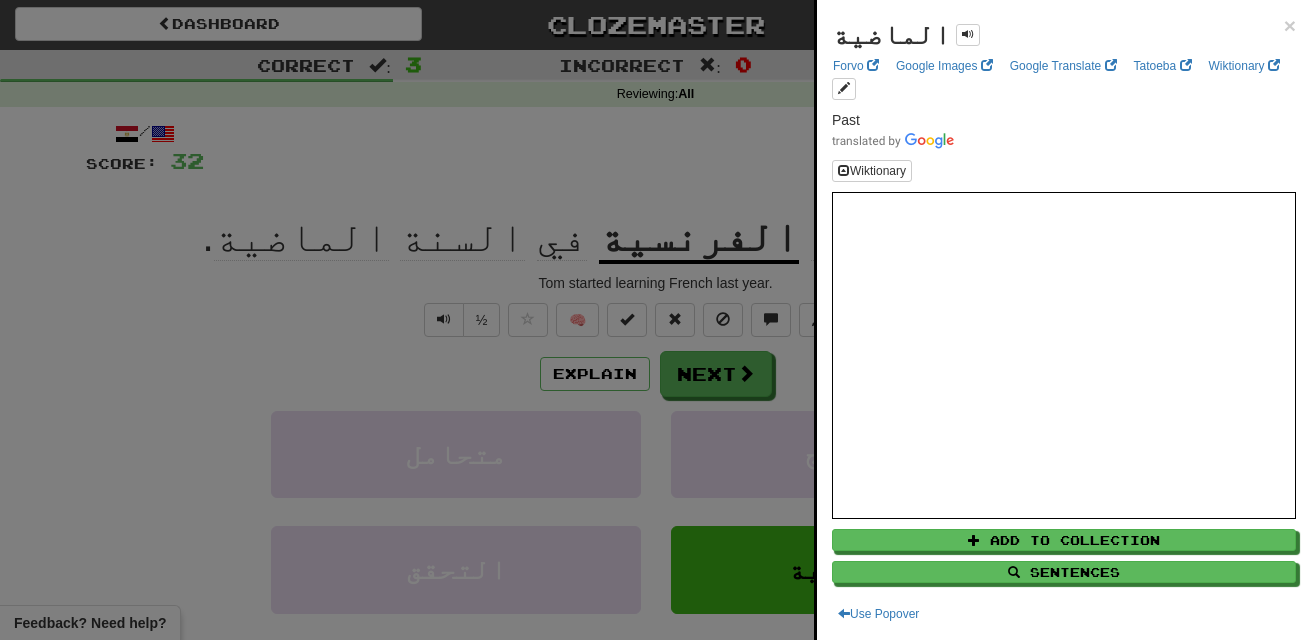 click at bounding box center [655, 320] 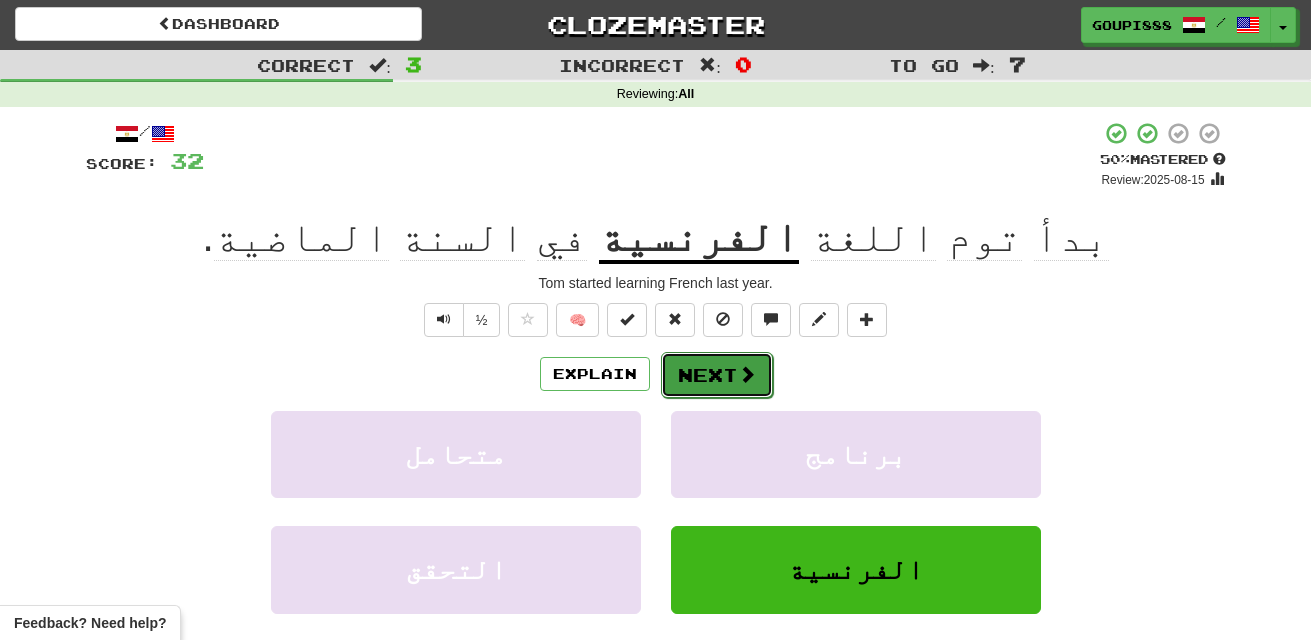 click at bounding box center [747, 374] 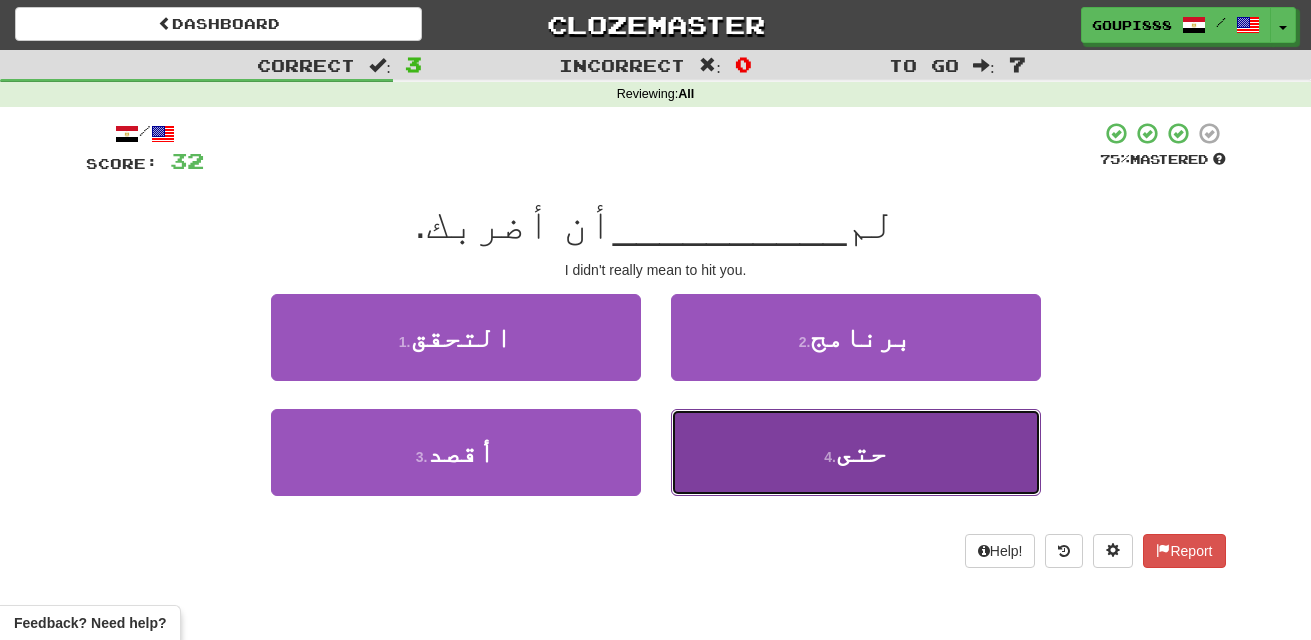 click on "4 .  حتى" at bounding box center (856, 452) 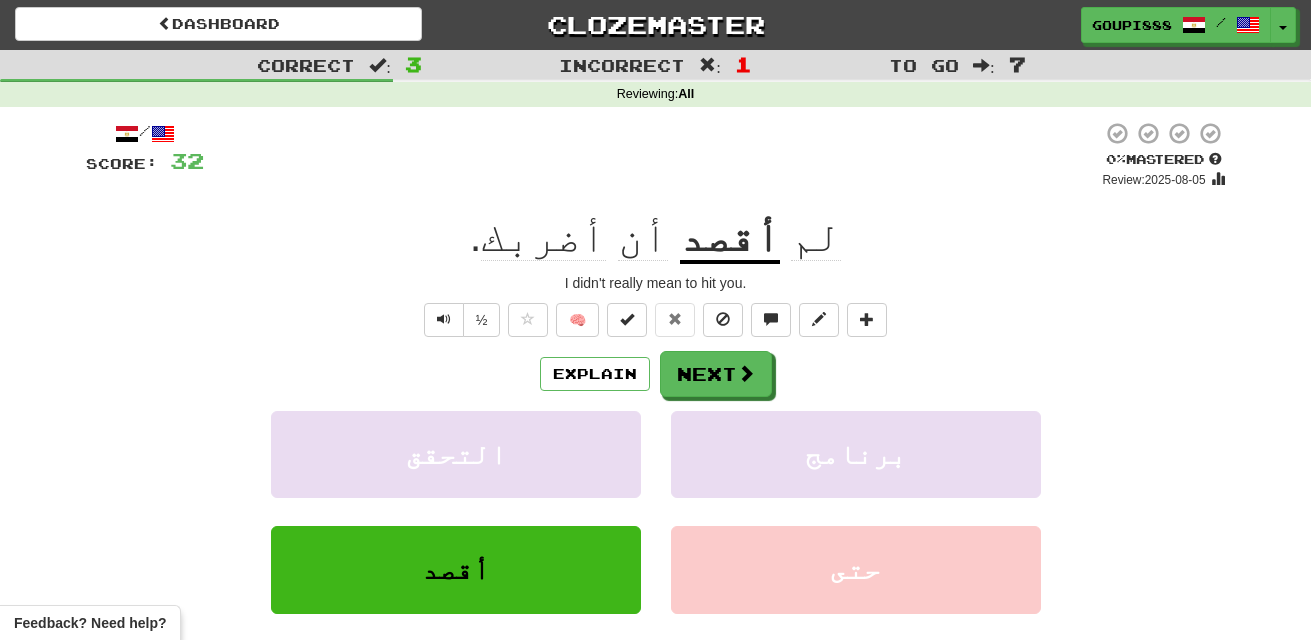 click on "أقصد" at bounding box center (730, 238) 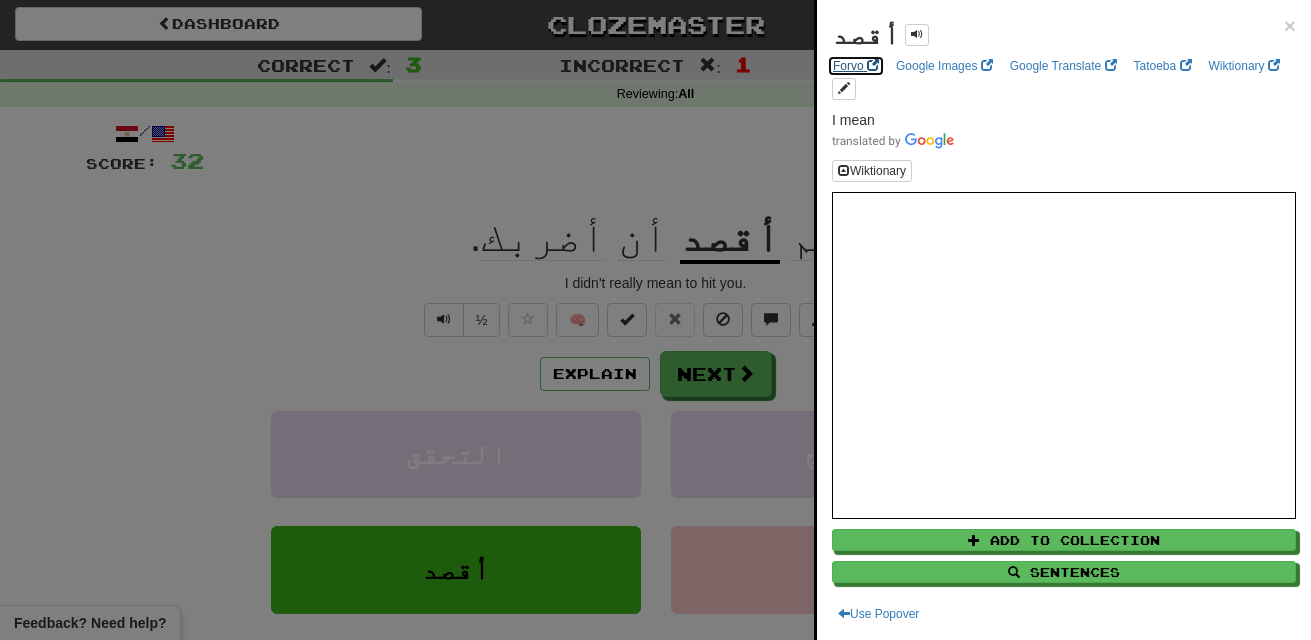 click on "Forvo" at bounding box center [856, 66] 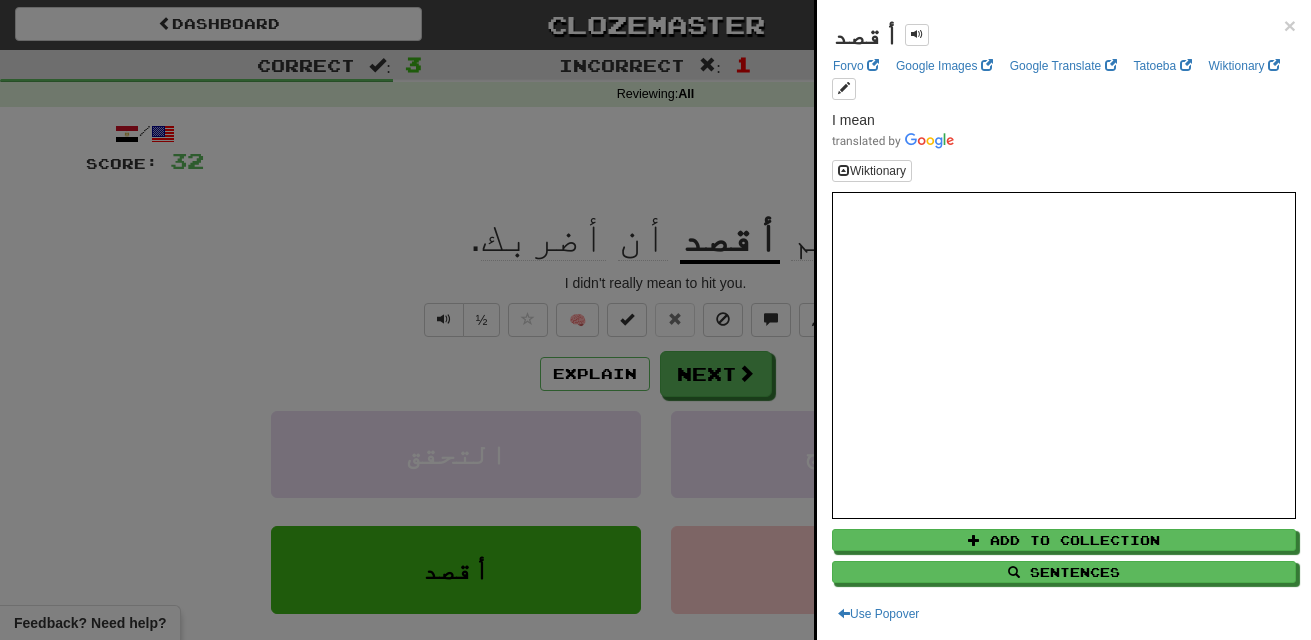 click at bounding box center [655, 320] 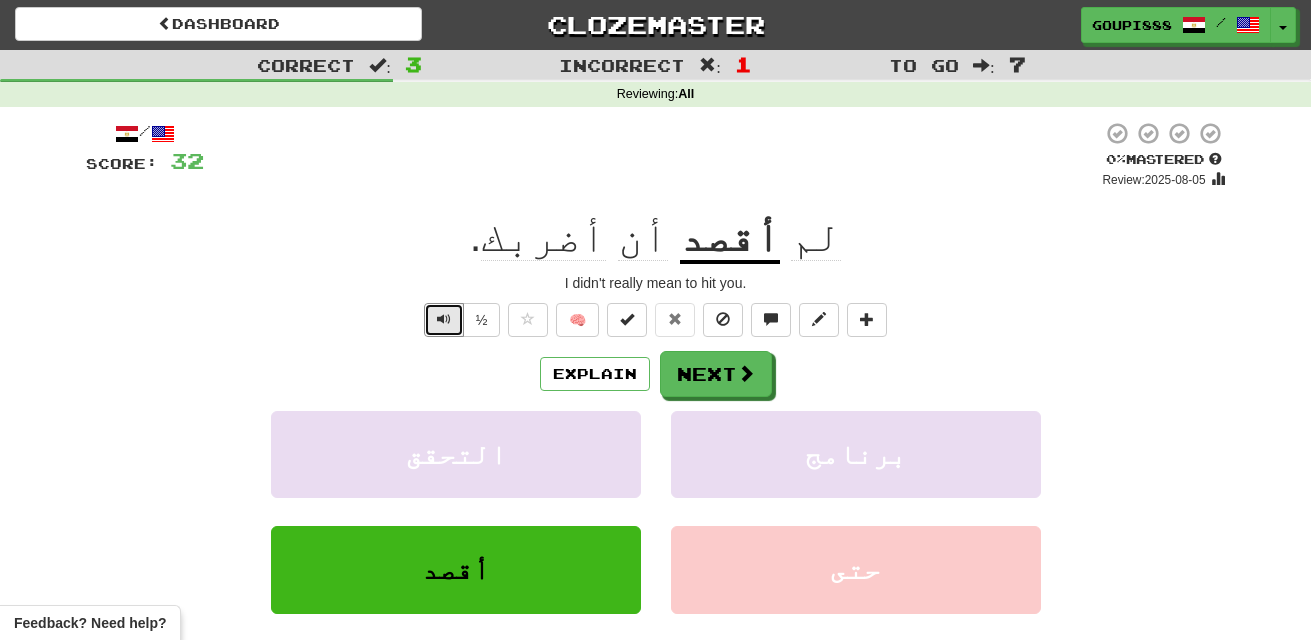 click at bounding box center (444, 319) 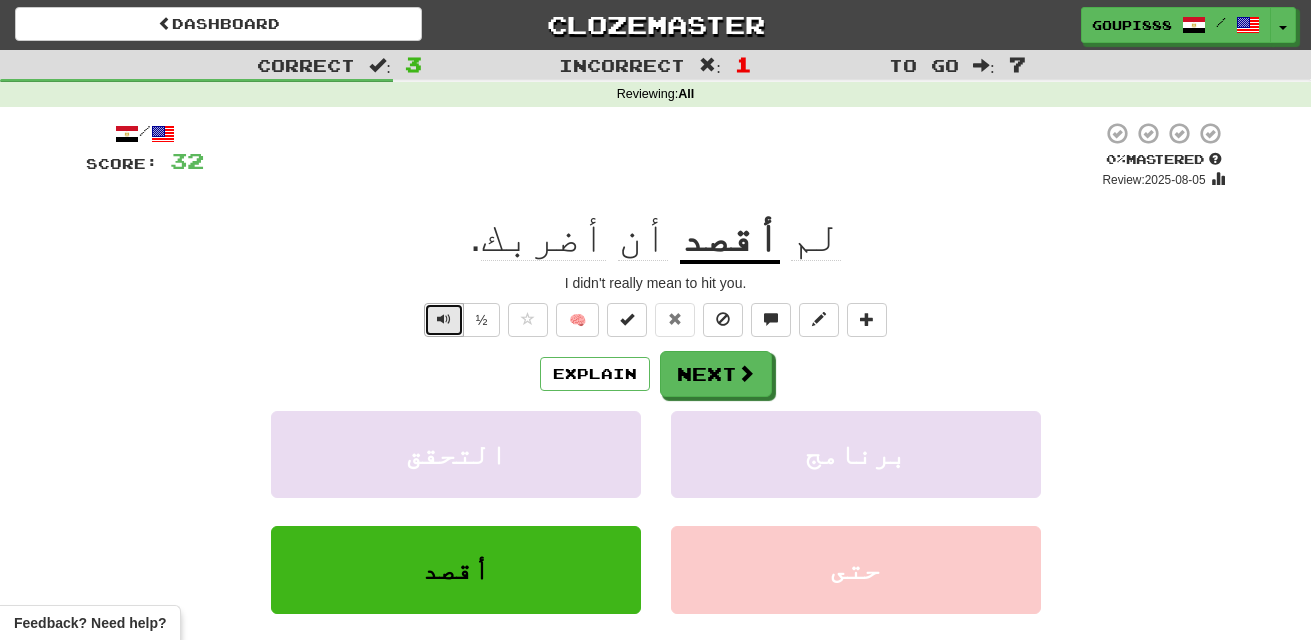click at bounding box center [444, 320] 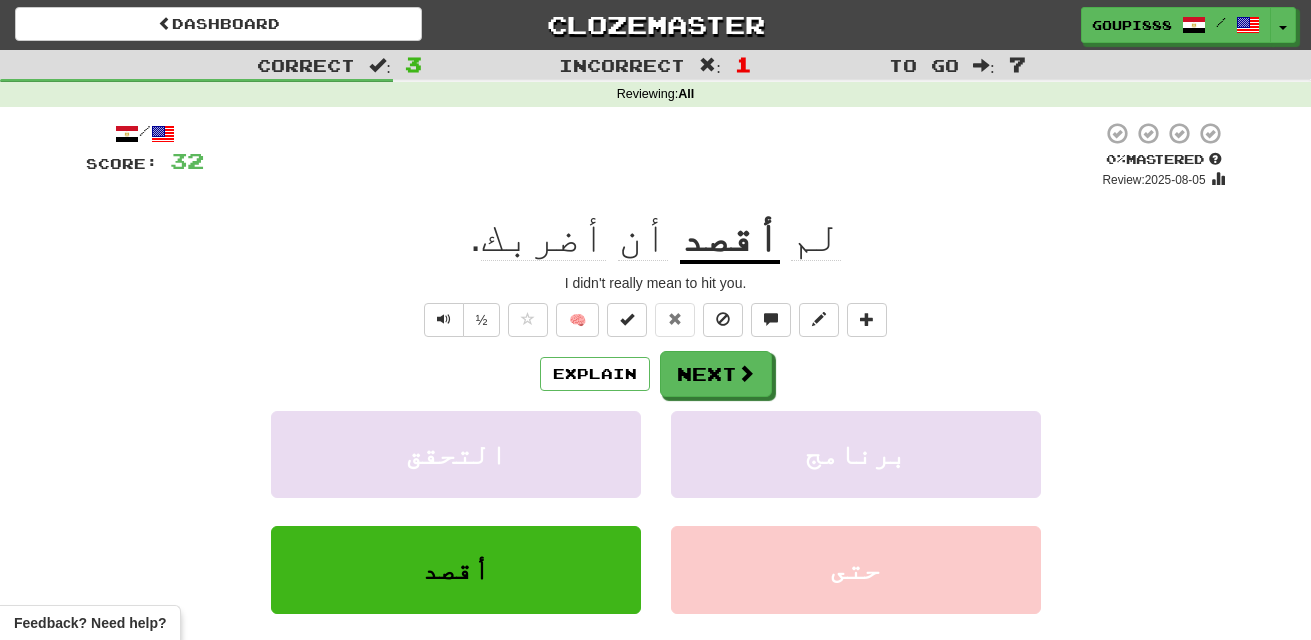 click on "أضربك" at bounding box center [543, 237] 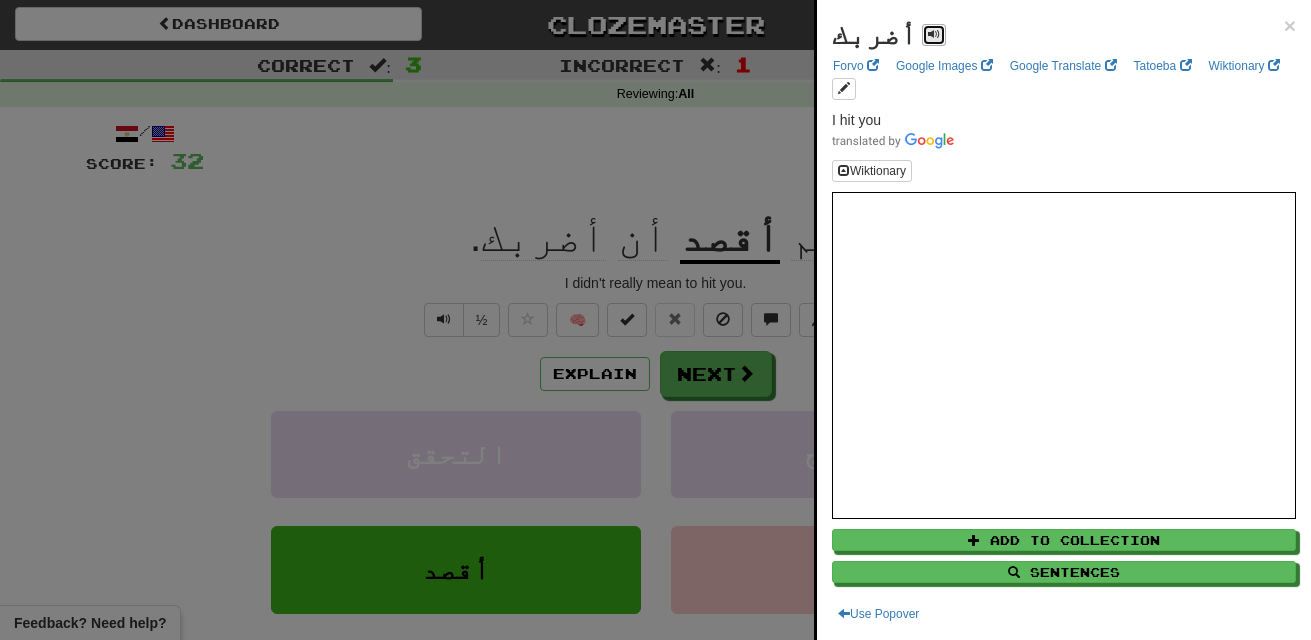 click at bounding box center (934, 34) 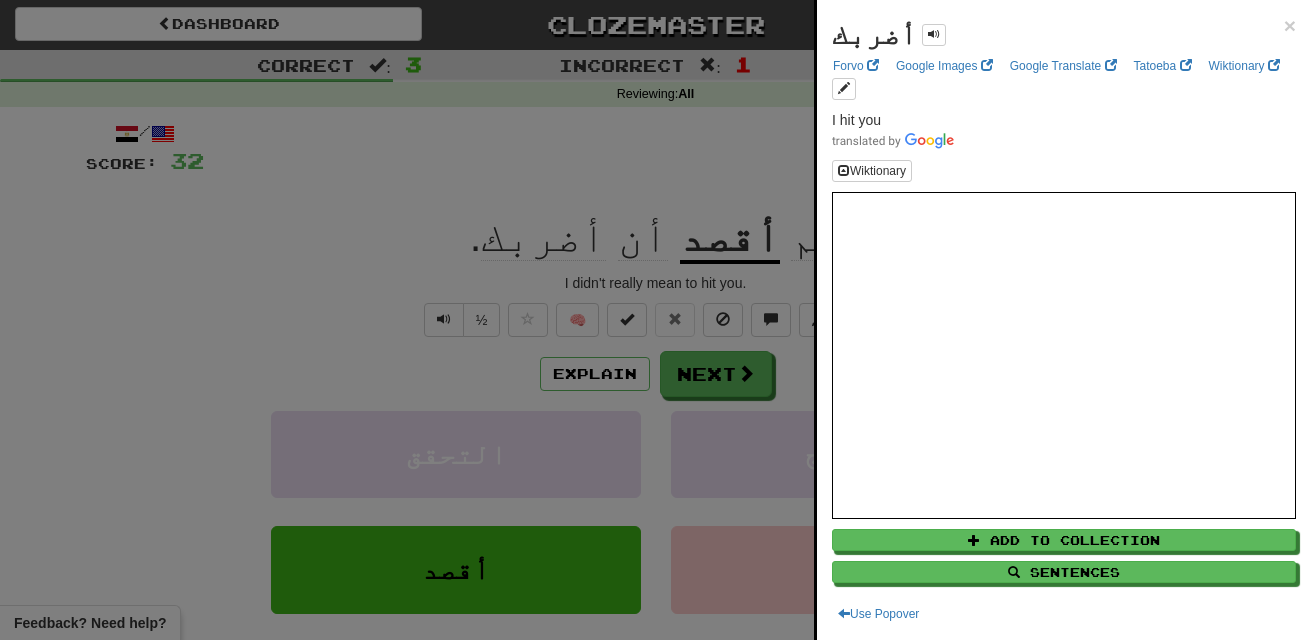 click at bounding box center (655, 320) 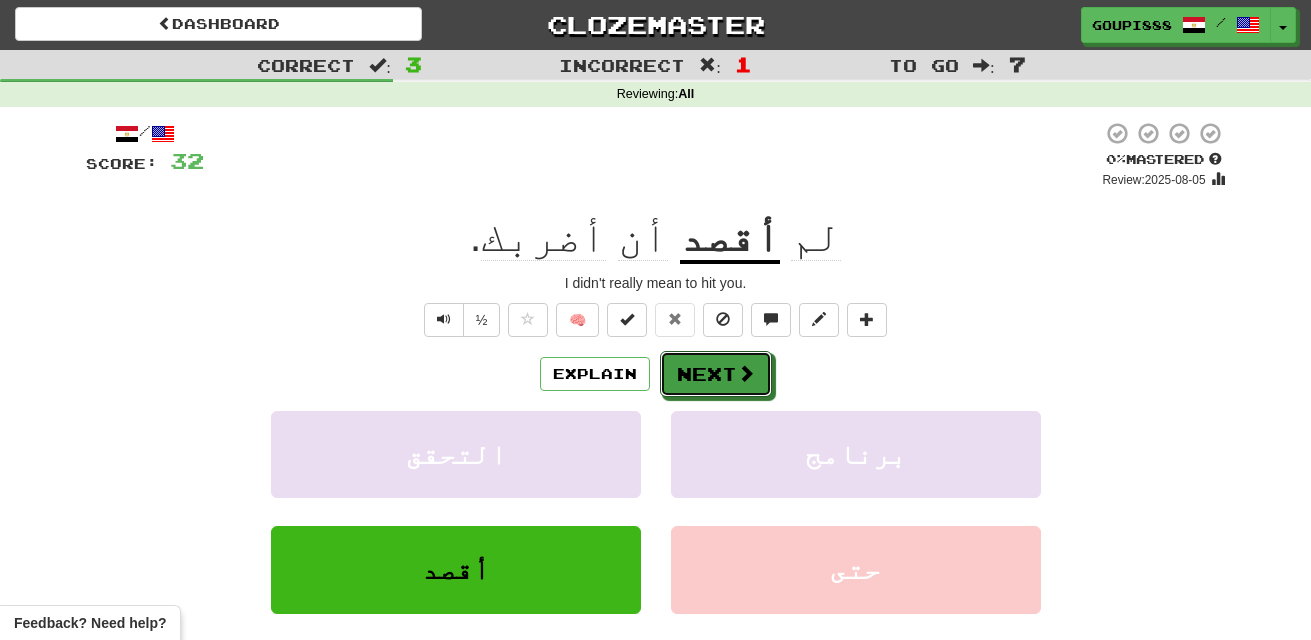 click on "Next" at bounding box center [716, 374] 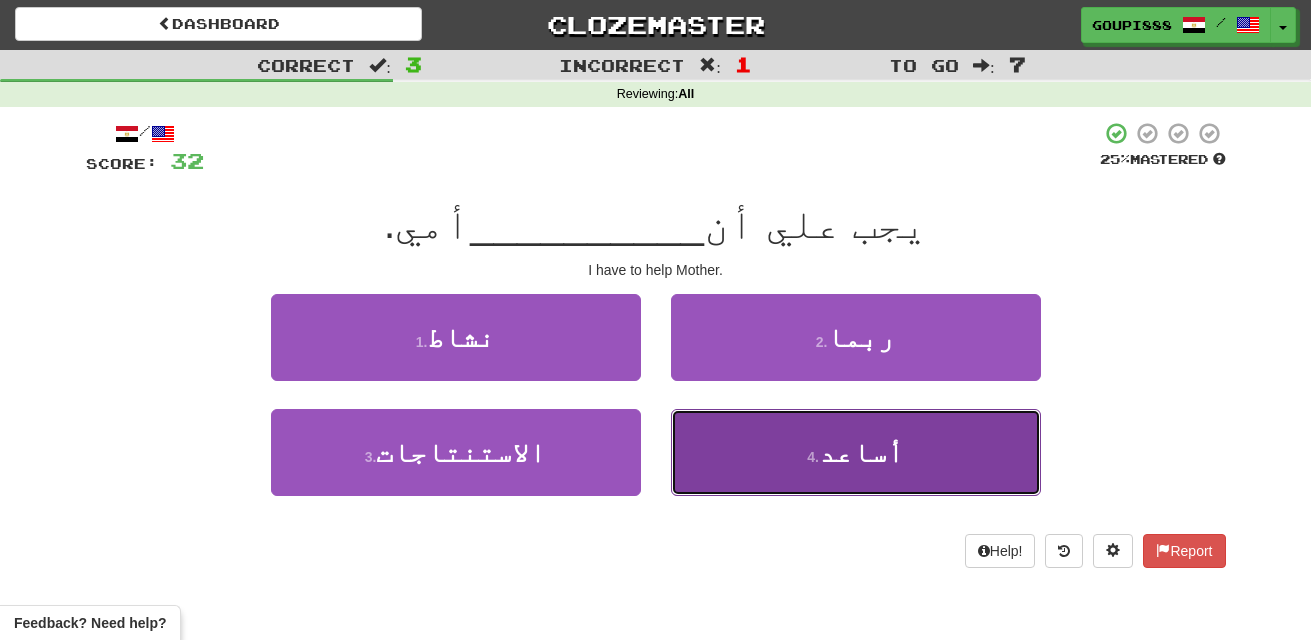 click on "أساعد" at bounding box center (861, 452) 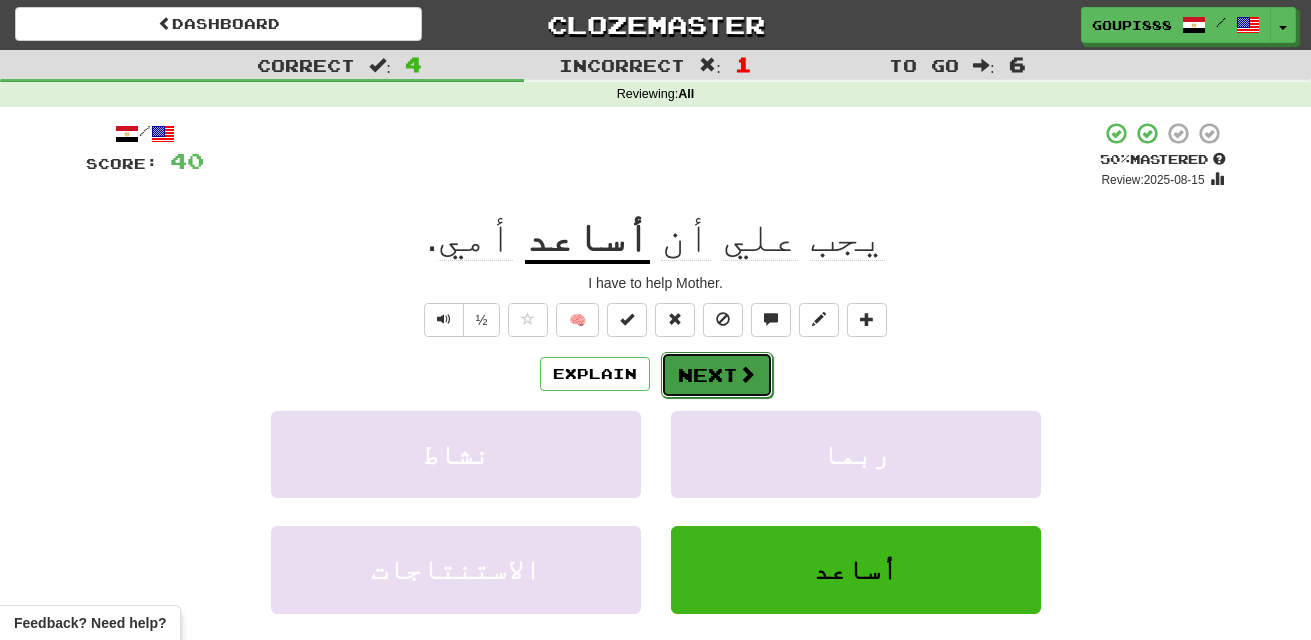 click on "Next" at bounding box center (717, 375) 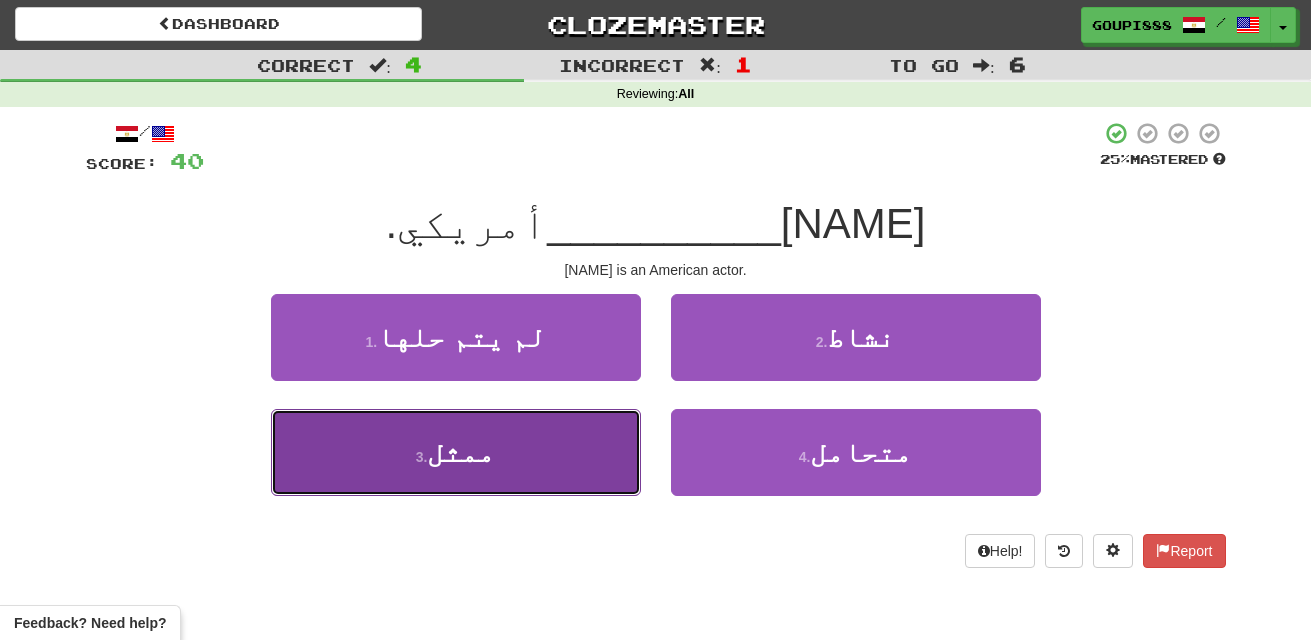click on "3 .  ممثل" at bounding box center [456, 452] 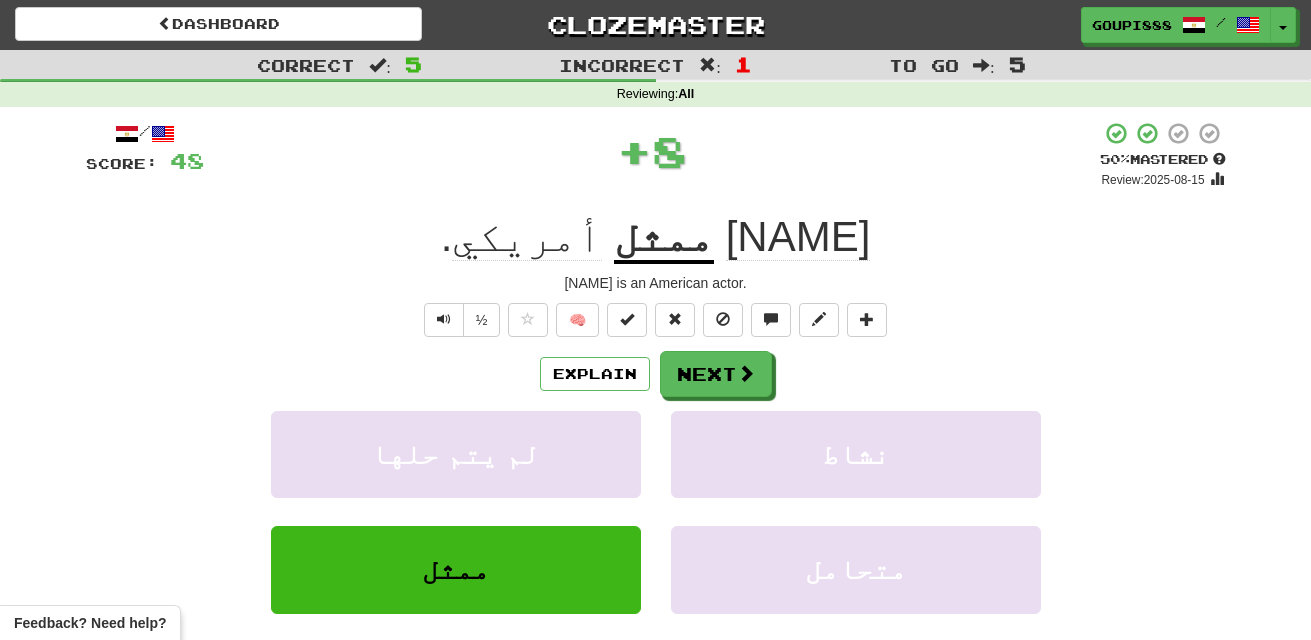 click on "ممثل" at bounding box center [664, 238] 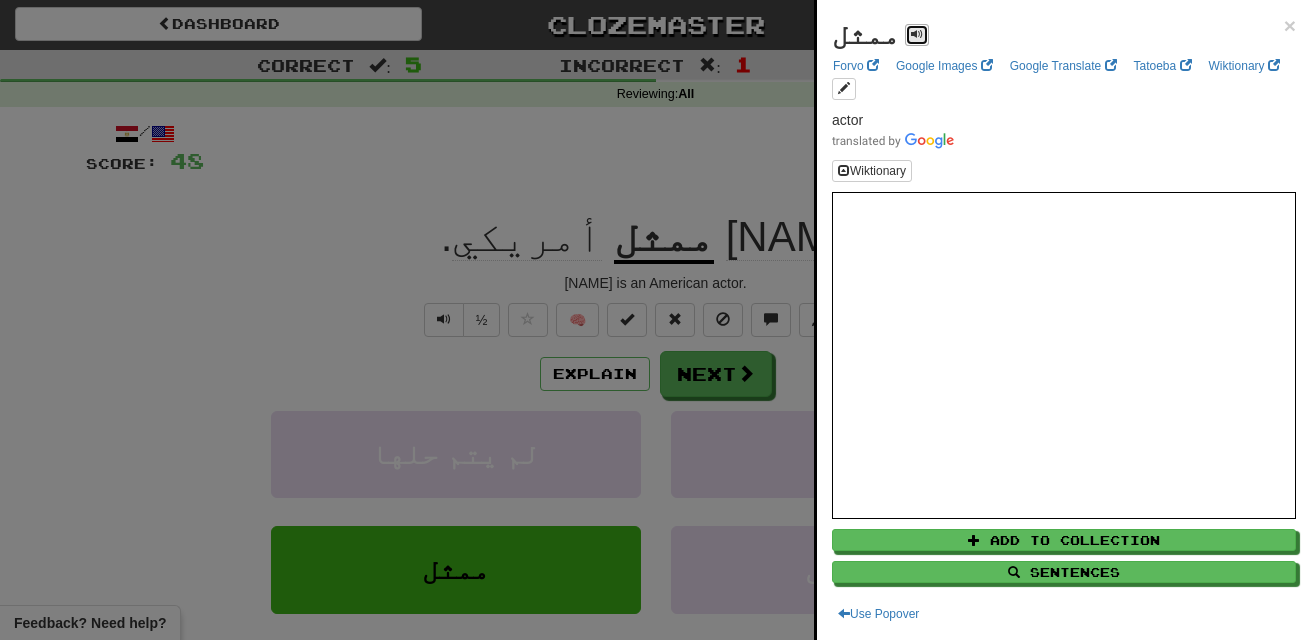 click at bounding box center (917, 34) 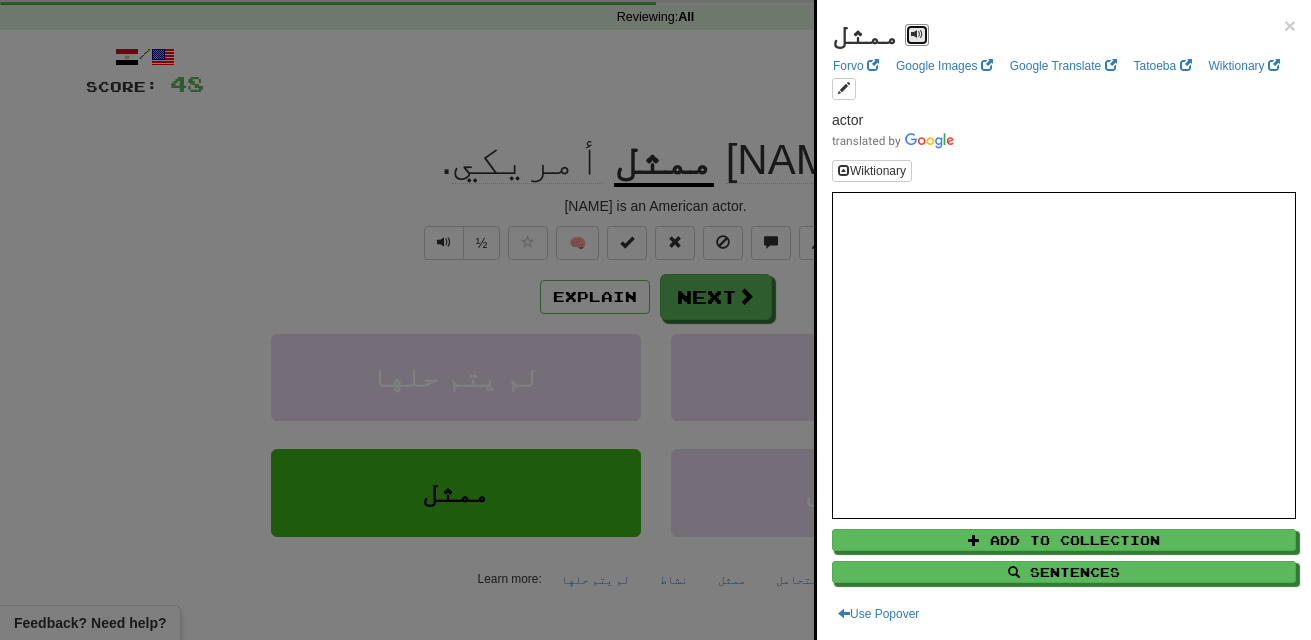 scroll, scrollTop: 87, scrollLeft: 0, axis: vertical 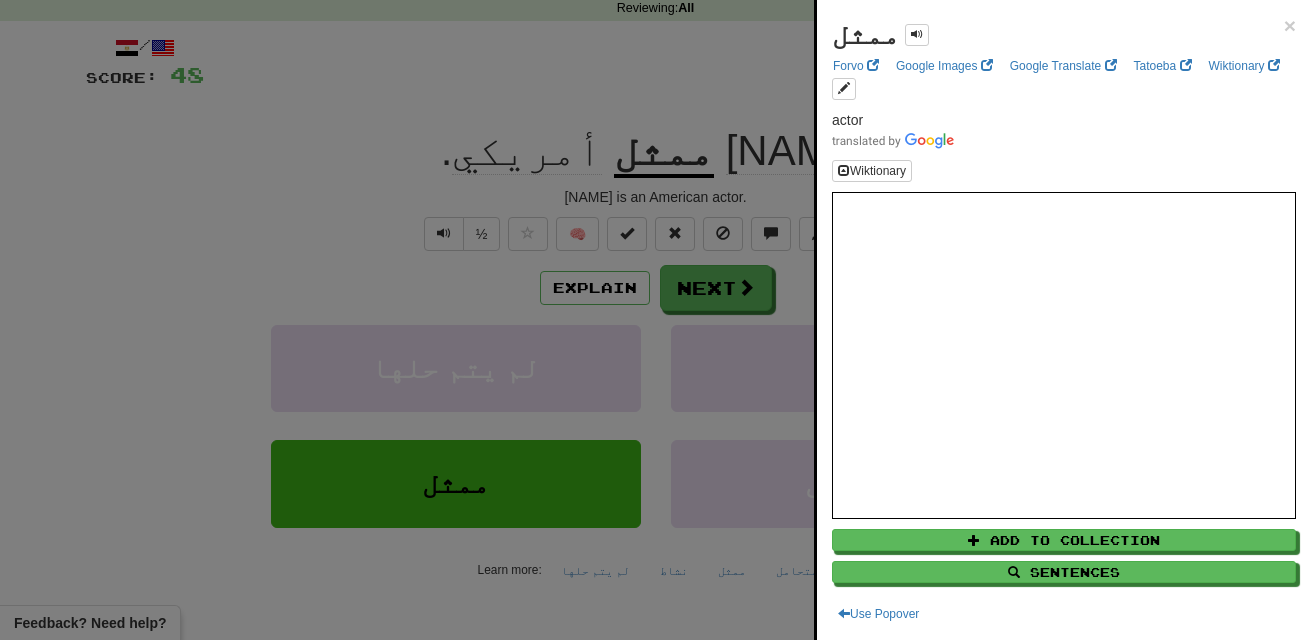 click at bounding box center [655, 320] 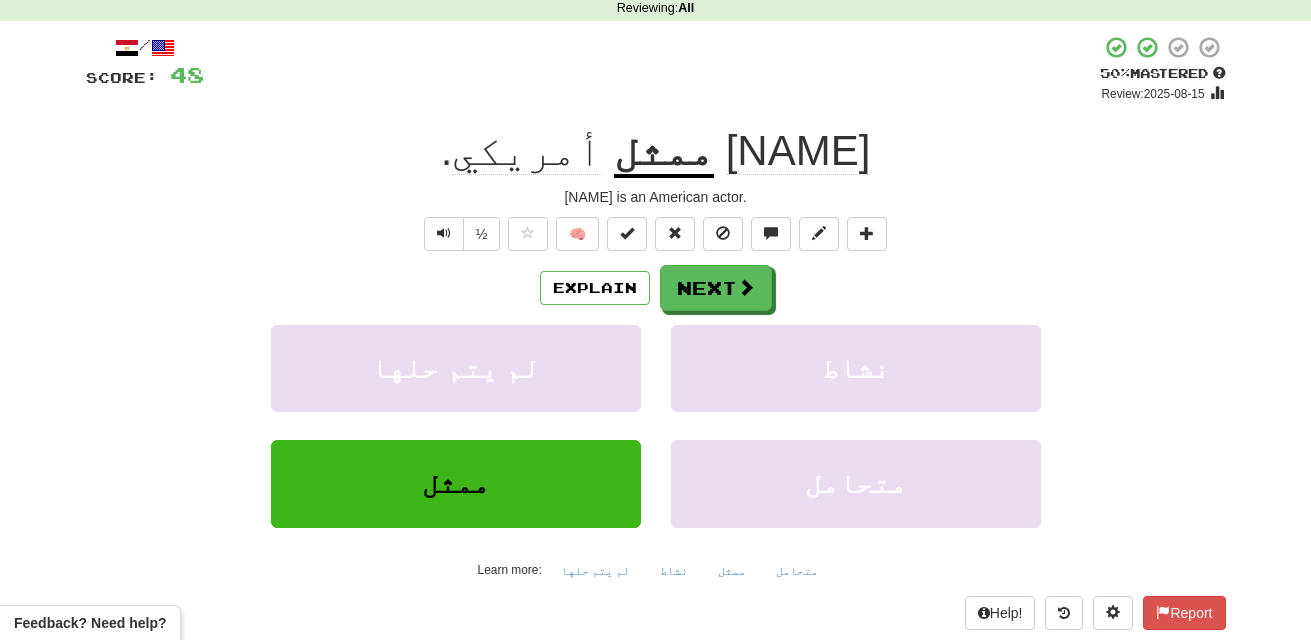click on "ممثل" at bounding box center [664, 152] 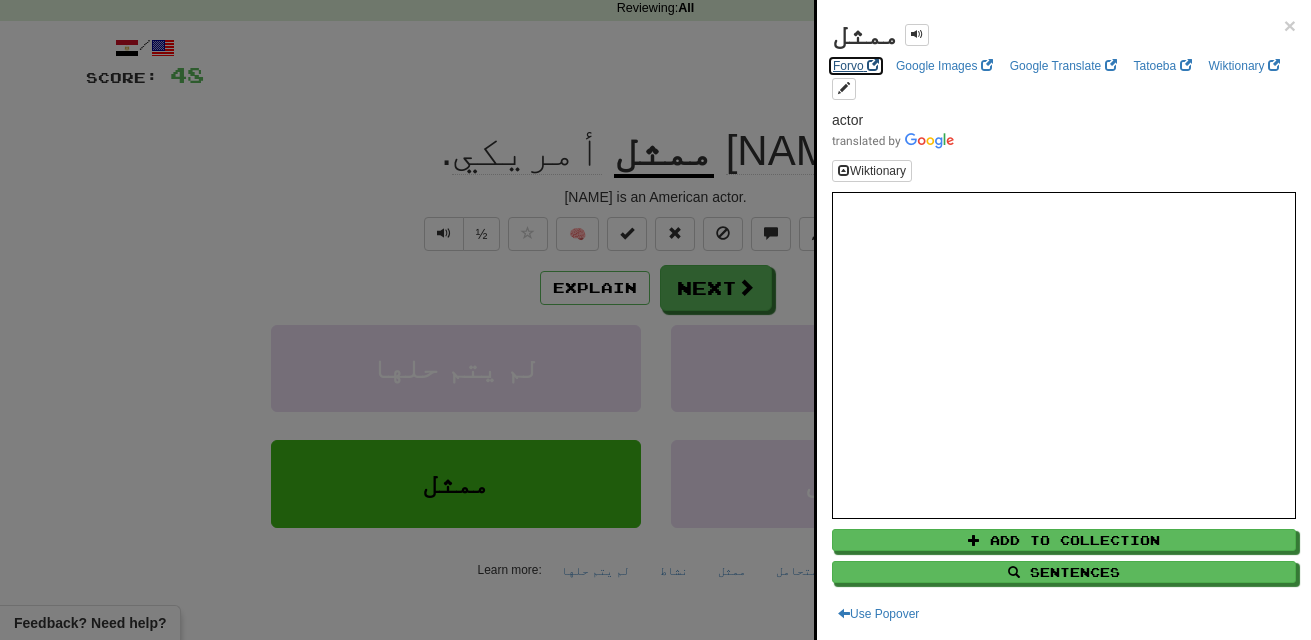 click on "Forvo" at bounding box center (856, 66) 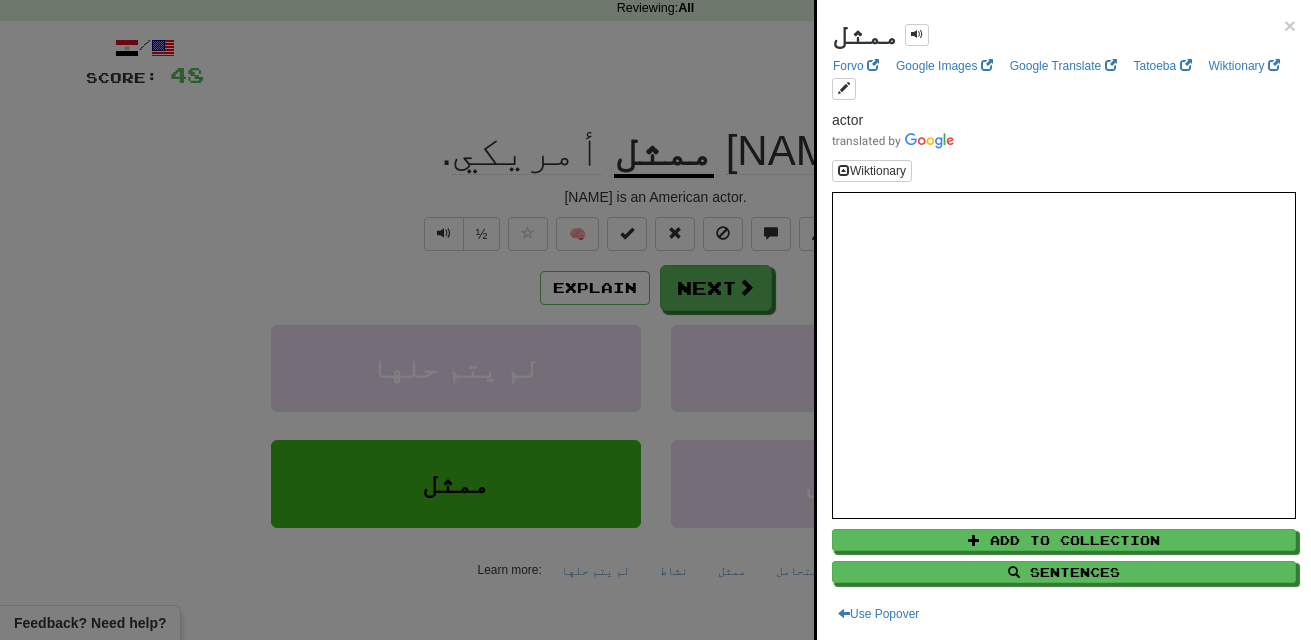 click at bounding box center (655, 320) 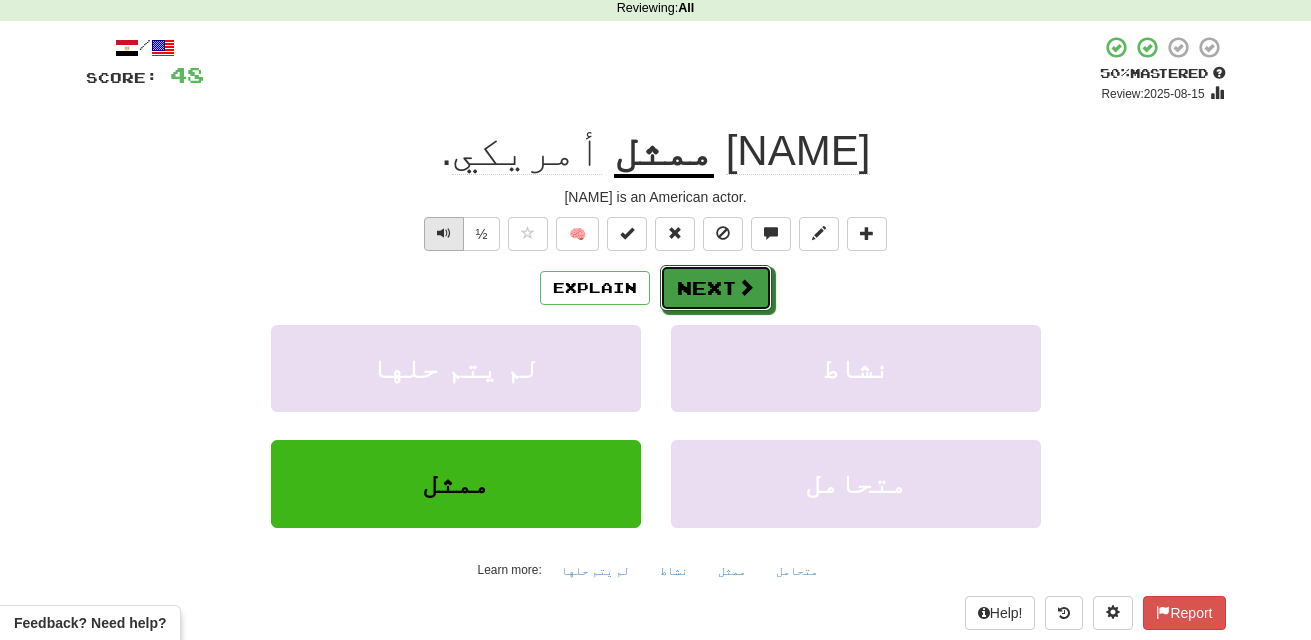 drag, startPoint x: 693, startPoint y: 294, endPoint x: 448, endPoint y: 244, distance: 250.04999 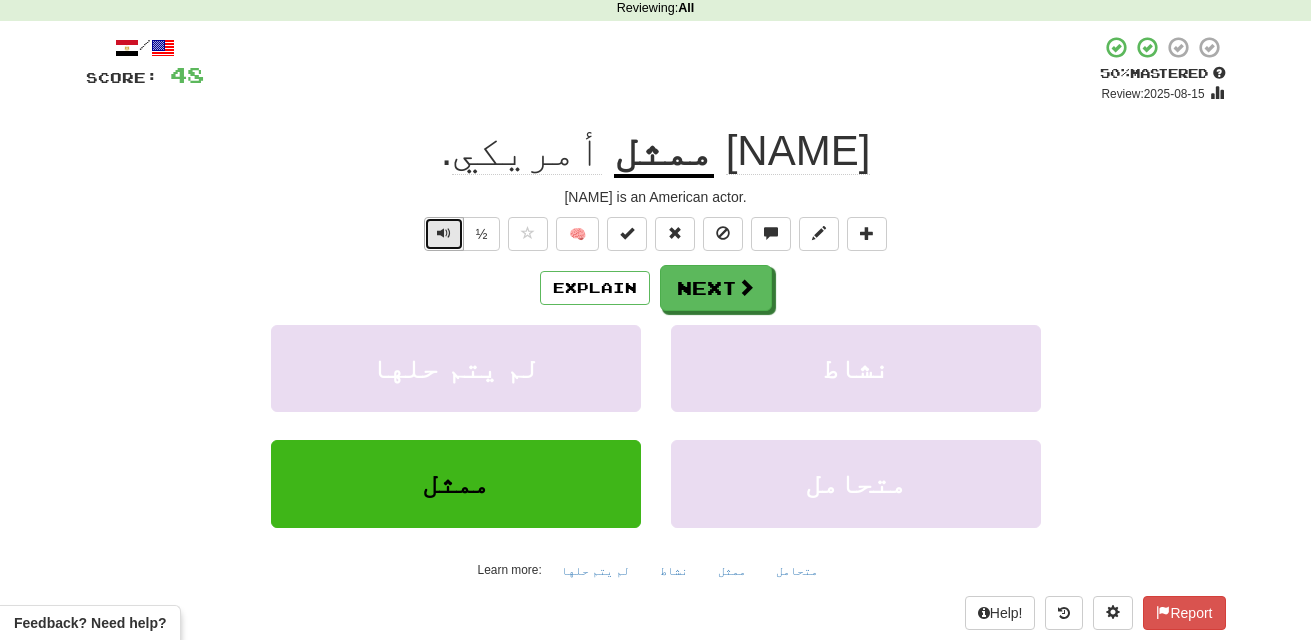 click at bounding box center [444, 234] 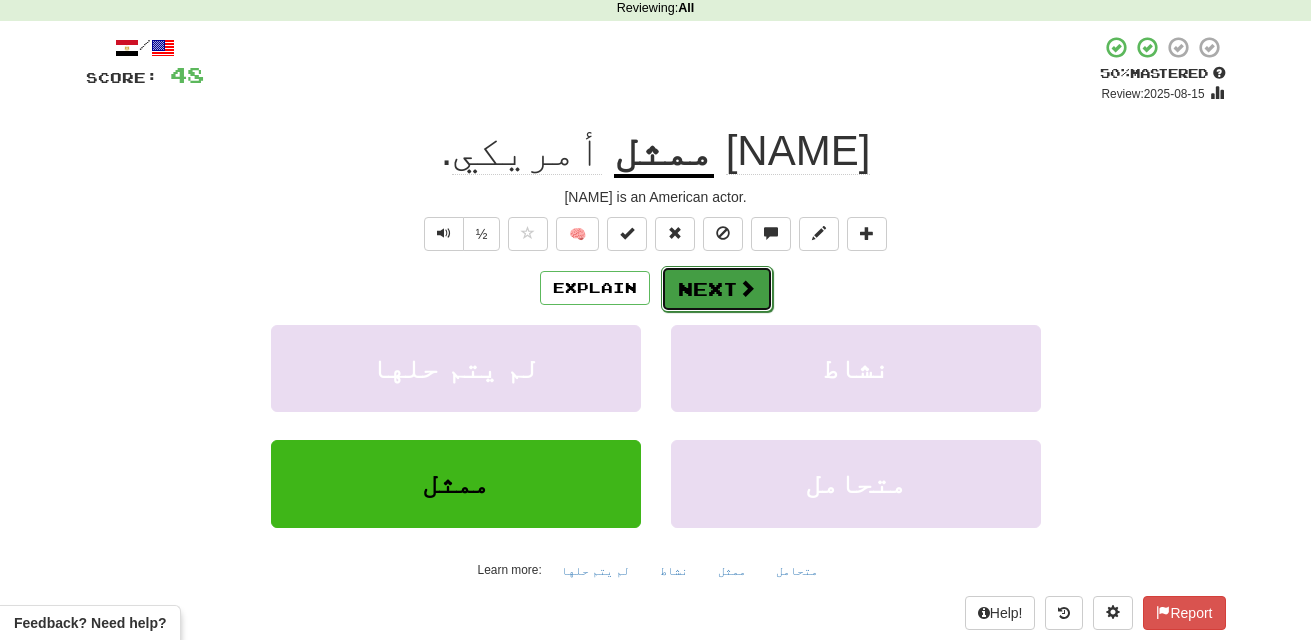 click on "Next" at bounding box center (717, 289) 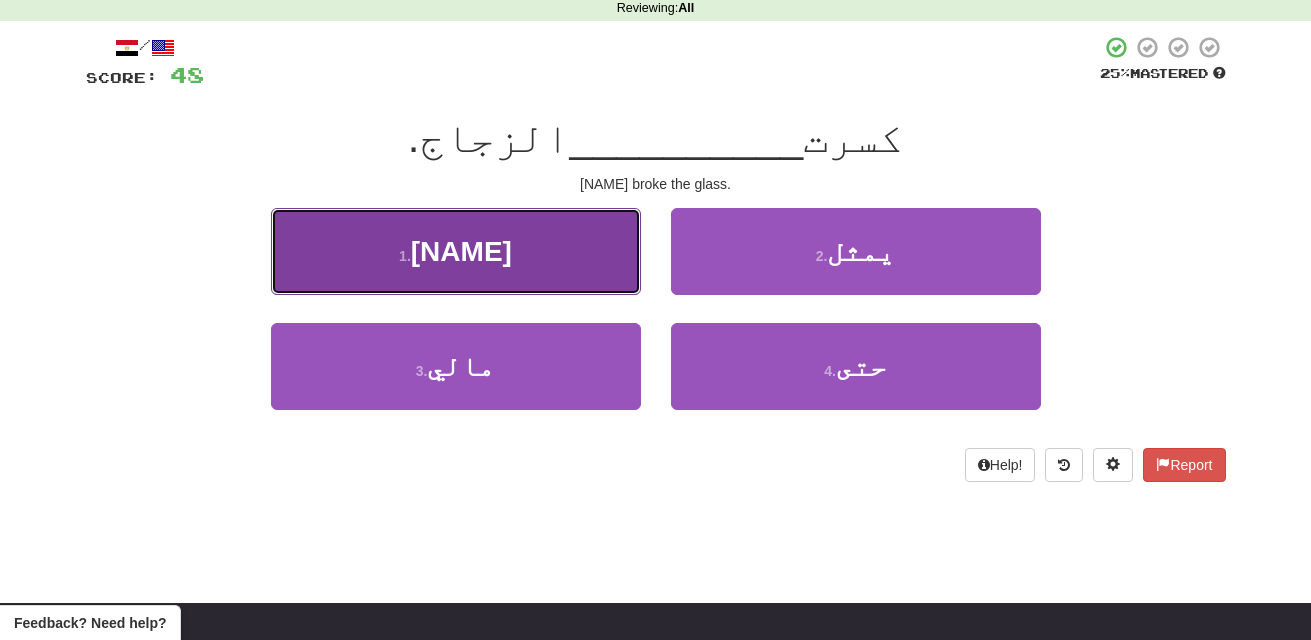 click on "1 .  لوري" at bounding box center (456, 251) 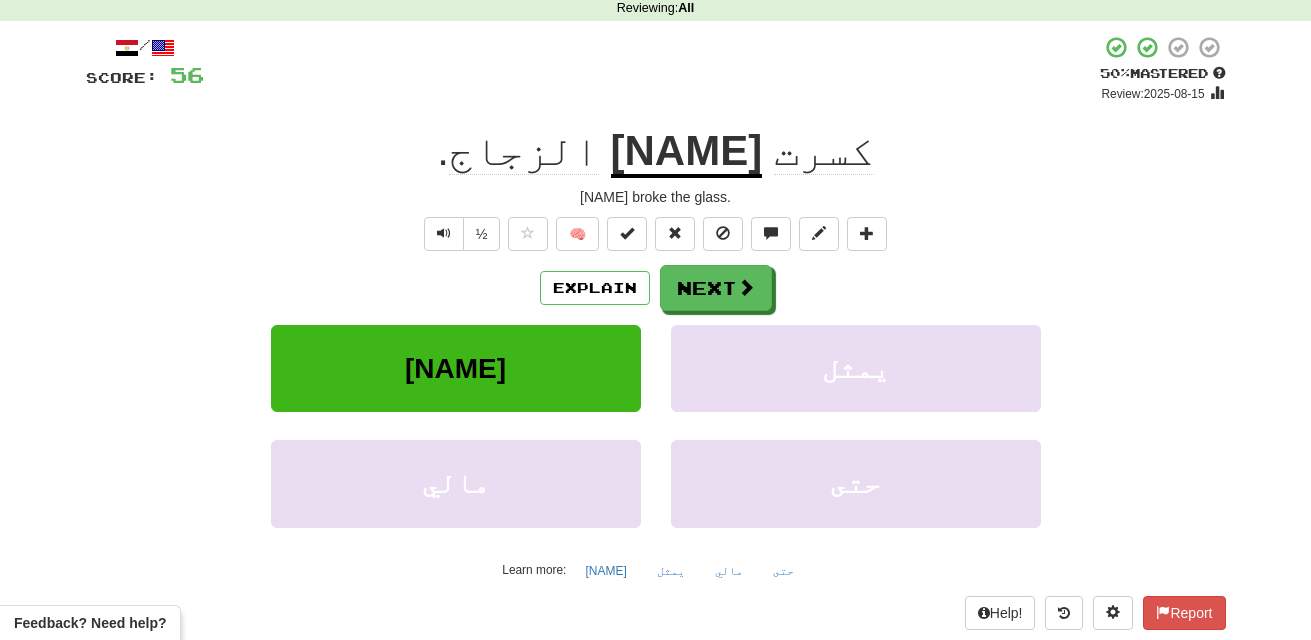 click on "الزجاج" at bounding box center [524, 151] 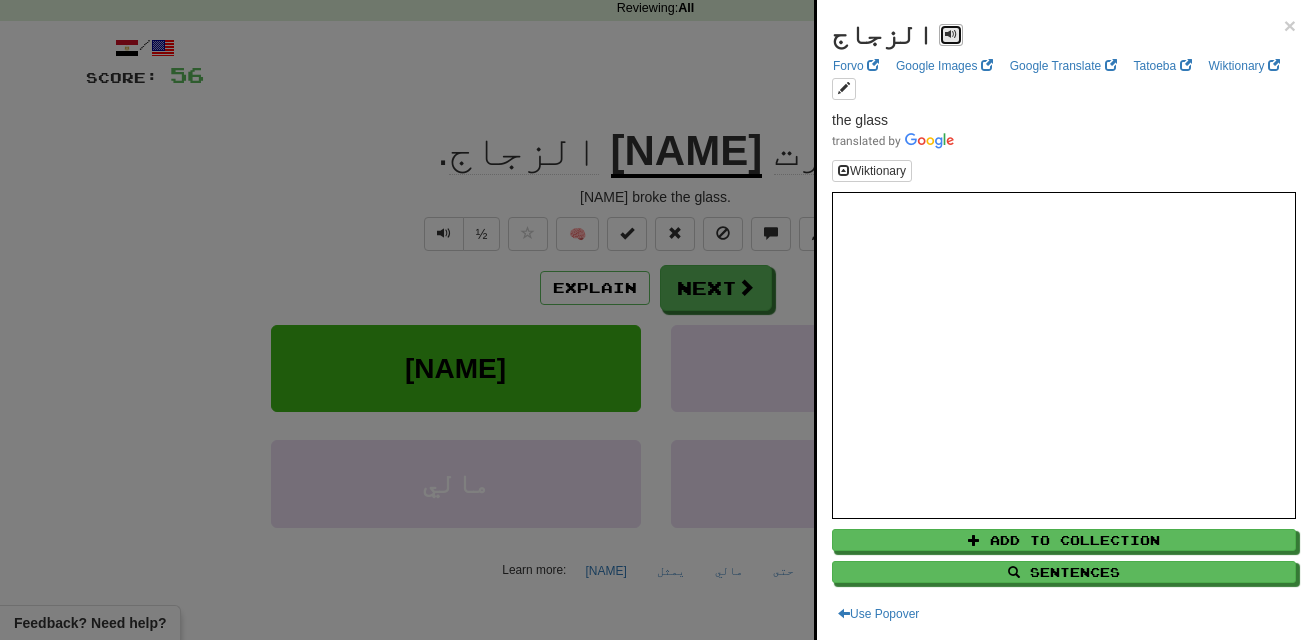 click at bounding box center (951, 34) 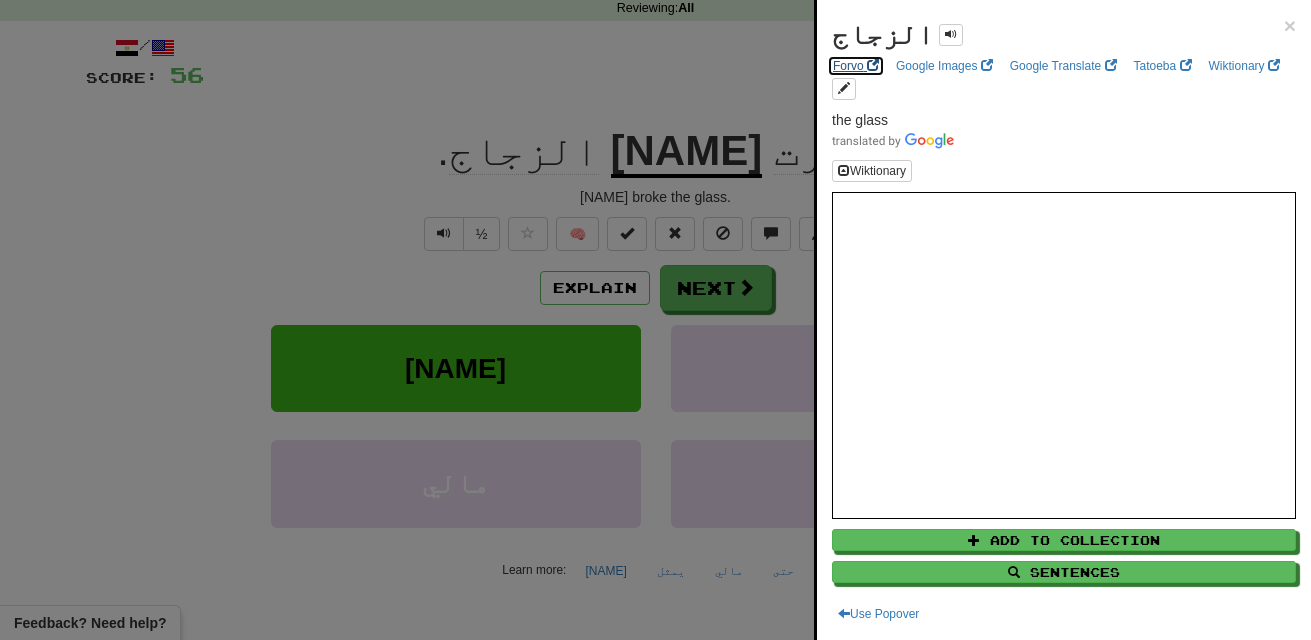 click on "Forvo" at bounding box center [856, 66] 